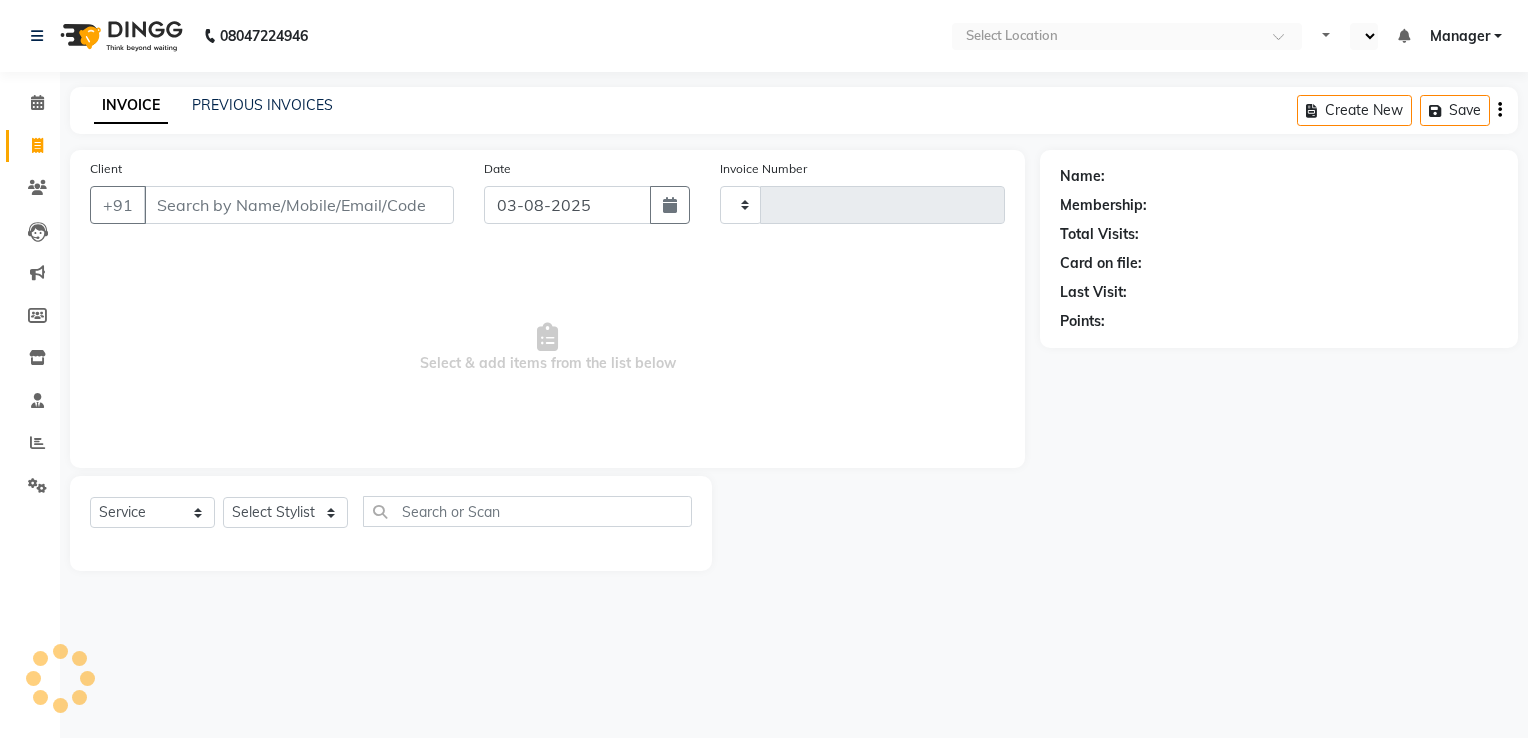 select on "service" 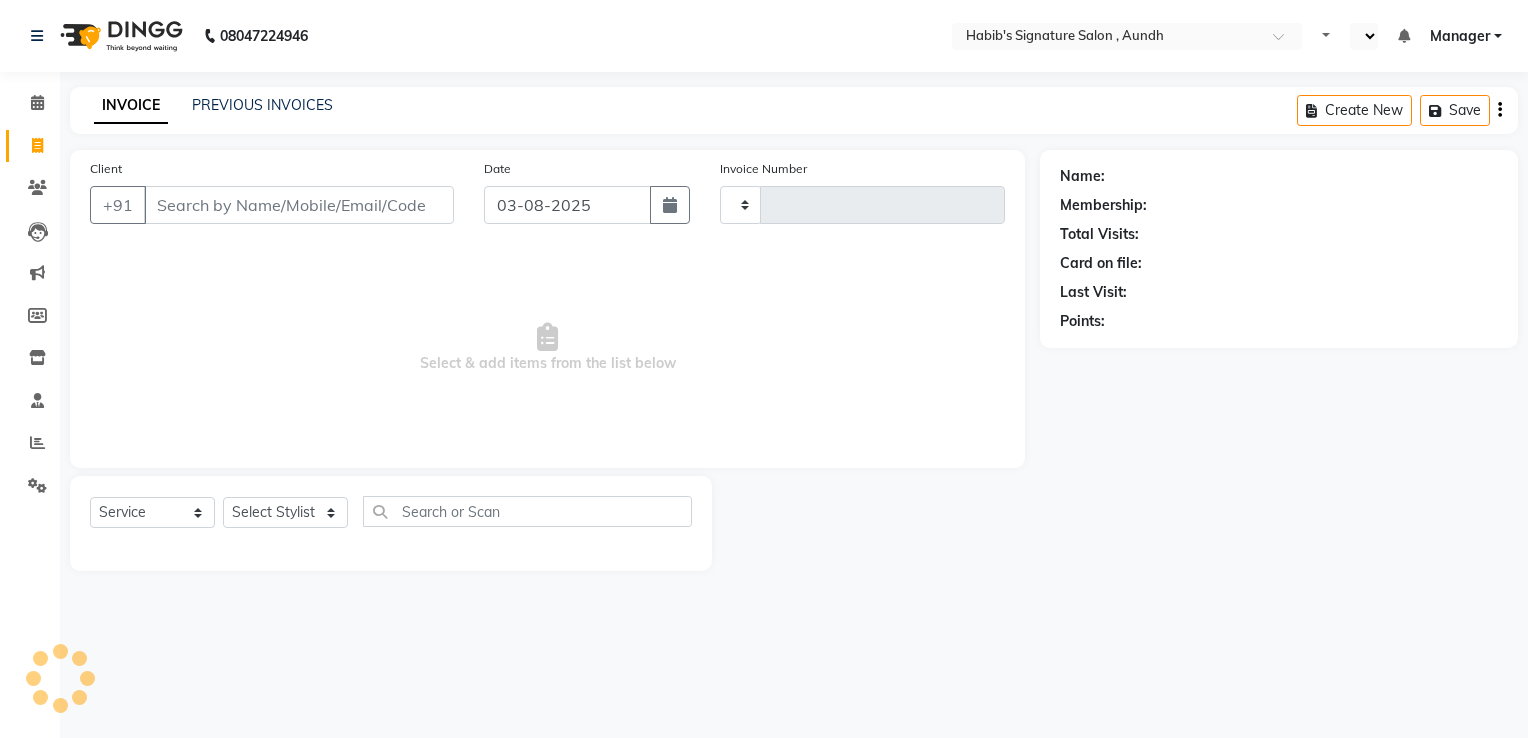 select on "en" 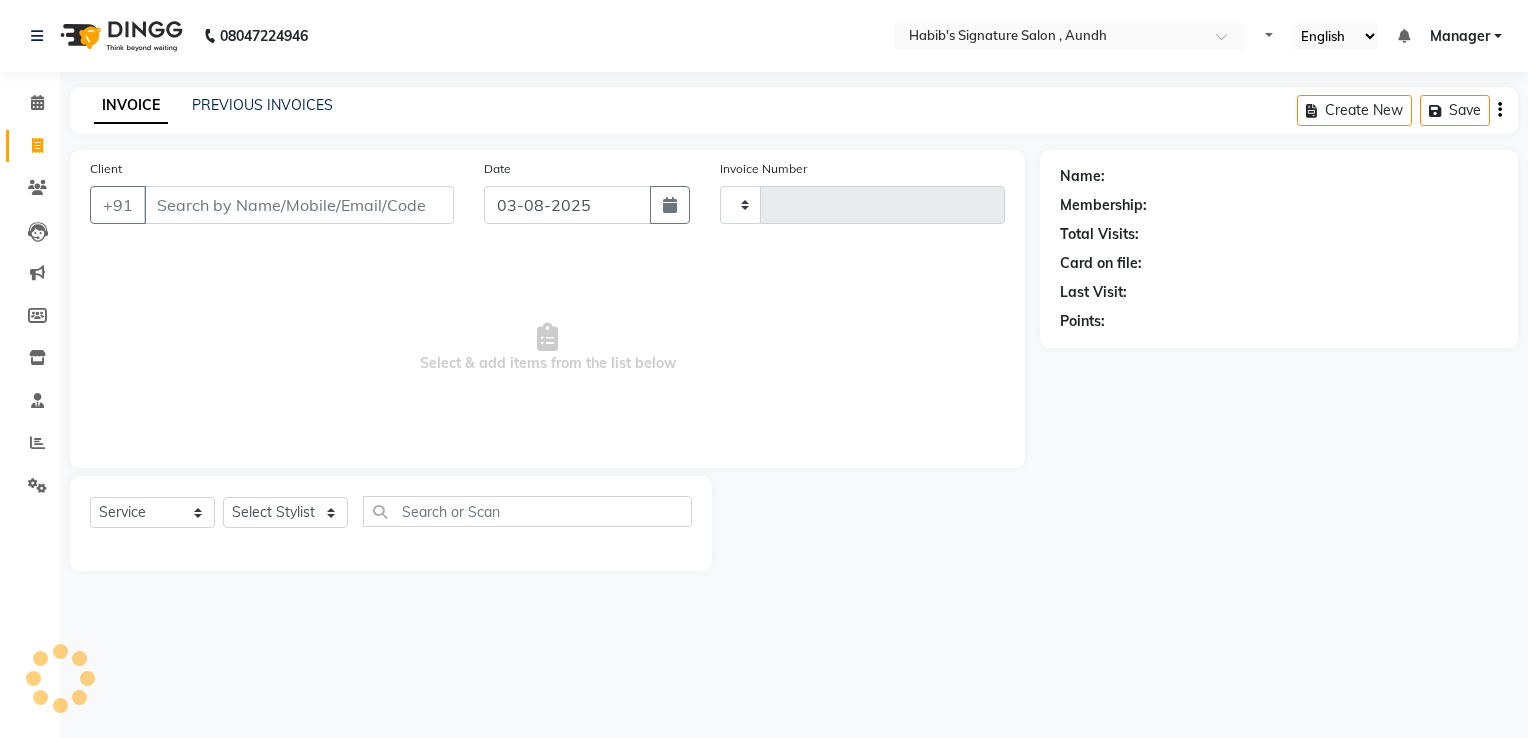 type on "1536" 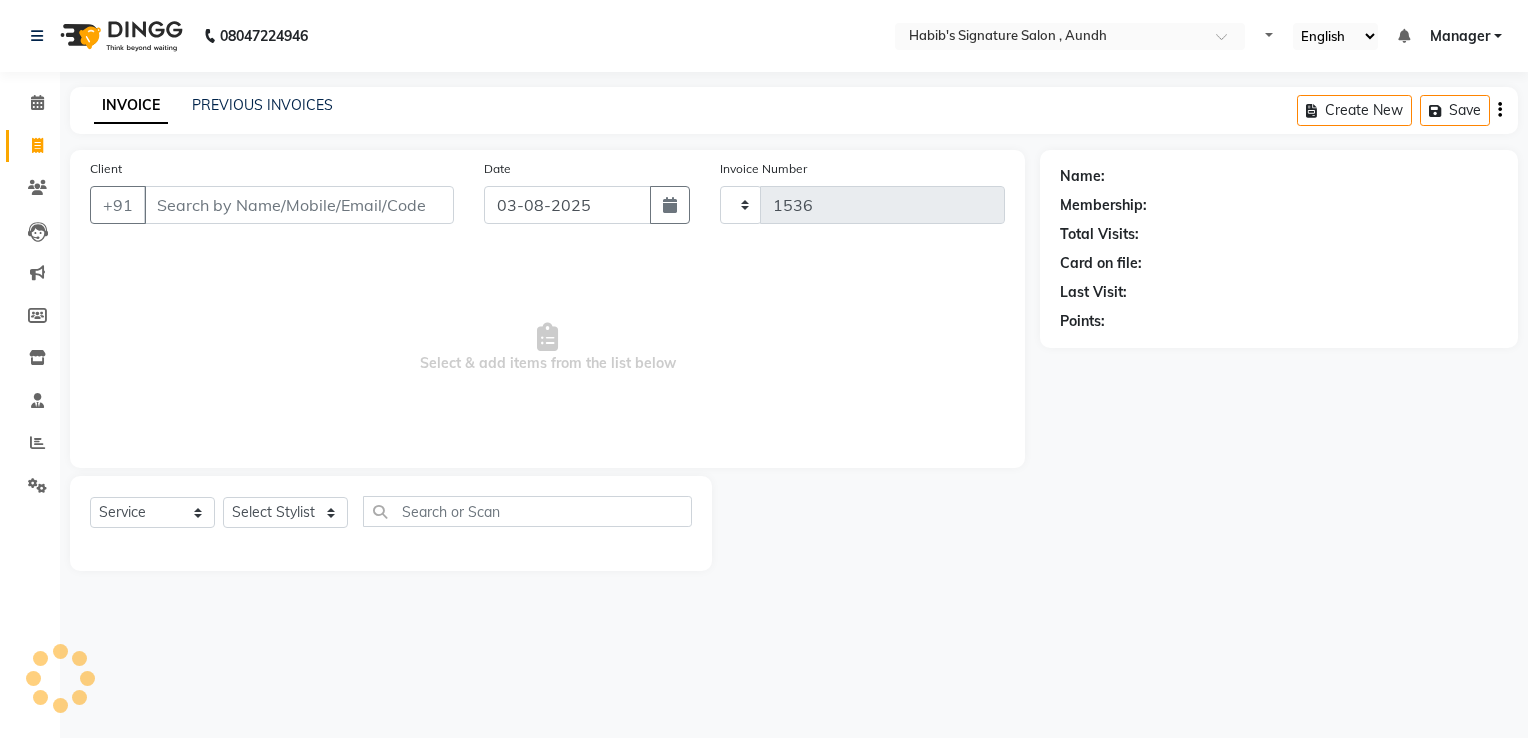 select on "6342" 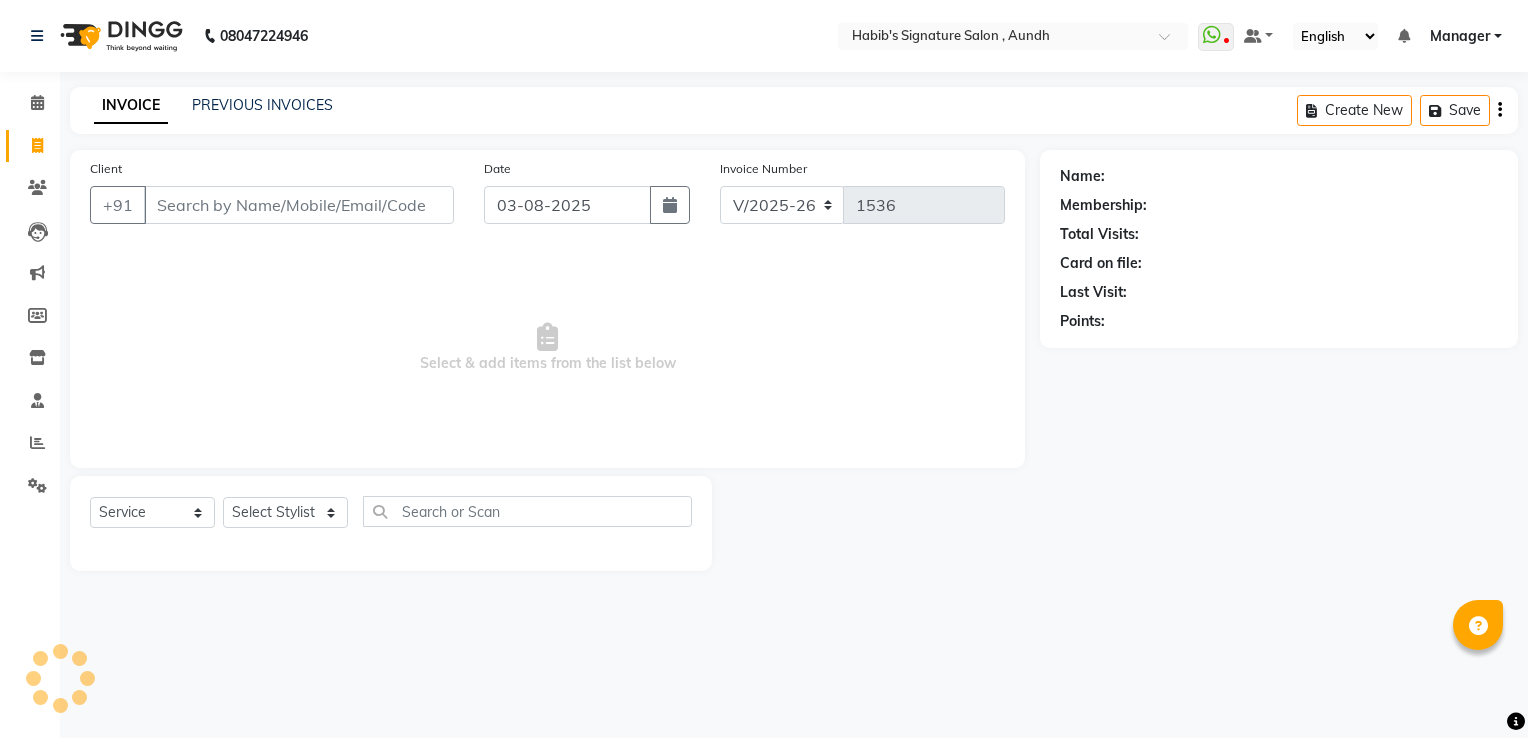 drag, startPoint x: 610, startPoint y: 350, endPoint x: 420, endPoint y: 438, distance: 209.38959 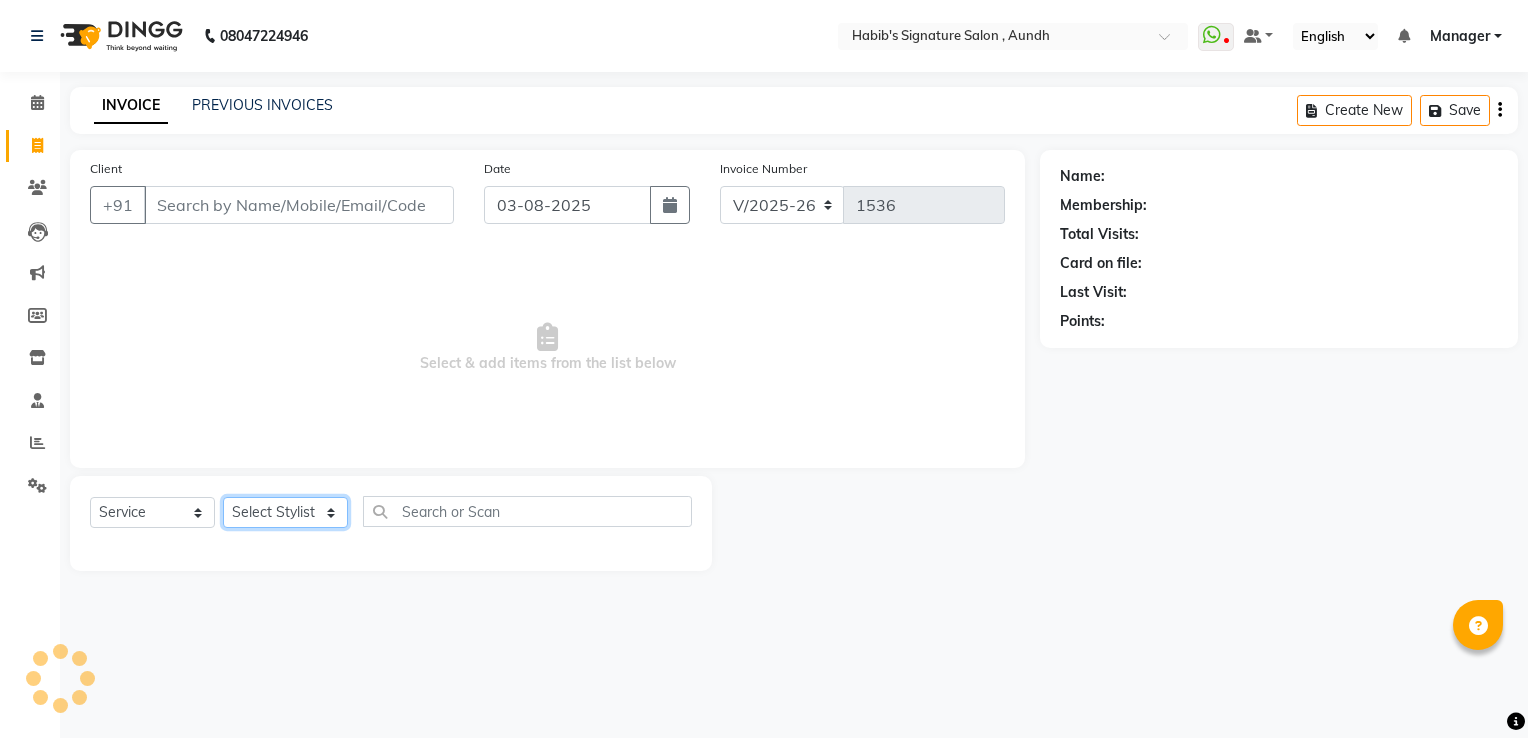 click on "Select Stylist" 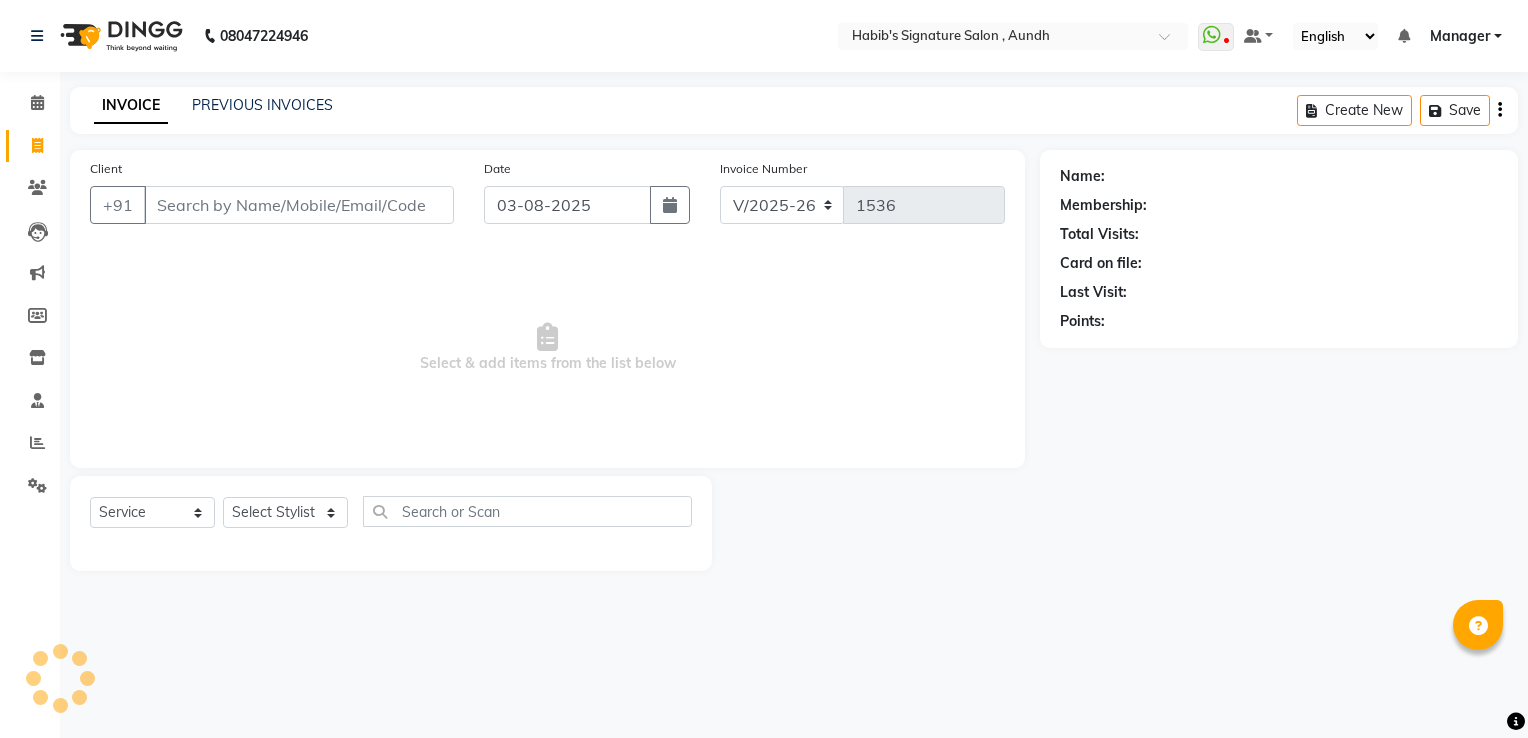 click on "Select & add items from the list below" at bounding box center [547, 348] 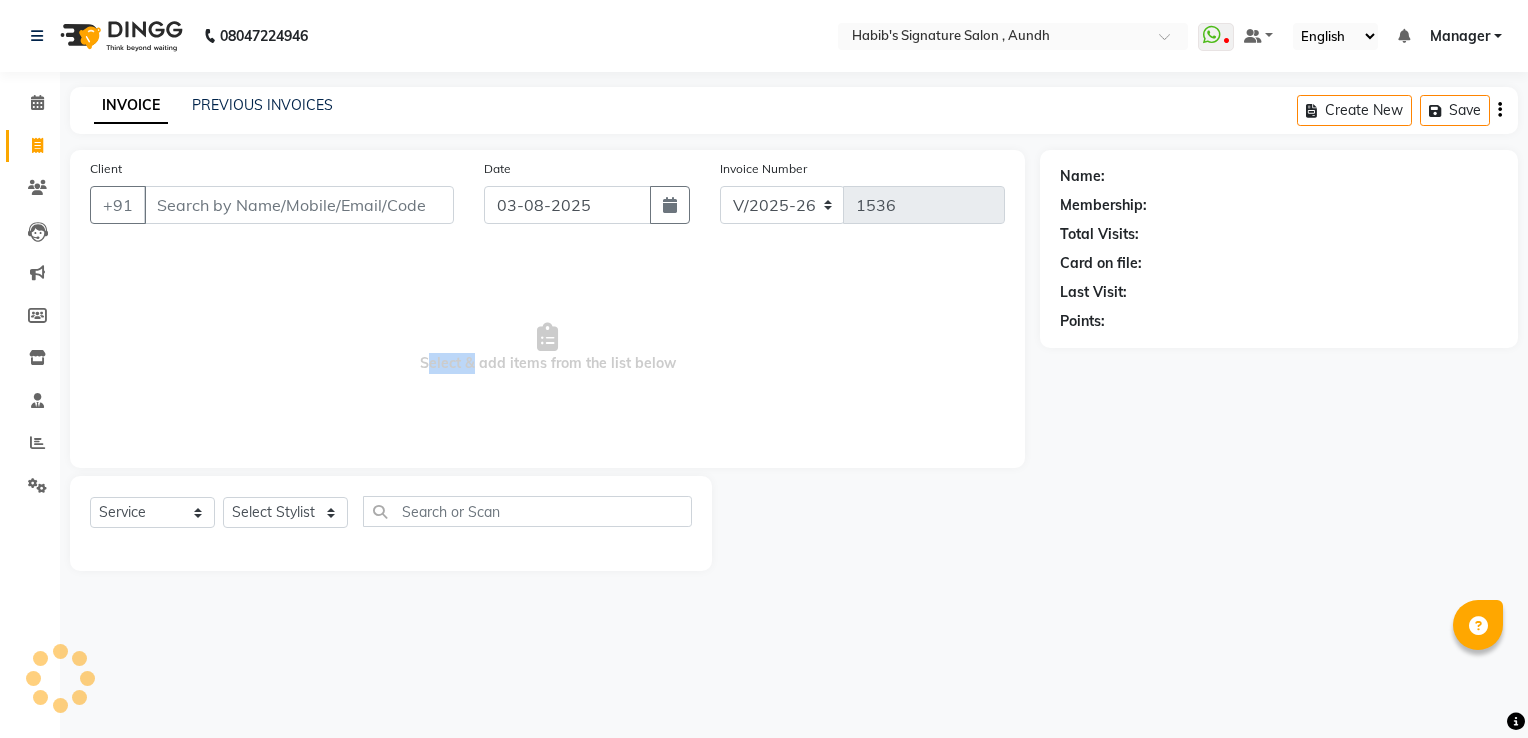 click on "Select & add items from the list below" at bounding box center (547, 348) 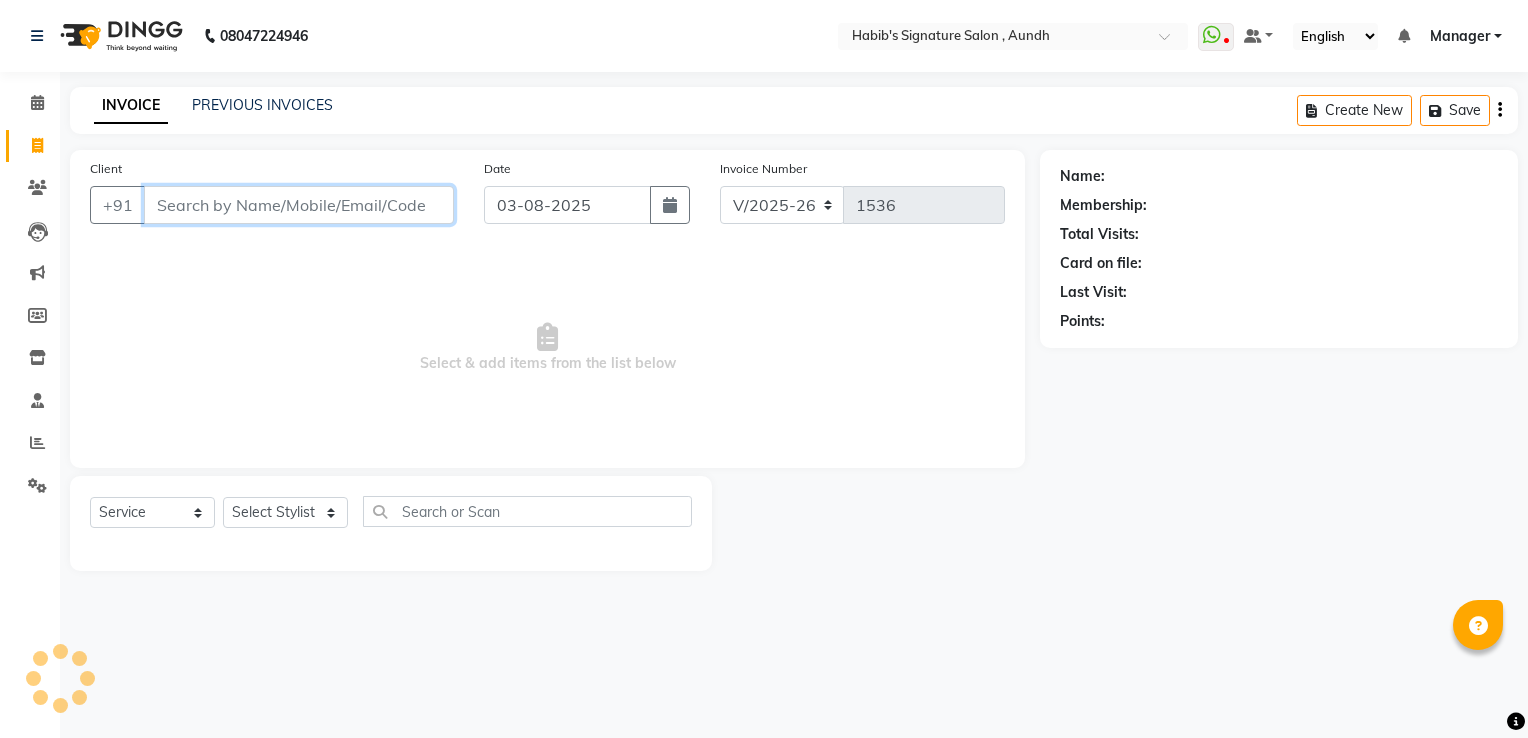 drag, startPoint x: 362, startPoint y: 361, endPoint x: 280, endPoint y: 202, distance: 178.89941 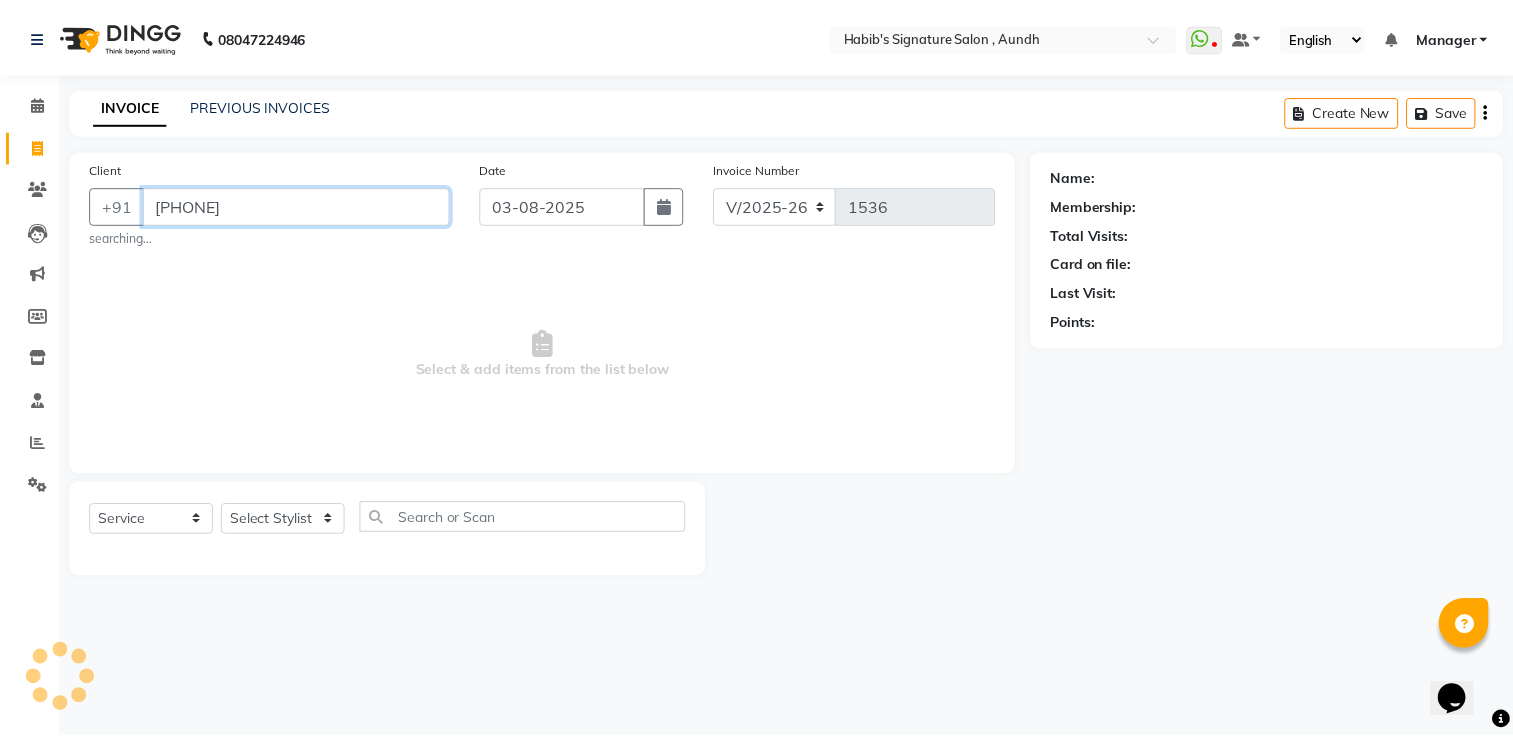 scroll, scrollTop: 0, scrollLeft: 0, axis: both 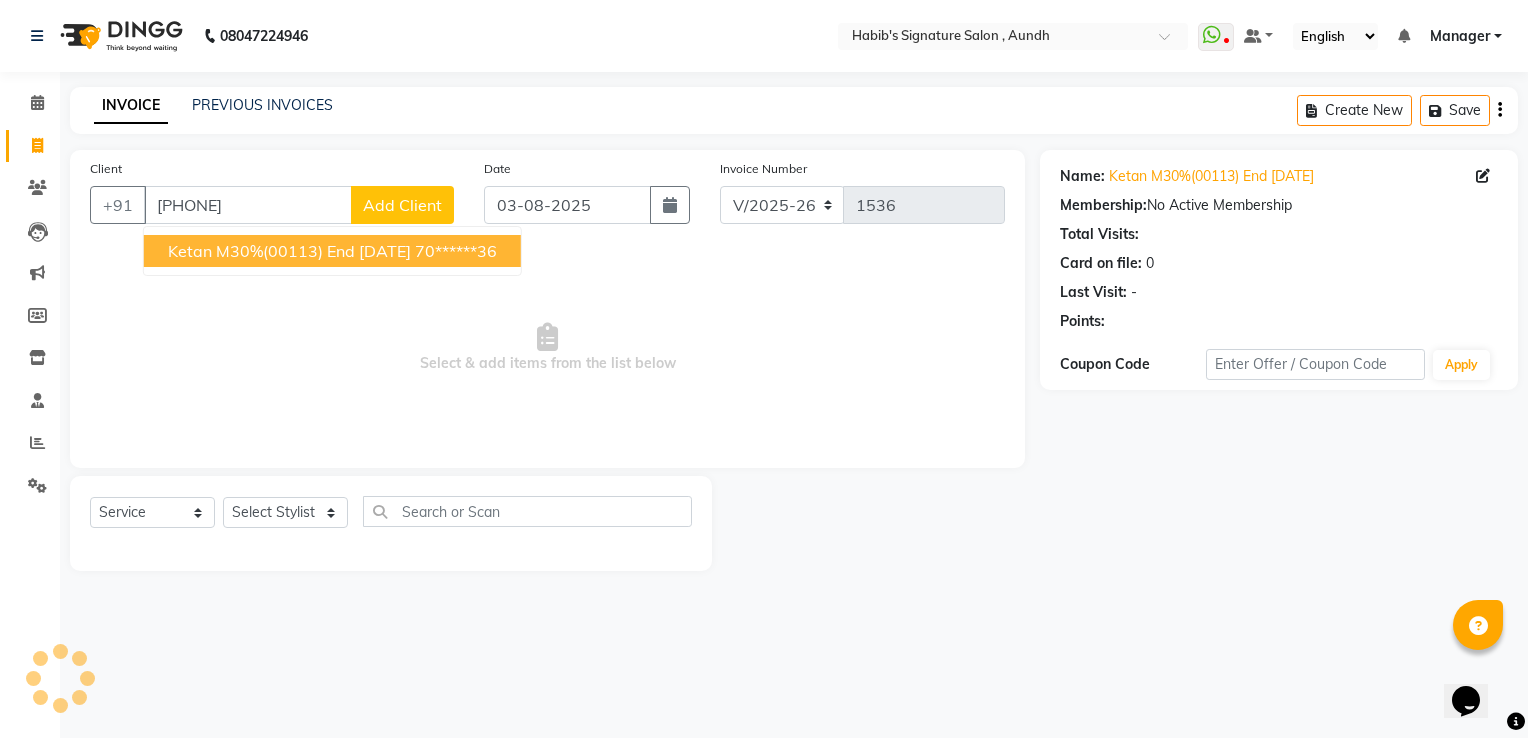 click on "Ketan M30%(00113) End [DATE]" at bounding box center (289, 251) 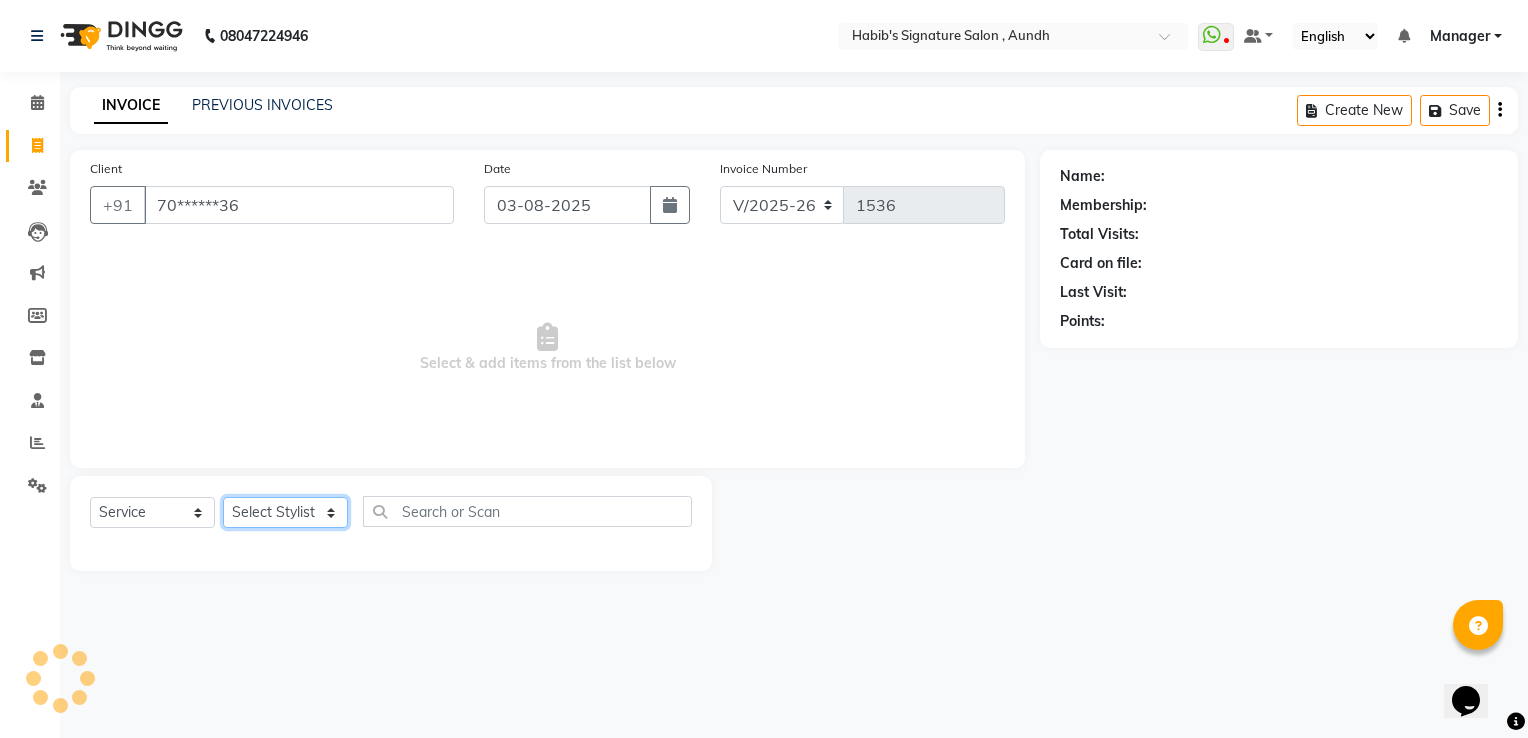 click on "Select Stylist" 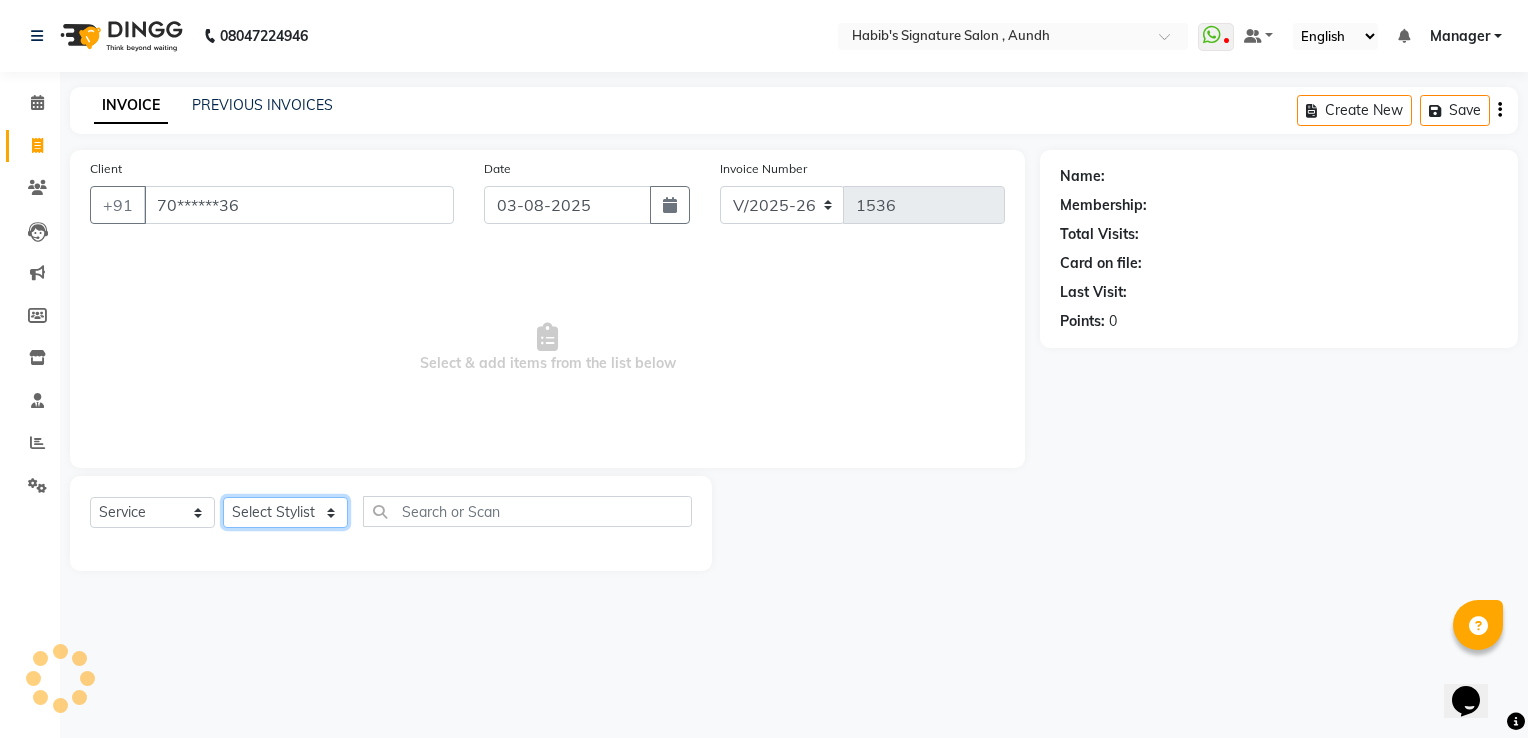 click on "Select Stylist Ankit  Sir DEEPAK SAUDAGAR DEVA SIR Diya durgesh GANESH Guddu Manager nancy grover POOJA PRASAN preeti Priyanka Jadhav rahul Ruthvik Shinde sagar vilaskar Sajid Shahid shimon SIMON WAKAD 2 SUMIT Suraj Tak" 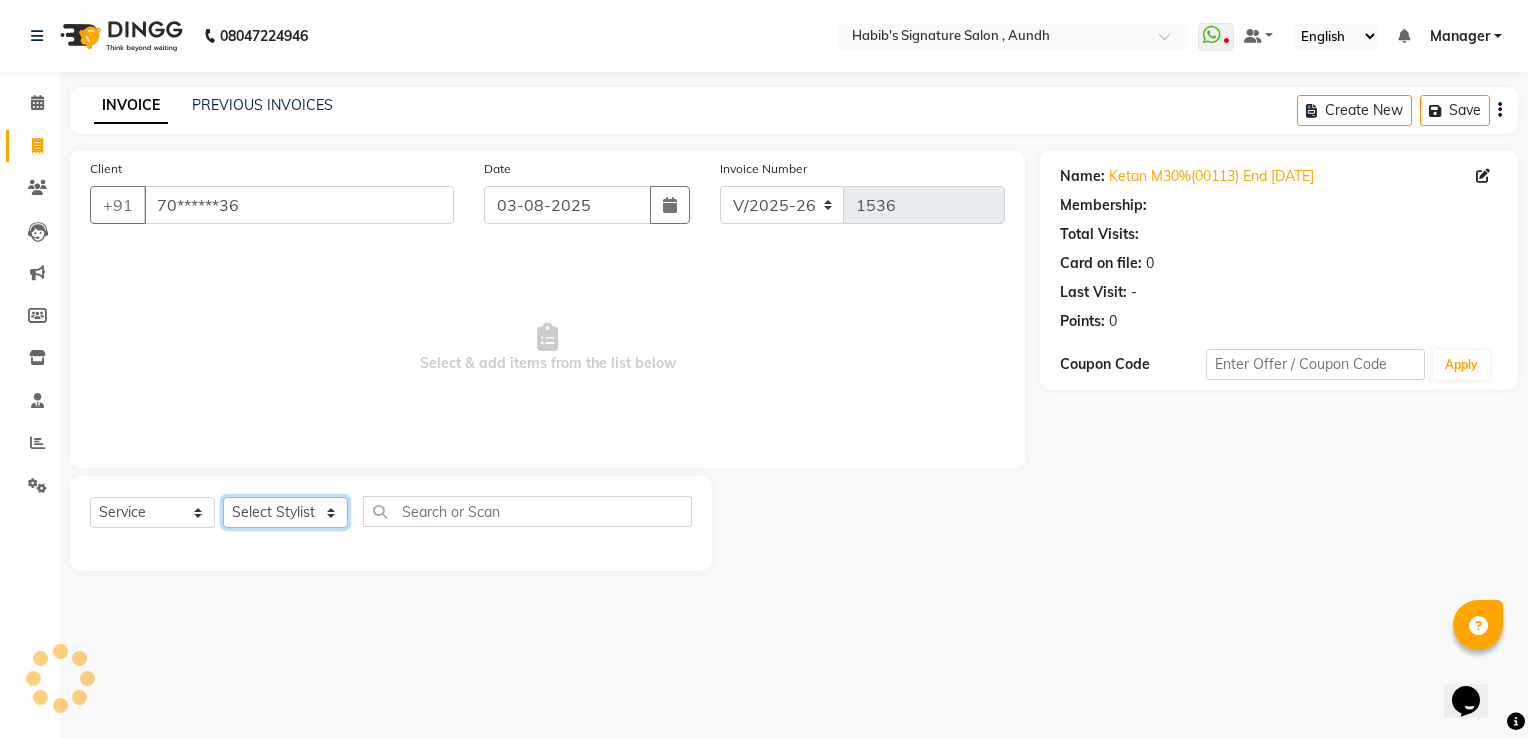 select on "83582" 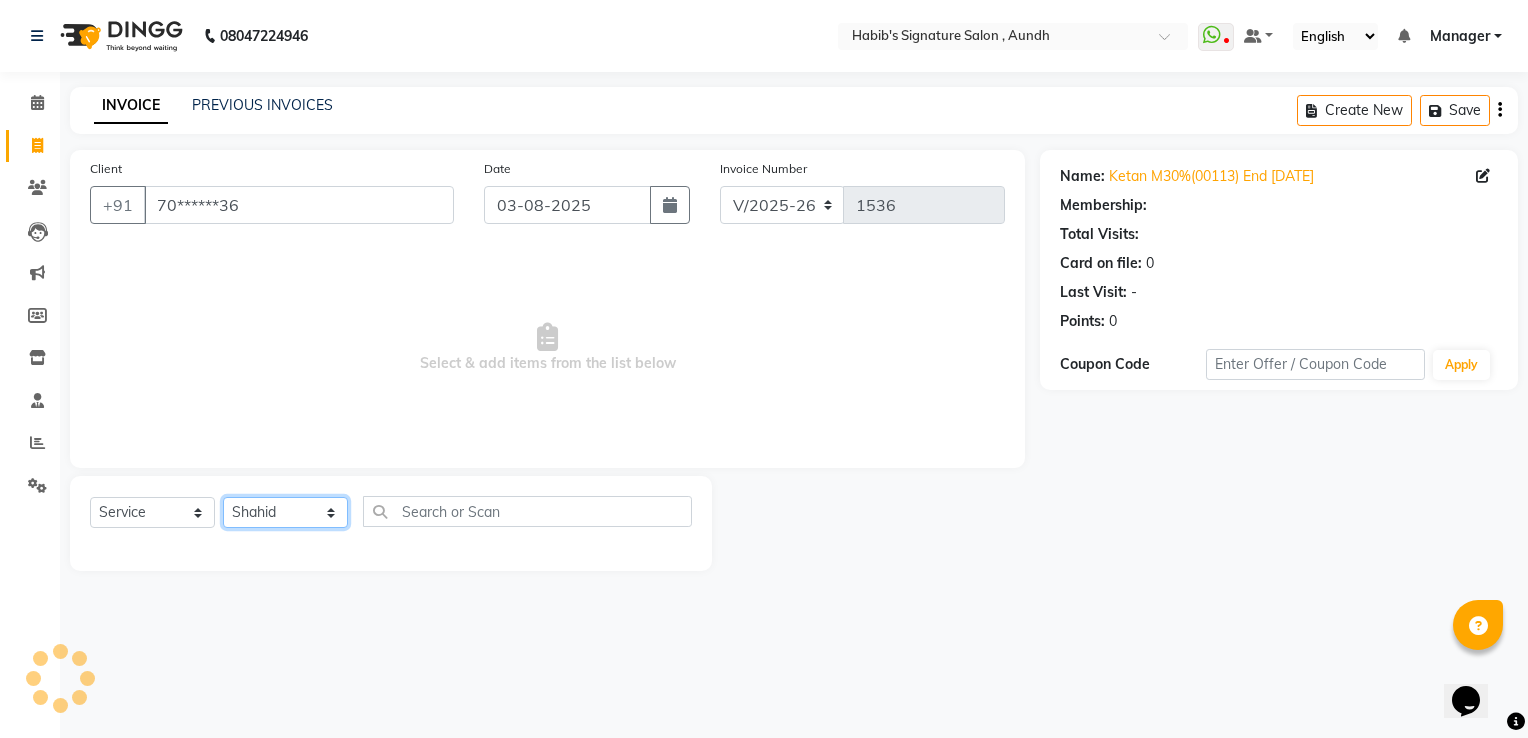 click on "Select Stylist Ankit  Sir DEEPAK SAUDAGAR DEVA SIR Diya durgesh GANESH Guddu Manager nancy grover POOJA PRASAN preeti Priyanka Jadhav rahul Ruthvik Shinde sagar vilaskar Sajid Shahid shimon SIMON WAKAD 2 SUMIT Suraj Tak" 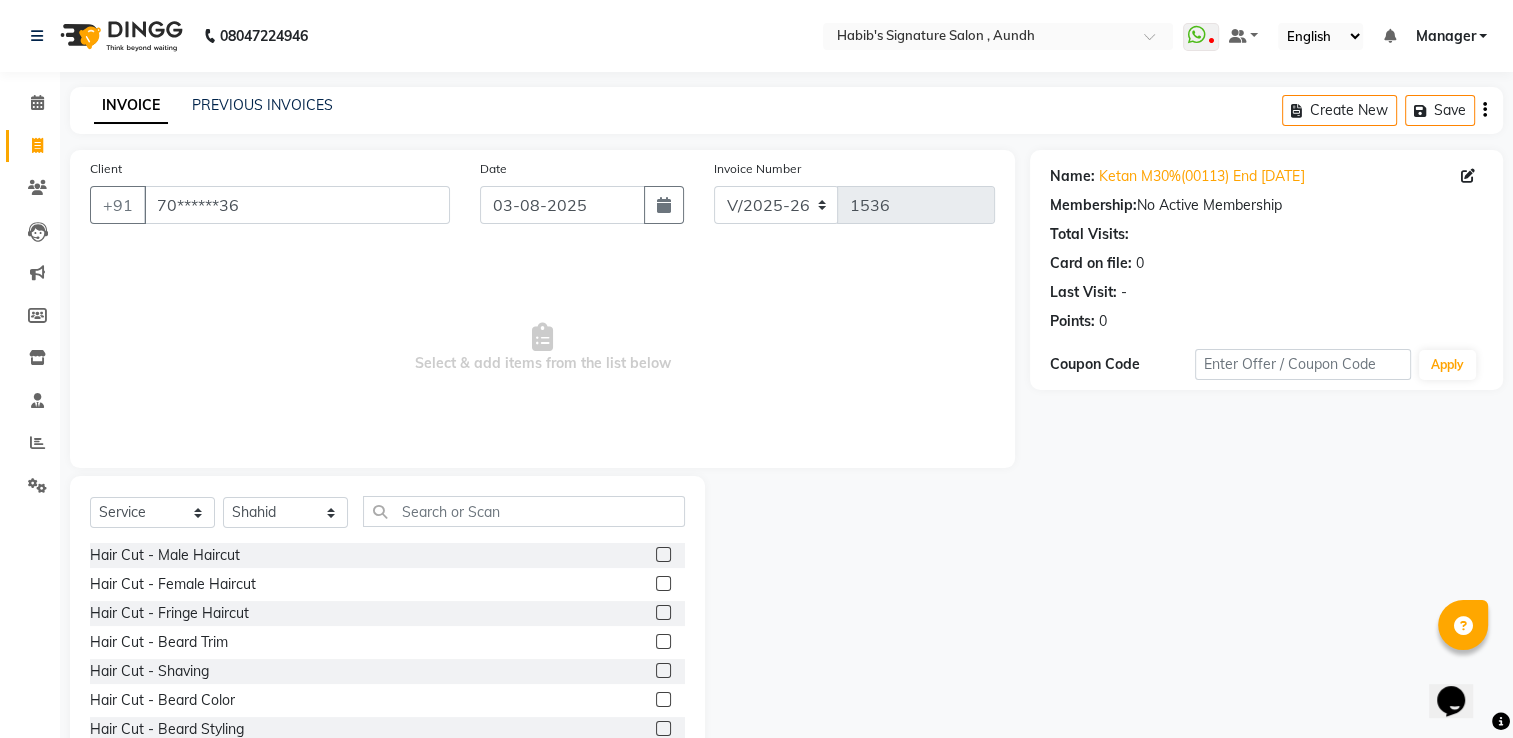 click 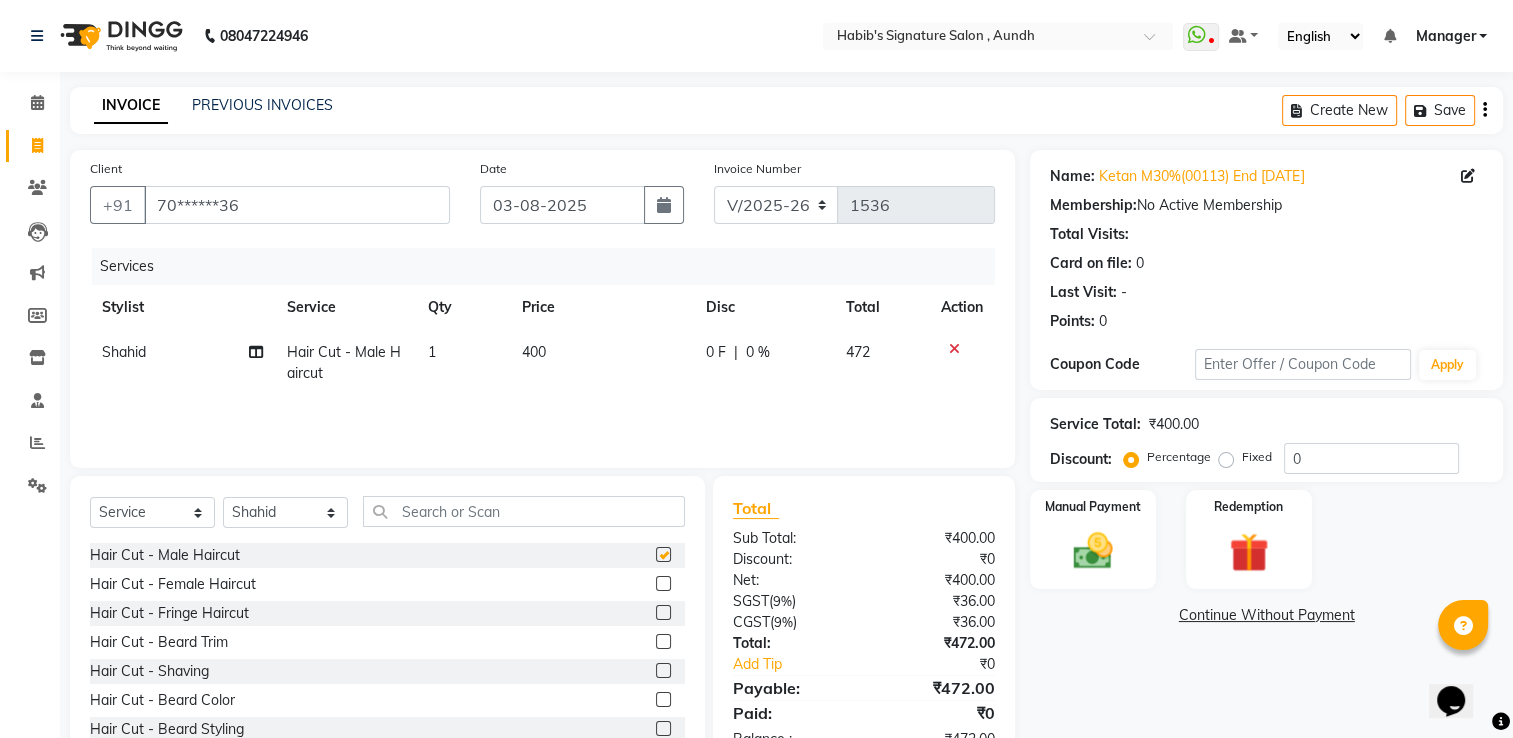 checkbox on "false" 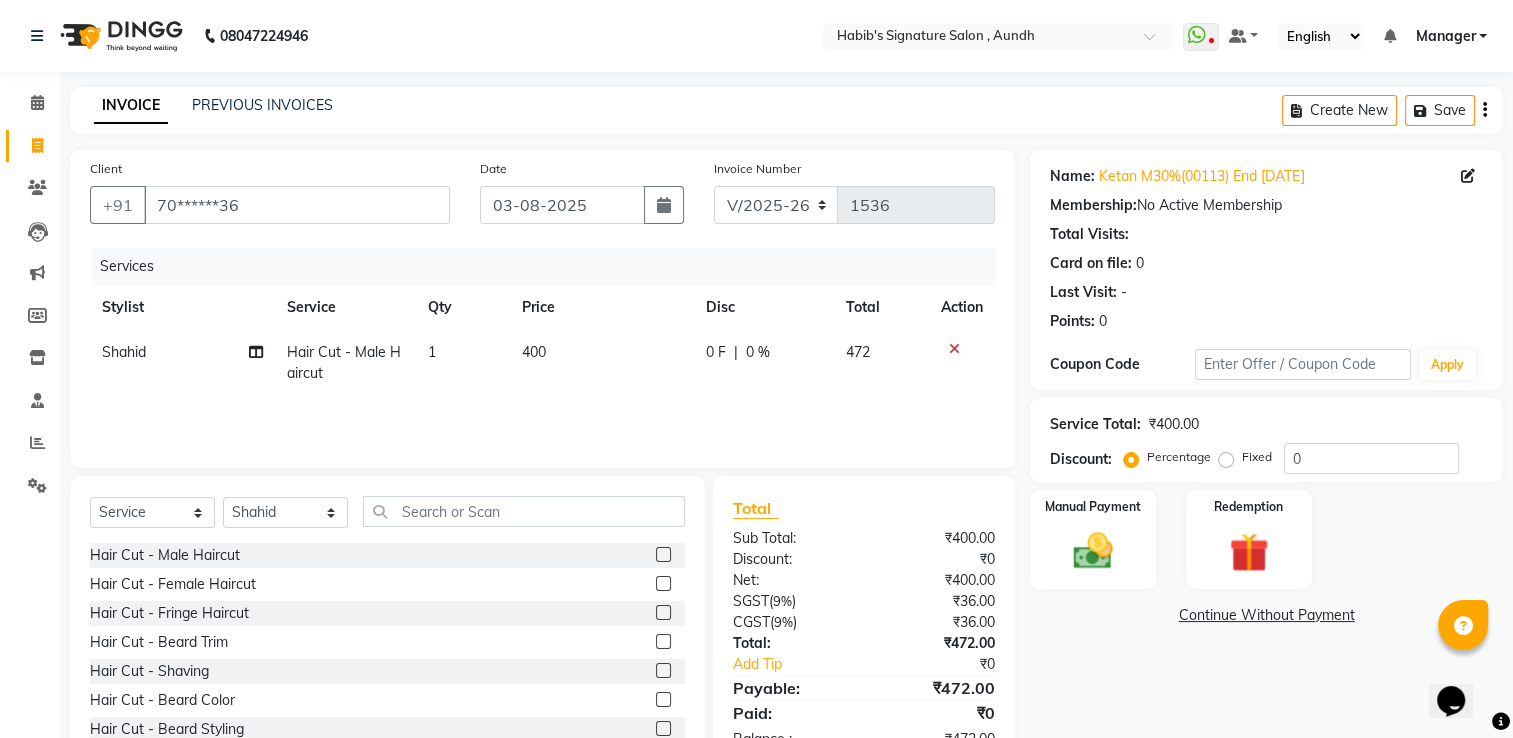 click 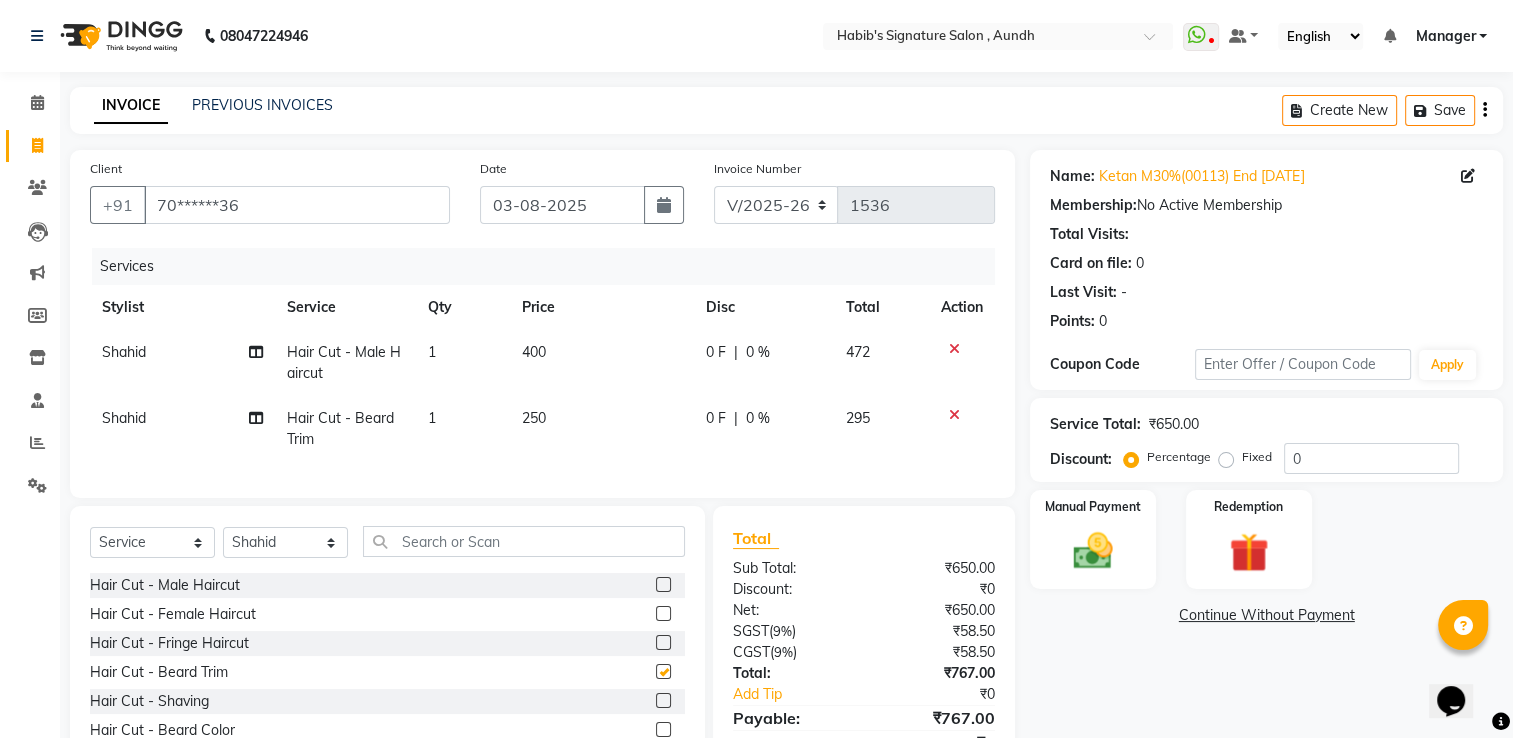 checkbox on "false" 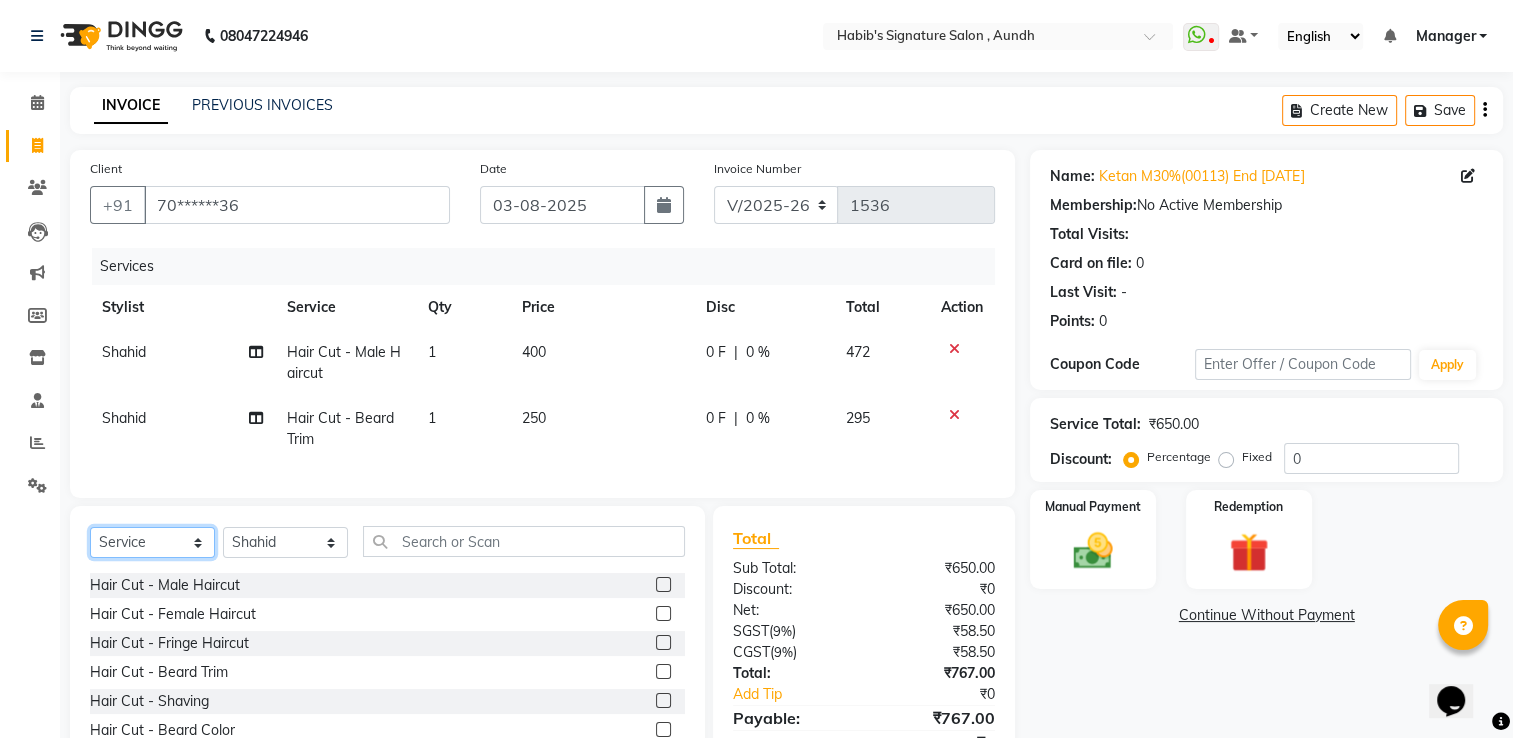 click on "Select  Service  Product  Membership  Package Voucher Prepaid Gift Card" 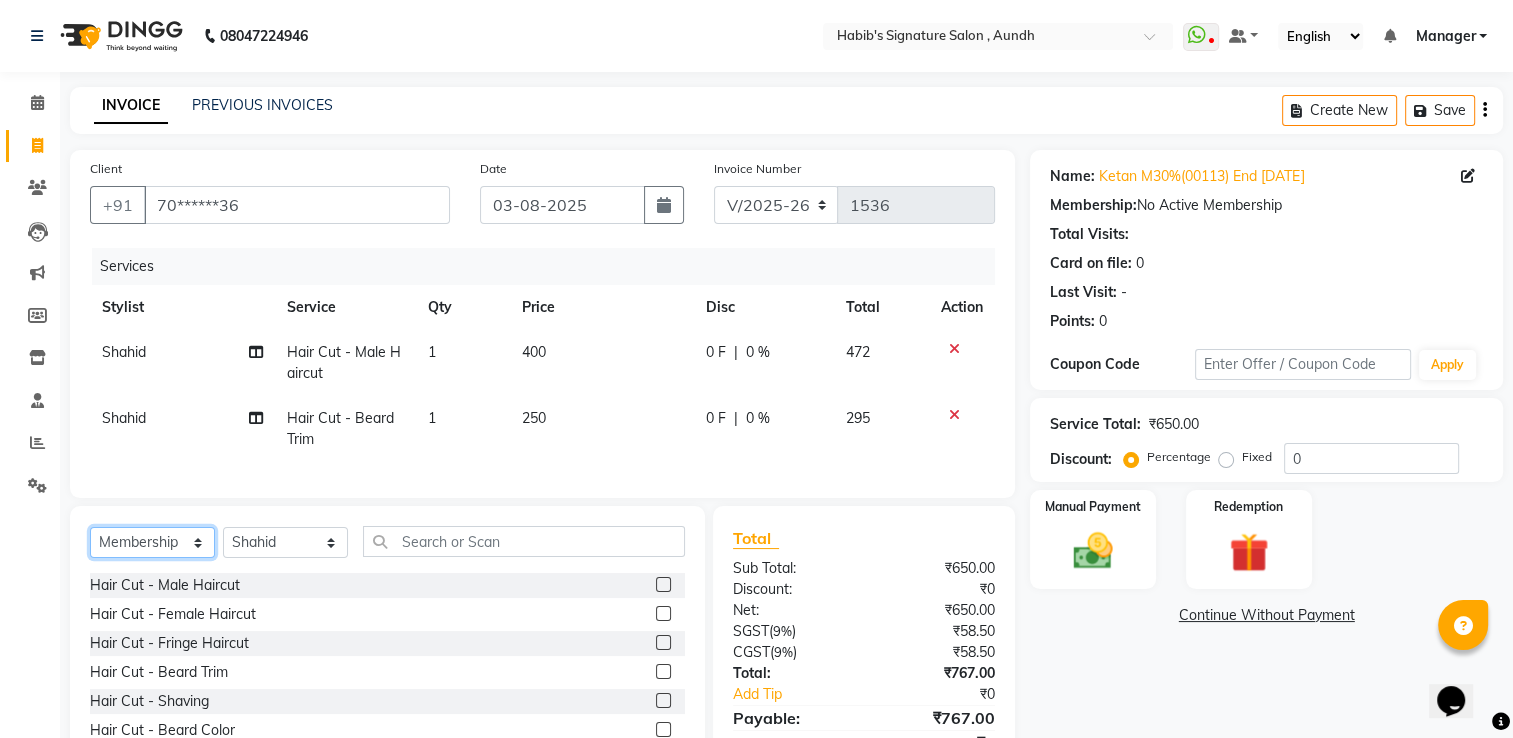 click on "Select  Service  Product  Membership  Package Voucher Prepaid Gift Card" 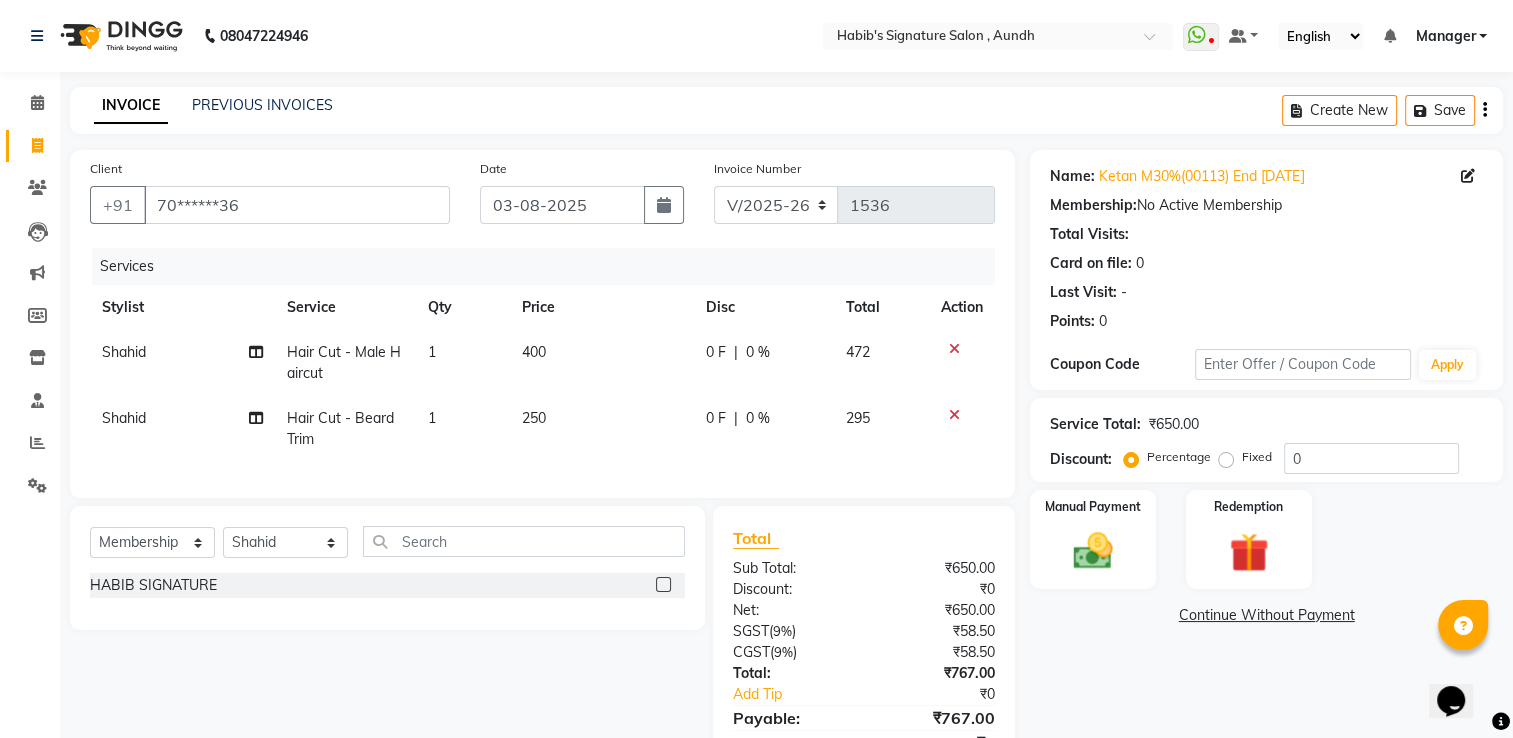 click 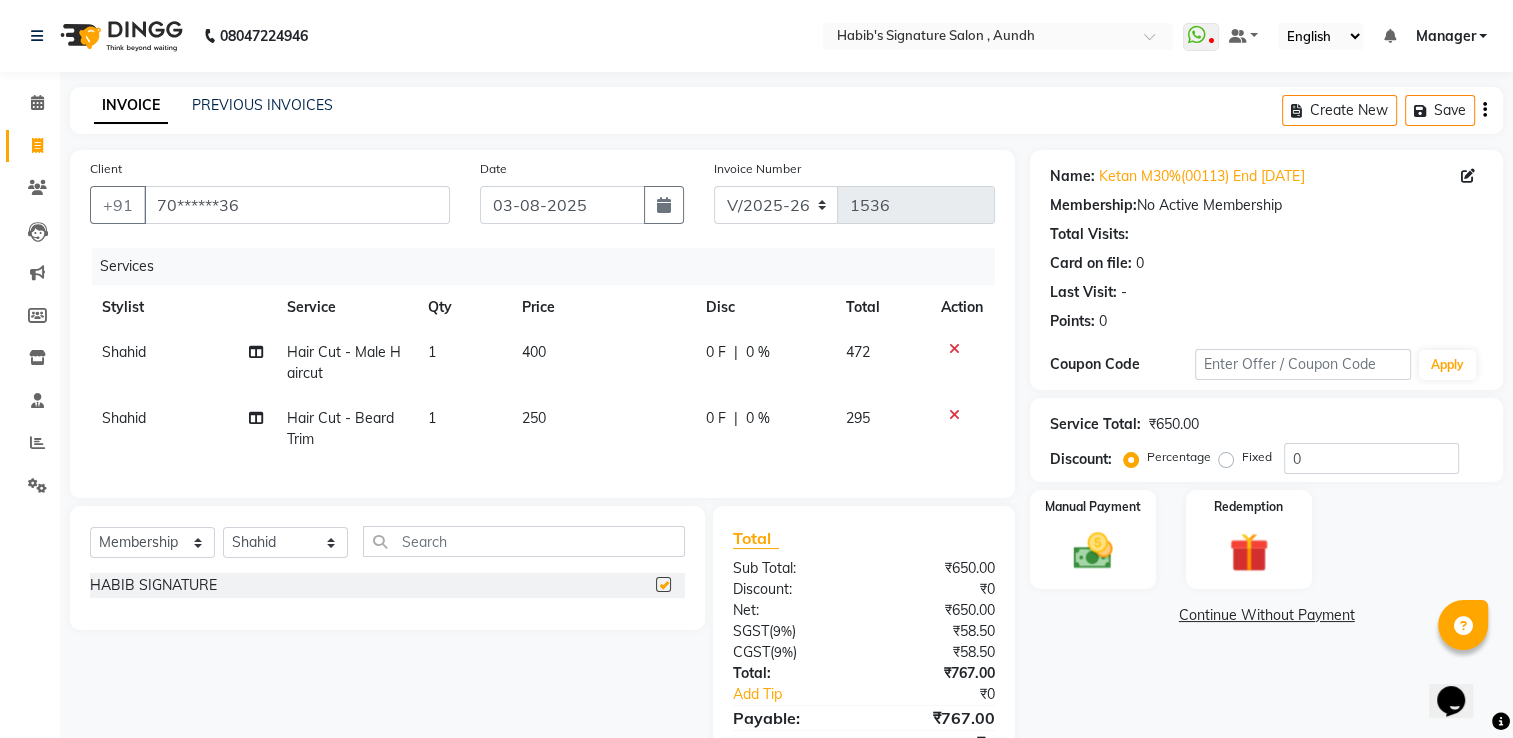 select on "select" 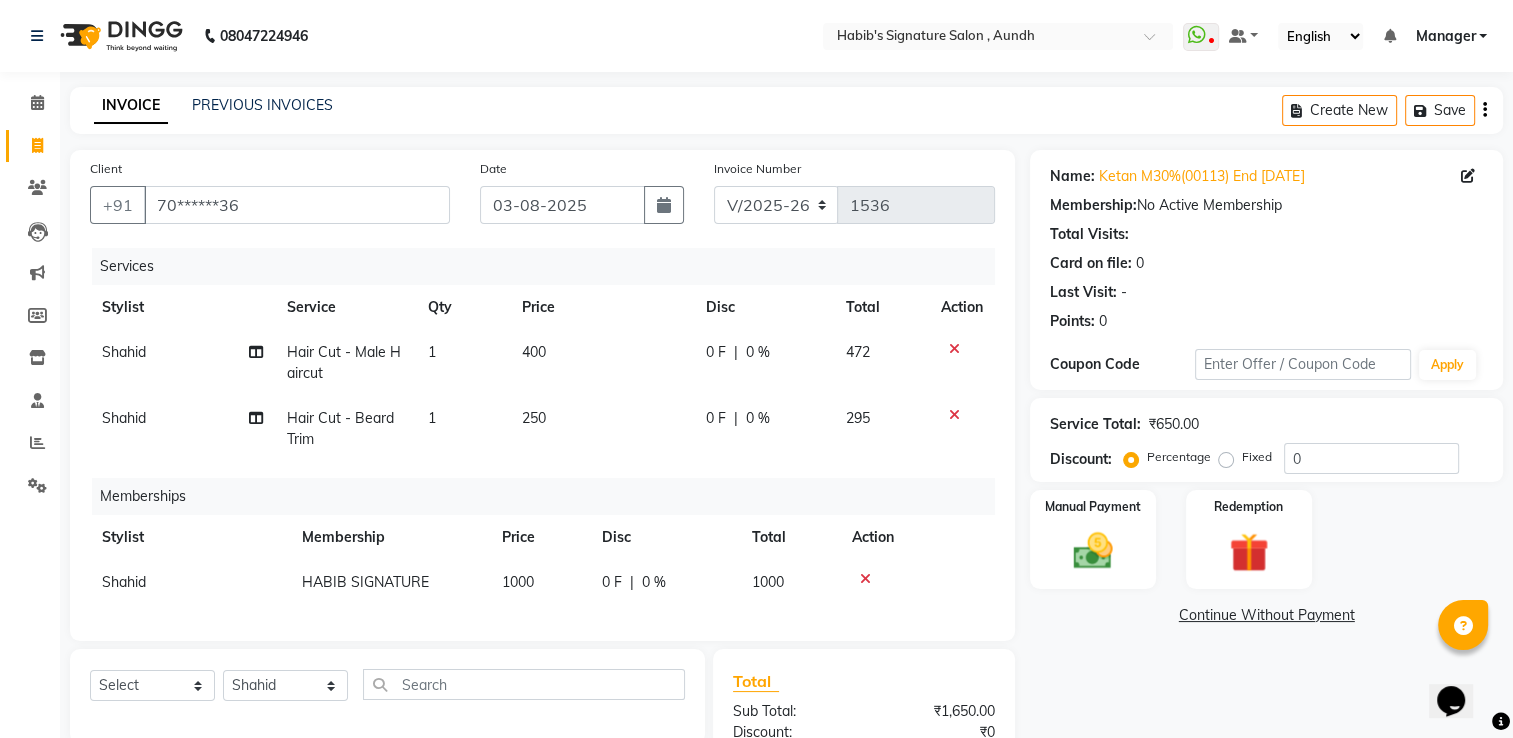 click on "1000" 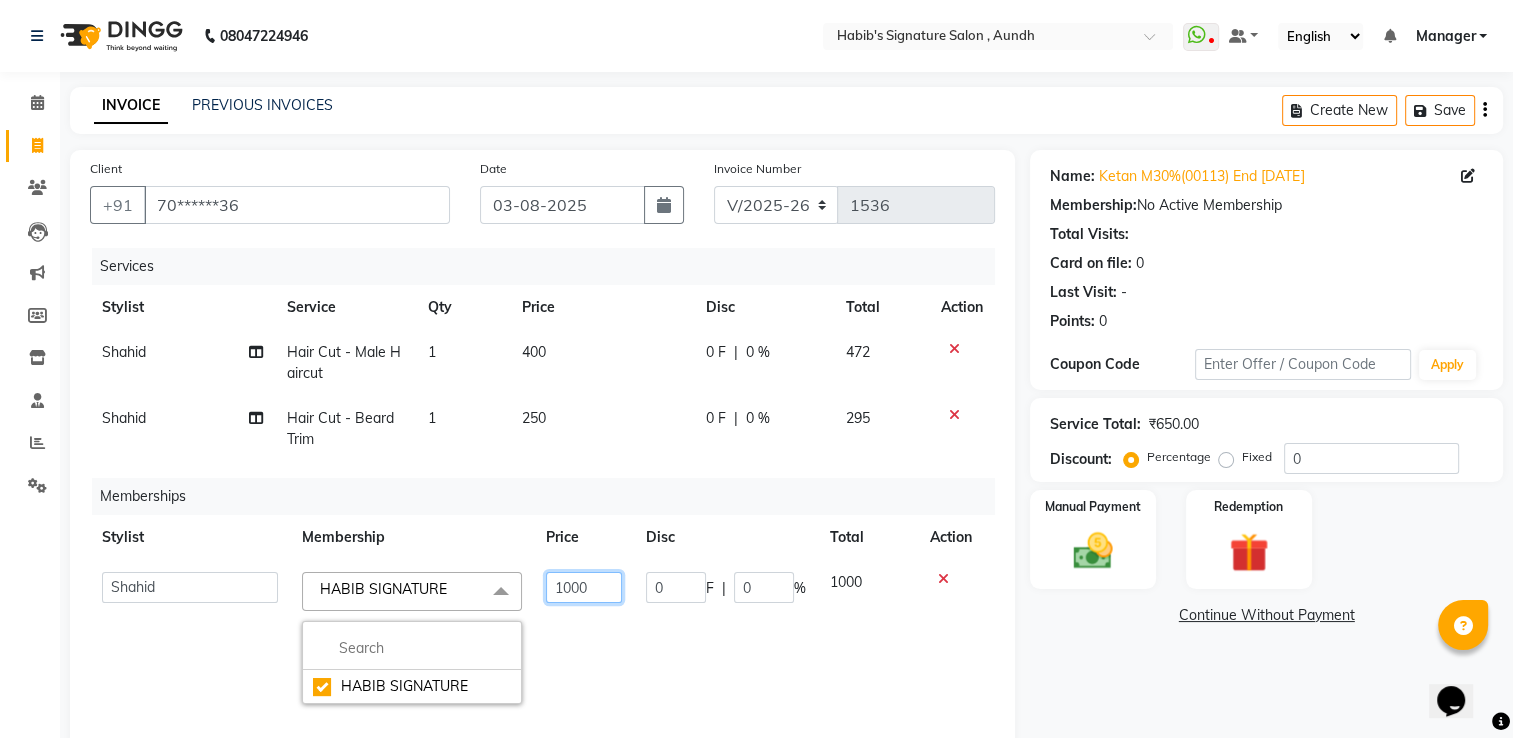 click on "1000" 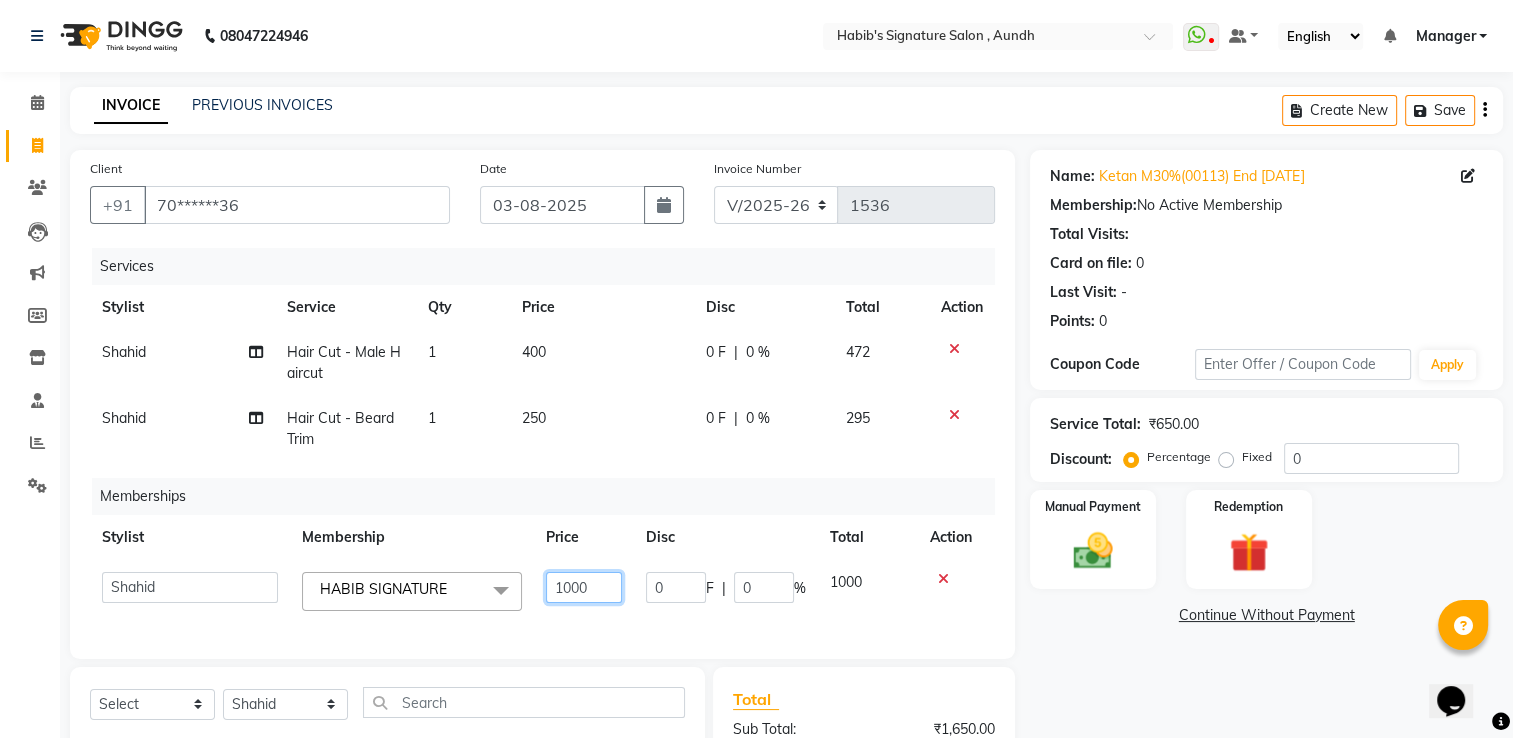 click on "1000" 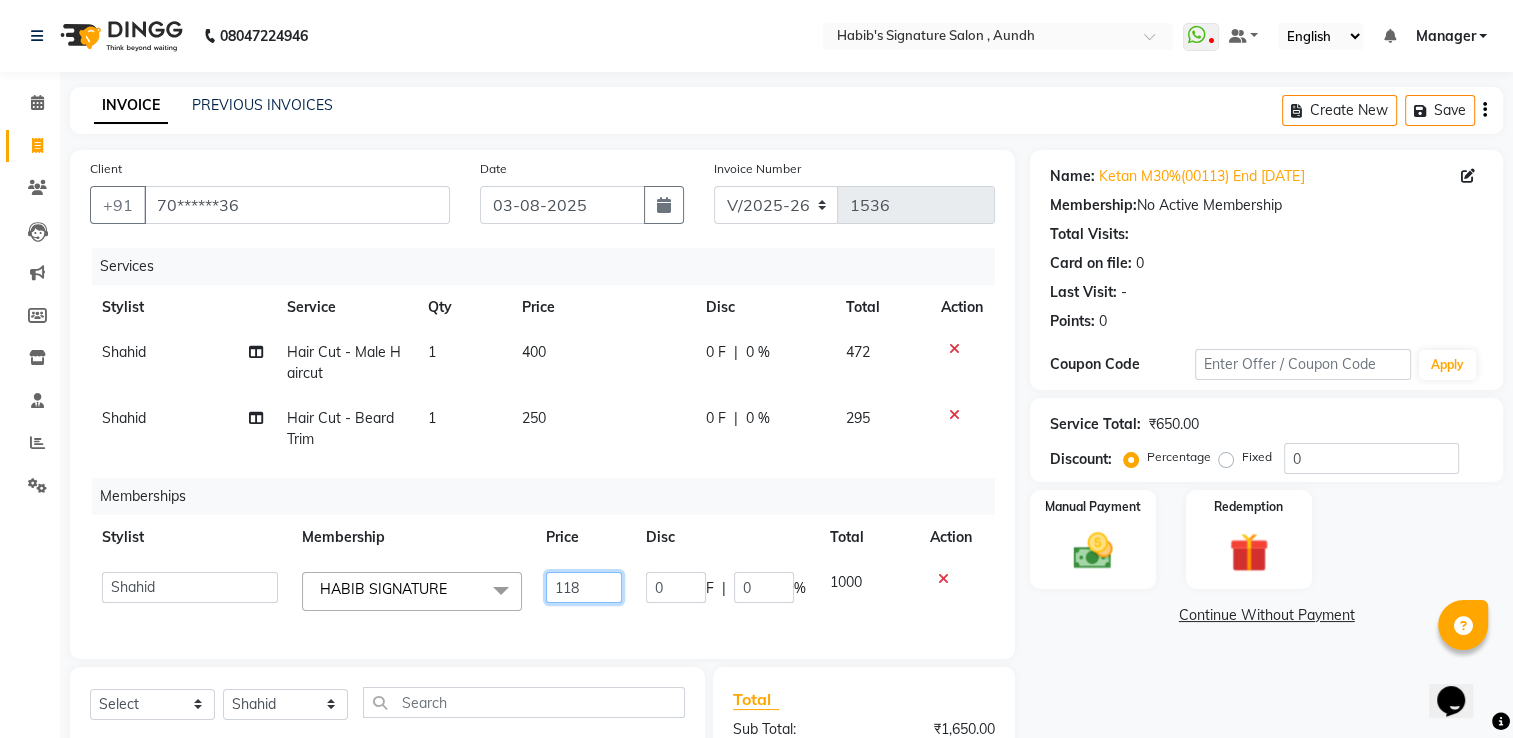 type on "1180" 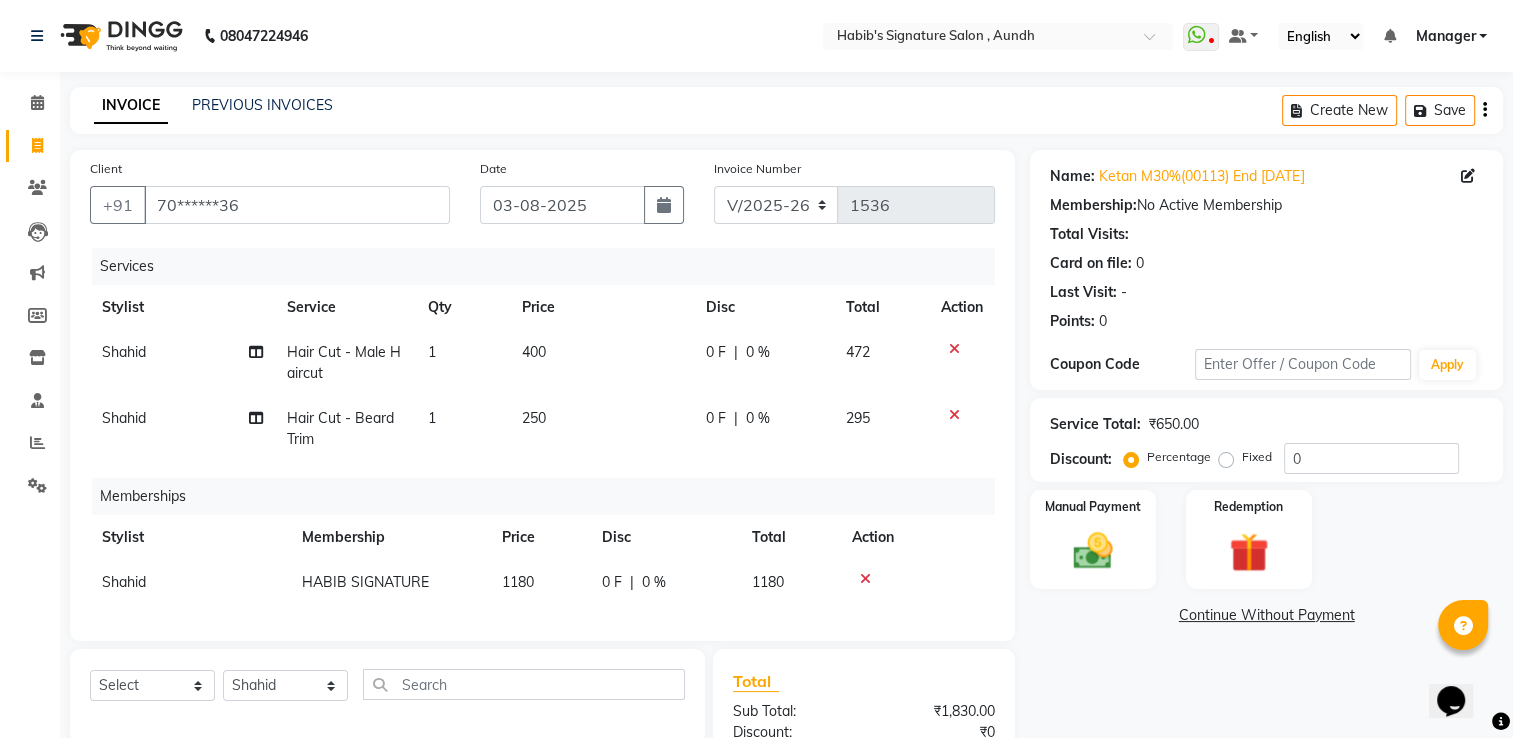 click on "Services Stylist Service Qty Price Disc Total Action Shahid Hair Cut - Male Haircut 1 400 0 F | 0 % 472 Shahid Hair Cut - Beard Trim 1 250 0 F | 0 % 295 Memberships Stylist Membership Price Disc Total Action Shahid HABIB SIGNATURE 1180 0 F | 0 % 1180" 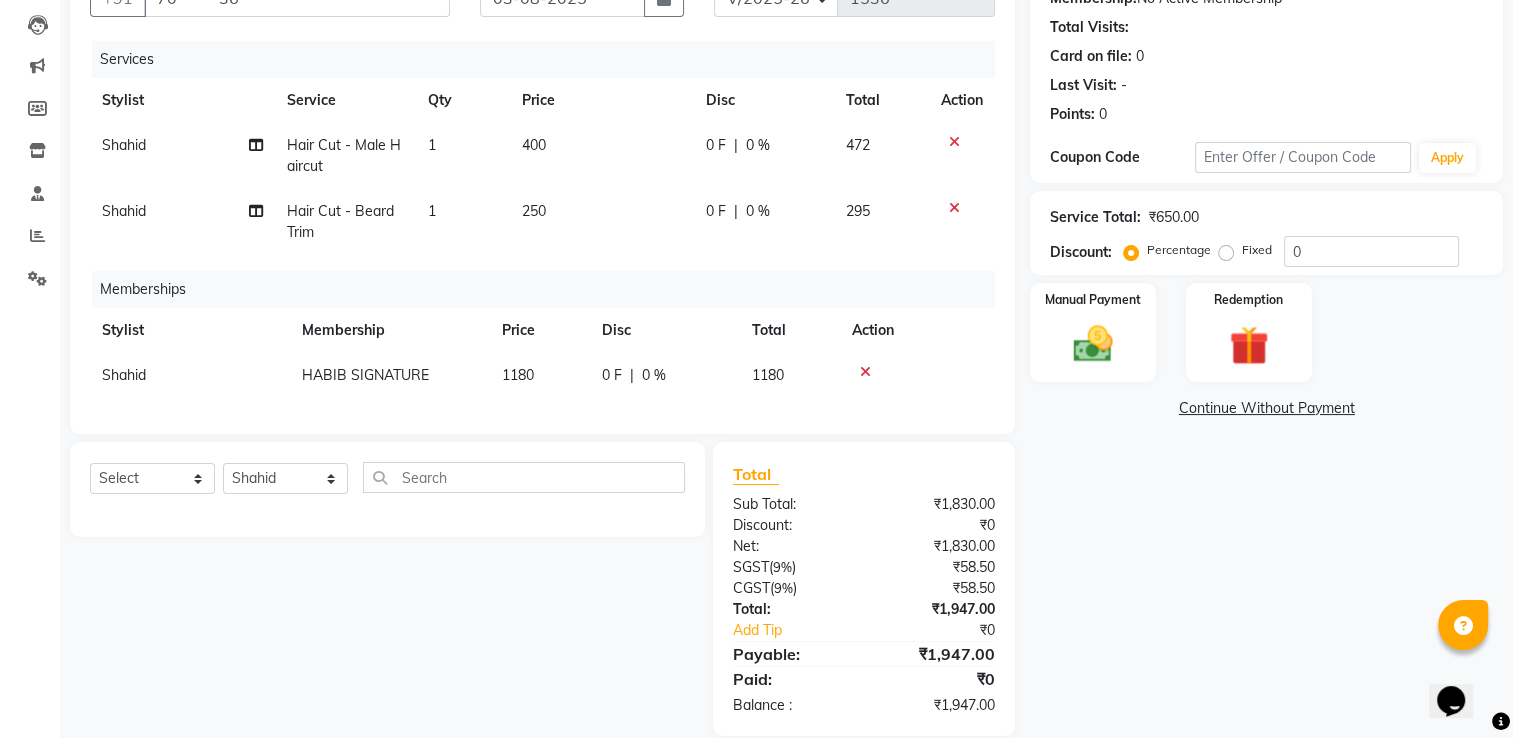 scroll, scrollTop: 214, scrollLeft: 0, axis: vertical 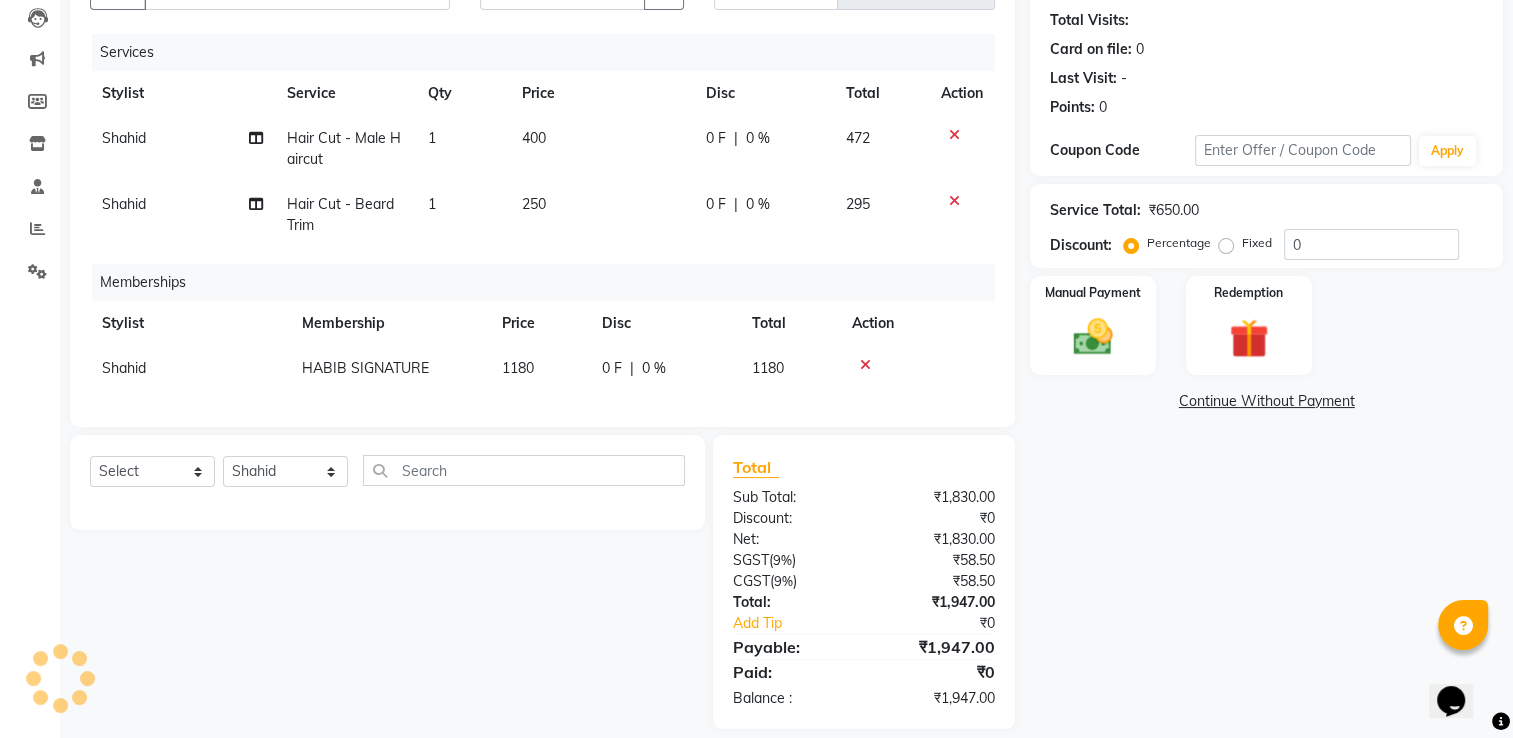 click on "0 %" 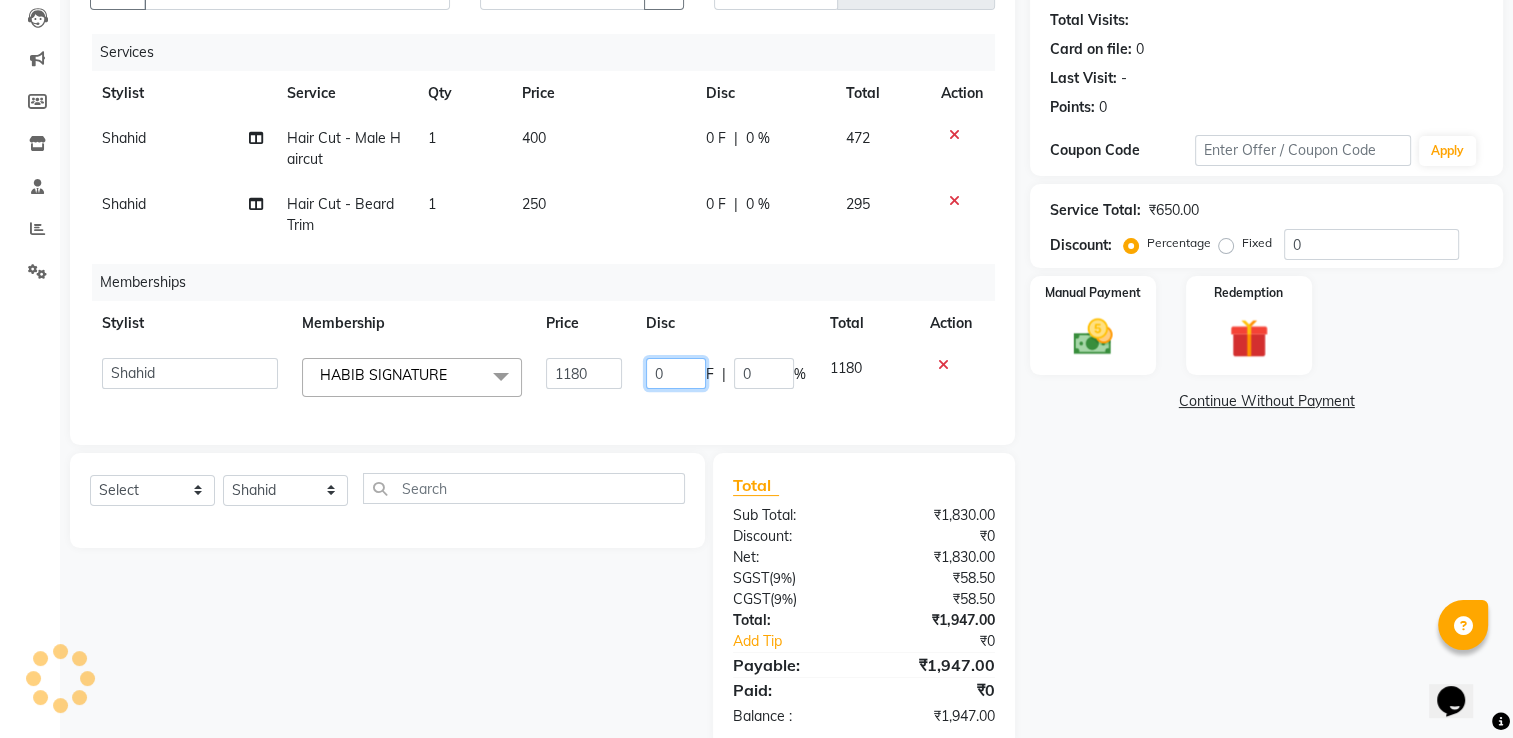 drag, startPoint x: 644, startPoint y: 372, endPoint x: 751, endPoint y: 373, distance: 107.00467 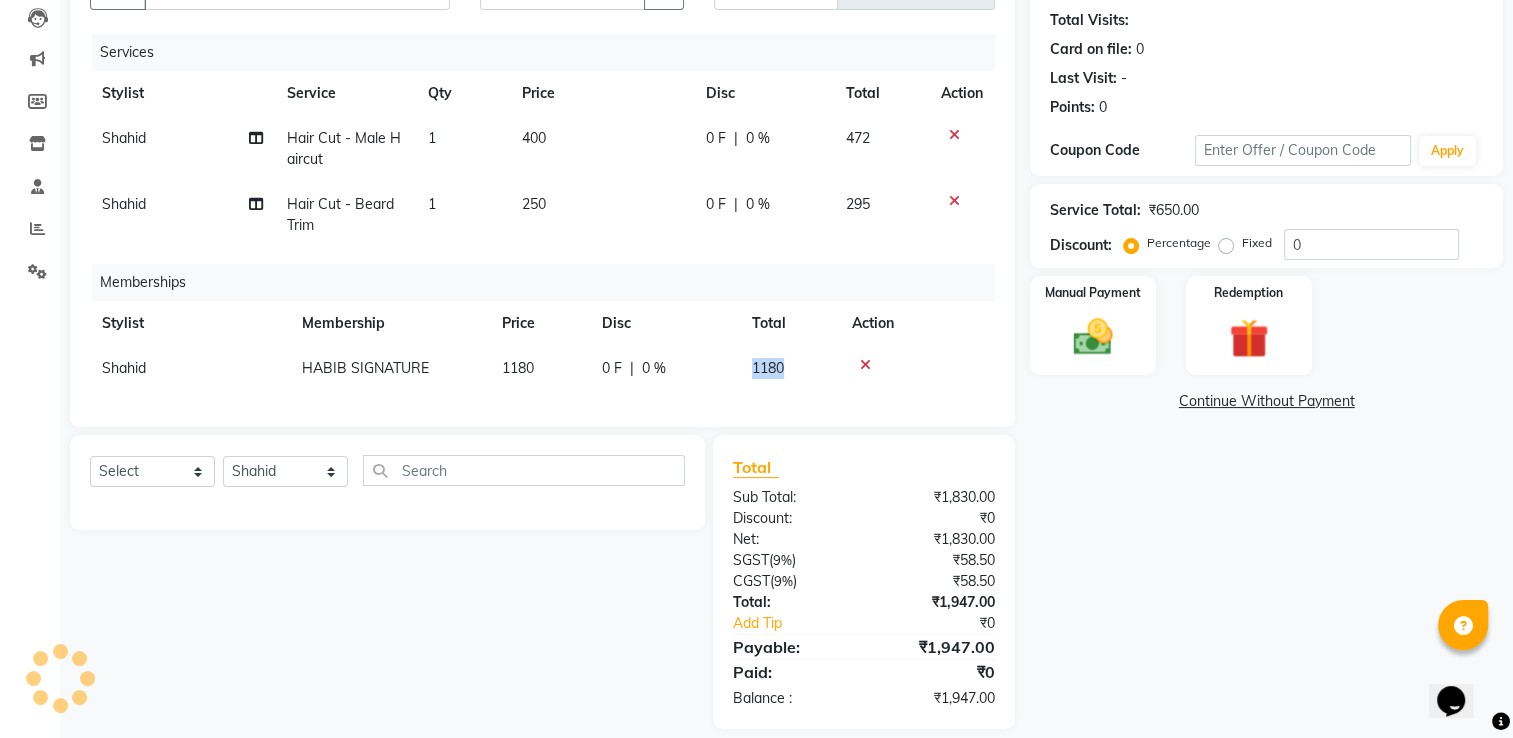 click on "1180" 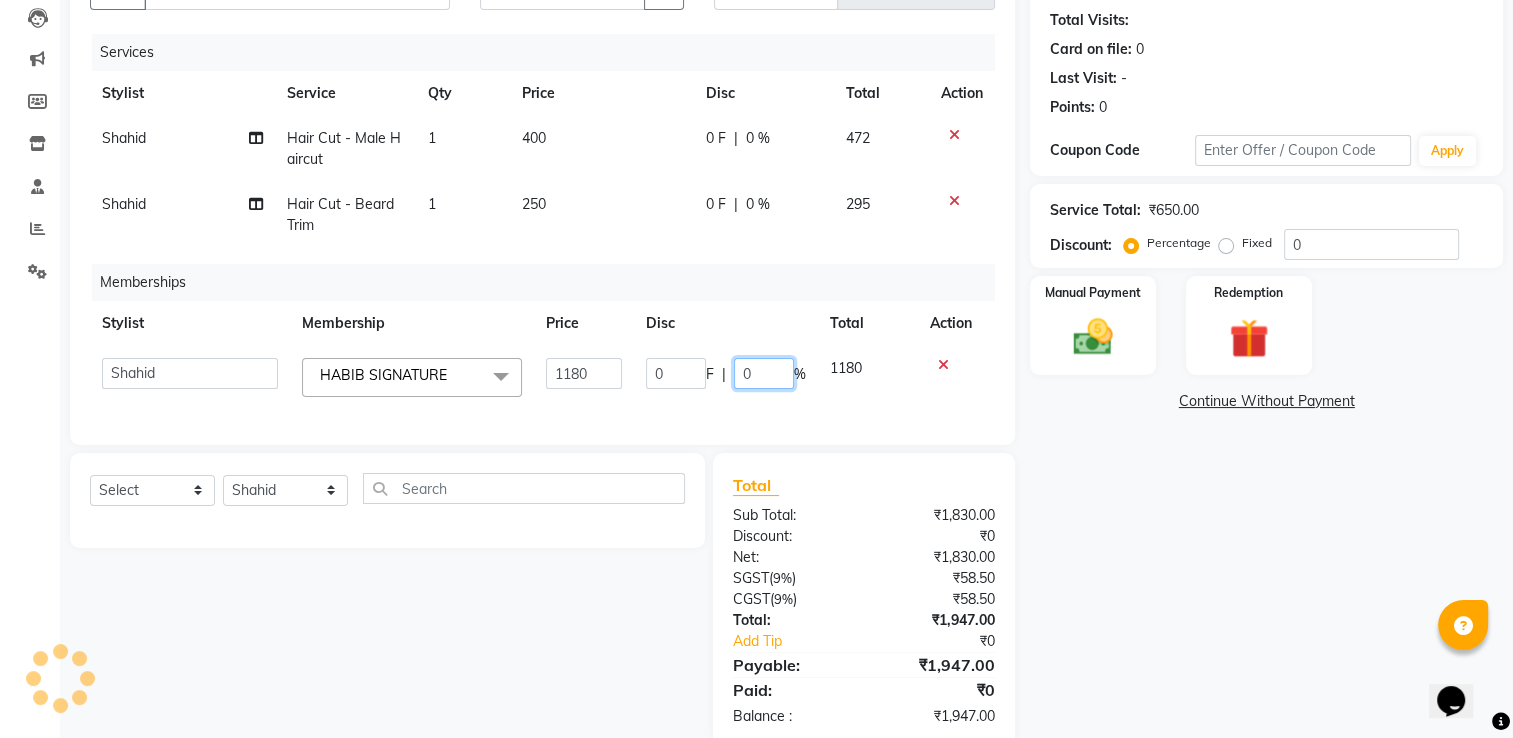 click on "0" 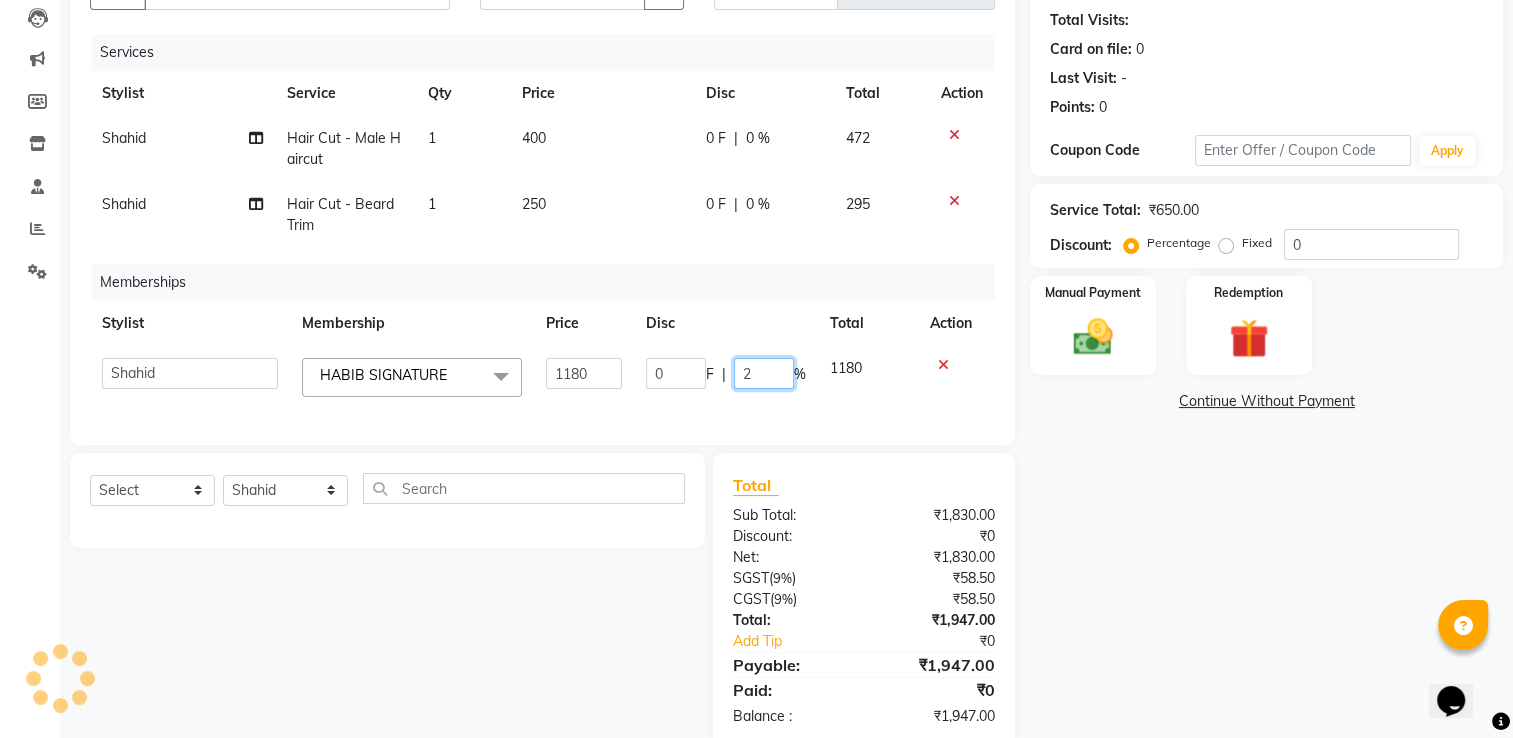 type on "20" 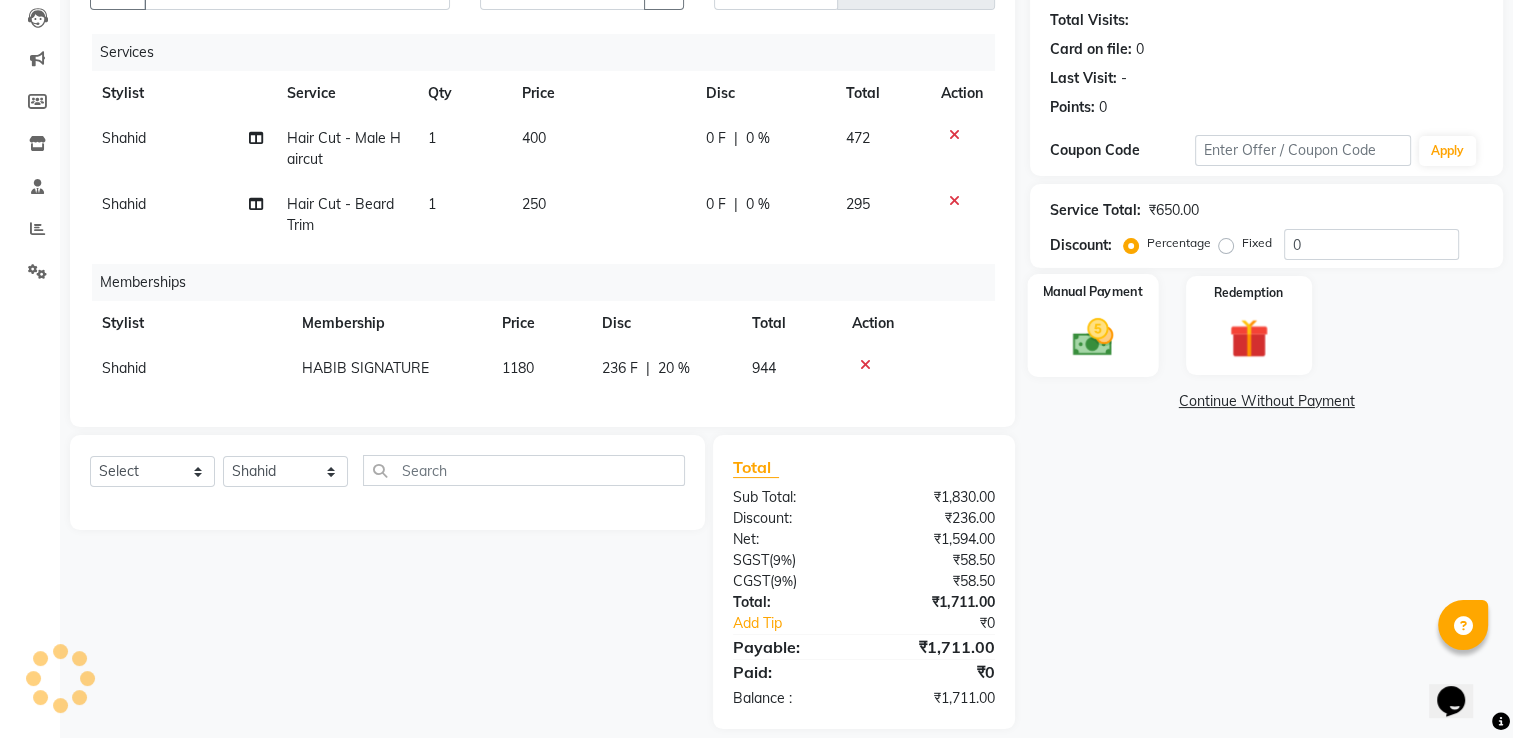 click 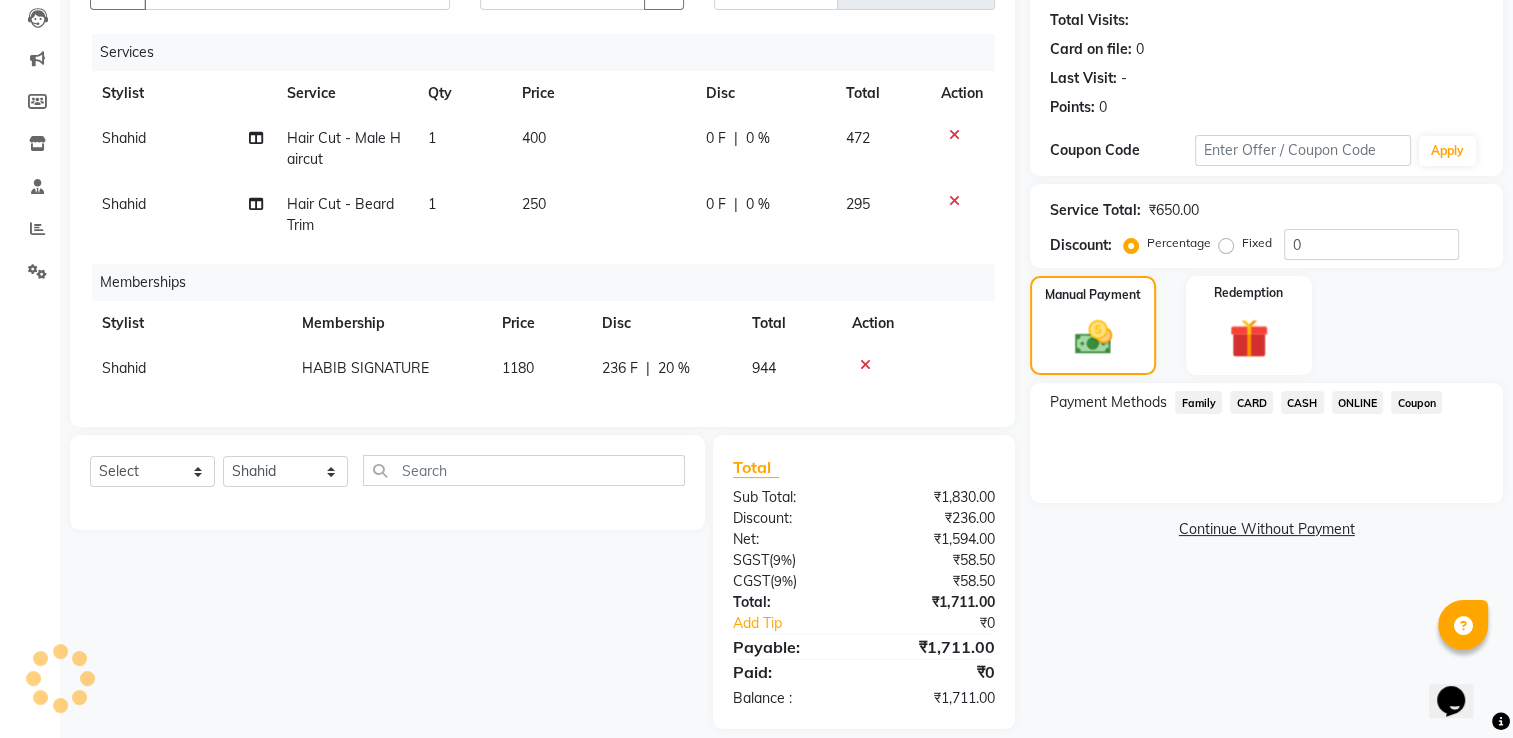 click on "ONLINE" 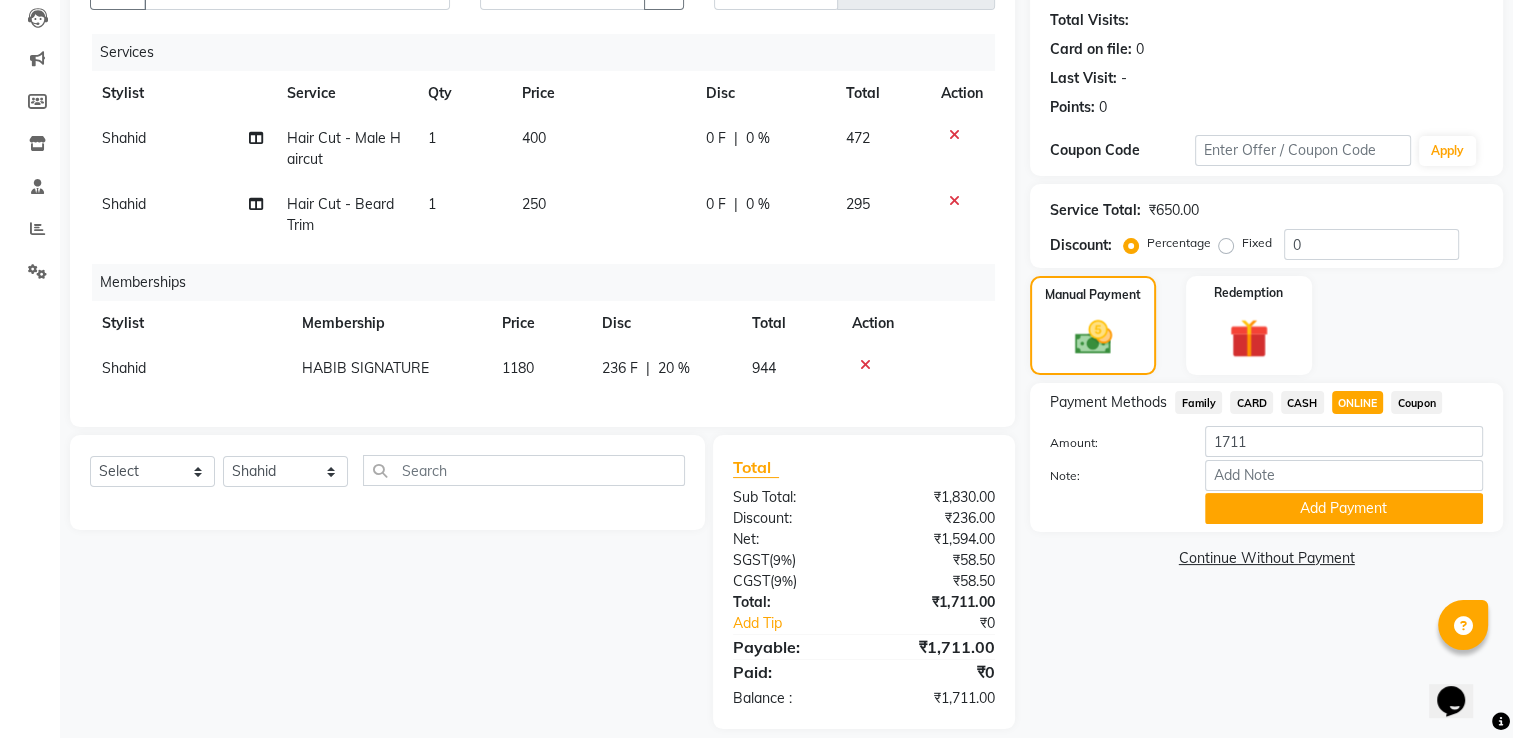 drag, startPoint x: 1266, startPoint y: 398, endPoint x: 1252, endPoint y: 401, distance: 14.3178215 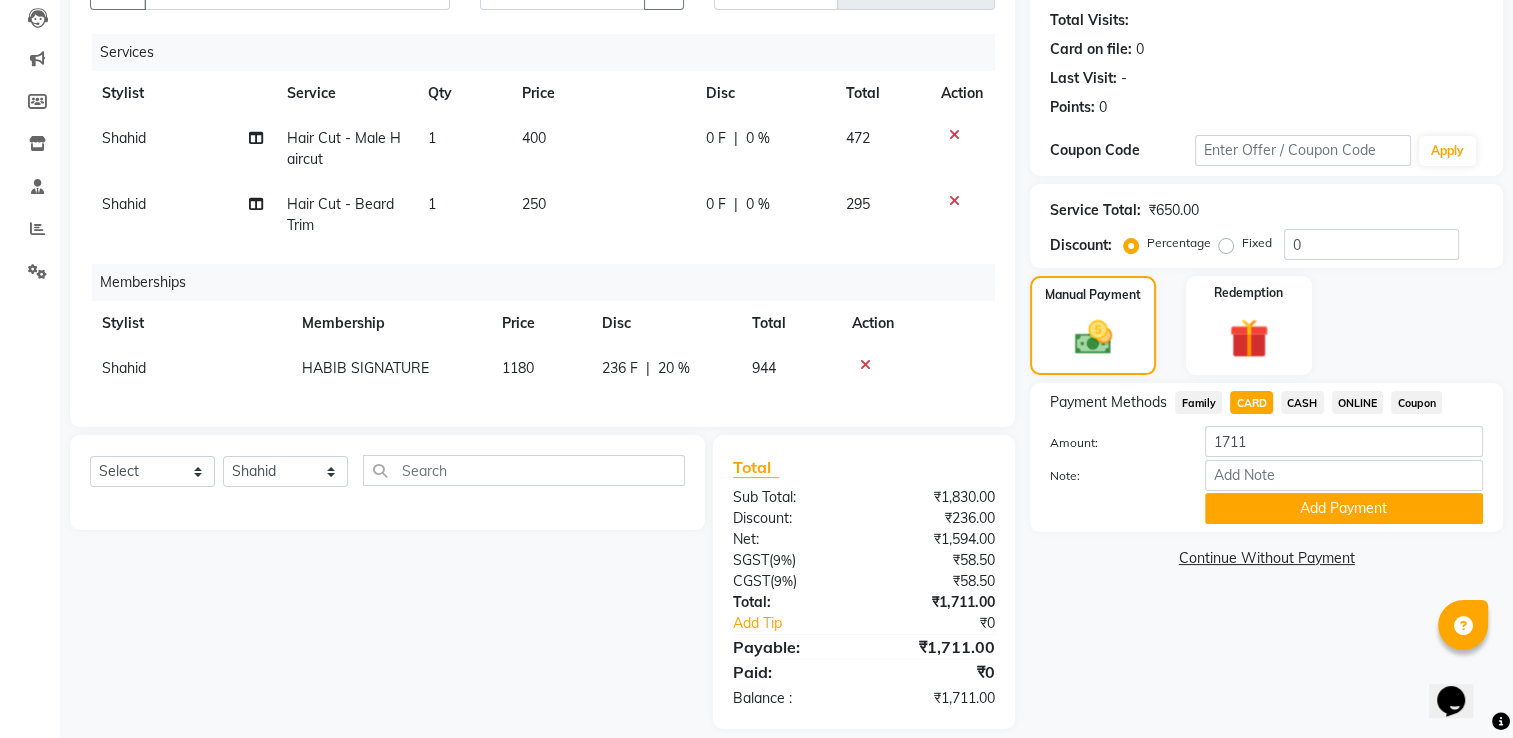 click on "CARD" 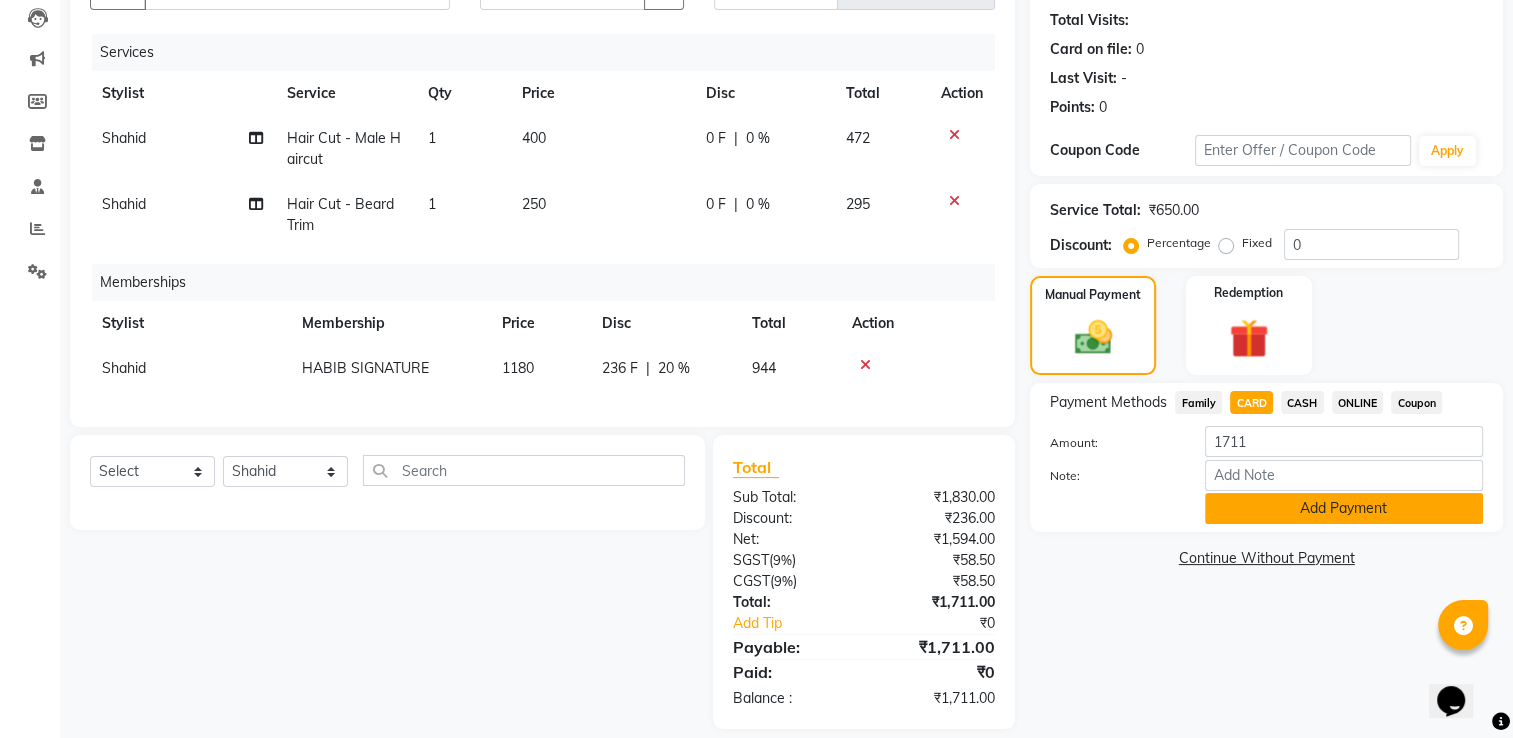 click on "Add Payment" 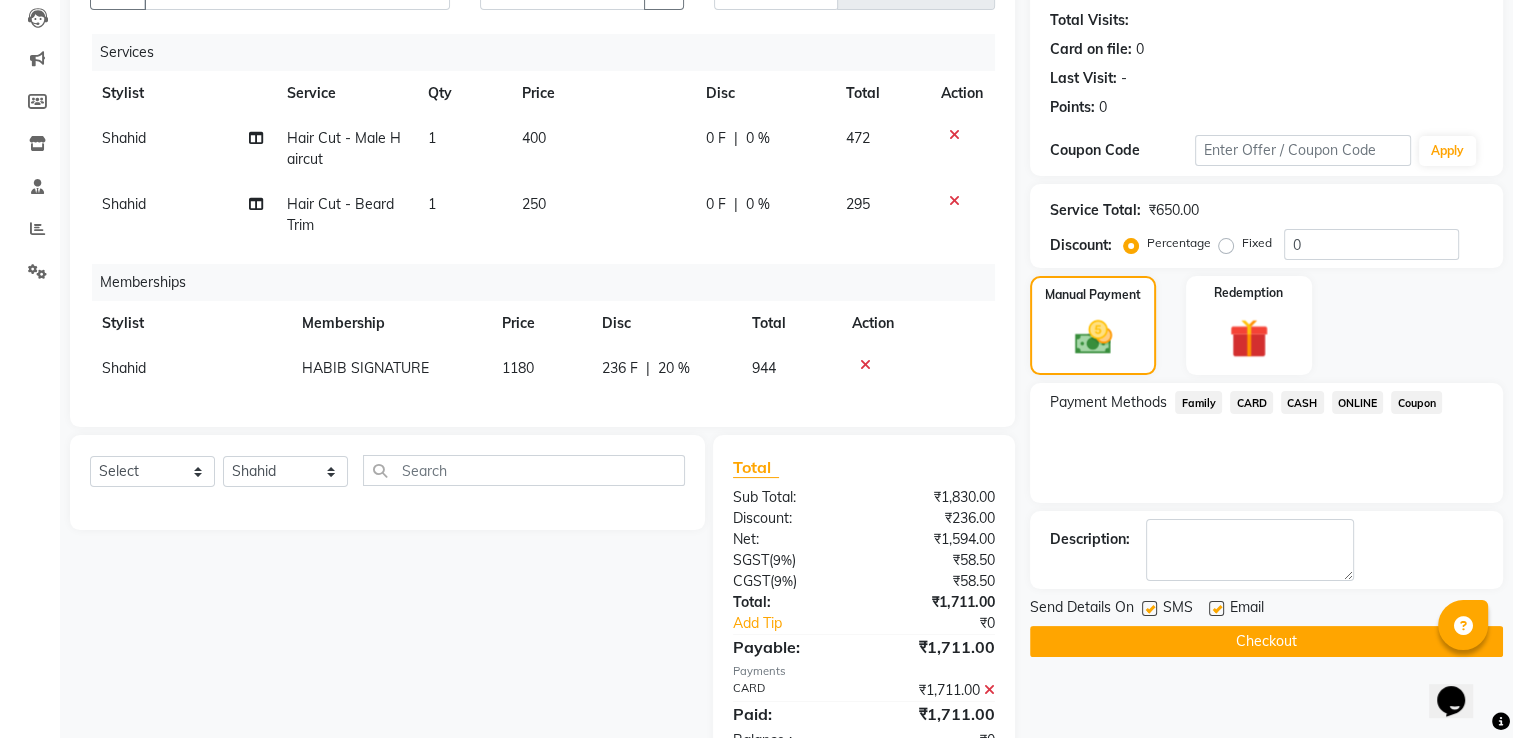 scroll, scrollTop: 292, scrollLeft: 0, axis: vertical 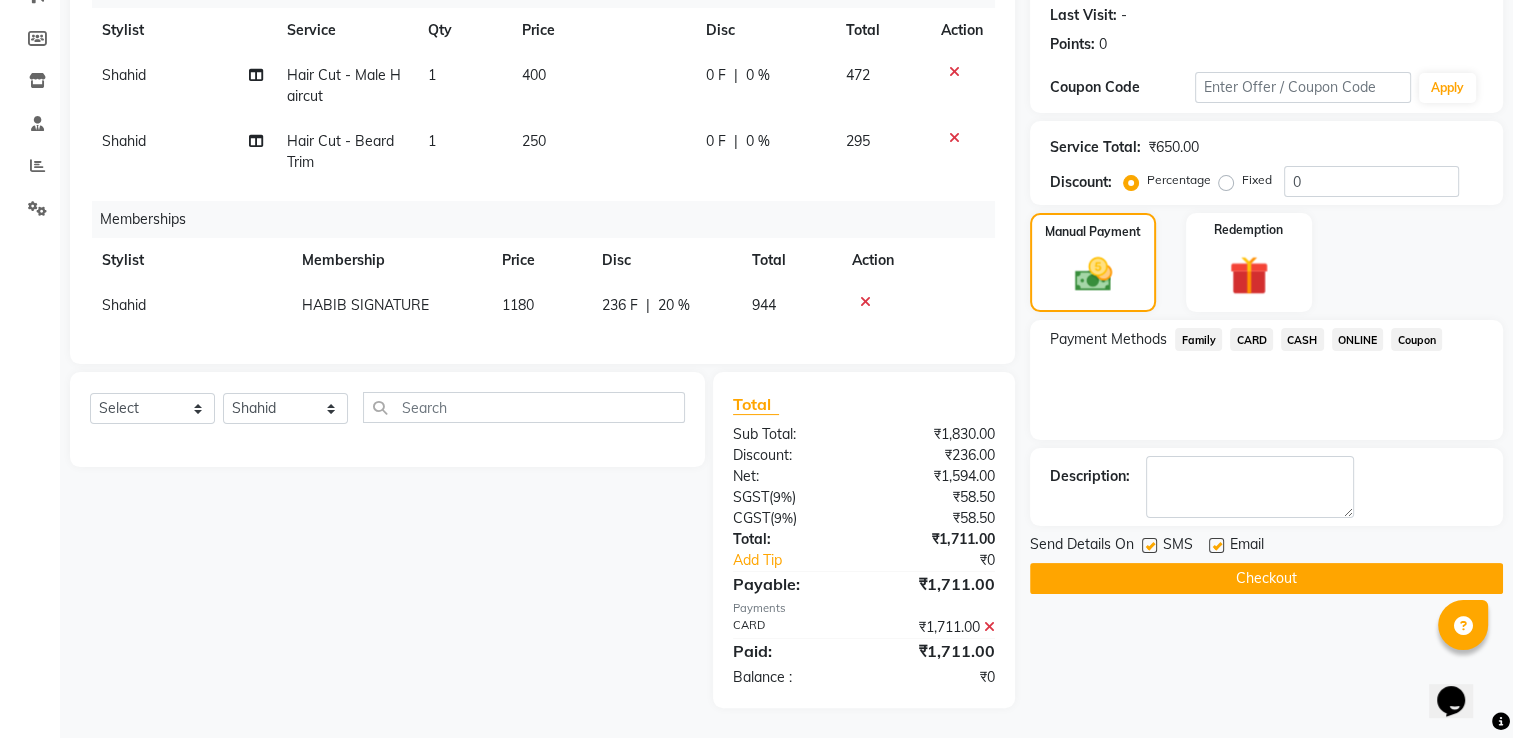 click on "Checkout" 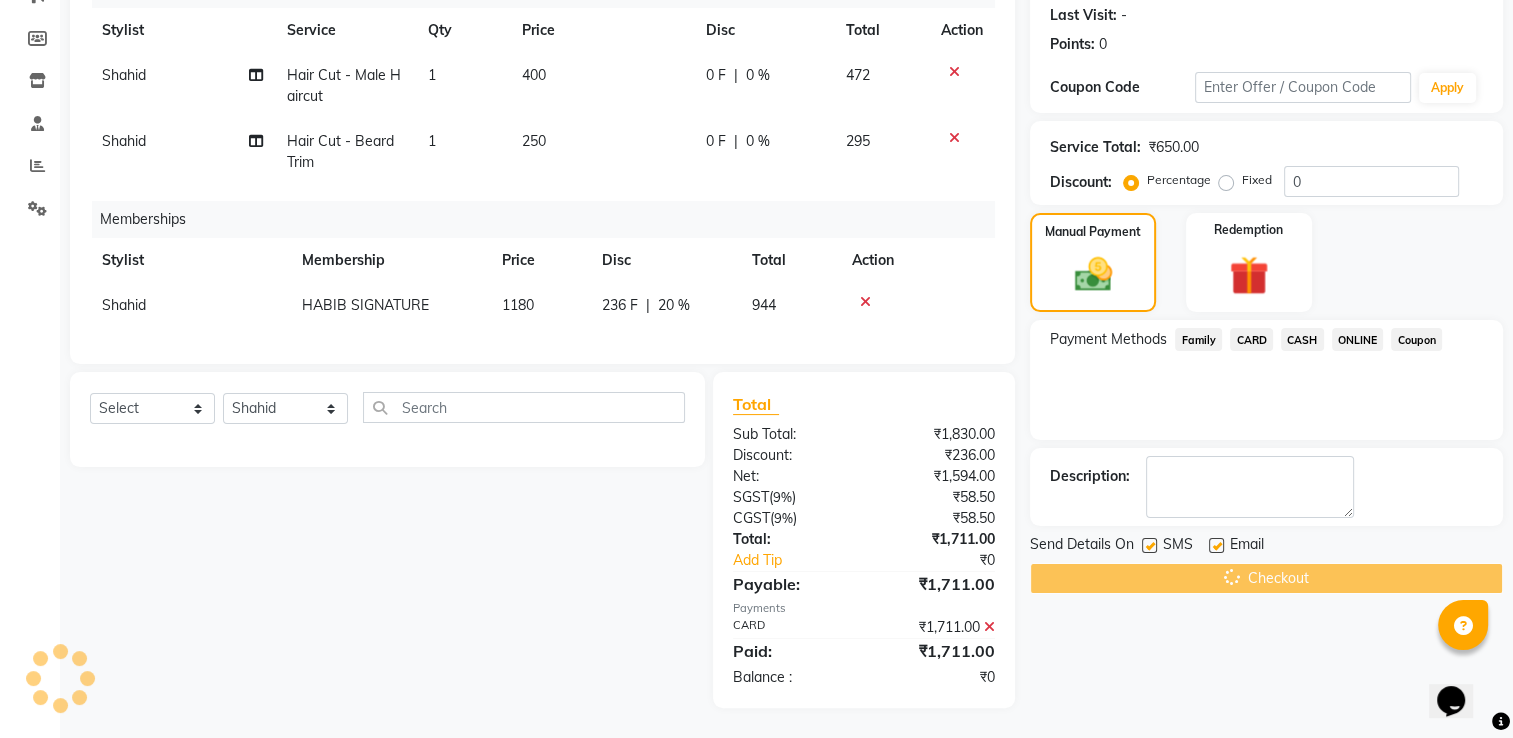 click on "Checkout" 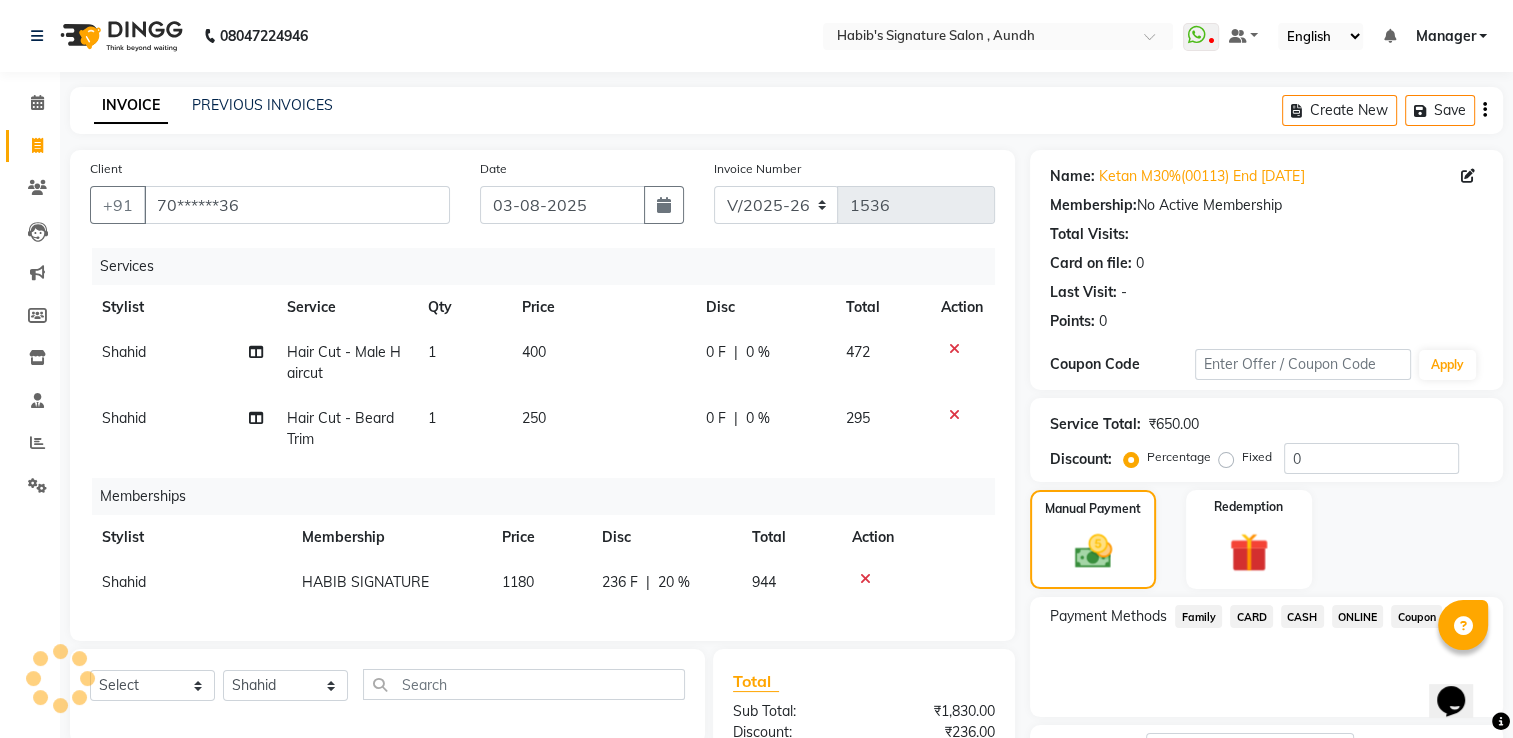 scroll, scrollTop: 292, scrollLeft: 0, axis: vertical 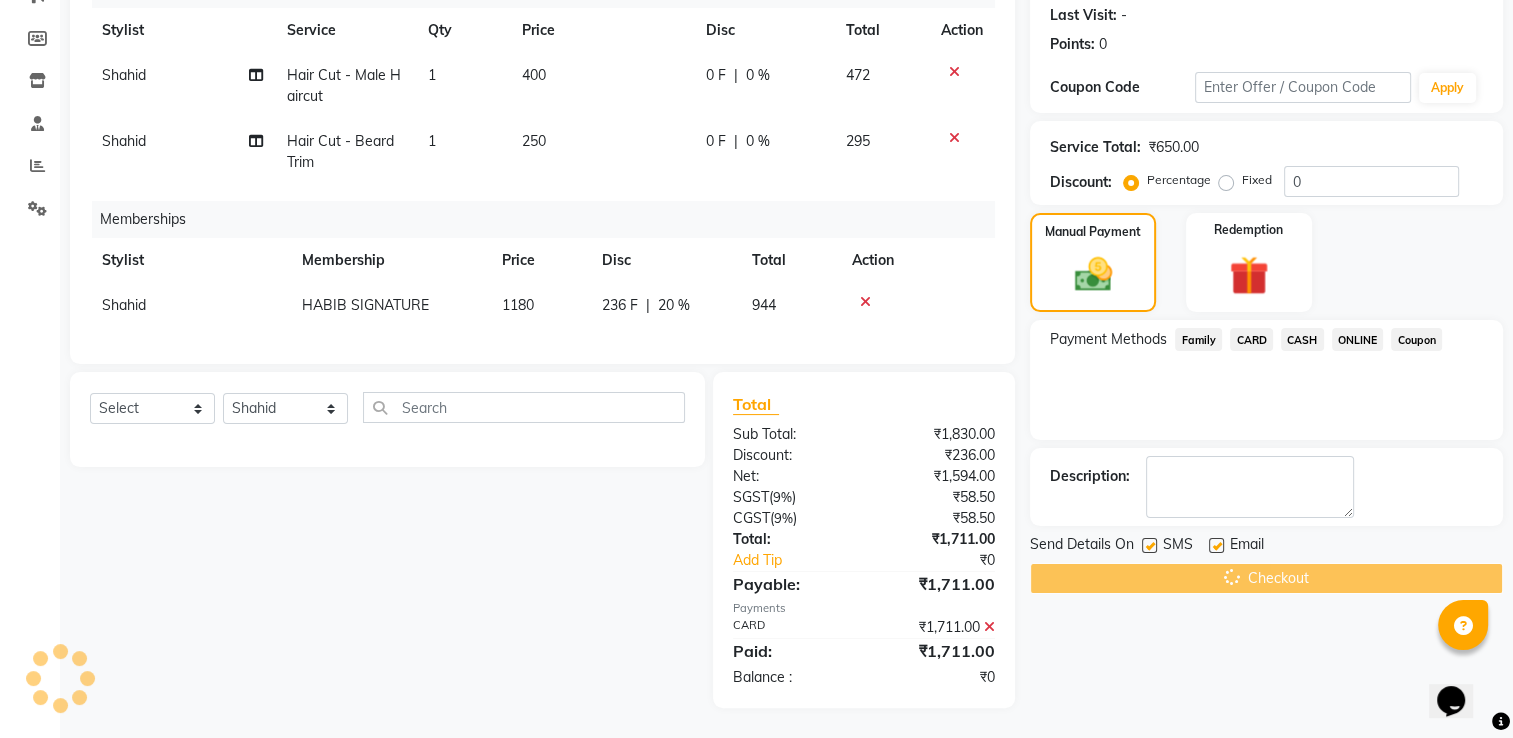 click on "Checkout" 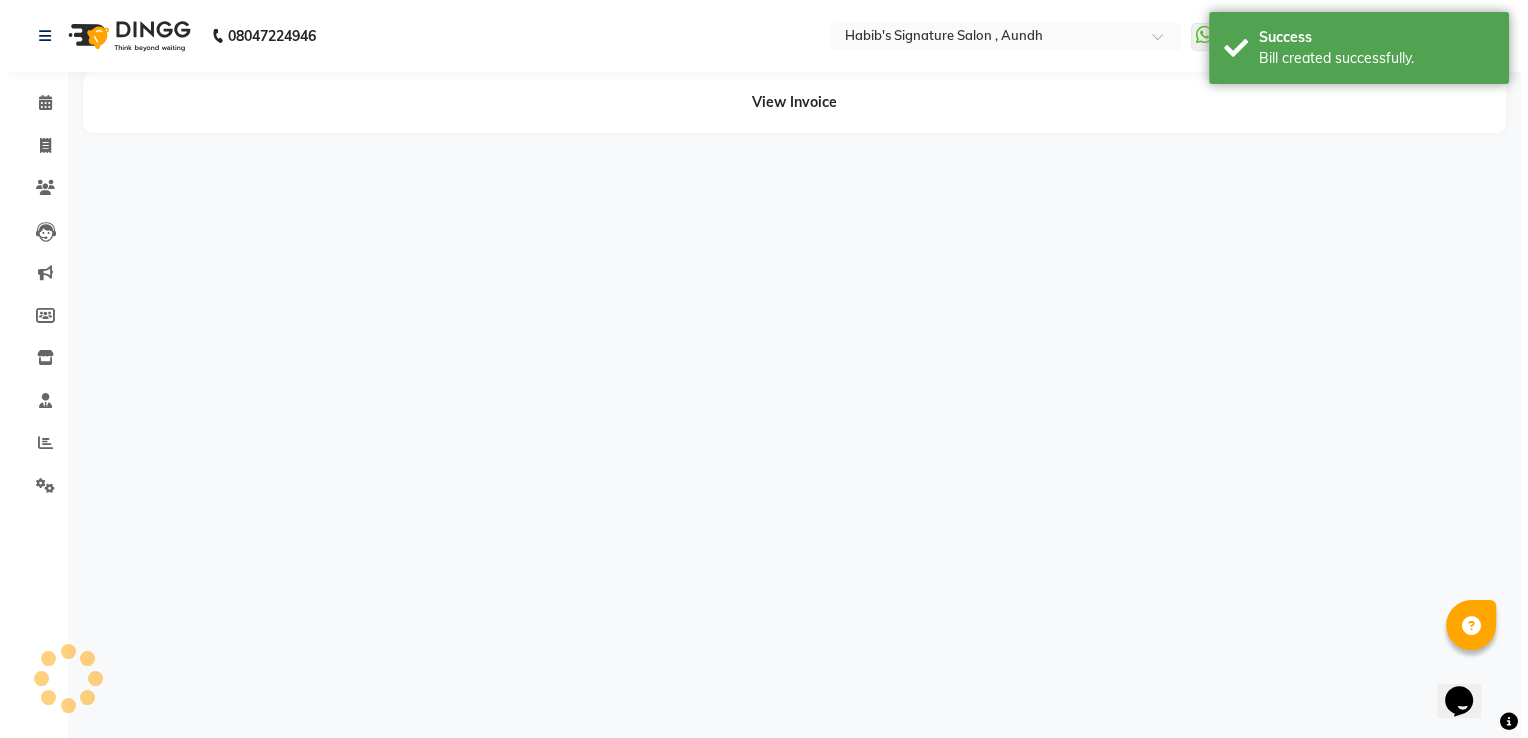 scroll, scrollTop: 0, scrollLeft: 0, axis: both 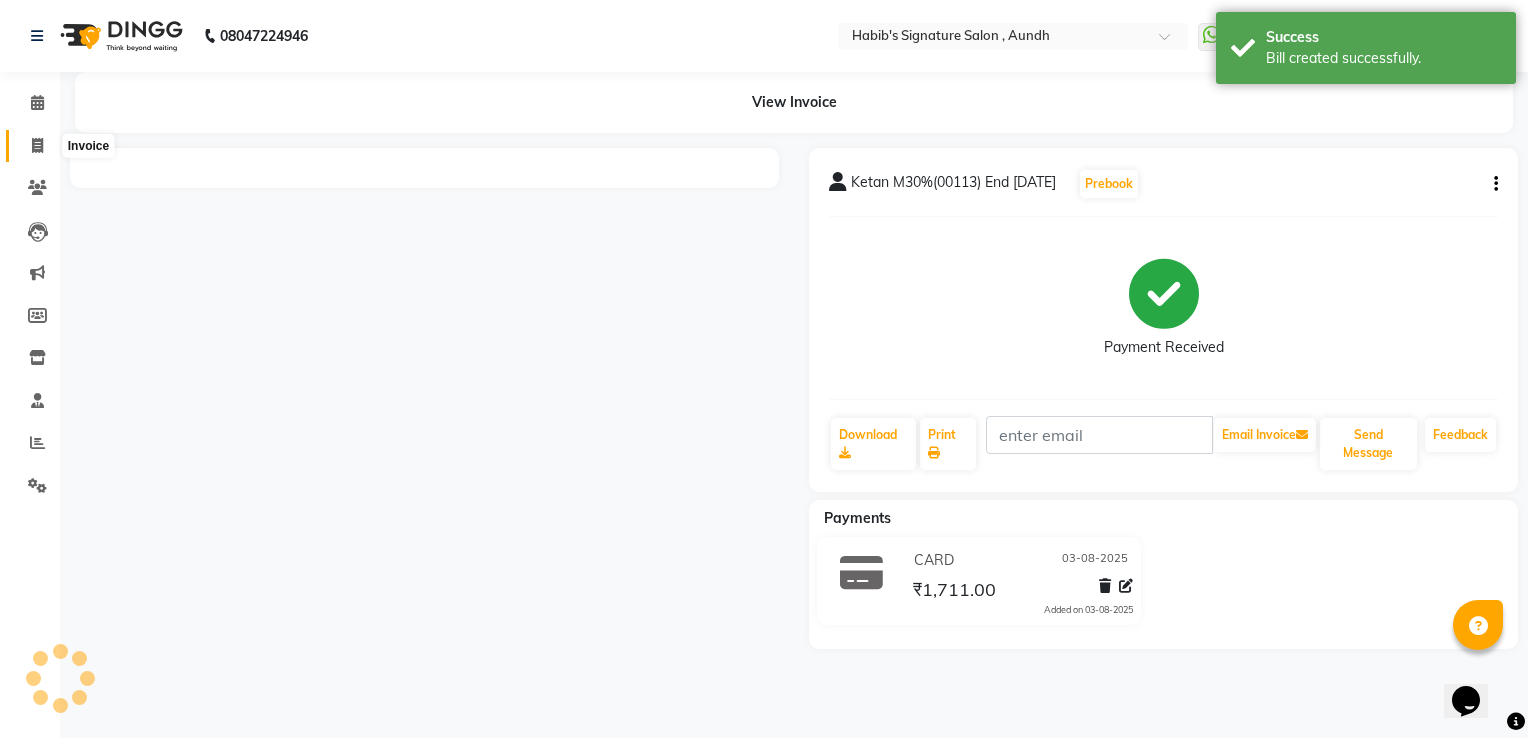click 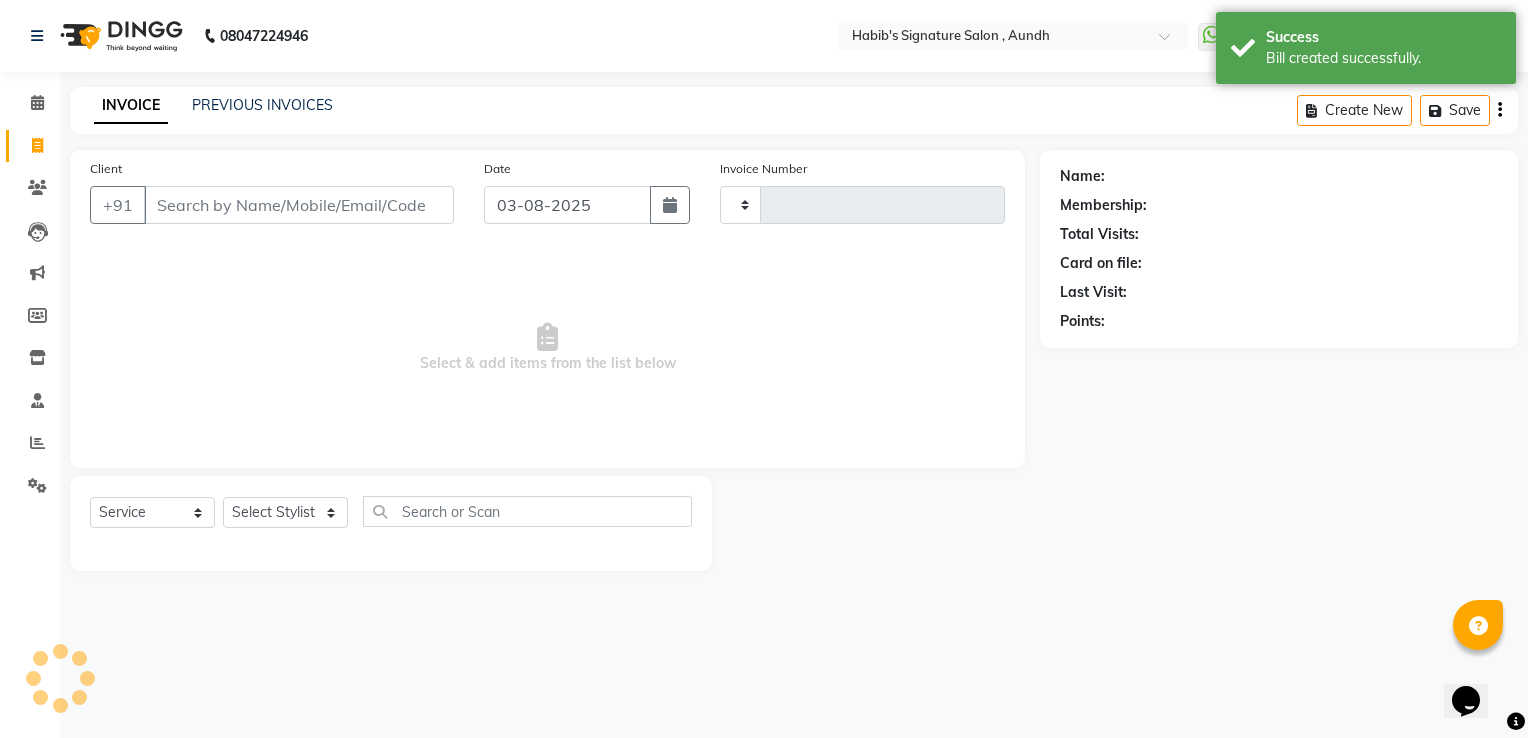 type on "1537" 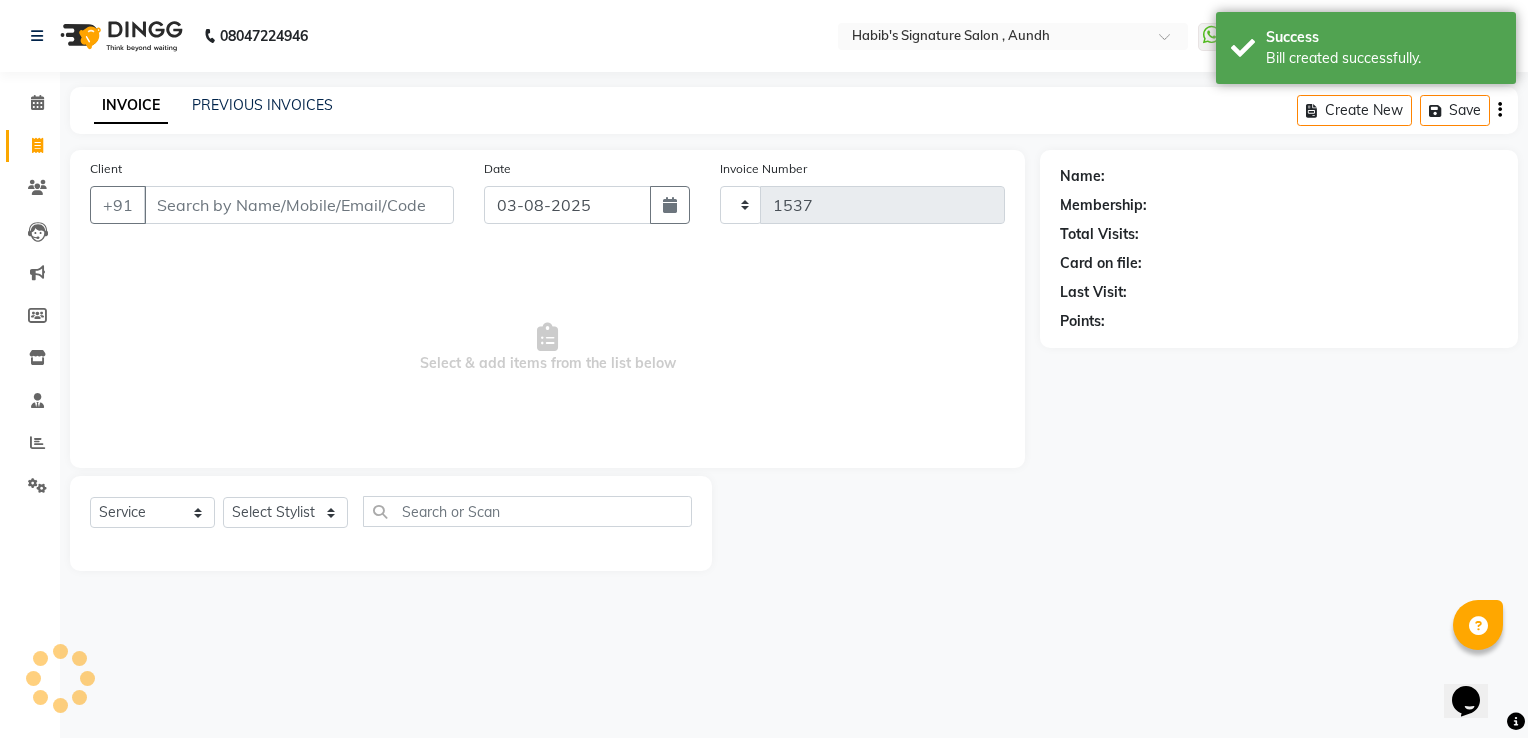 select on "6342" 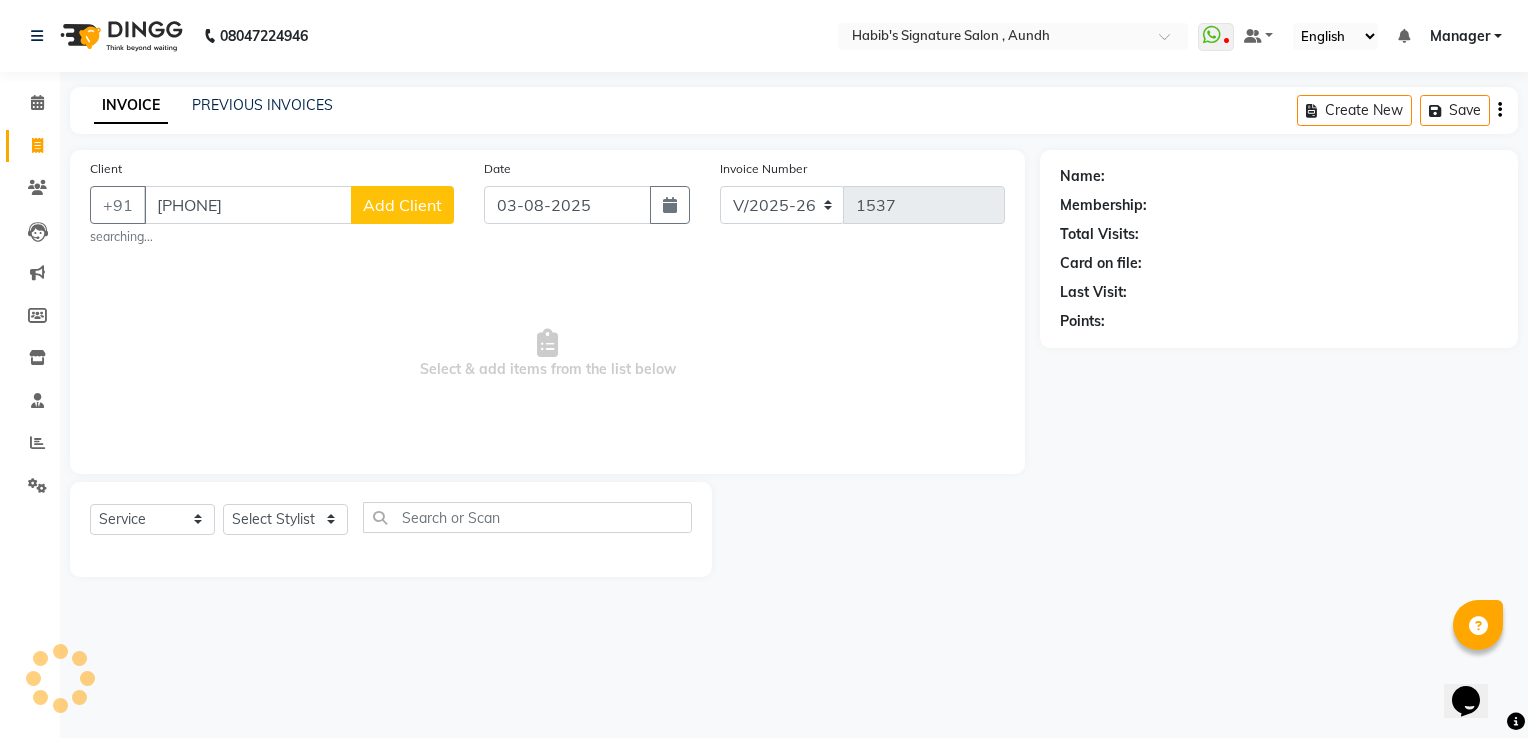 type on "[PHONE]" 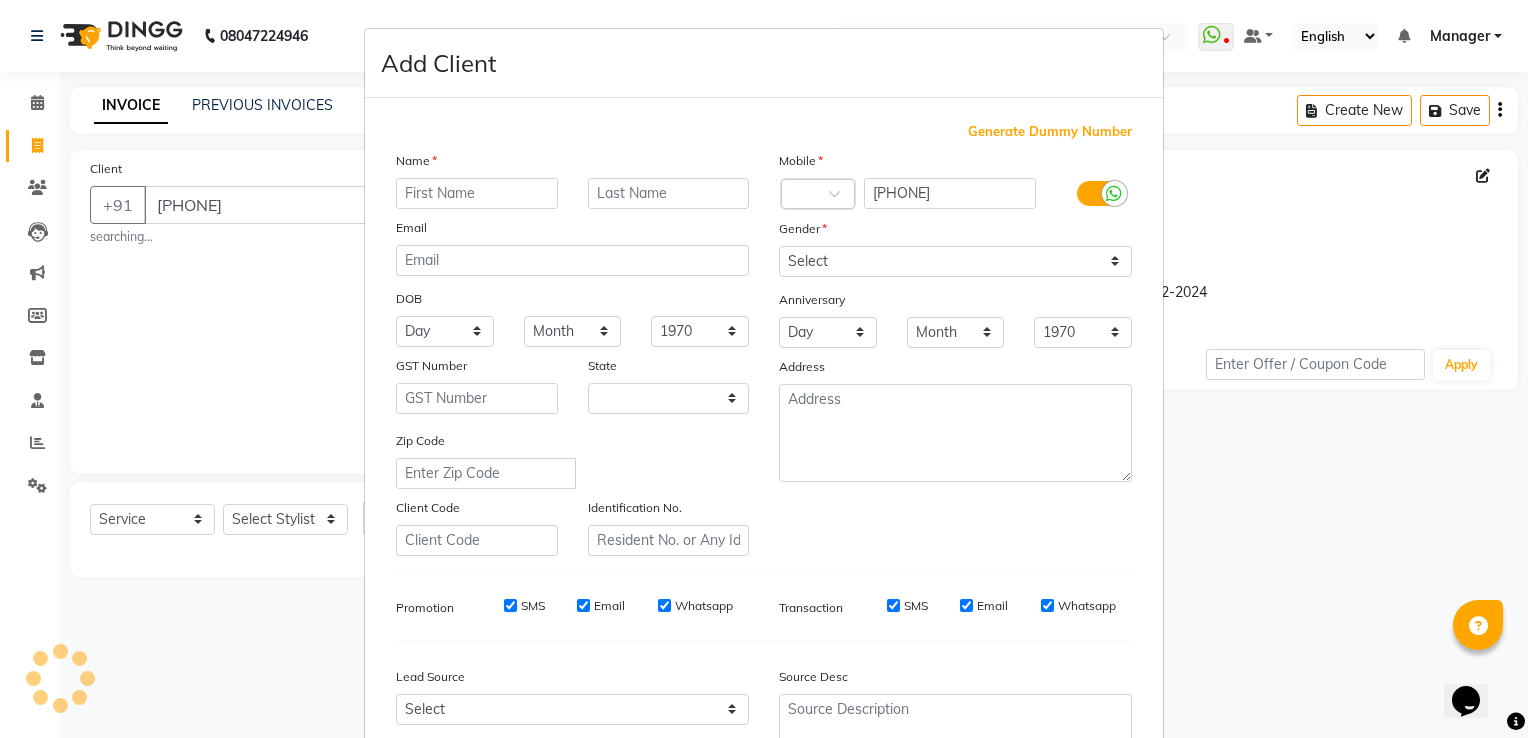 select on "22" 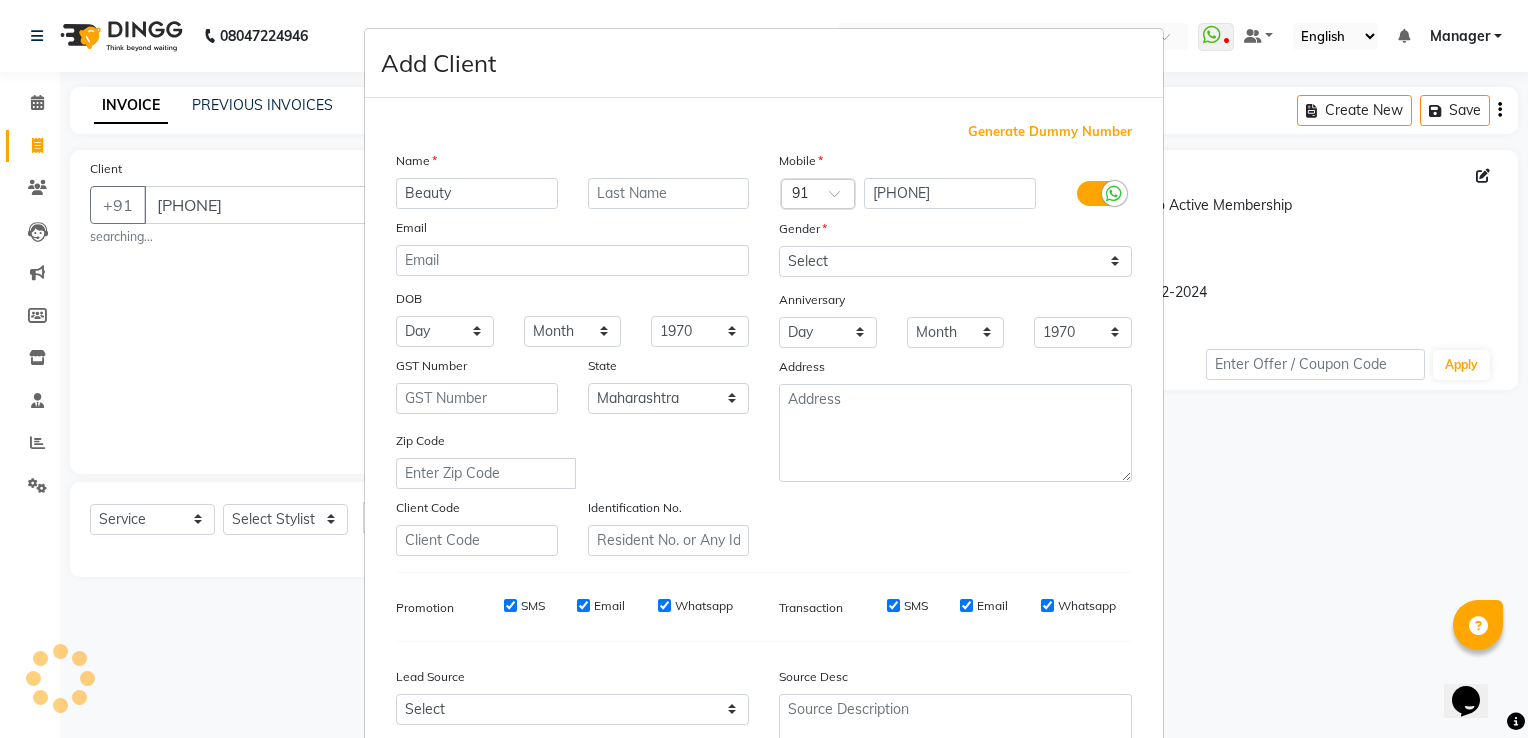 type on "Beauty" 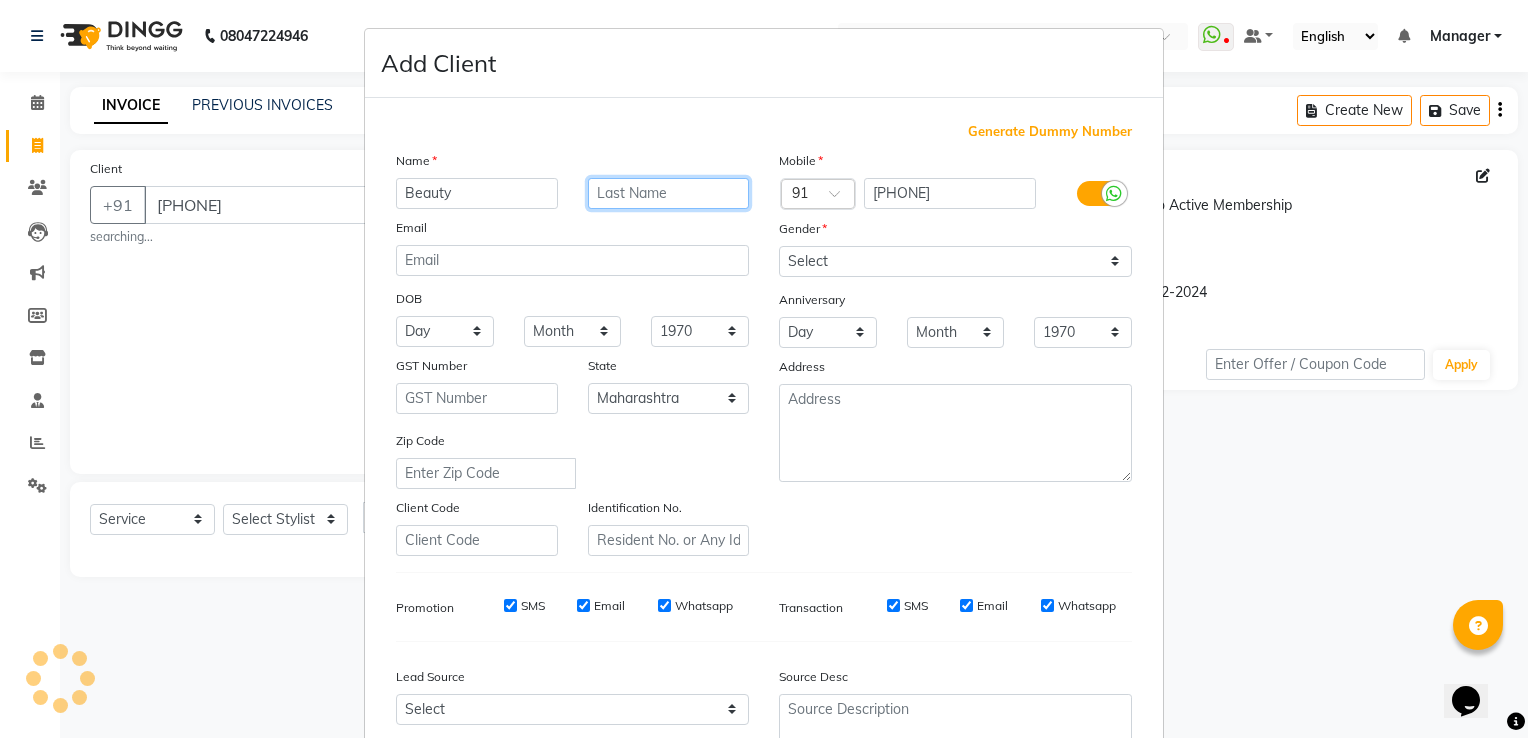 click at bounding box center [669, 193] 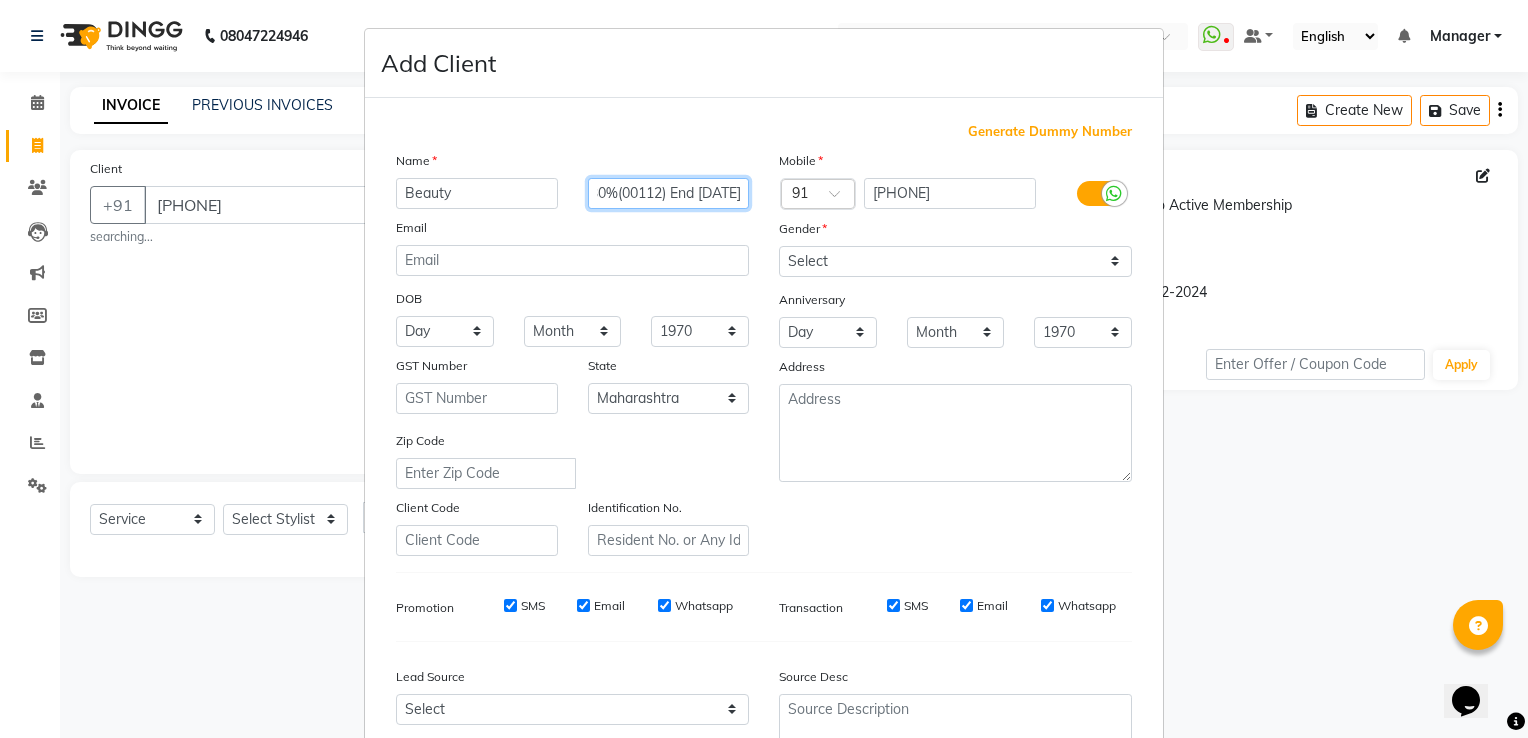 scroll, scrollTop: 0, scrollLeft: 58, axis: horizontal 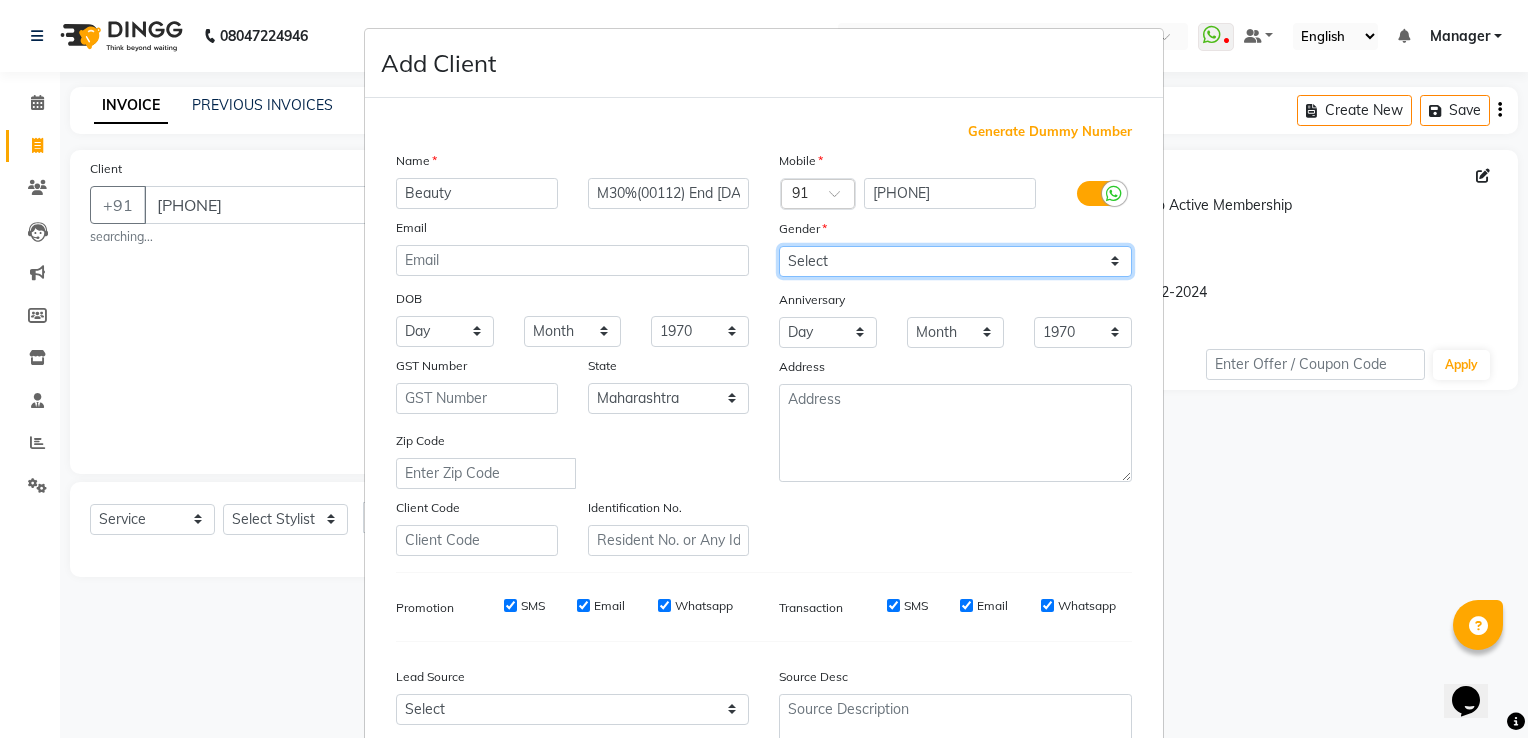 click on "Select Male Female Other Prefer Not To Say" at bounding box center [955, 261] 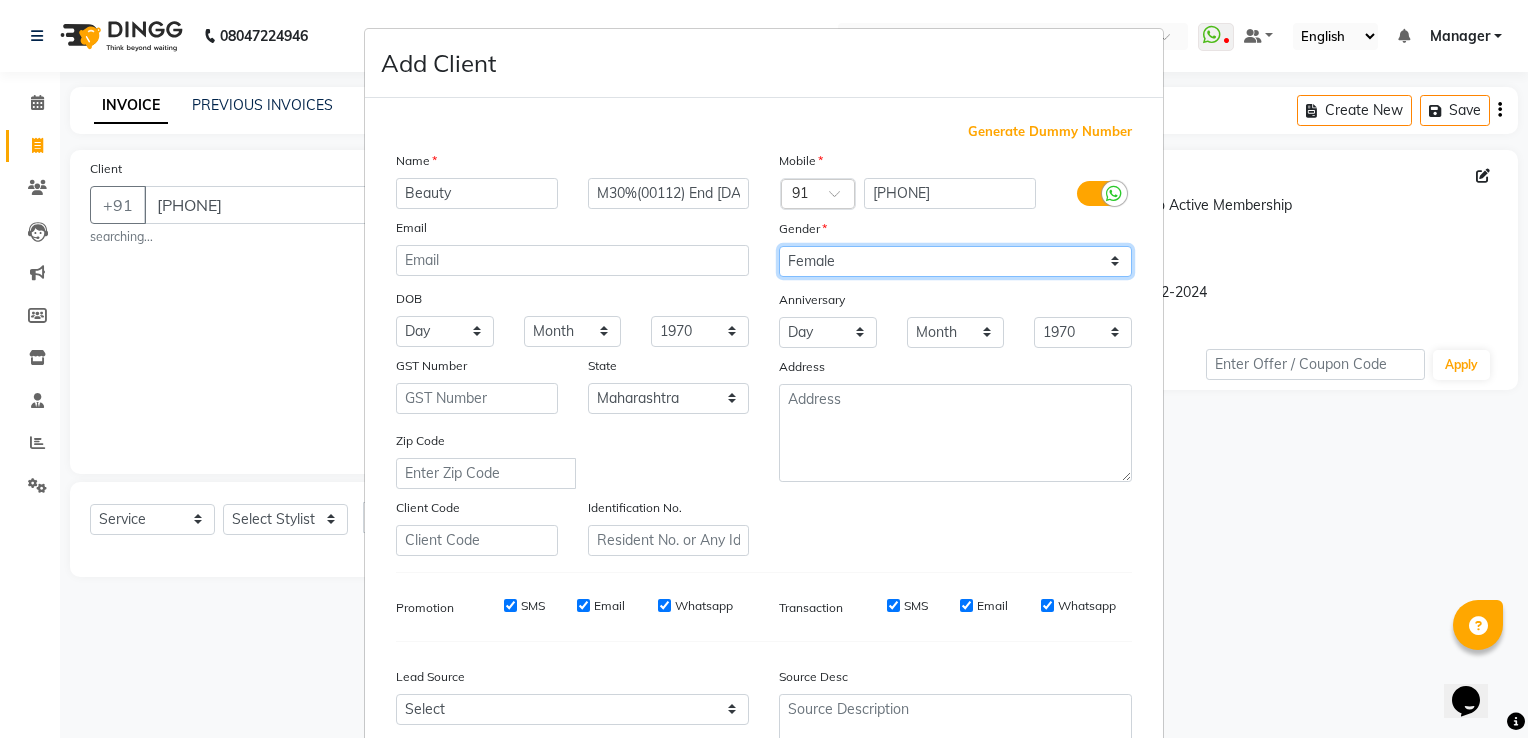 click on "Select Male Female Other Prefer Not To Say" at bounding box center (955, 261) 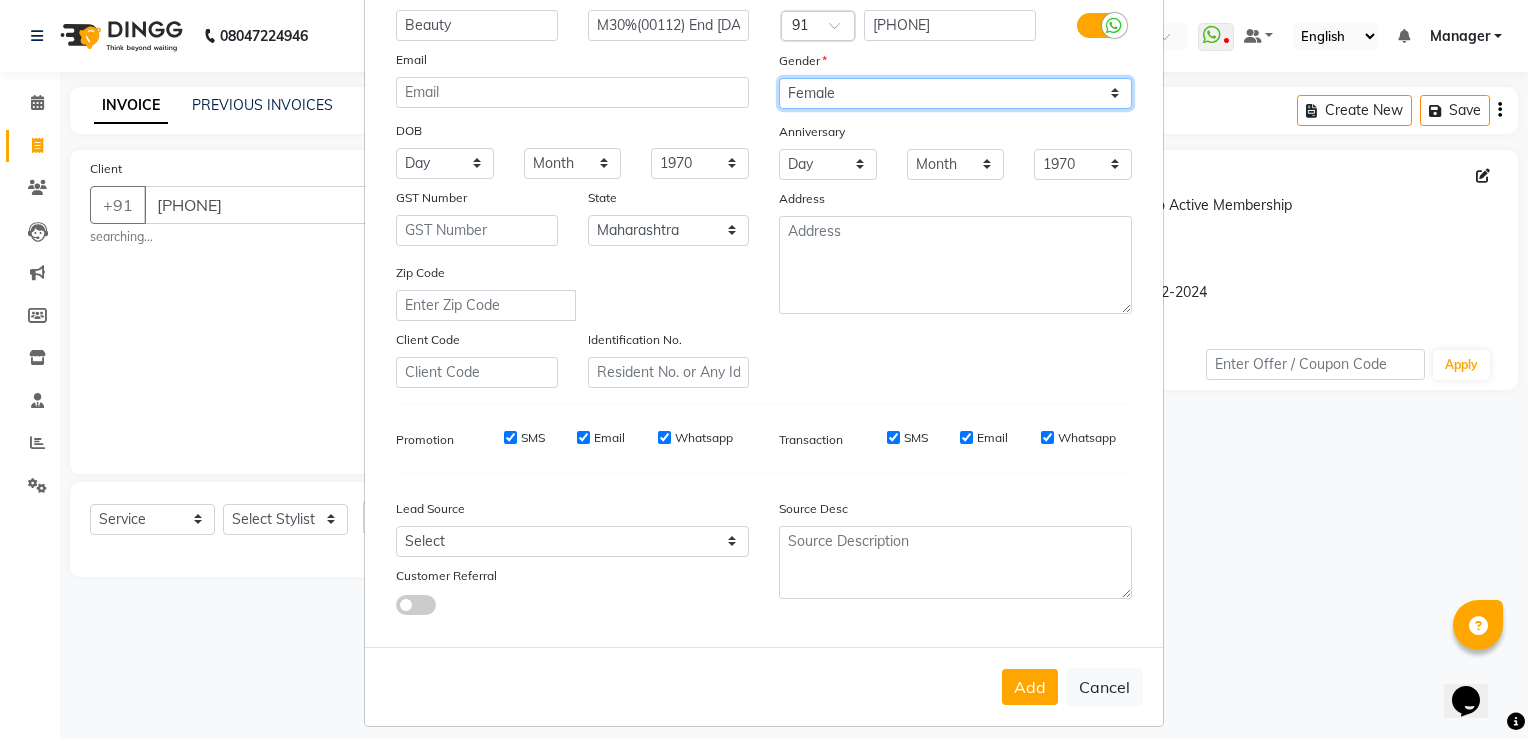 scroll, scrollTop: 182, scrollLeft: 0, axis: vertical 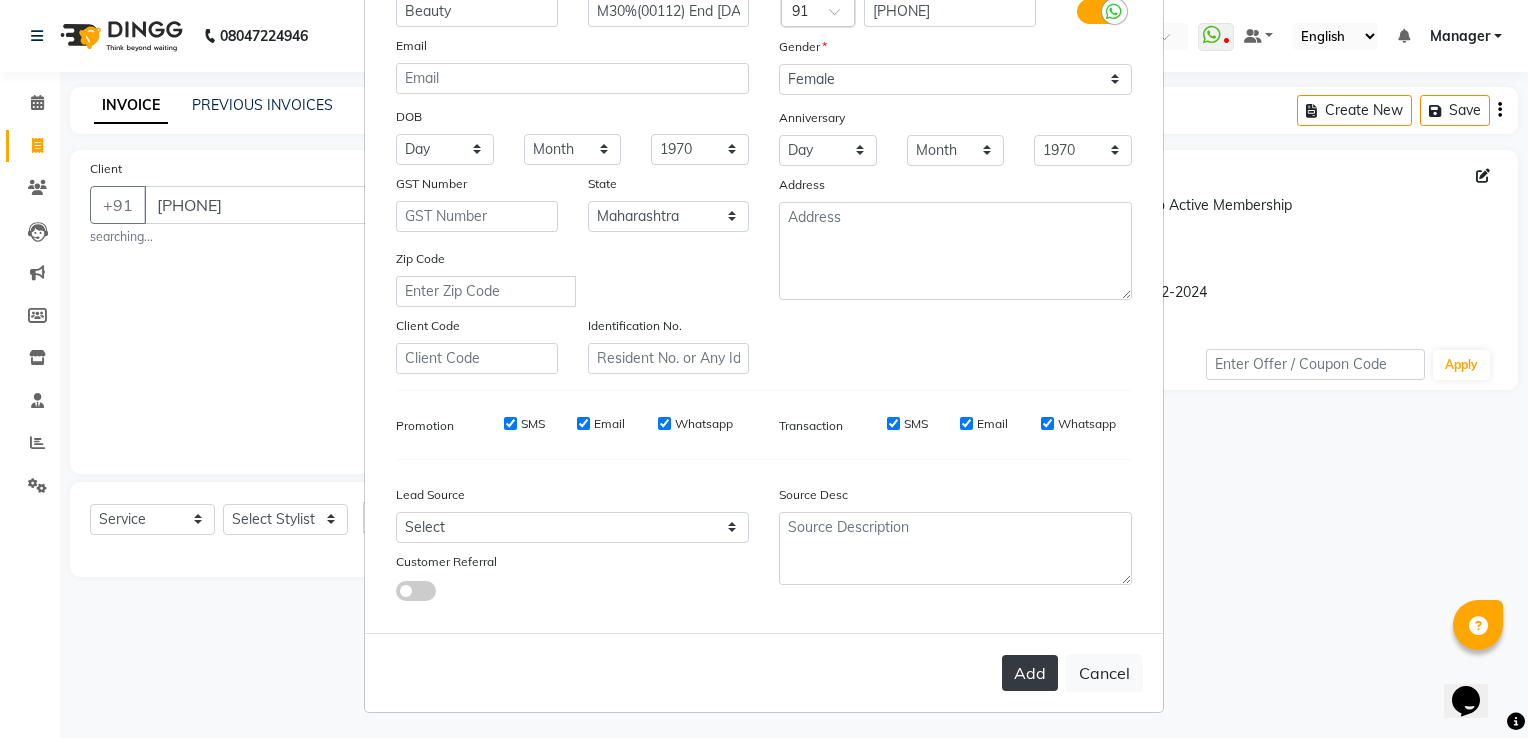 click on "Add" at bounding box center (1030, 673) 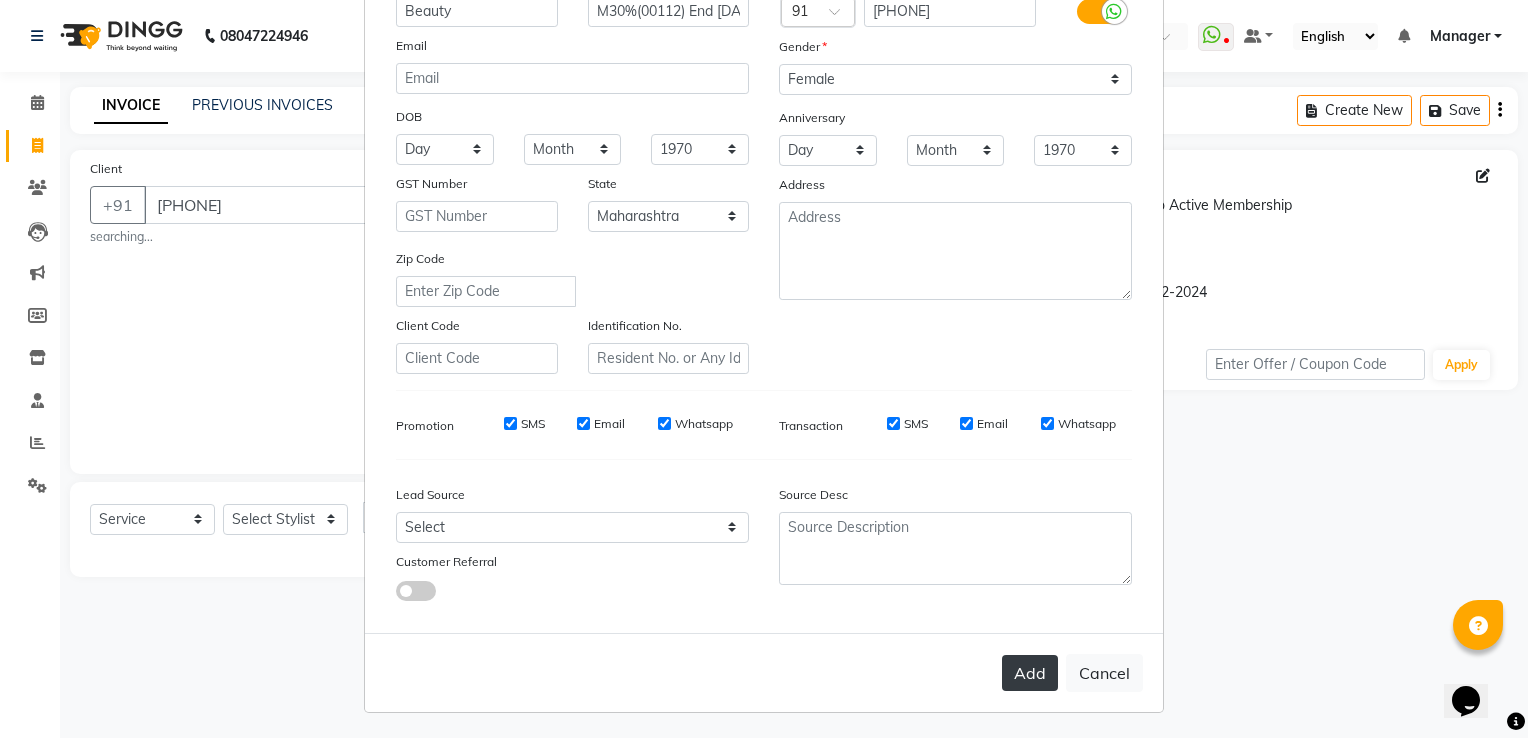 click on "Add" at bounding box center (1030, 673) 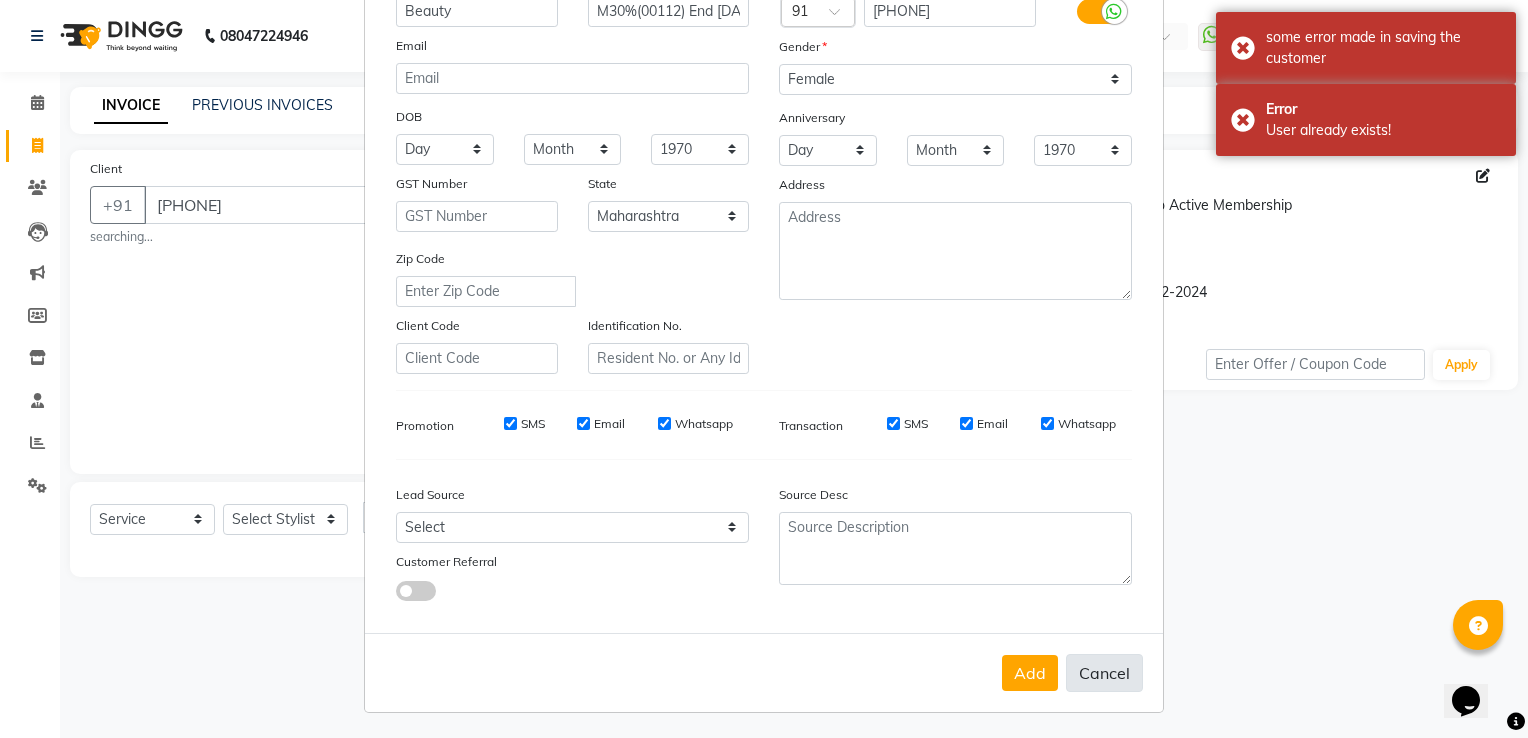 click on "Cancel" at bounding box center [1104, 673] 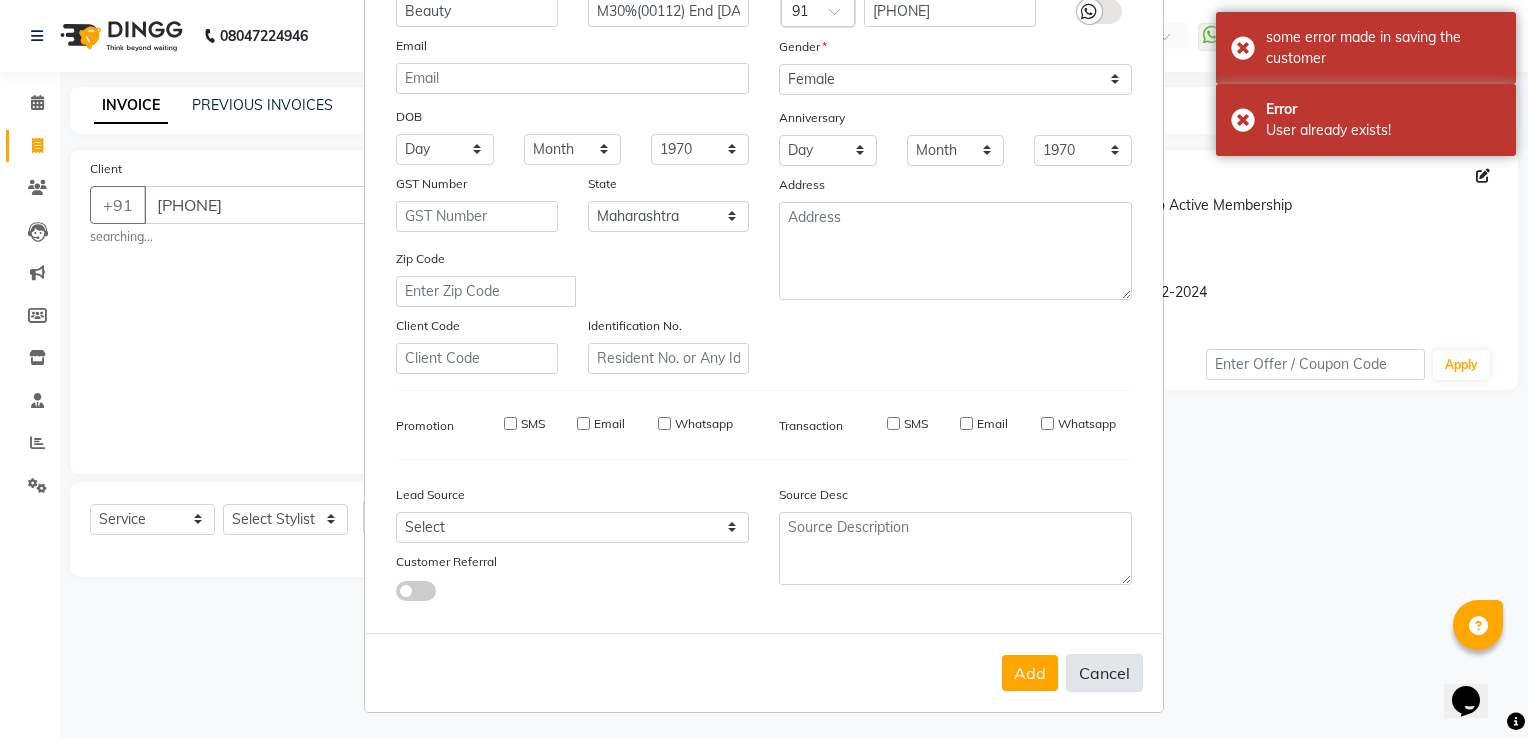 type 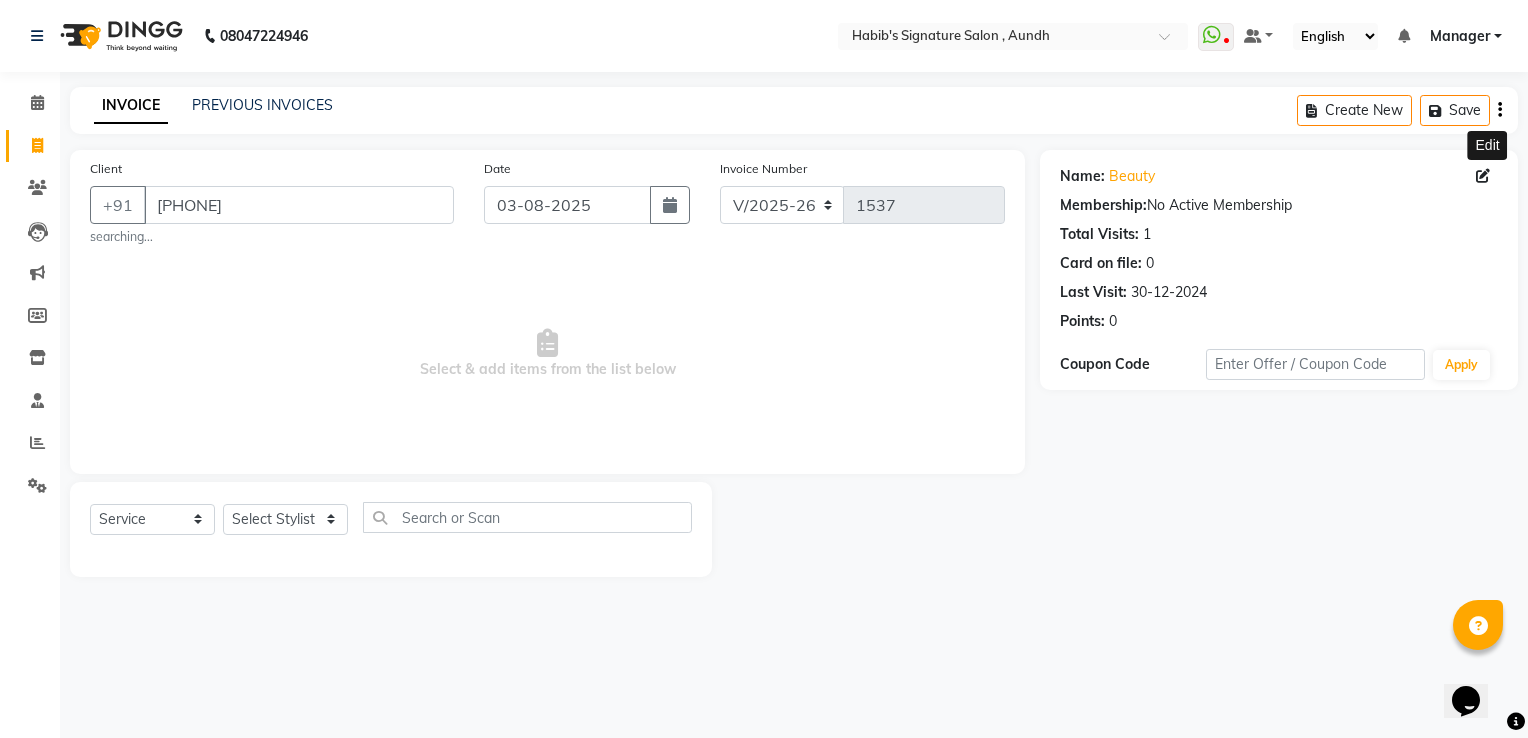click 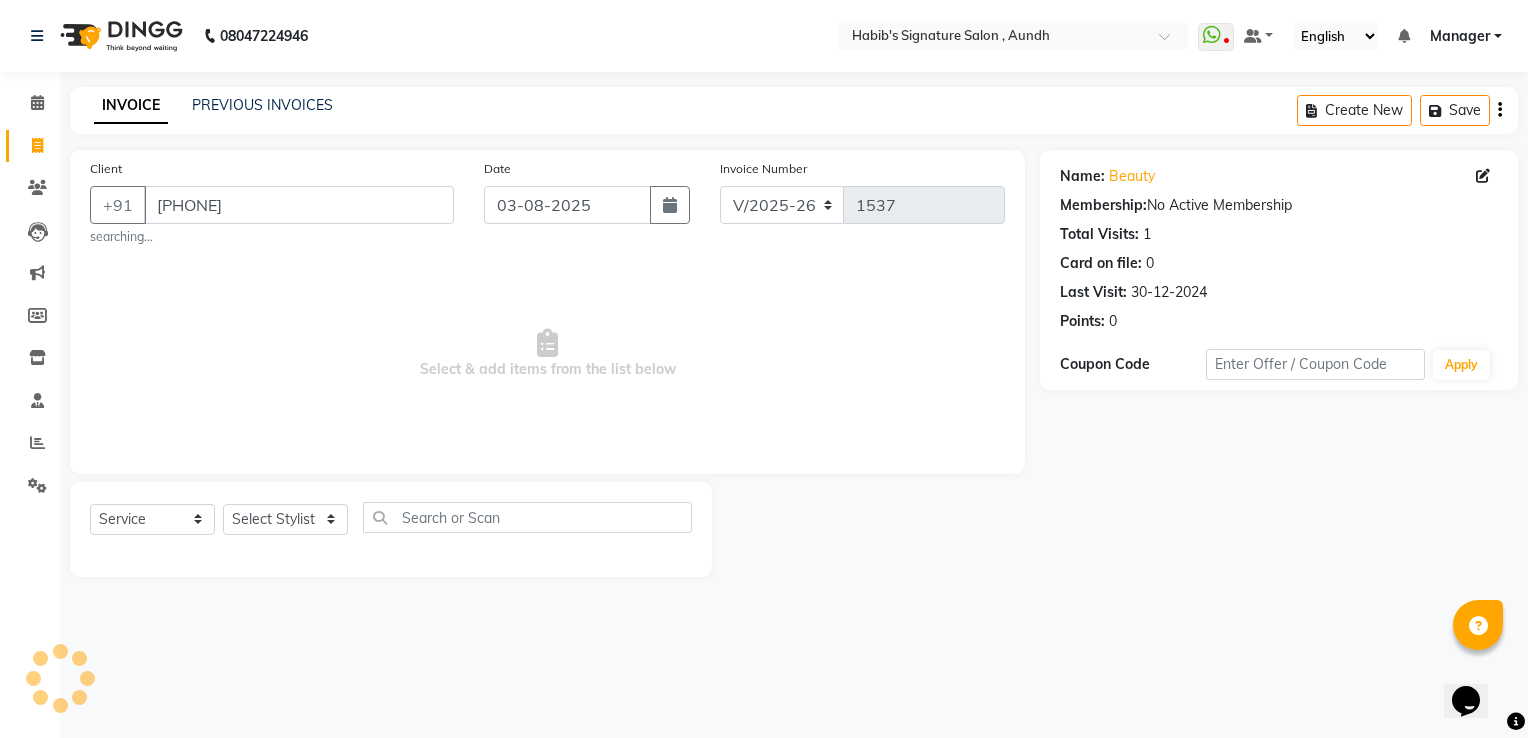 select 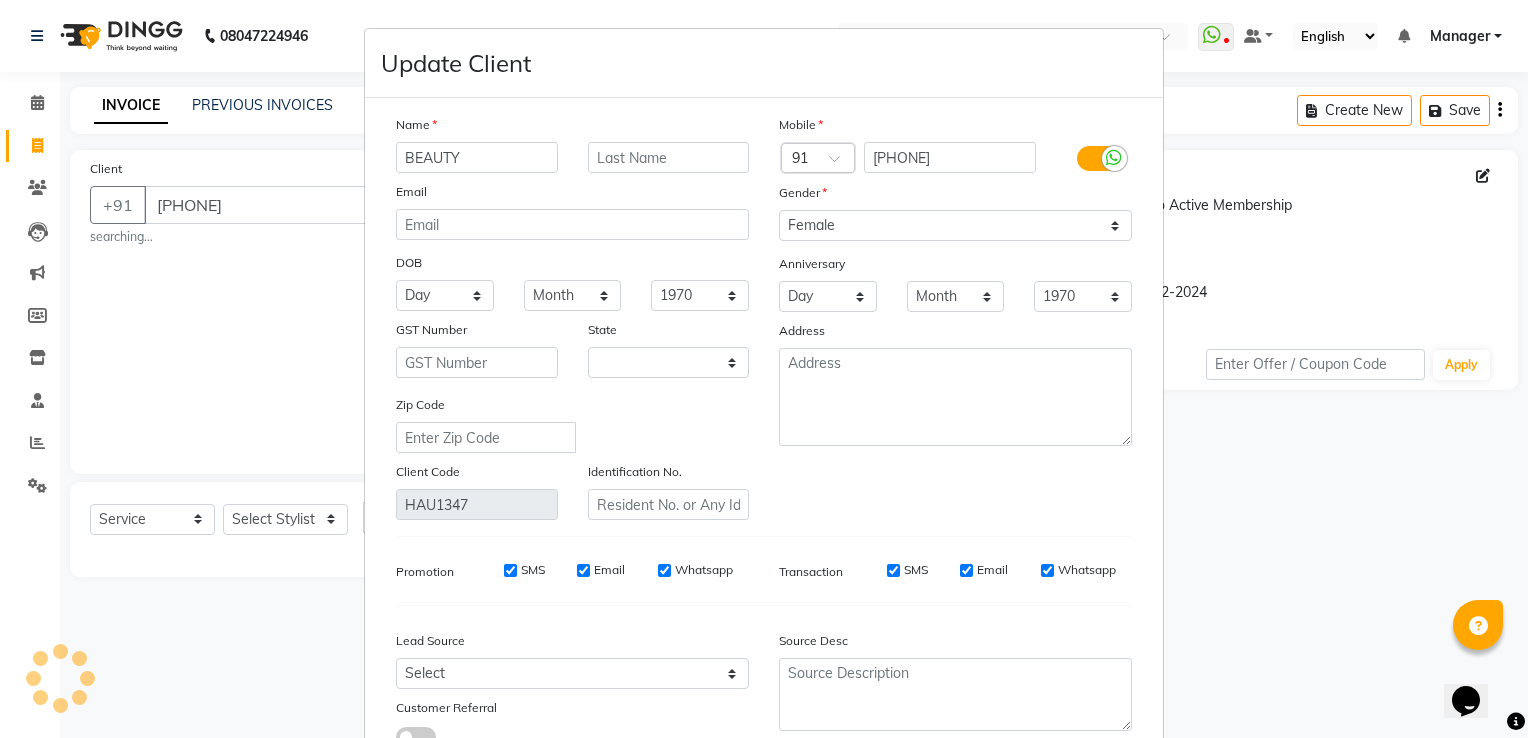 select on "22" 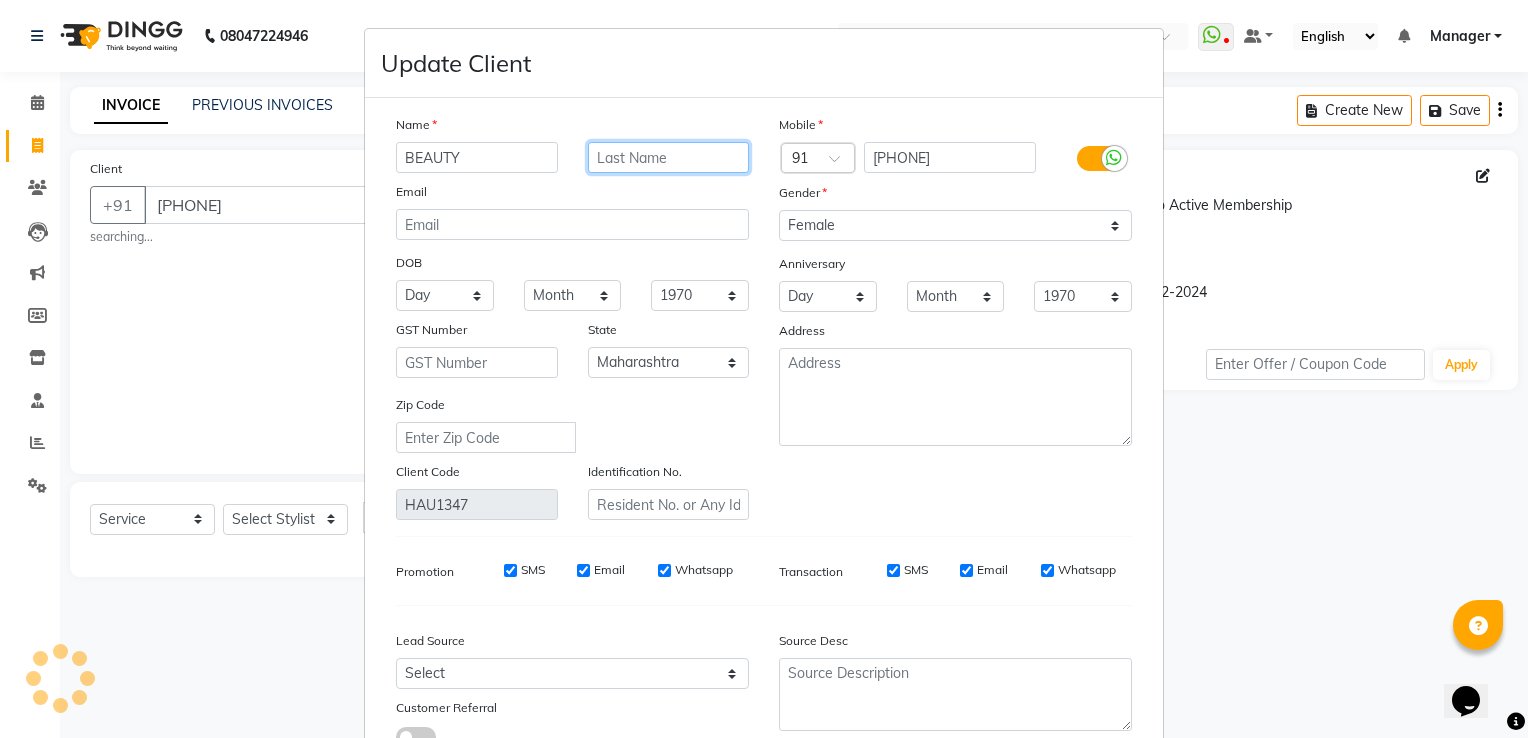 click at bounding box center (669, 157) 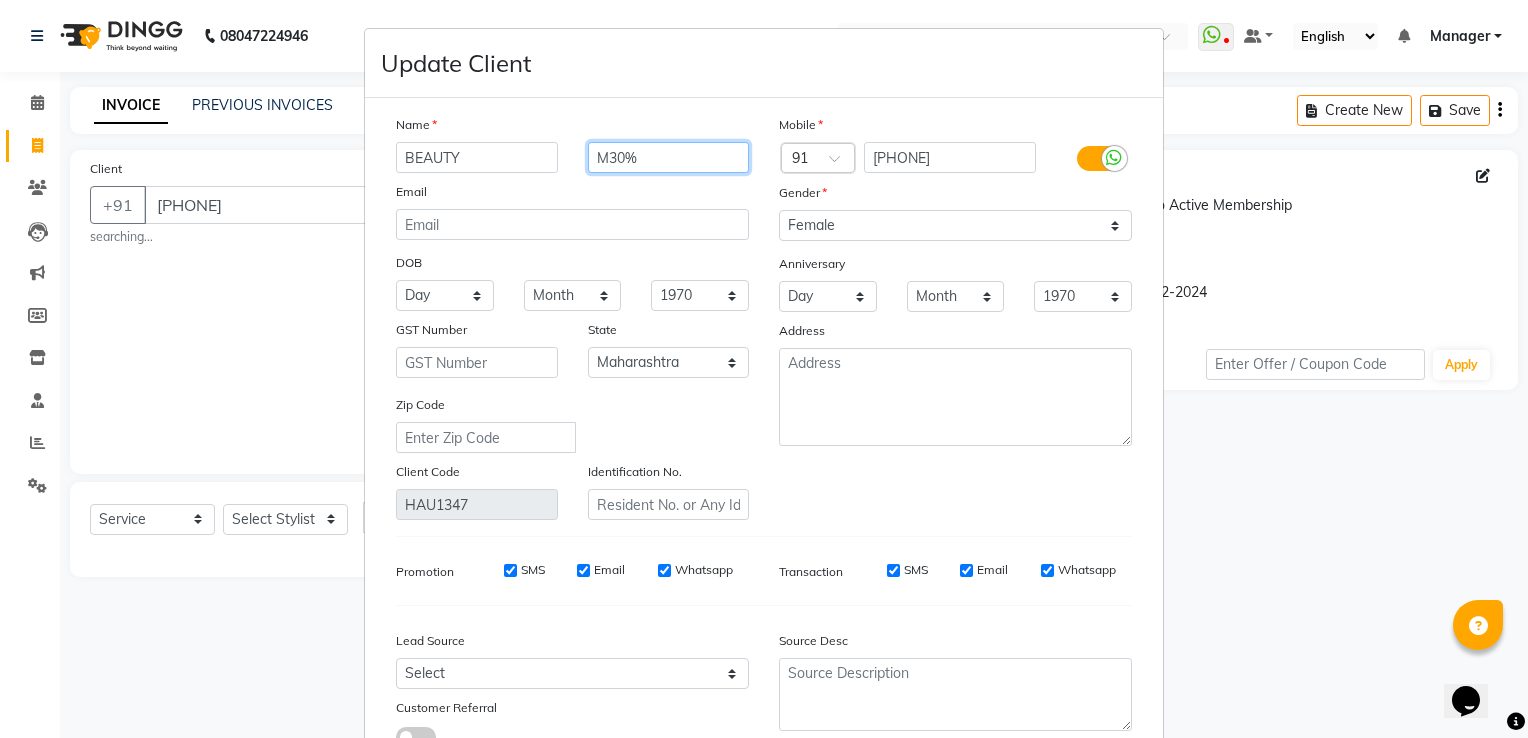 type on "M30%(00112) End [DATE]" 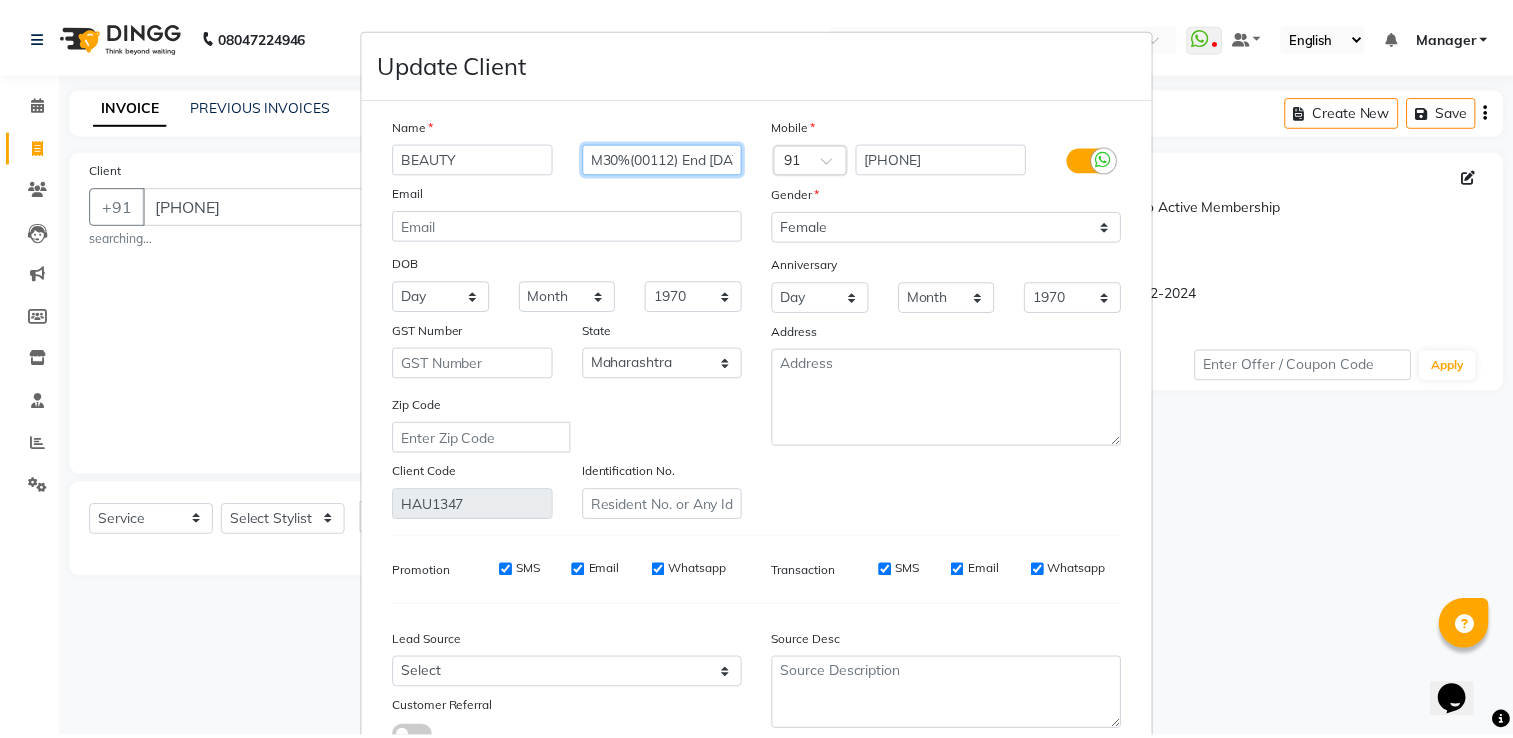 scroll, scrollTop: 159, scrollLeft: 0, axis: vertical 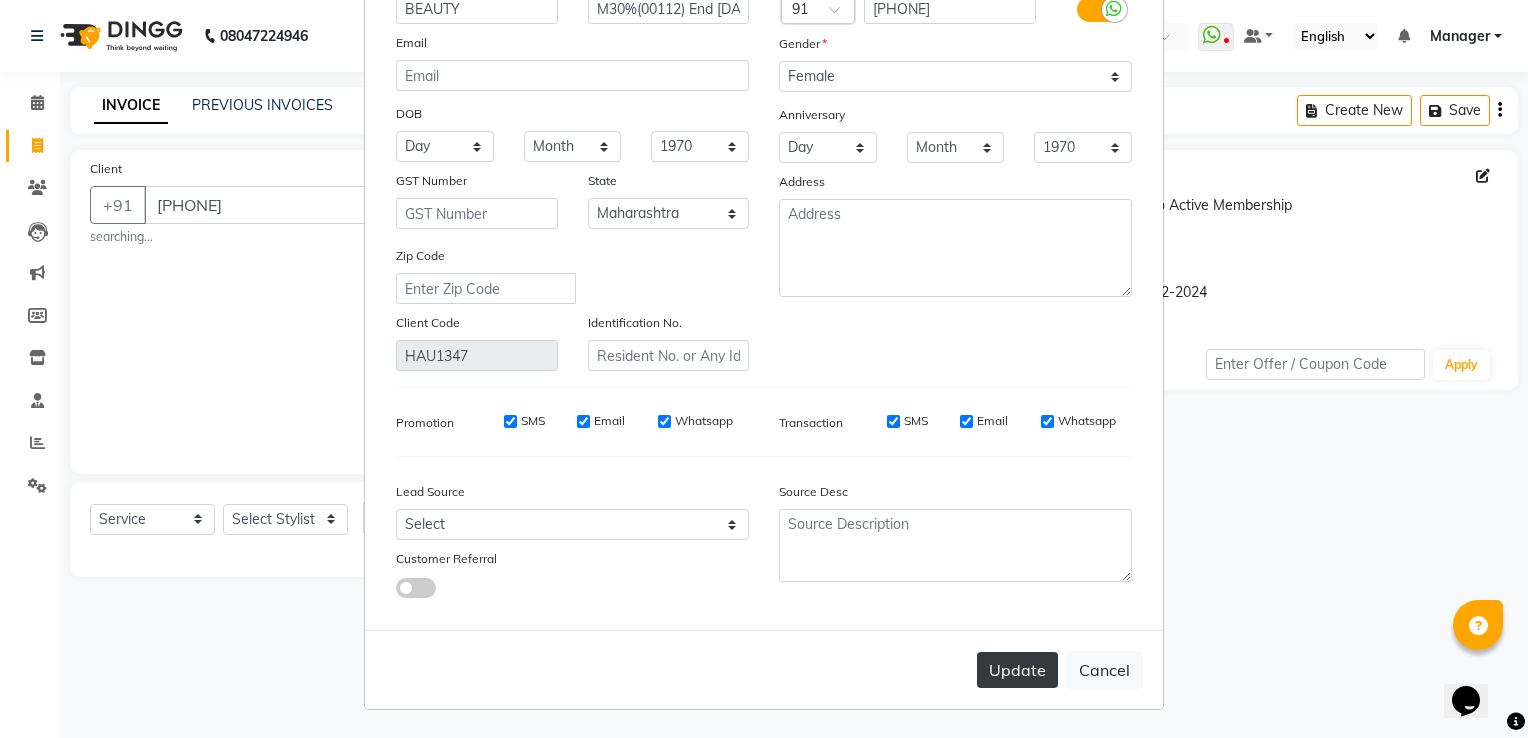 click on "Update" at bounding box center (1017, 670) 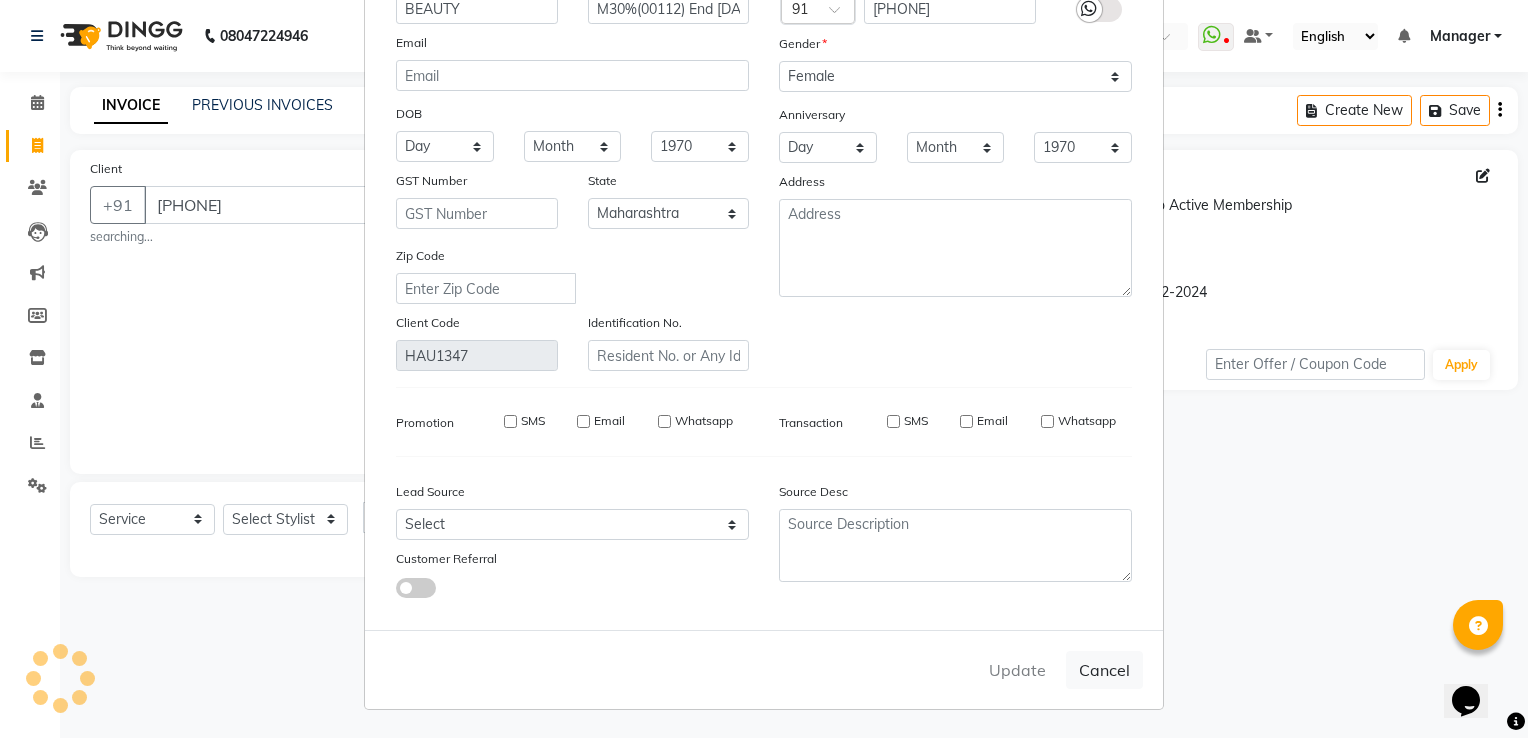 type on "89******99" 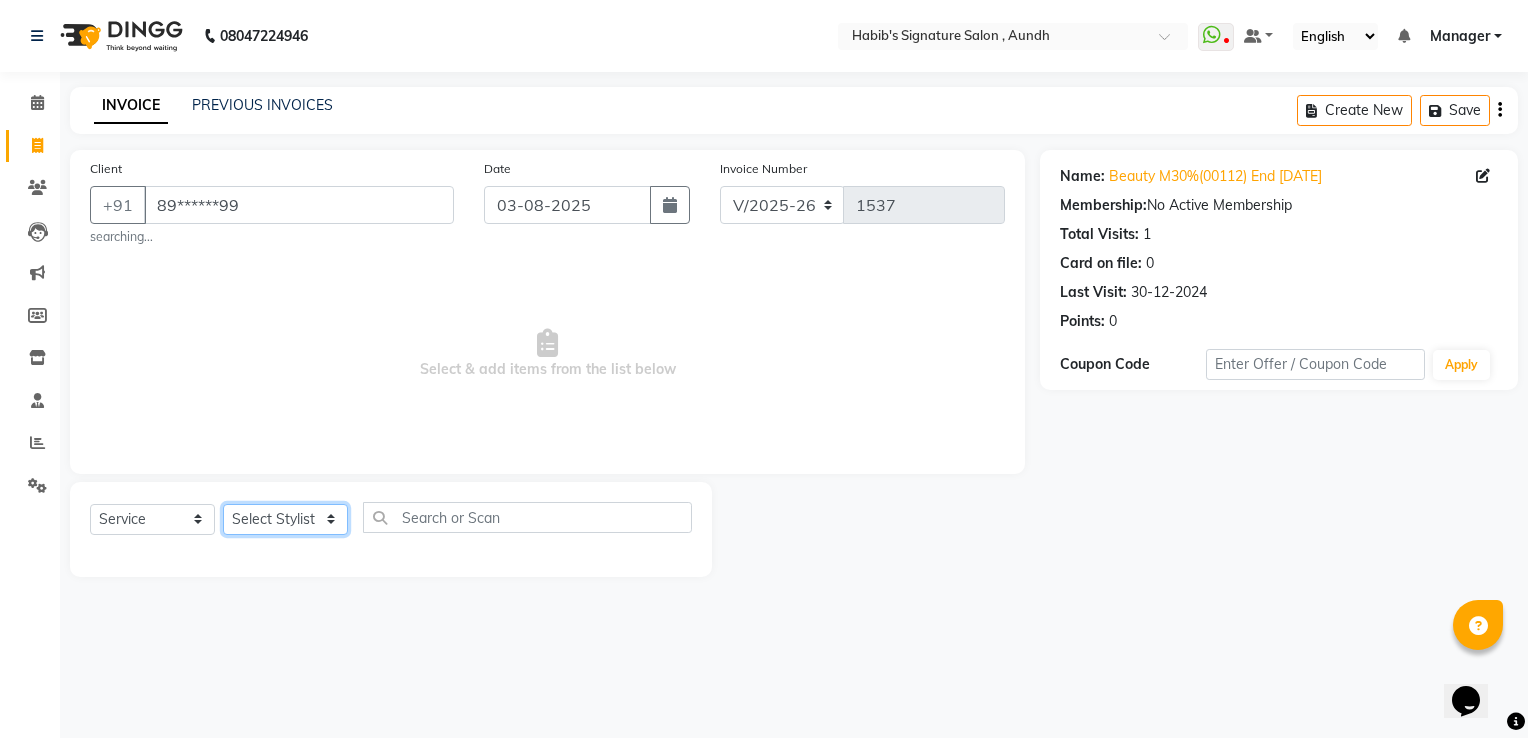 click on "Select Stylist Ankit  Sir DEEPAK SAUDAGAR DEVA SIR Diya durgesh GANESH Guddu Manager nancy grover POOJA PRASAN preeti Priyanka Jadhav rahul Ruthvik Shinde sagar vilaskar Sajid Shahid shimon SIMON WAKAD 2 SUMIT Suraj Tak" 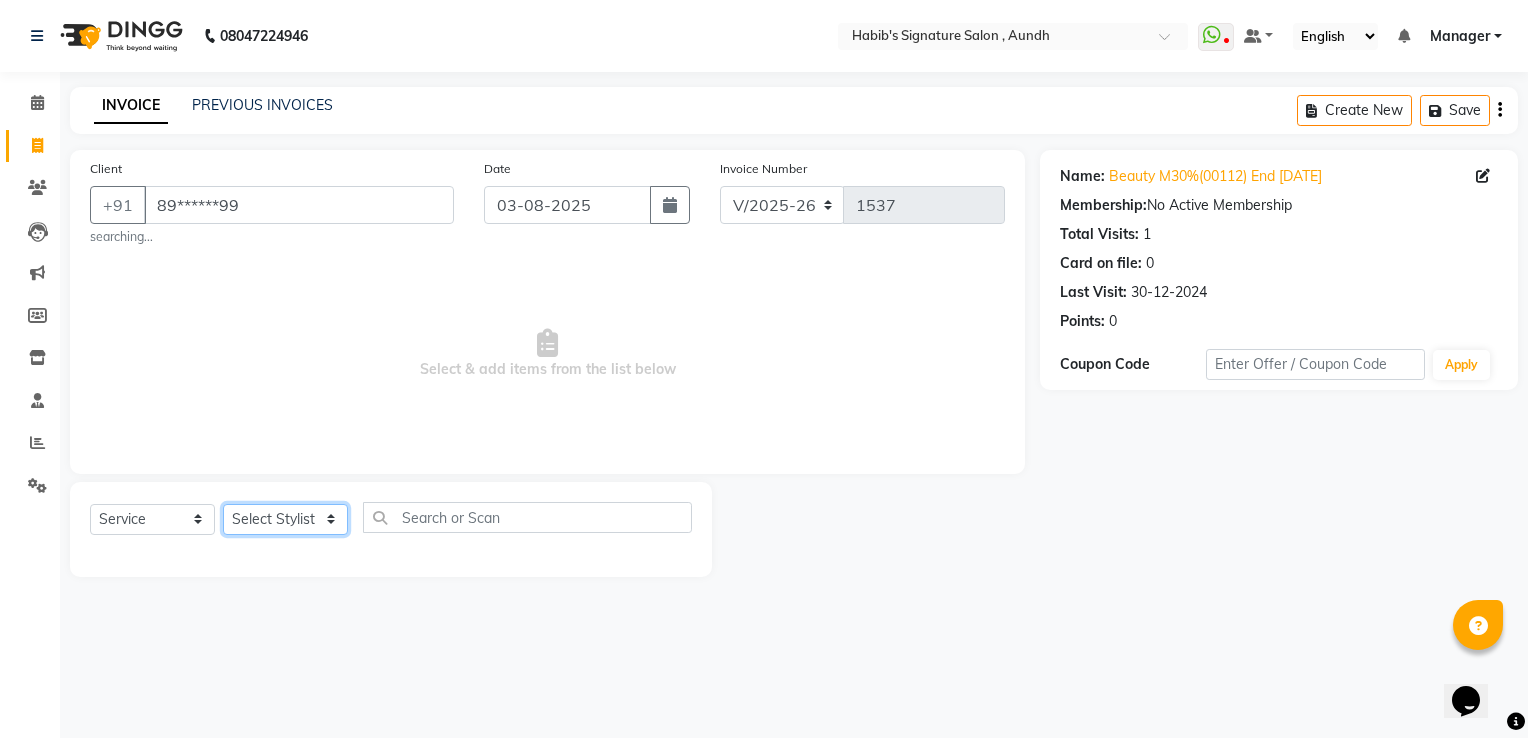 select on "48852" 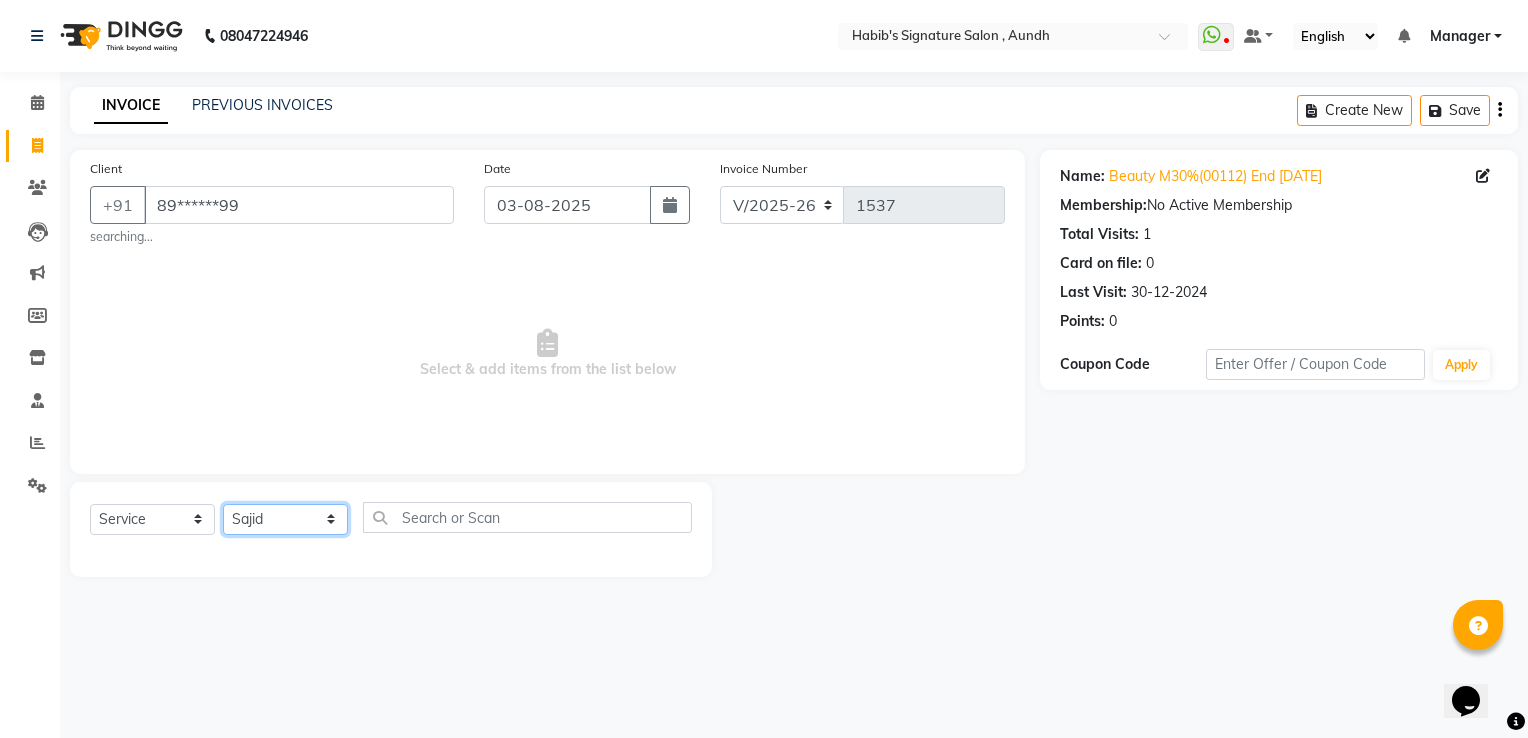 click on "Select Stylist Ankit  Sir DEEPAK SAUDAGAR DEVA SIR Diya durgesh GANESH Guddu Manager nancy grover POOJA PRASAN preeti Priyanka Jadhav rahul Ruthvik Shinde sagar vilaskar Sajid Shahid shimon SIMON WAKAD 2 SUMIT Suraj Tak" 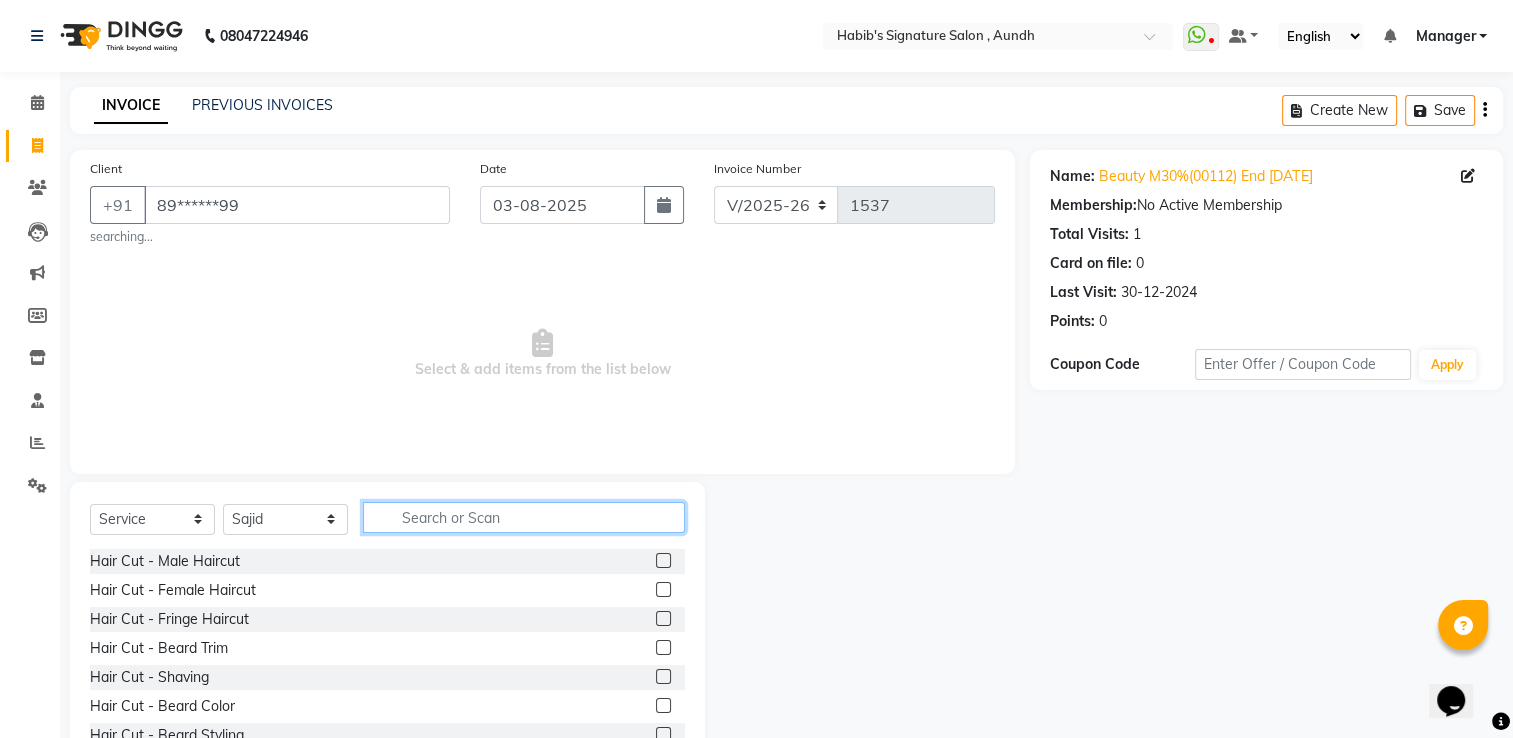 click 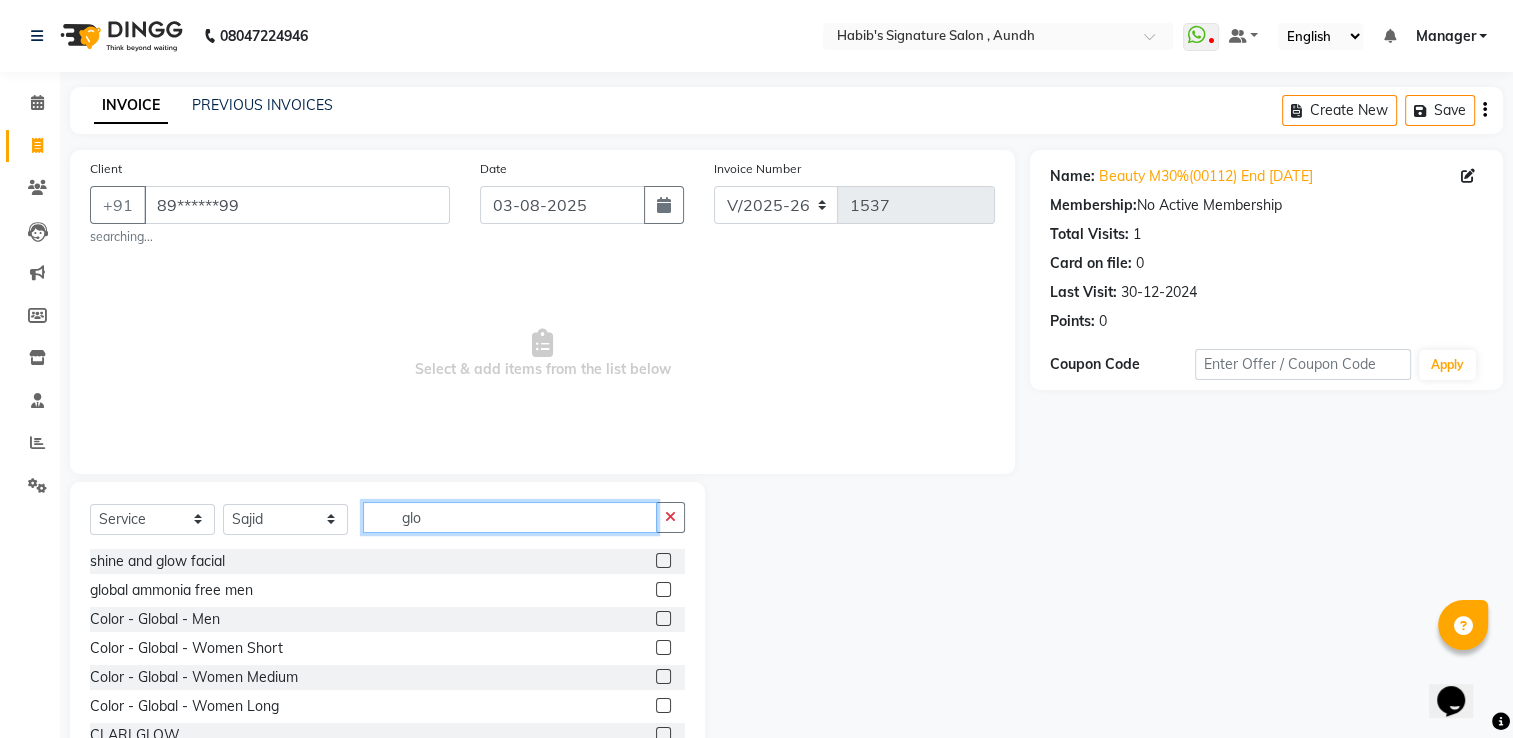 scroll, scrollTop: 2, scrollLeft: 0, axis: vertical 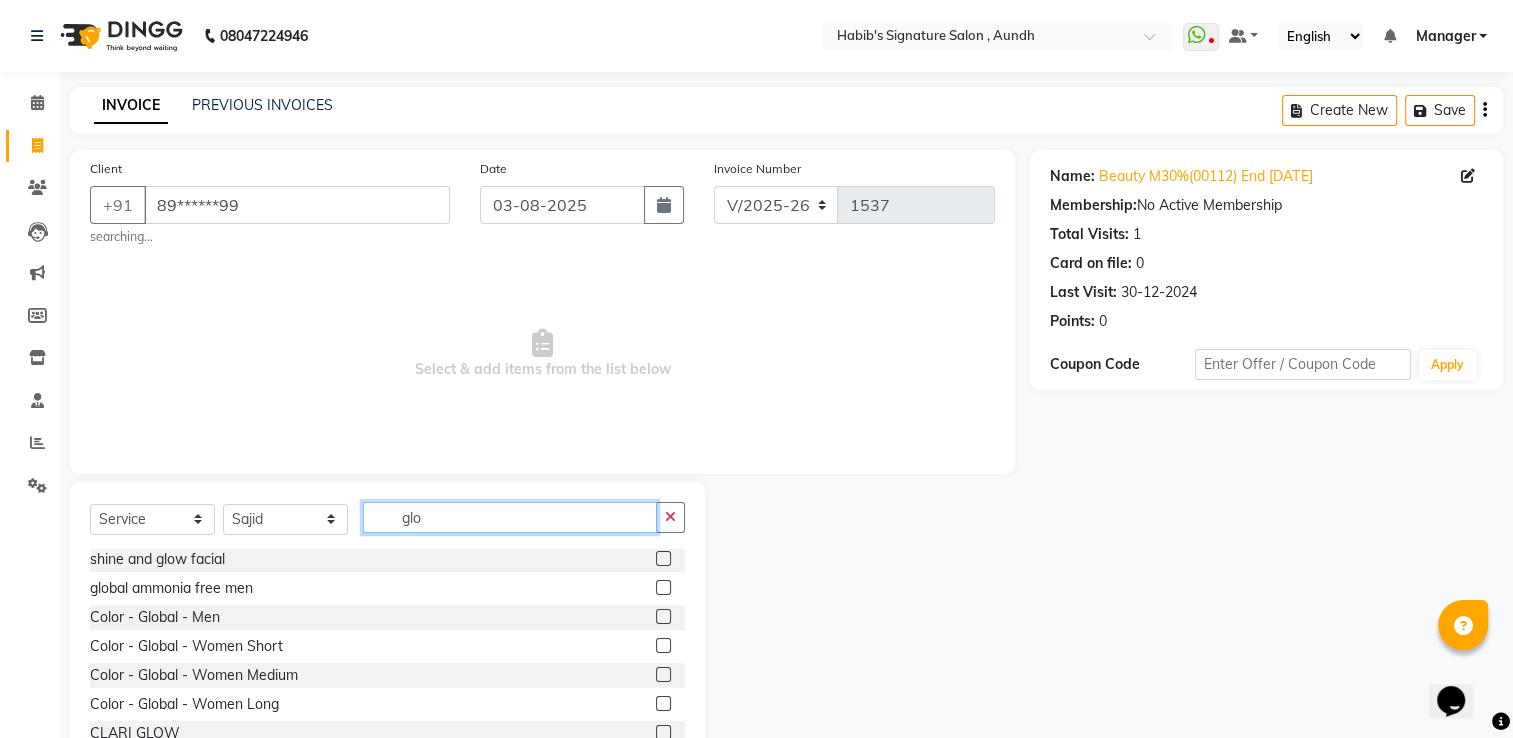 type on "glo" 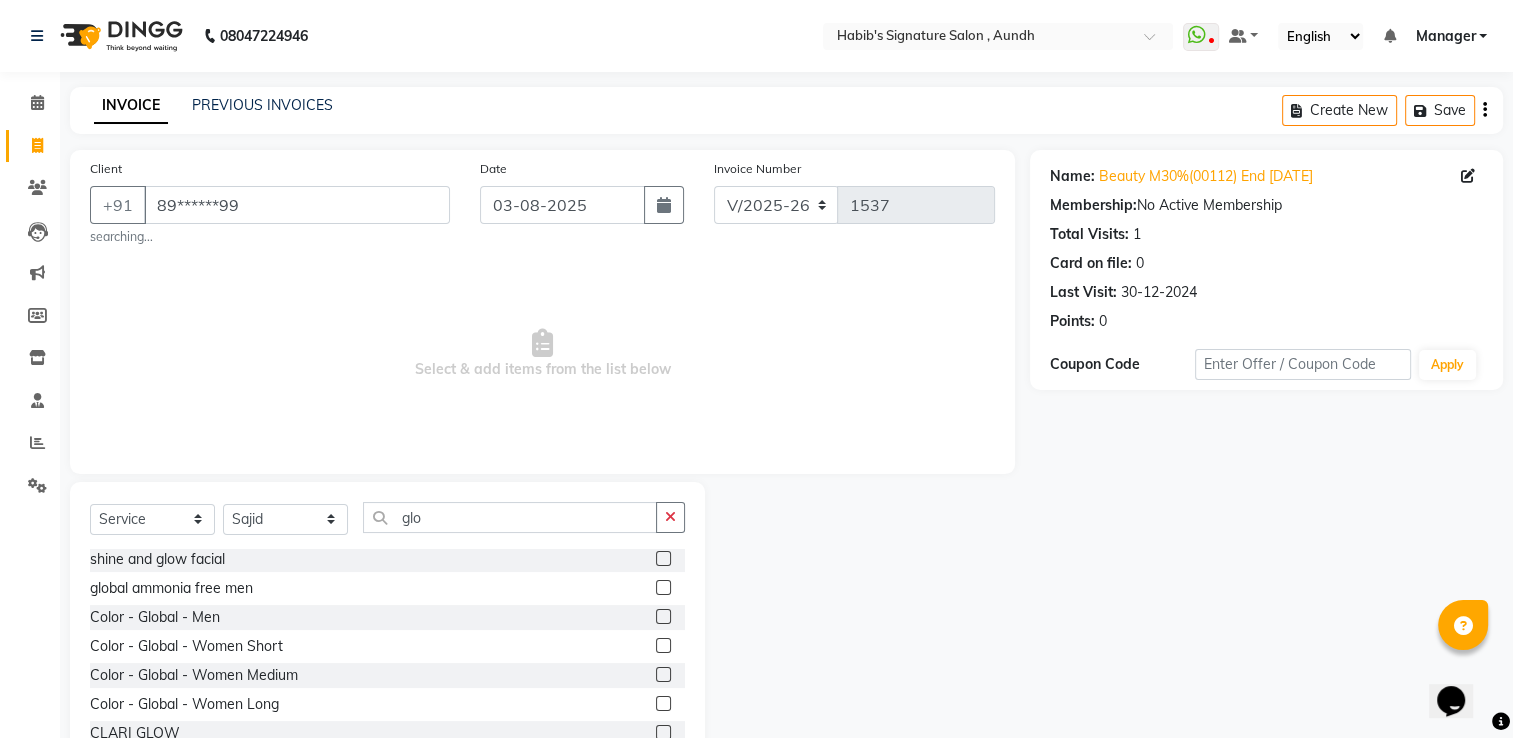 click 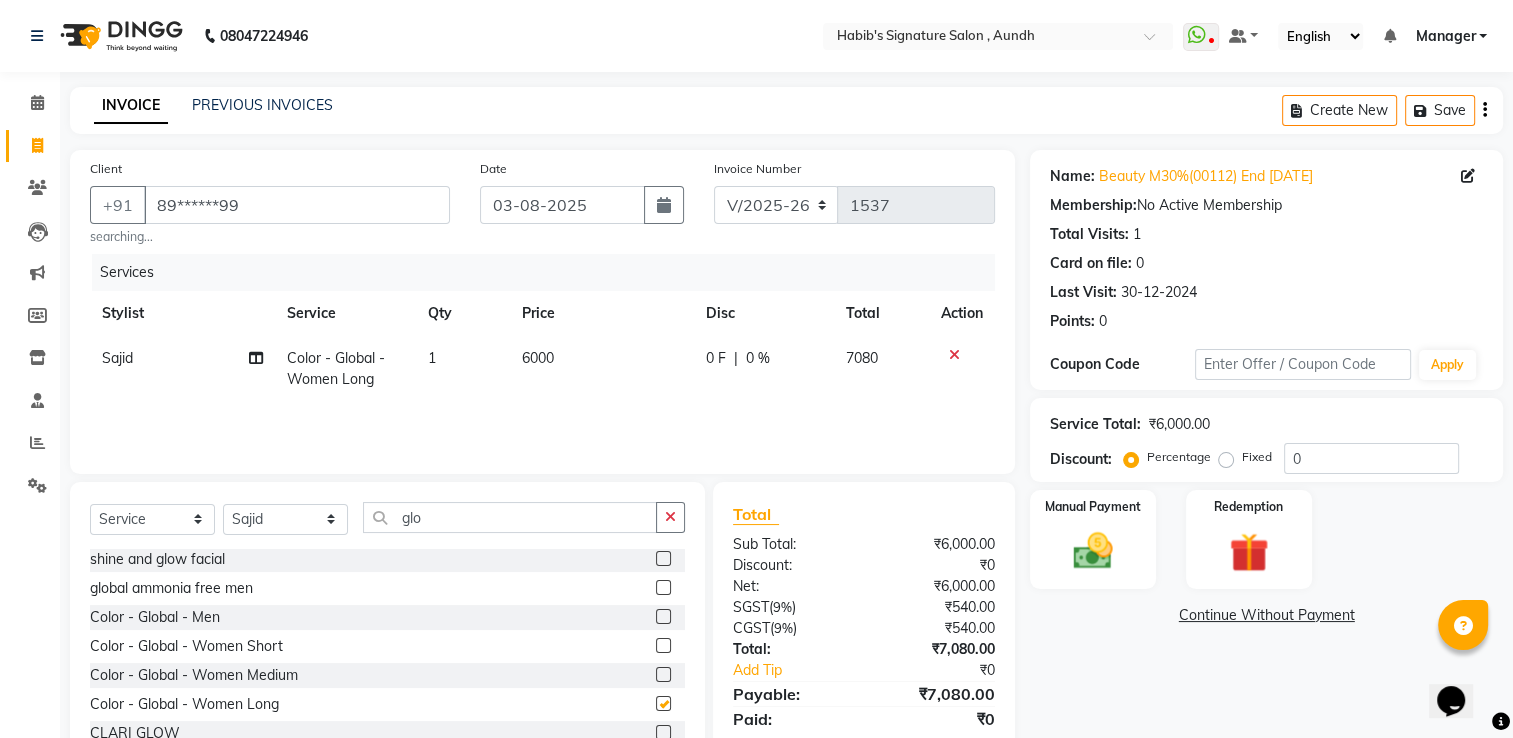 checkbox on "false" 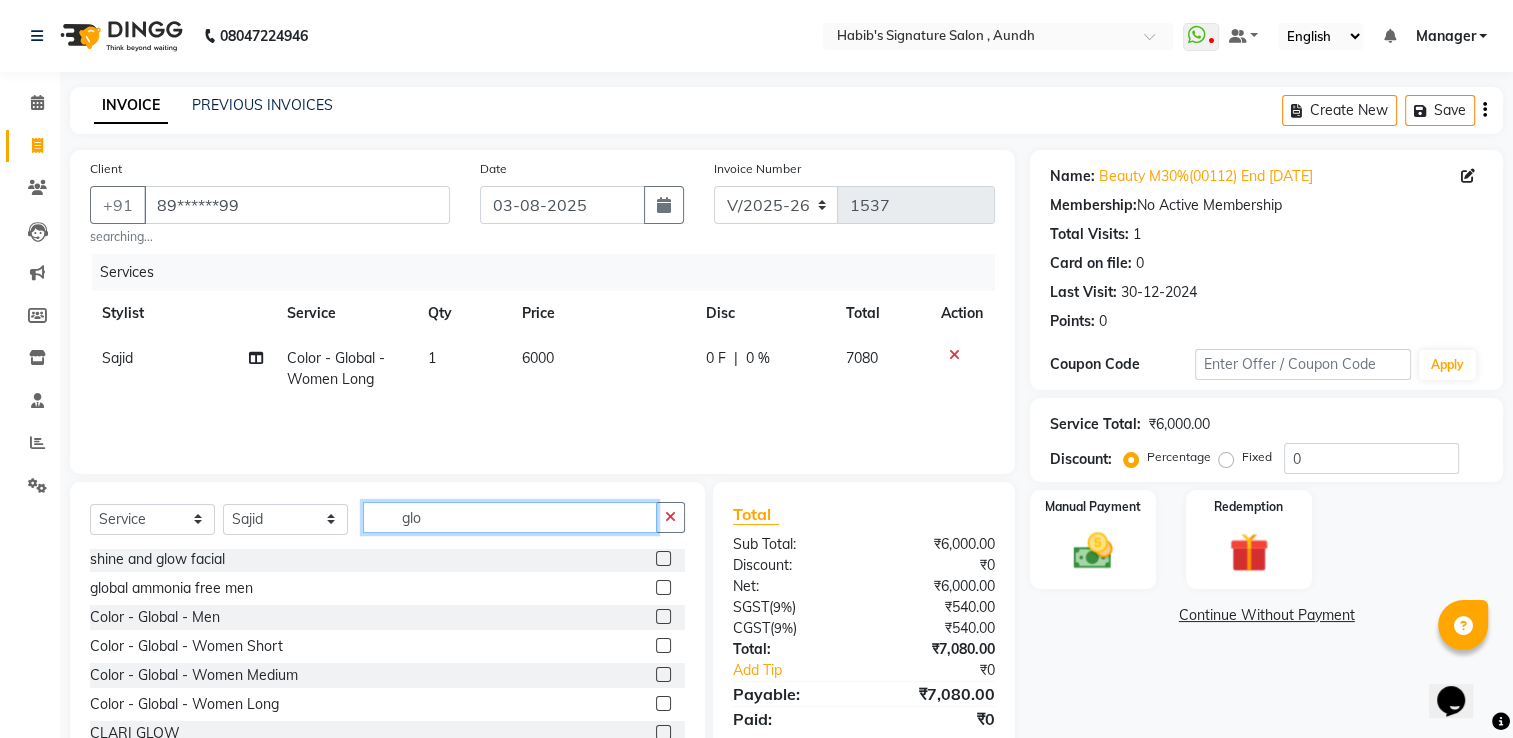 click on "glo" 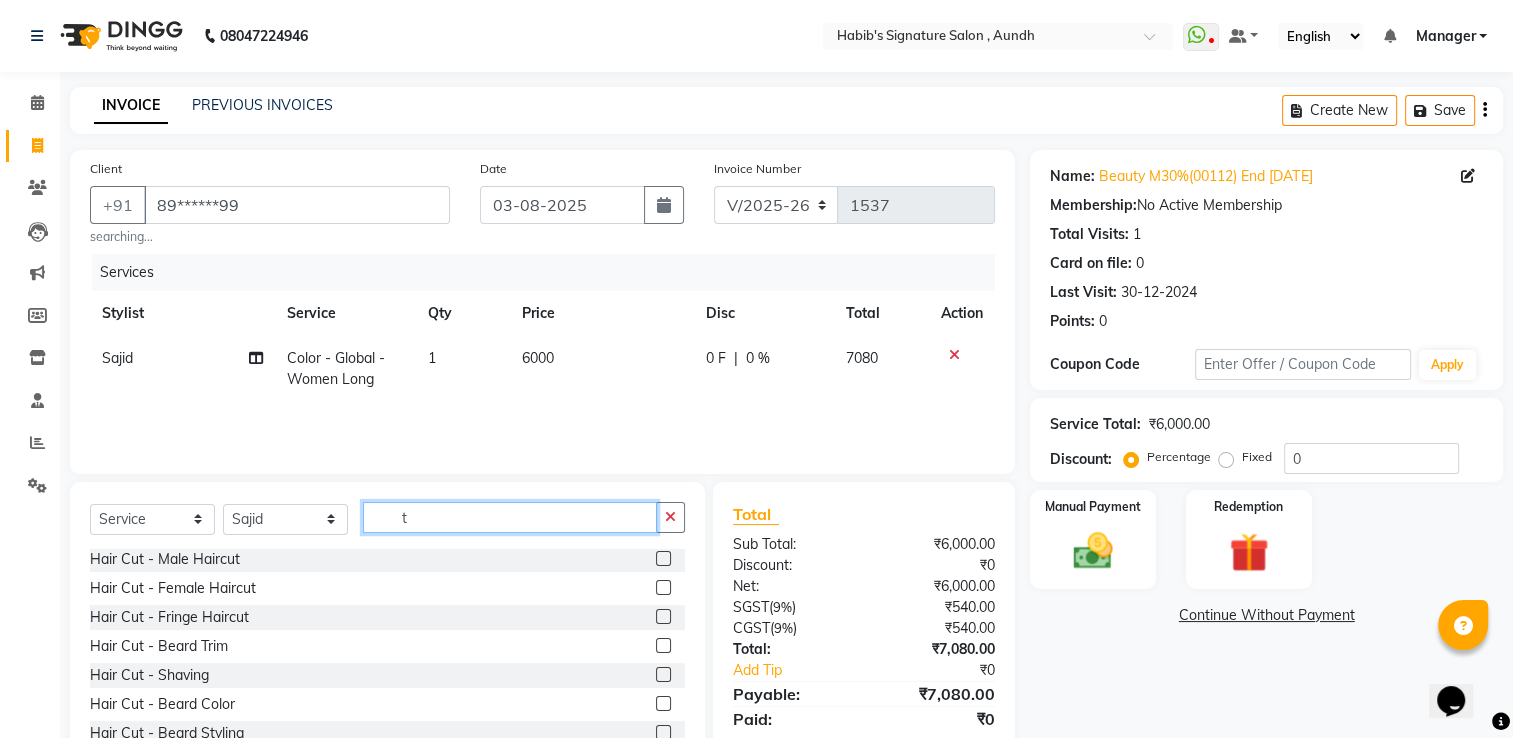 type on "t" 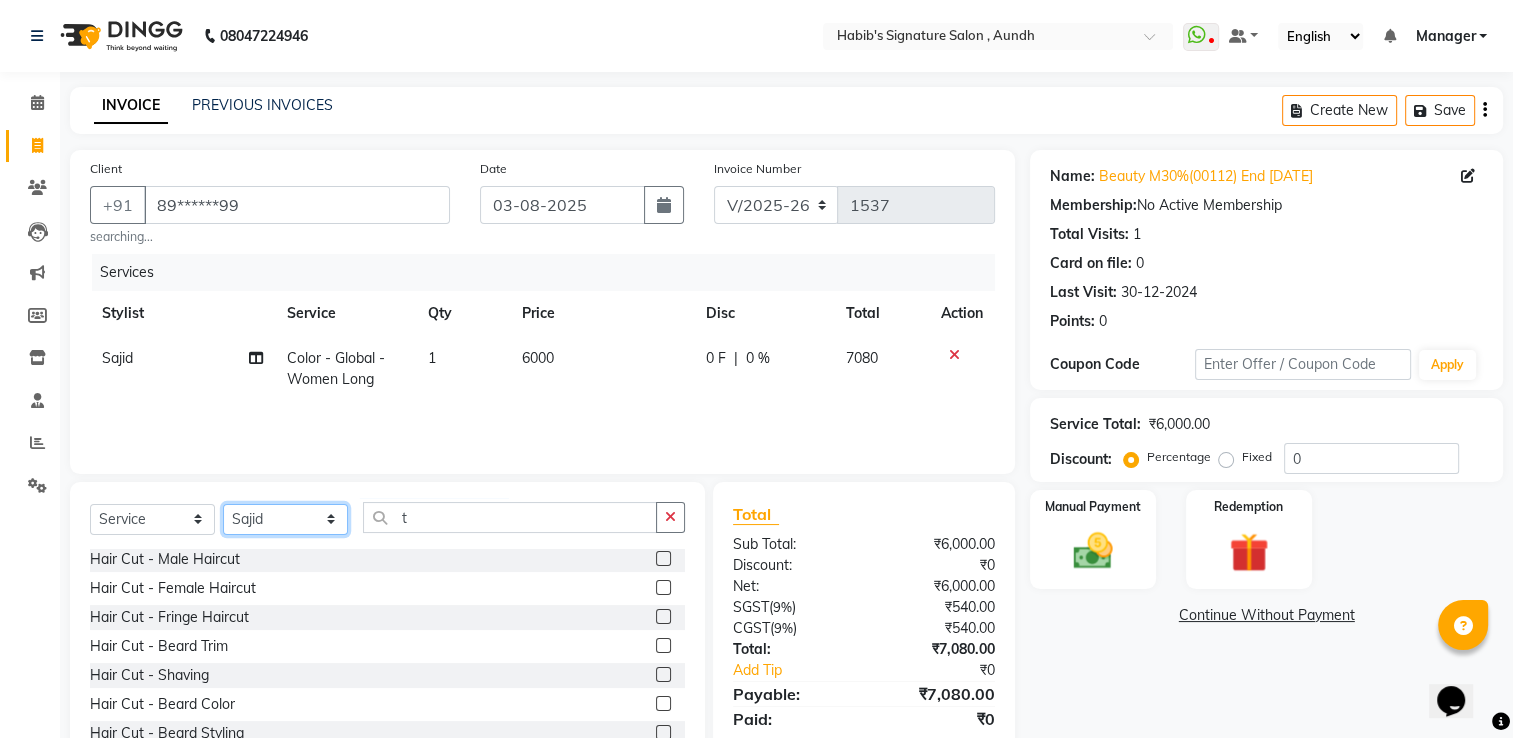 click on "Select Stylist Ankit  Sir DEEPAK SAUDAGAR DEVA SIR Diya durgesh GANESH Guddu Manager nancy grover POOJA PRASAN preeti Priyanka Jadhav rahul Ruthvik Shinde sagar vilaskar Sajid Shahid shimon SIMON WAKAD 2 SUMIT Suraj Tak" 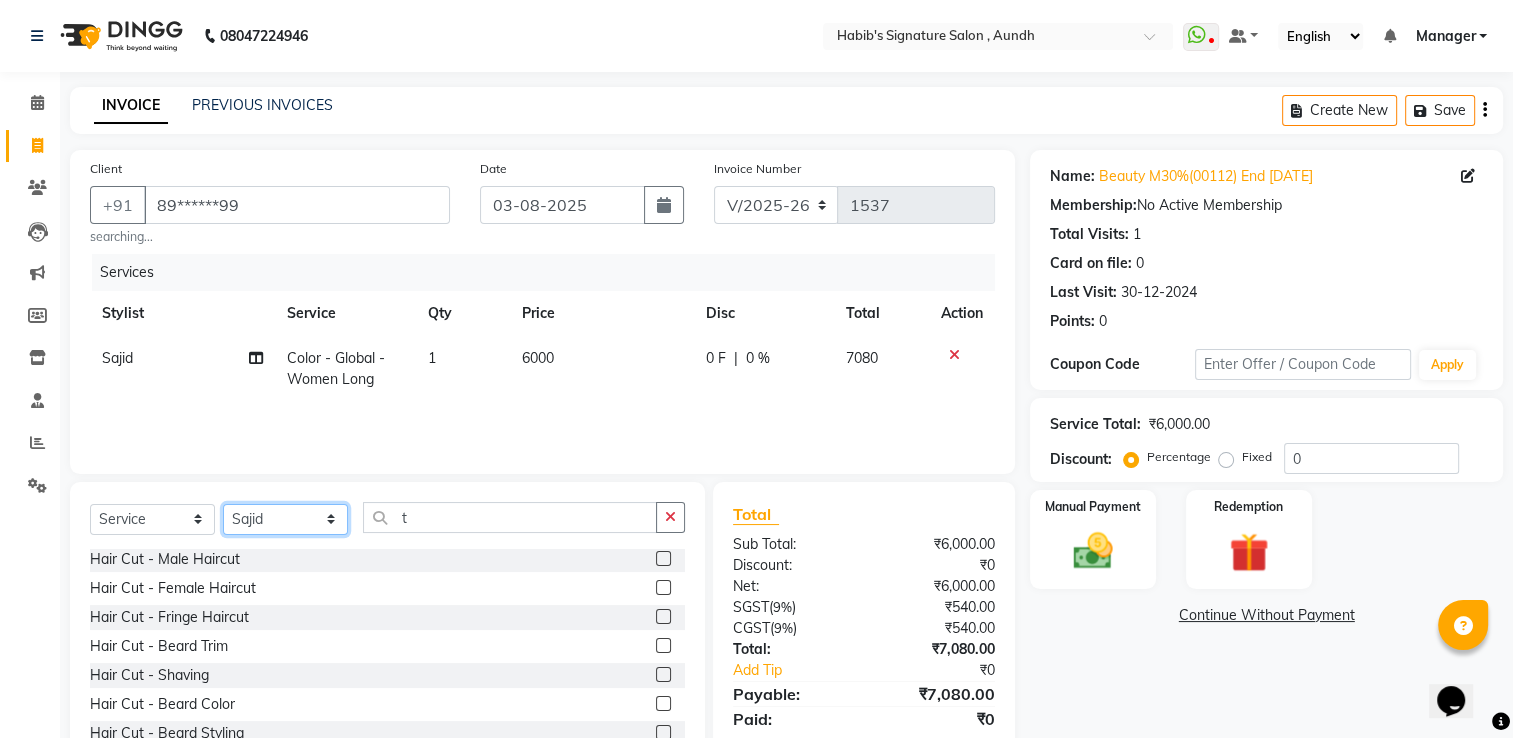 select on "47669" 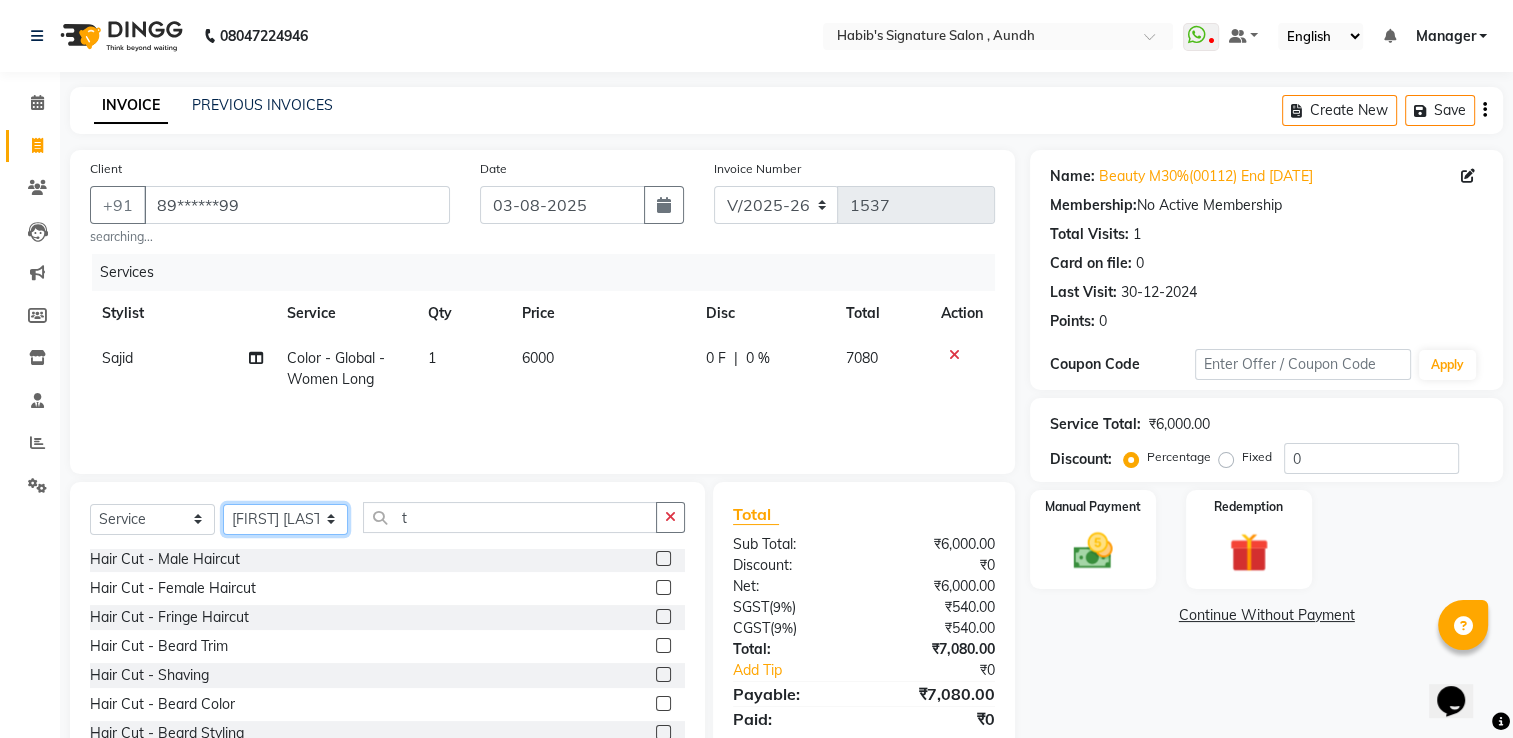 click on "Select Stylist Ankit  Sir DEEPAK SAUDAGAR DEVA SIR Diya durgesh GANESH Guddu Manager nancy grover POOJA PRASAN preeti Priyanka Jadhav rahul Ruthvik Shinde sagar vilaskar Sajid Shahid shimon SIMON WAKAD 2 SUMIT Suraj Tak" 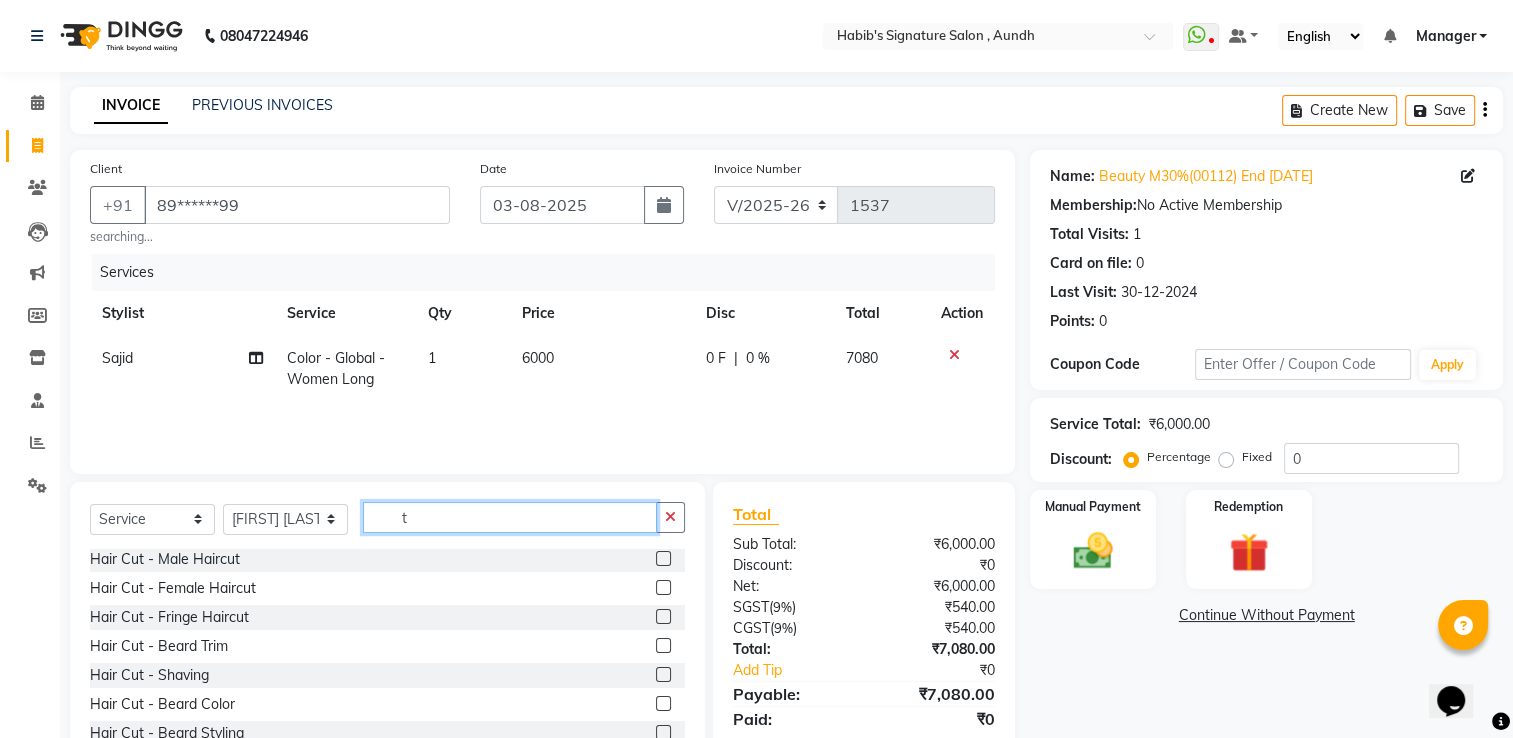click on "t" 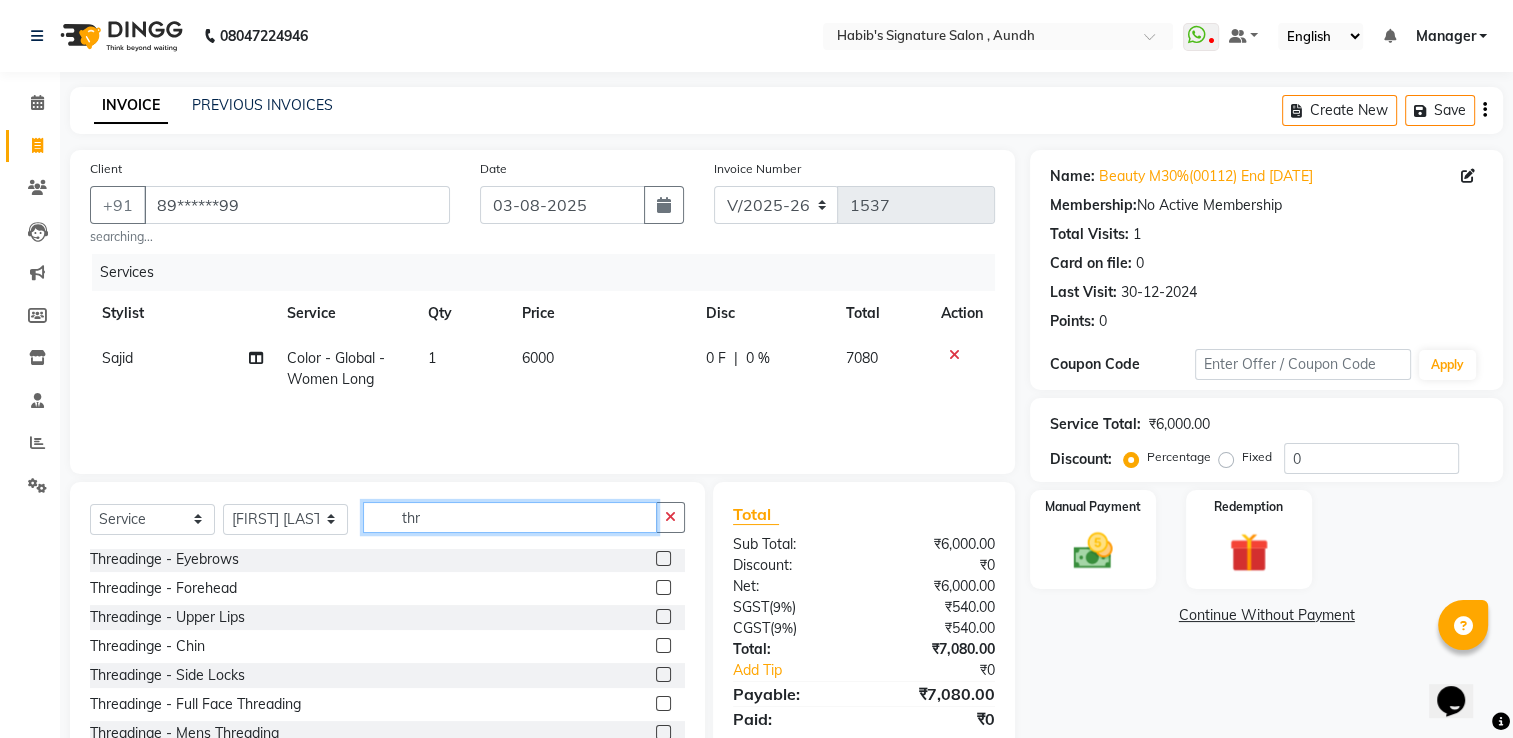 type on "thr" 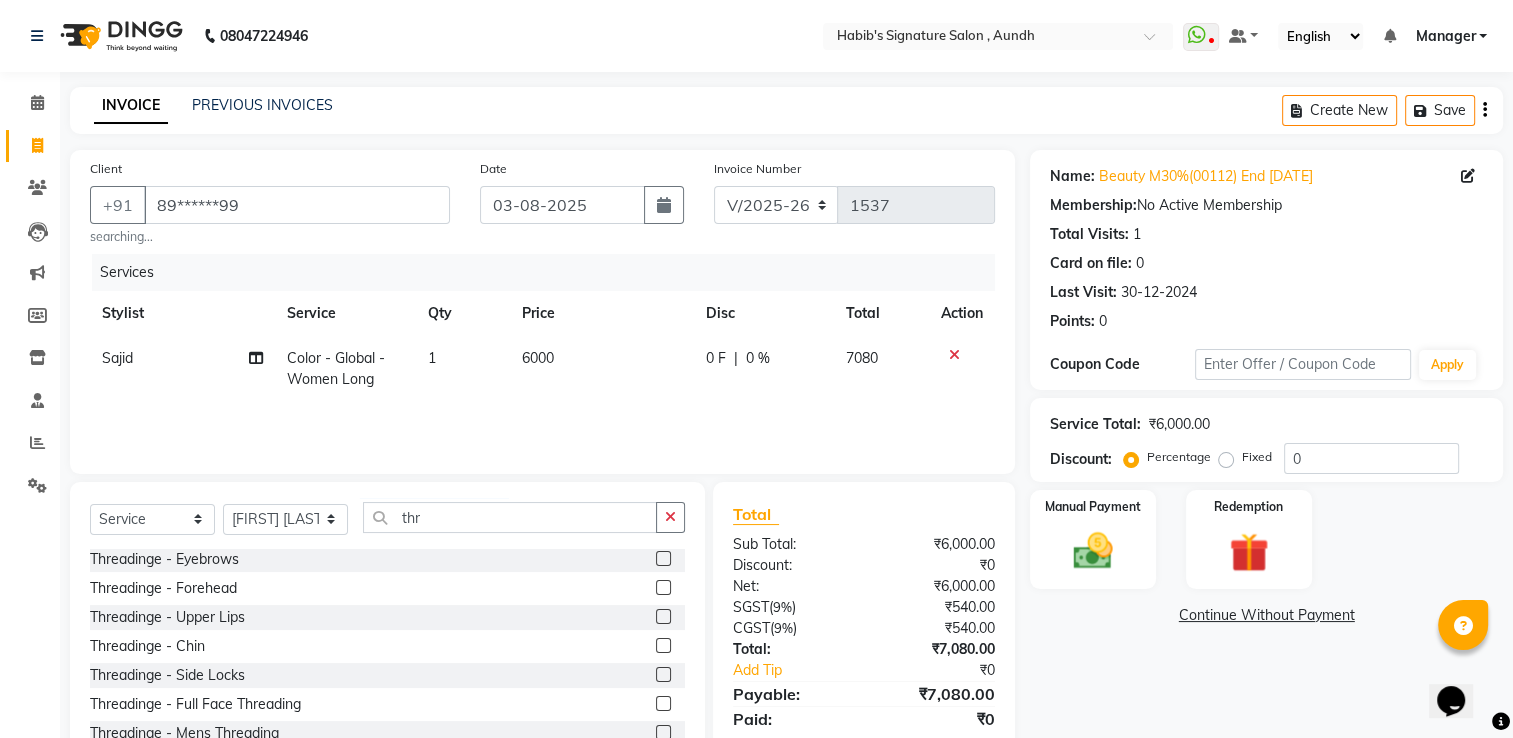 click 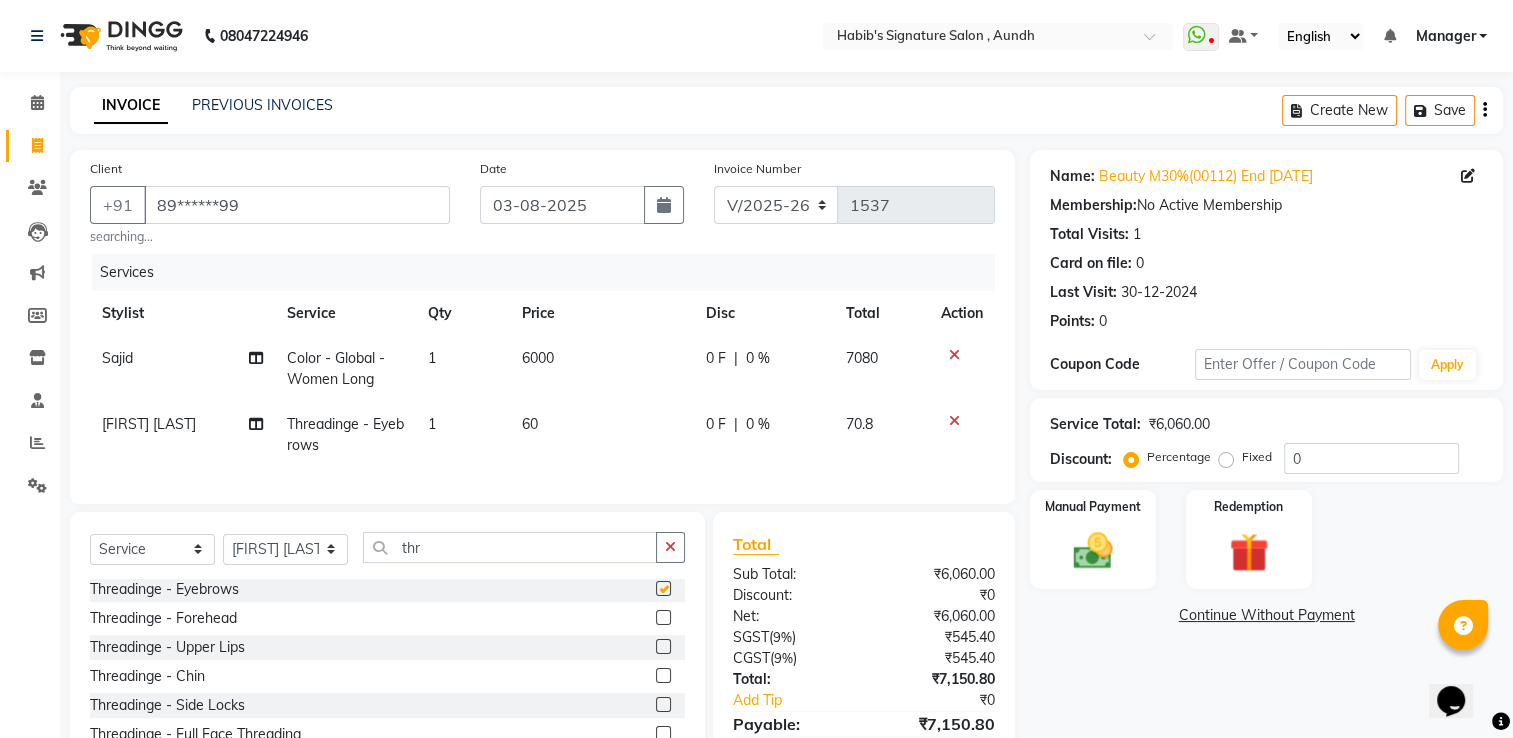 checkbox on "false" 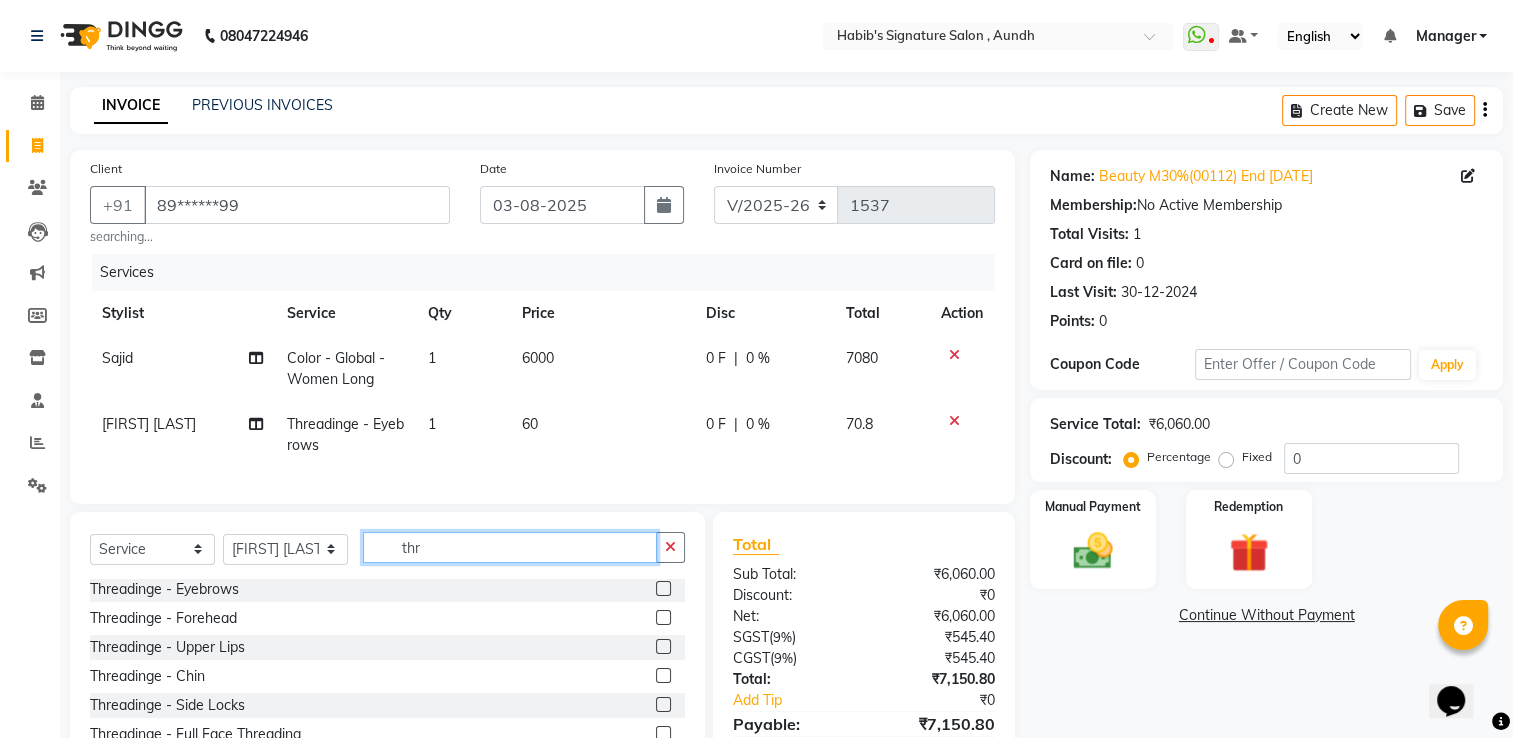 click on "thr" 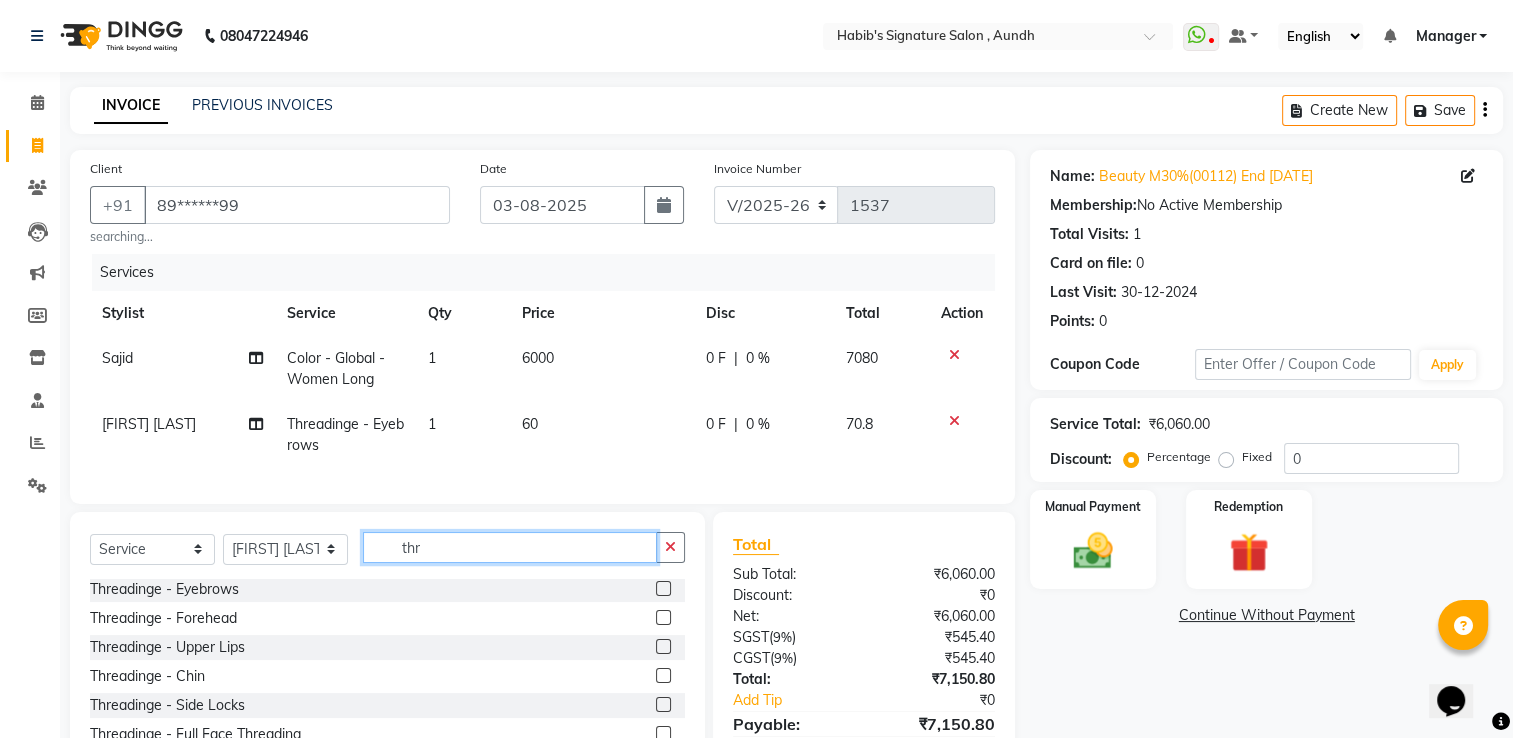click on "thr" 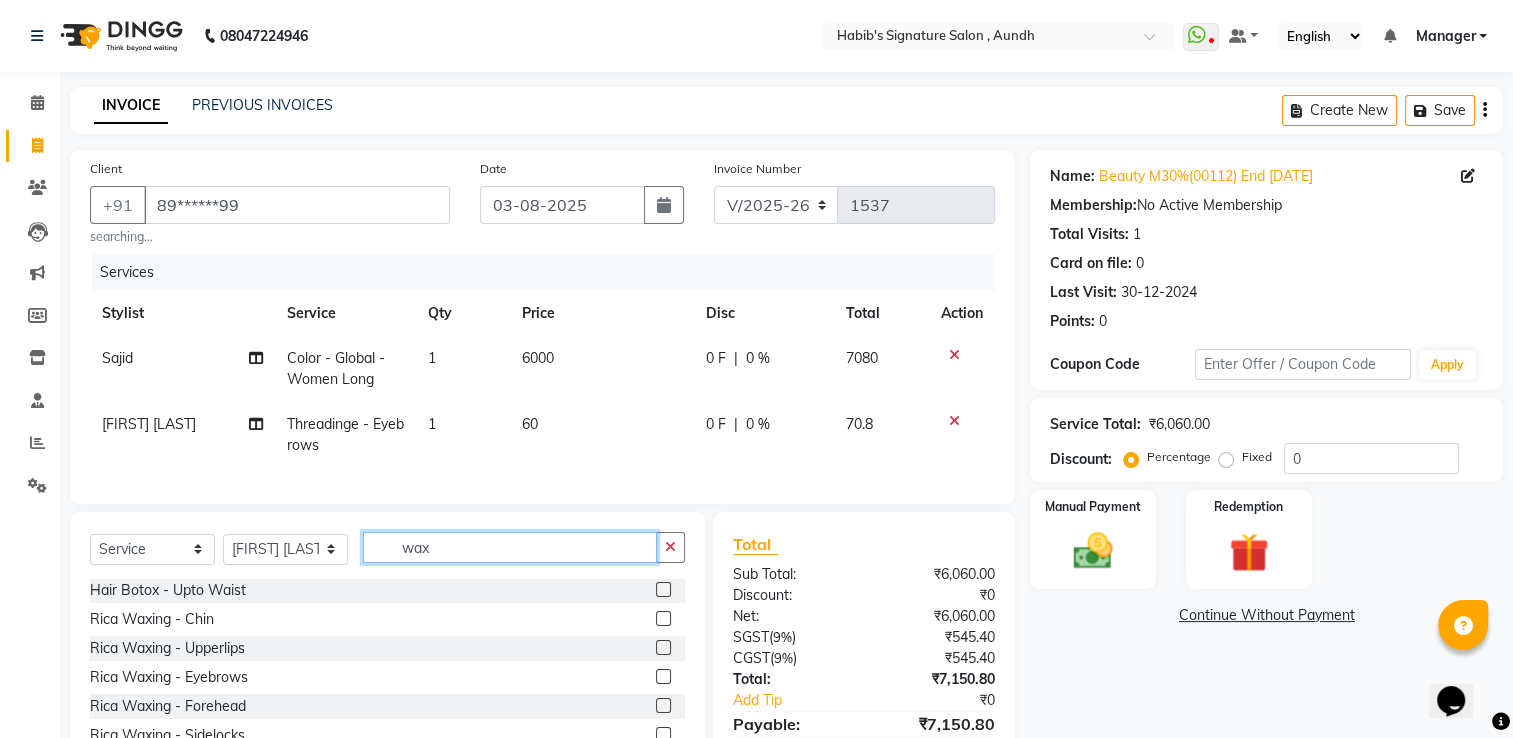 scroll, scrollTop: 0, scrollLeft: 0, axis: both 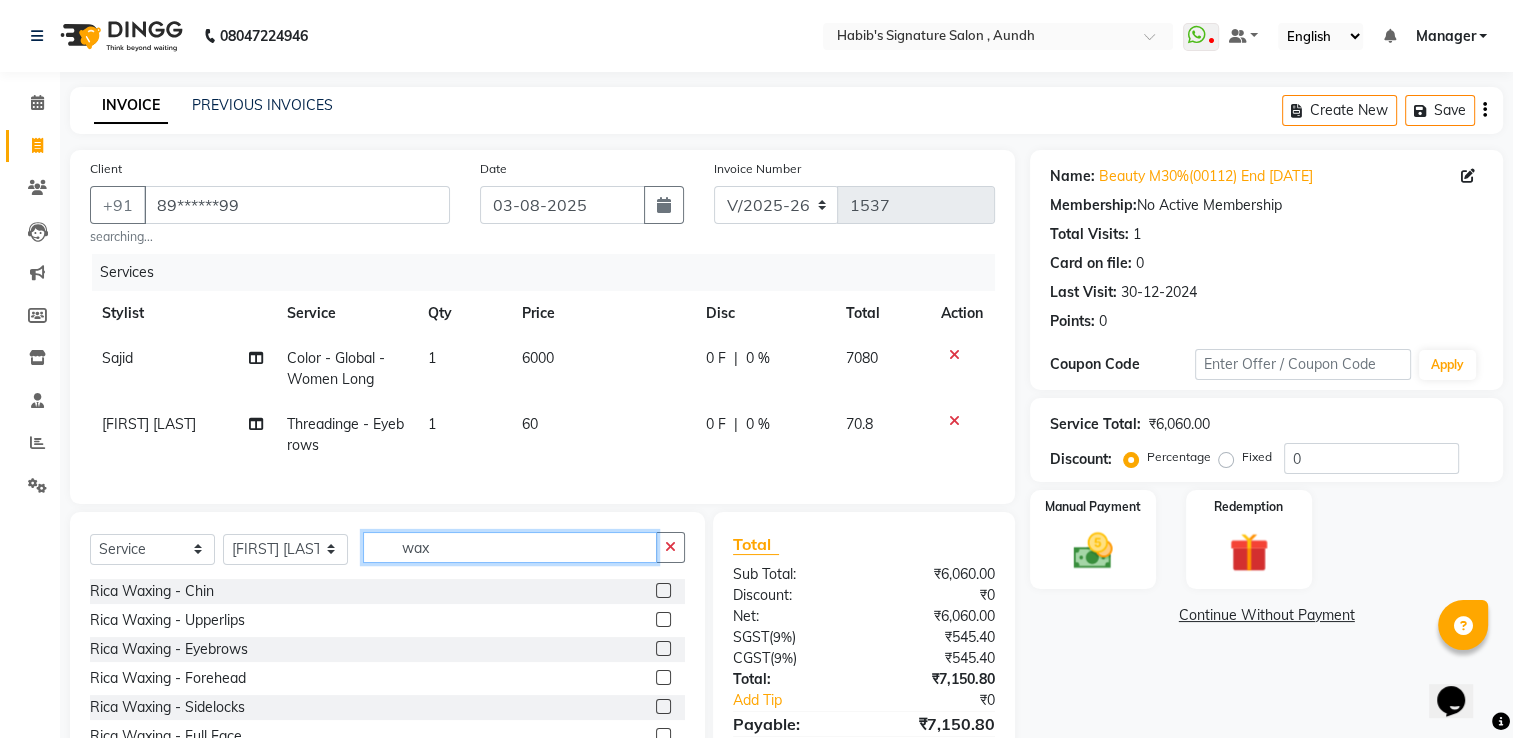 type on "wax" 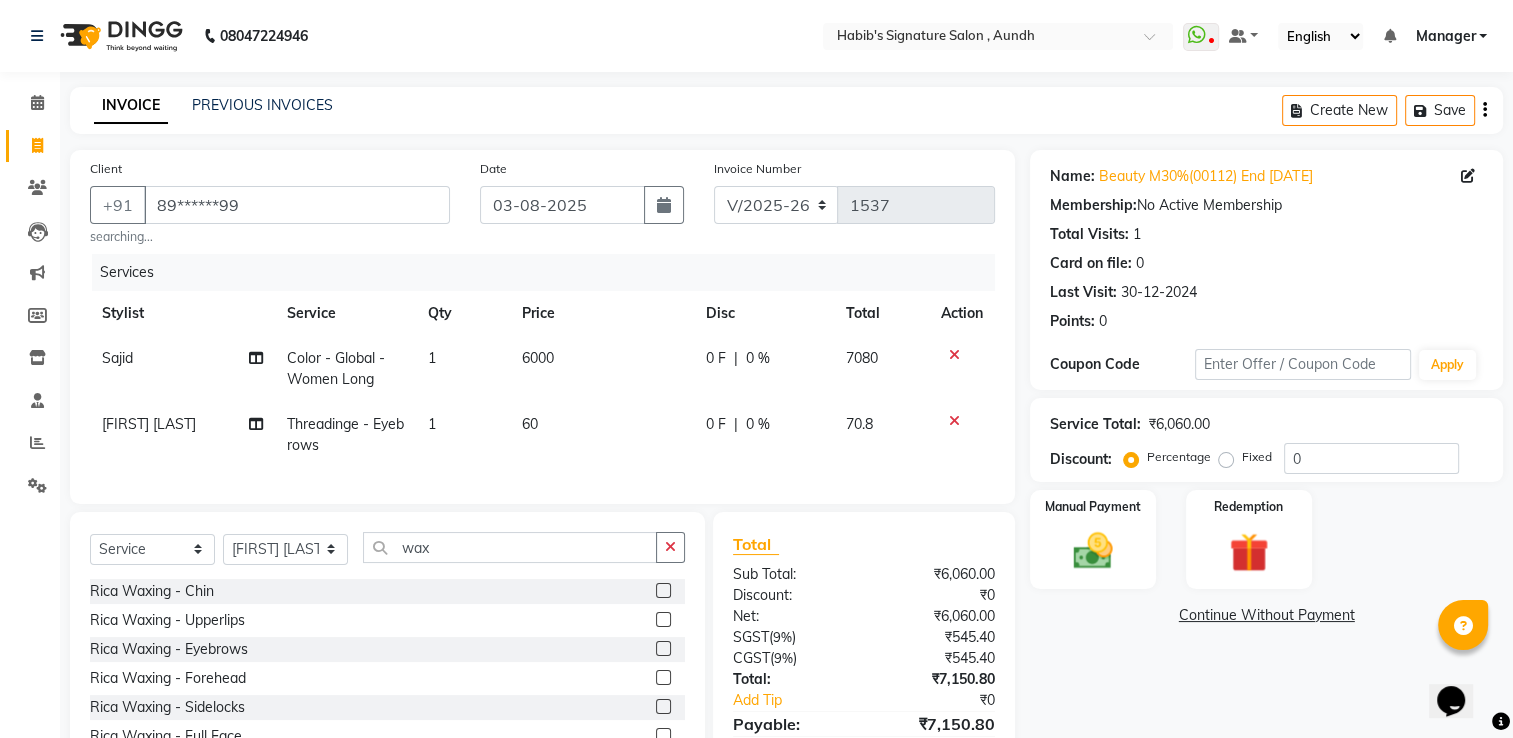click 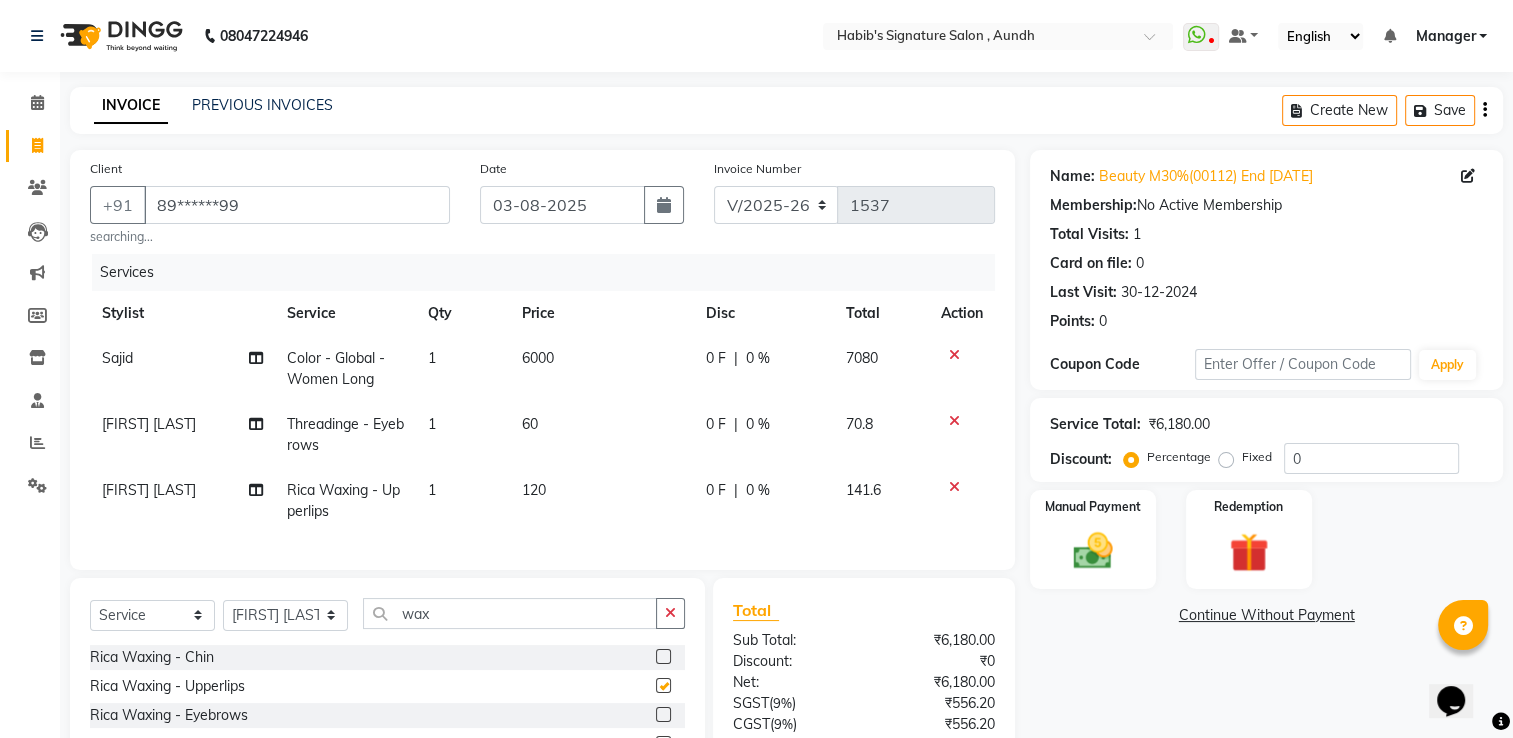 checkbox on "false" 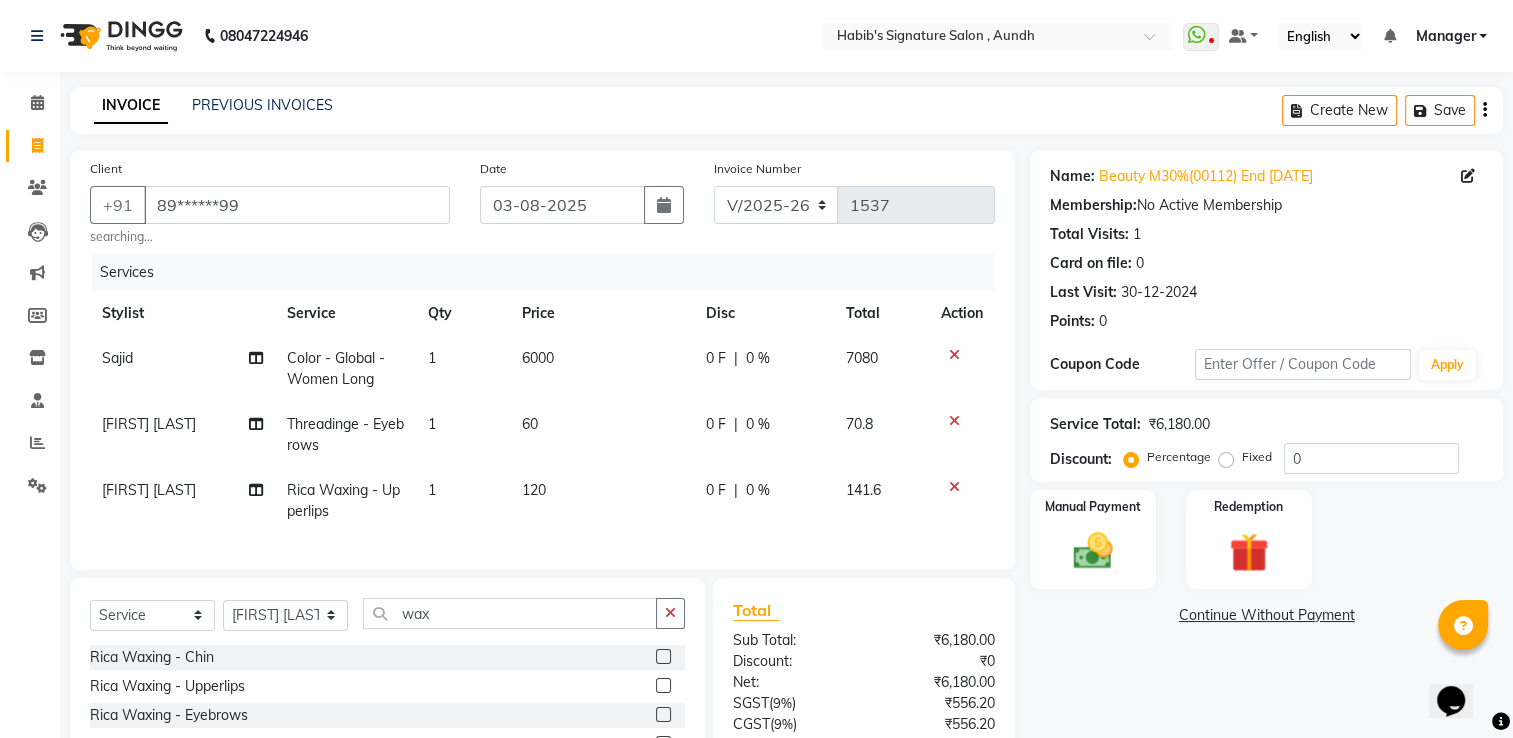 scroll, scrollTop: 180, scrollLeft: 0, axis: vertical 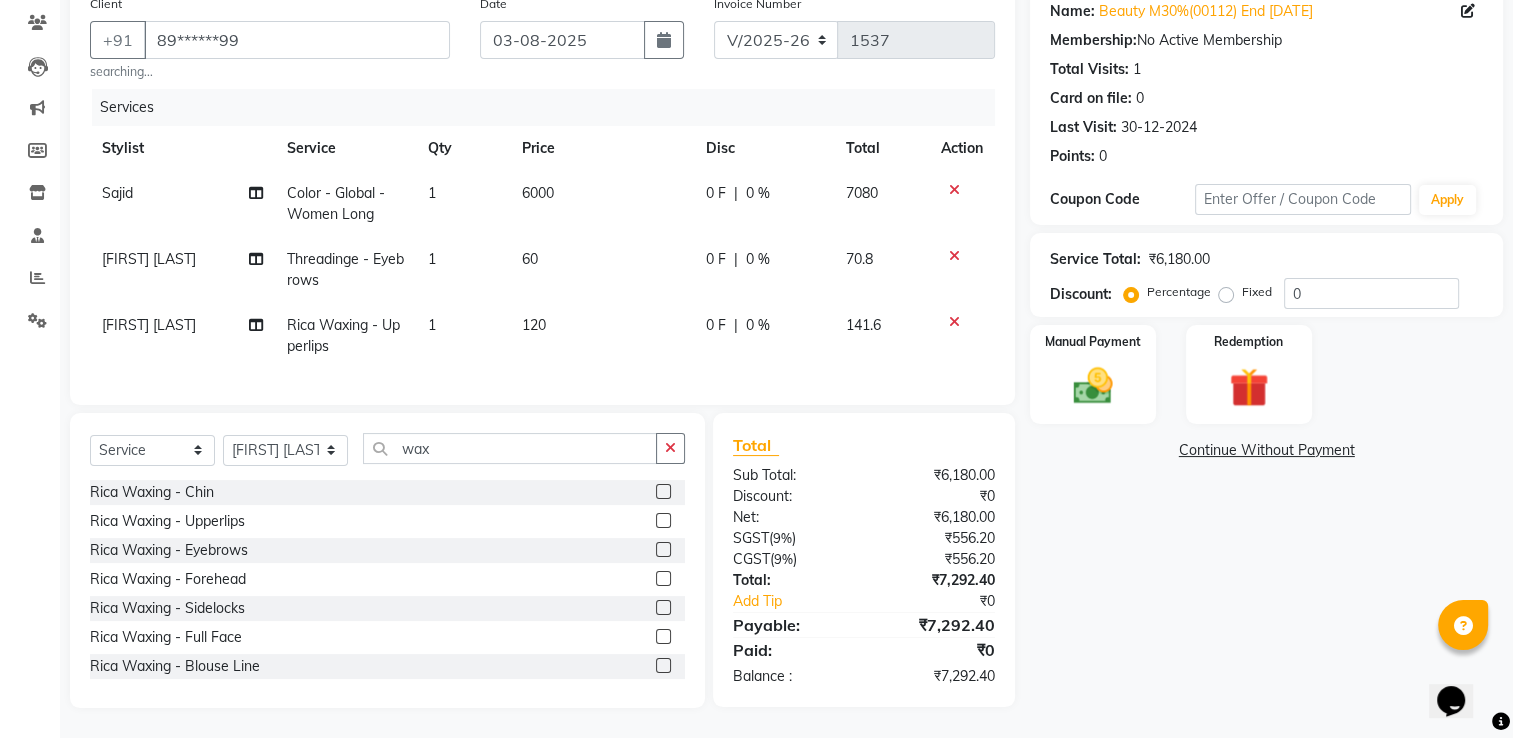 click on "6000" 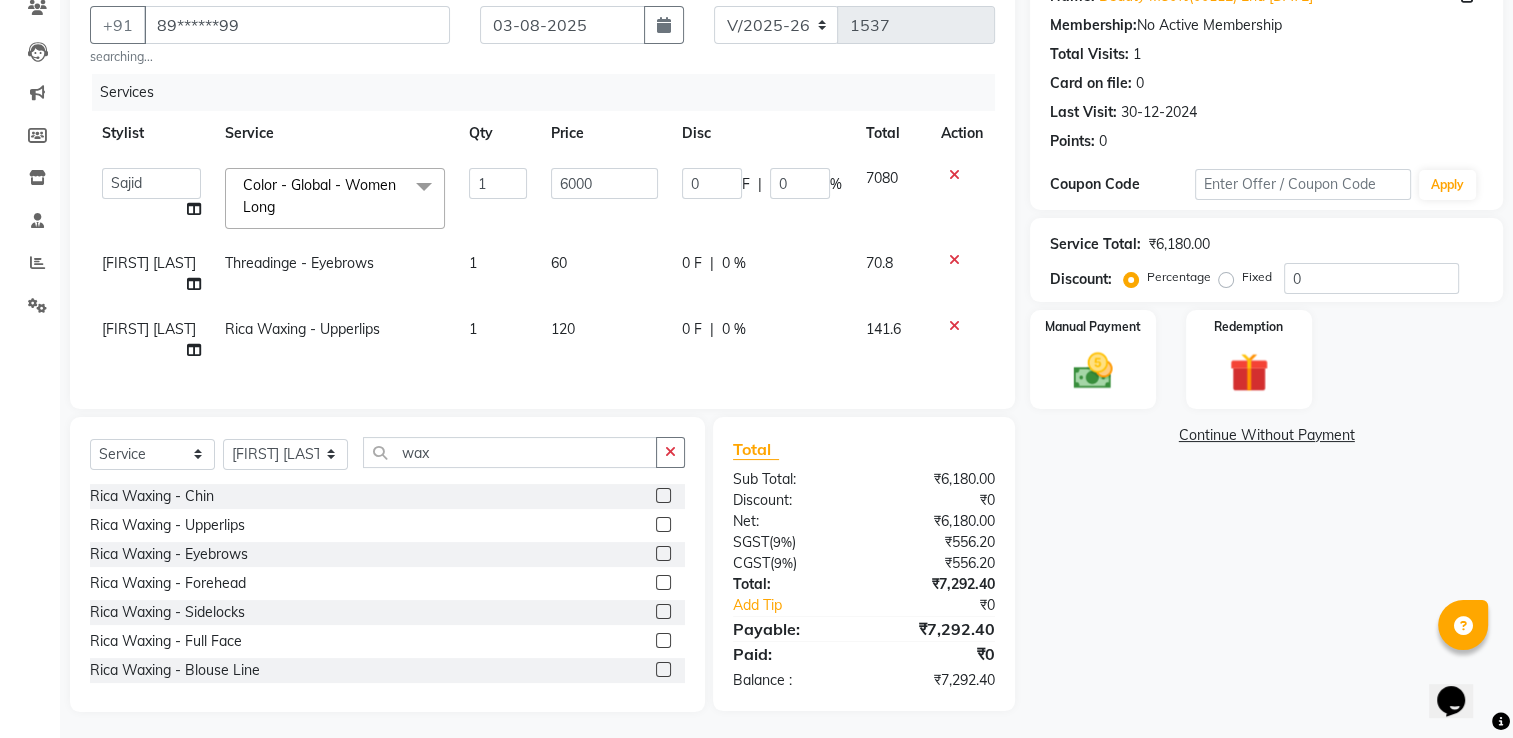 click on "1" 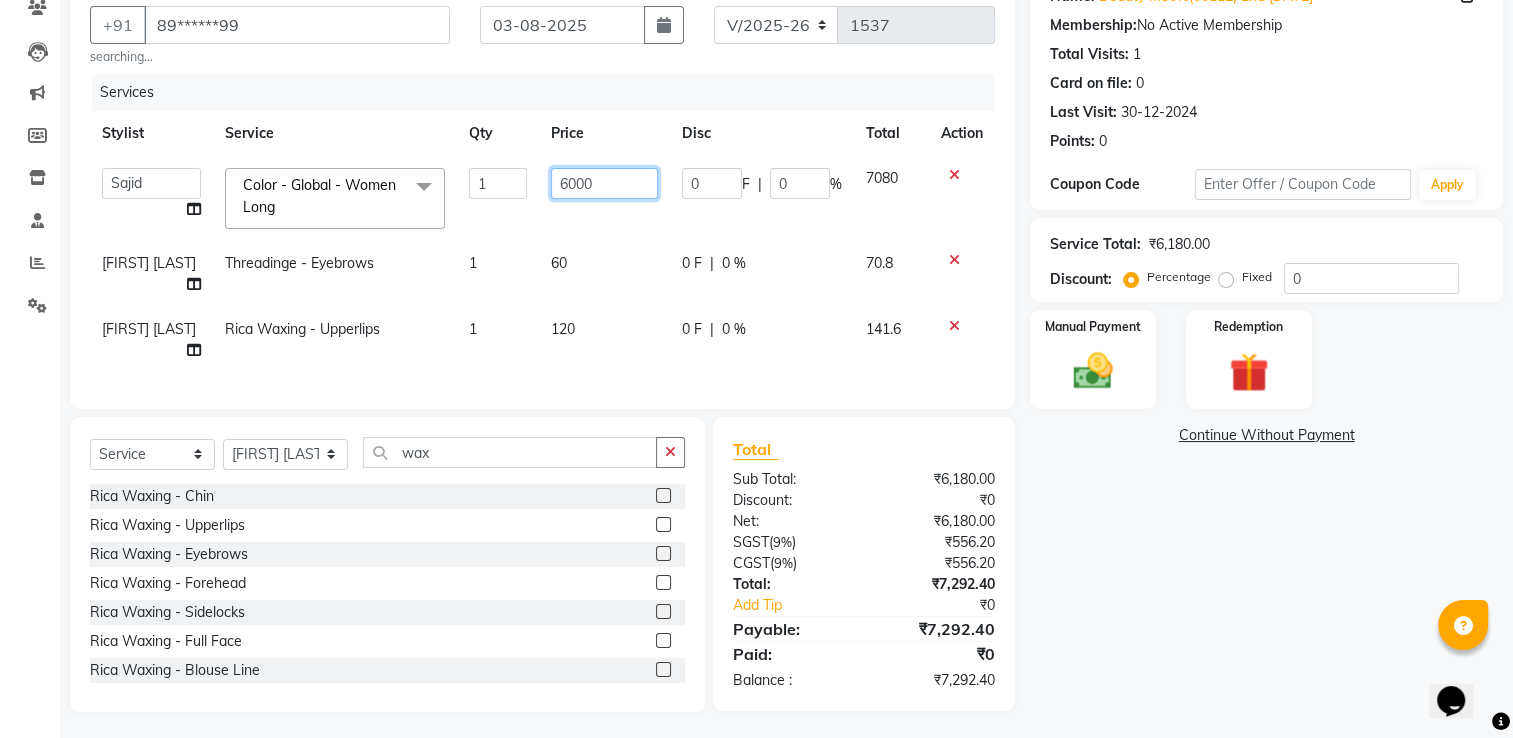 click on "6000" 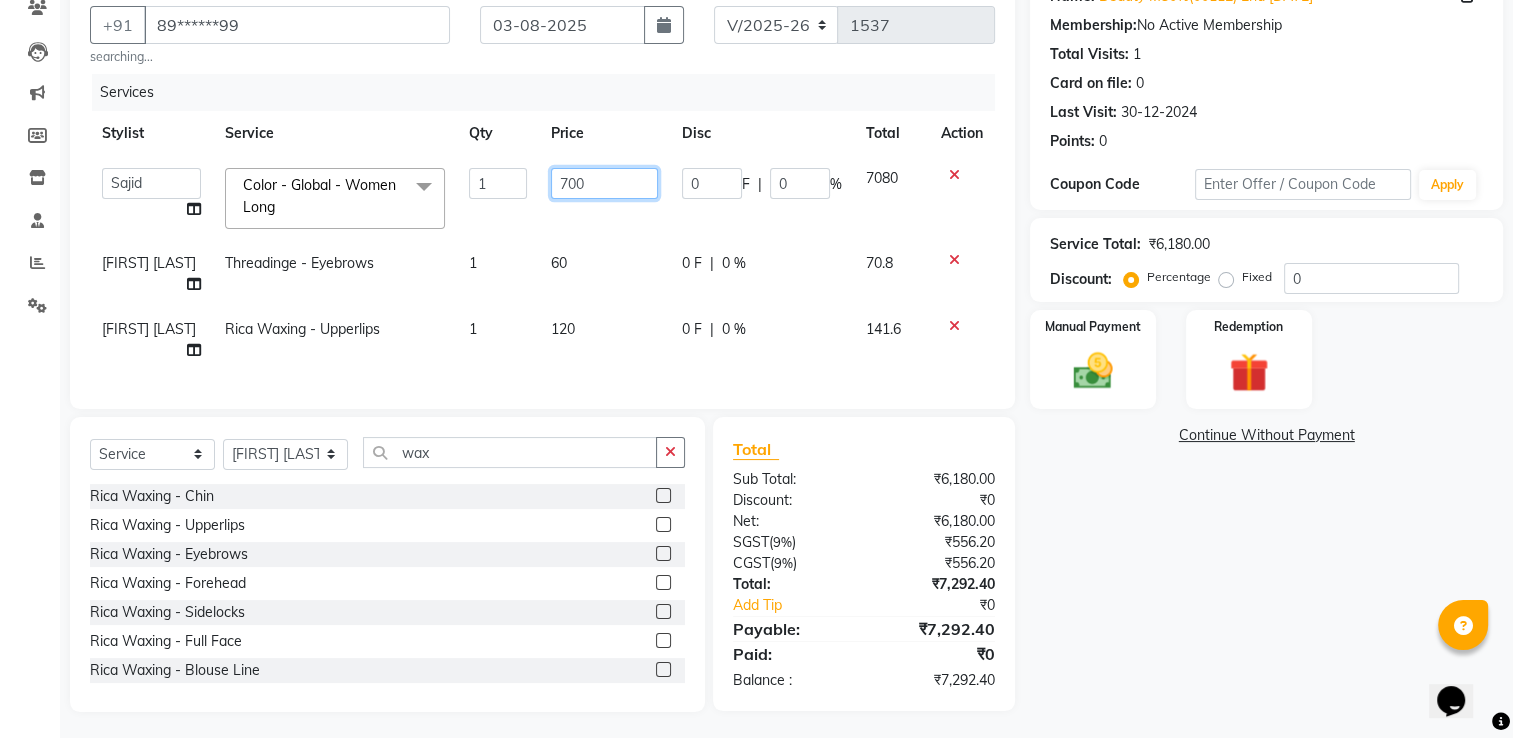type on "7000" 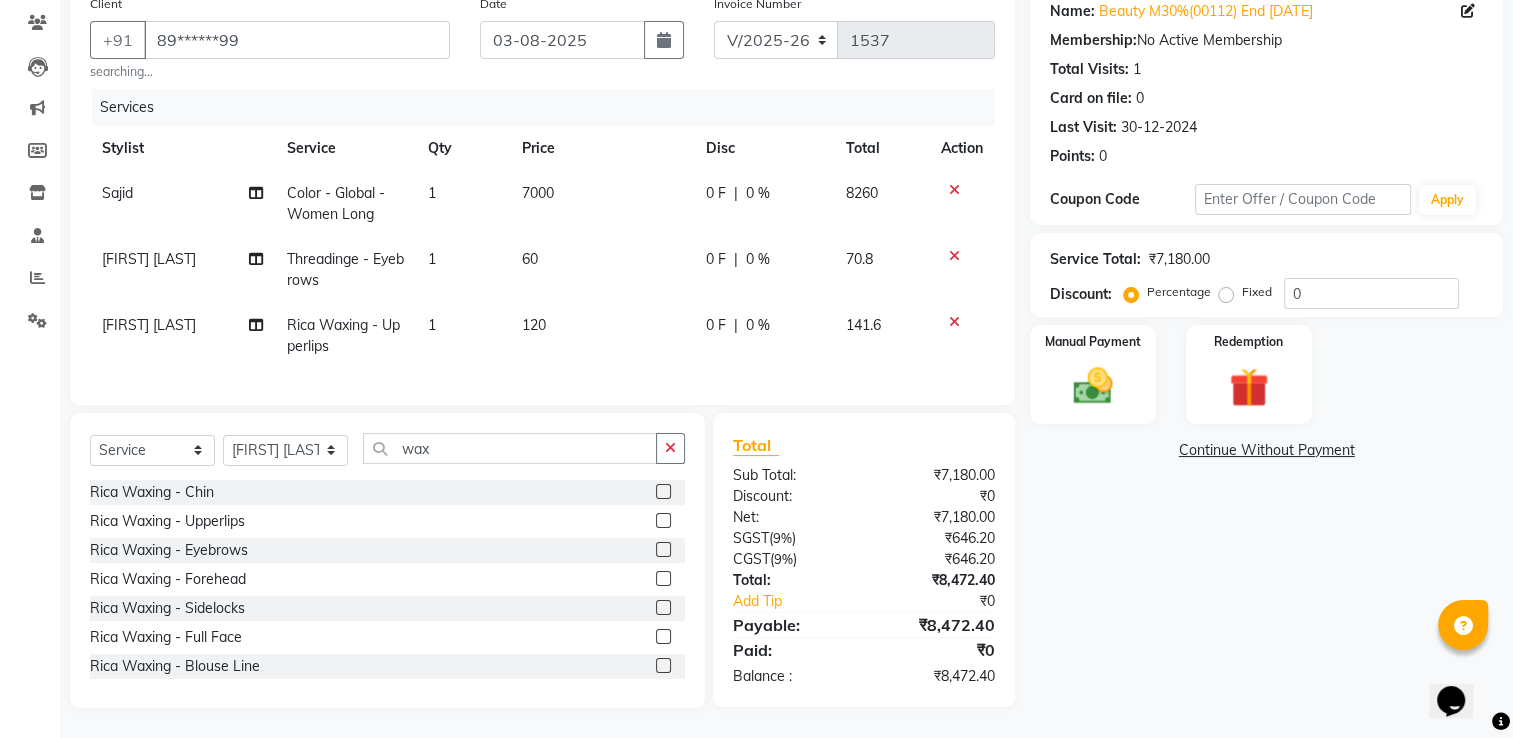 click on "Sajid Color - Global - Women  Long 1 7000 0 F | 0 % 8260 Priyanka Jadhav Threadinge - Eyebrows 1 60 0 F | 0 % 70.8 Priyanka Jadhav Rica Waxing - Upperlips 1 120 0 F | 0 % 141.6" 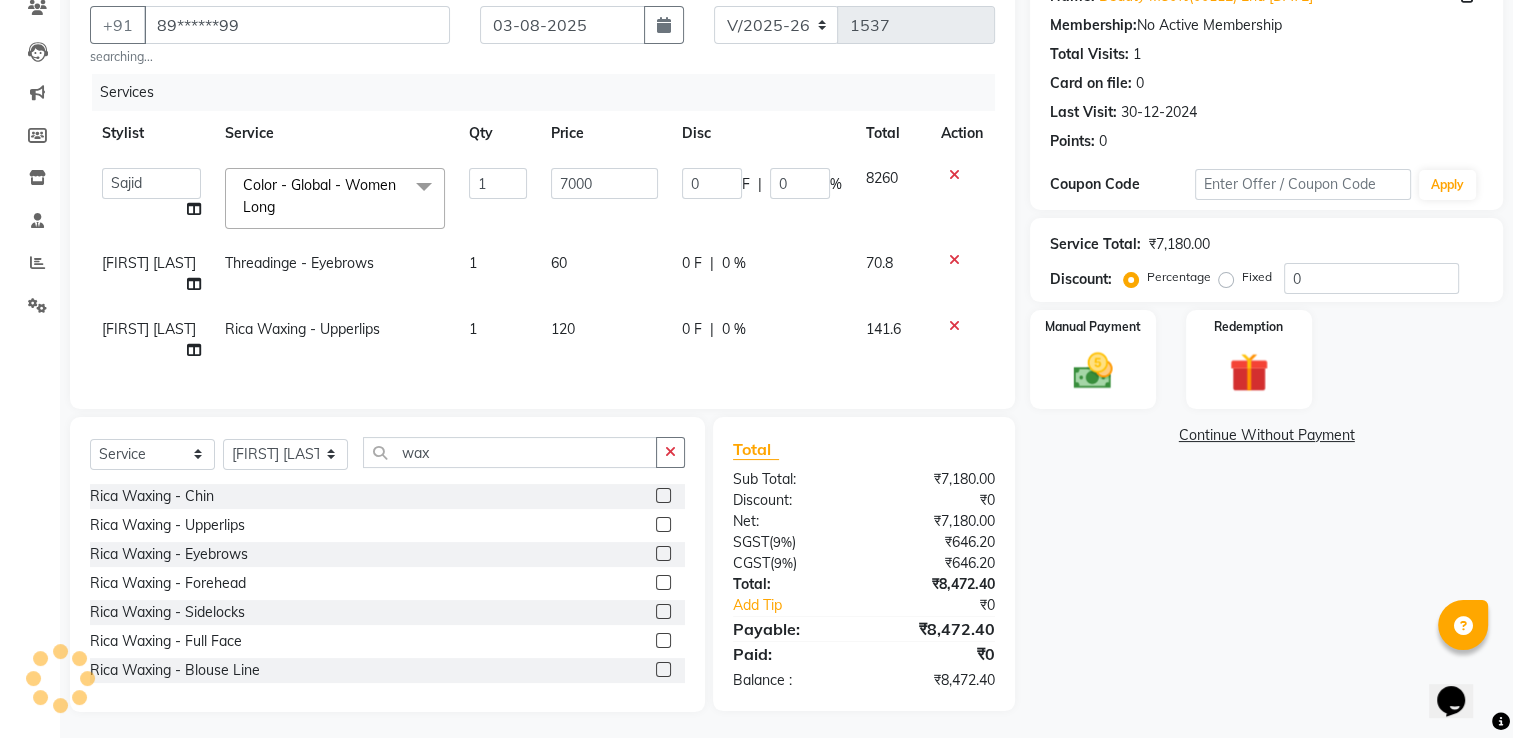click on "7000" 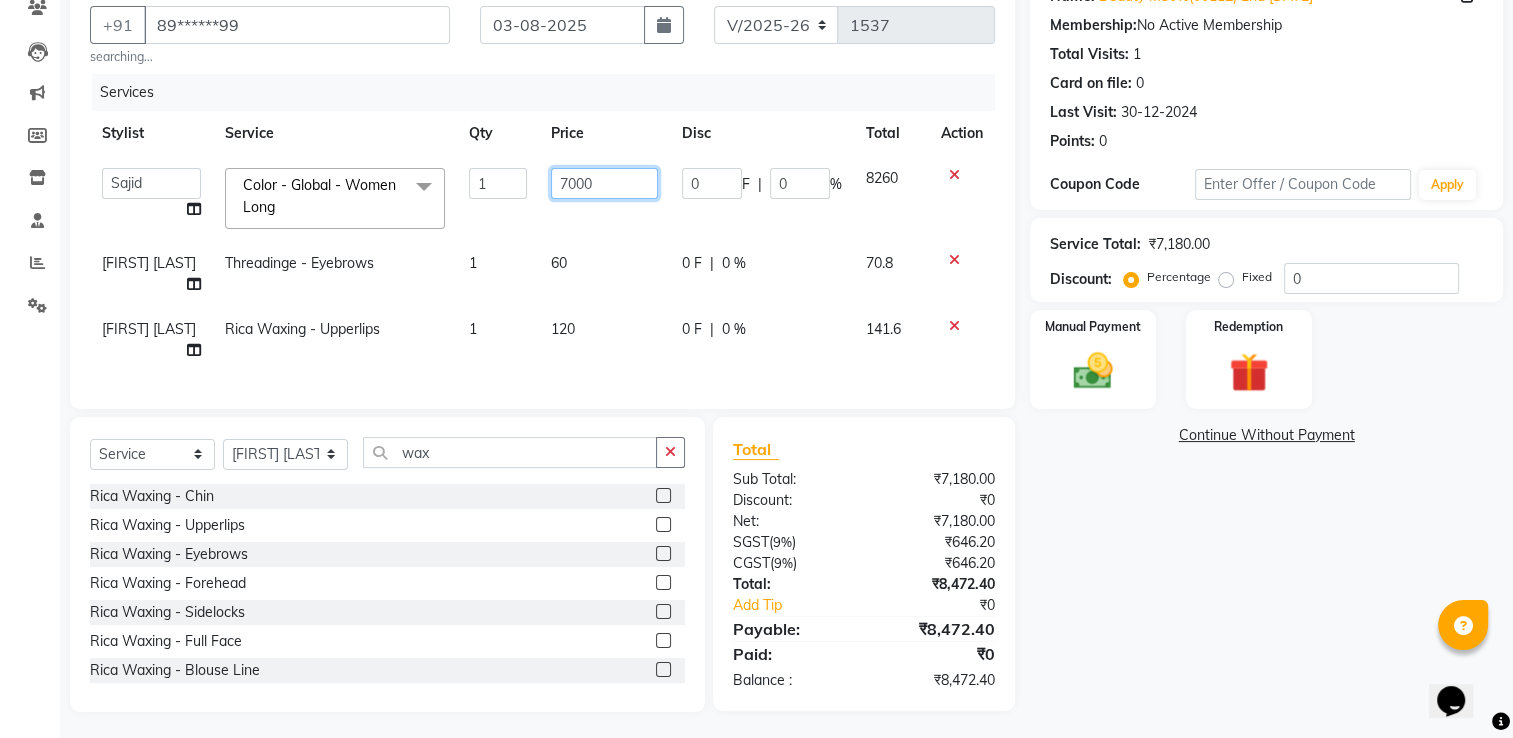 click on "7000" 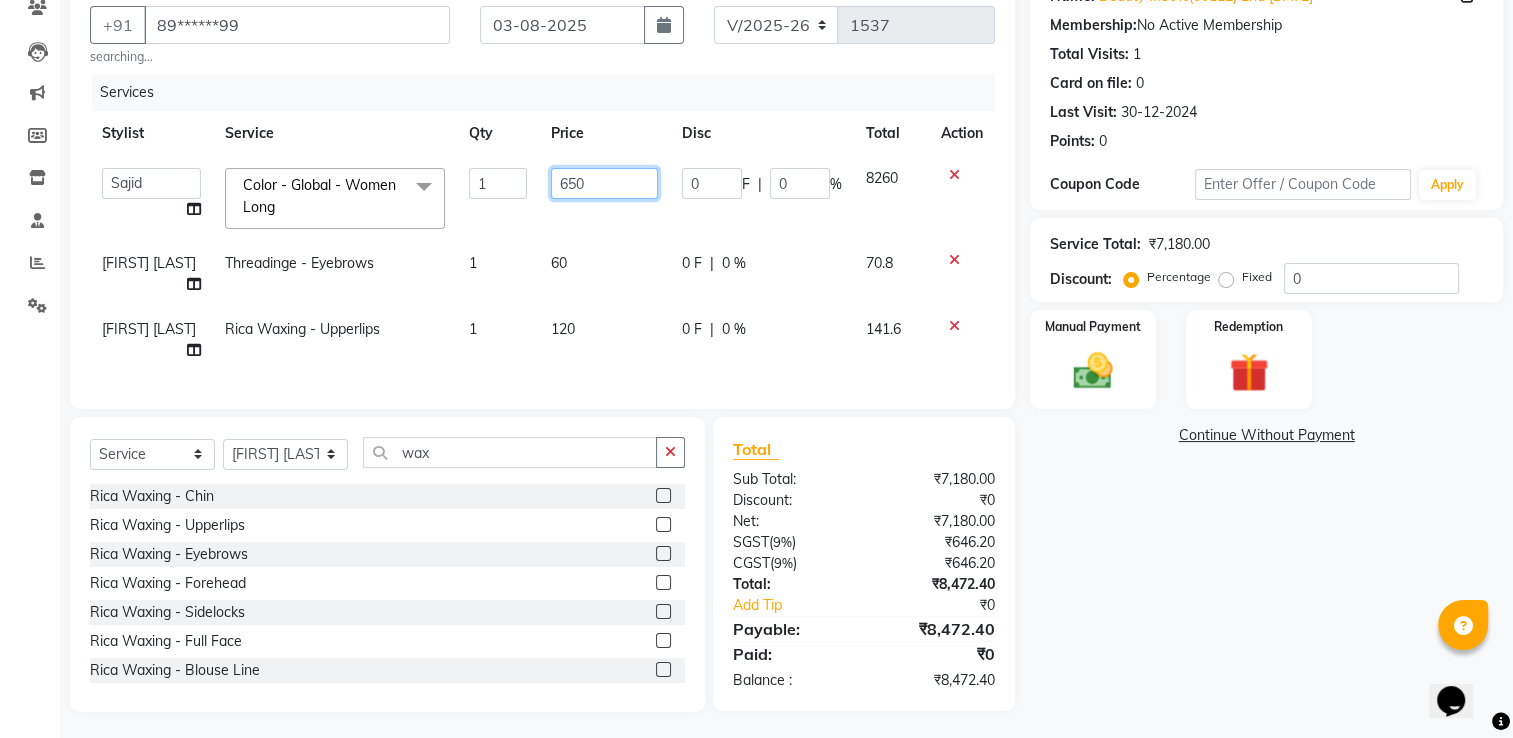 type on "6500" 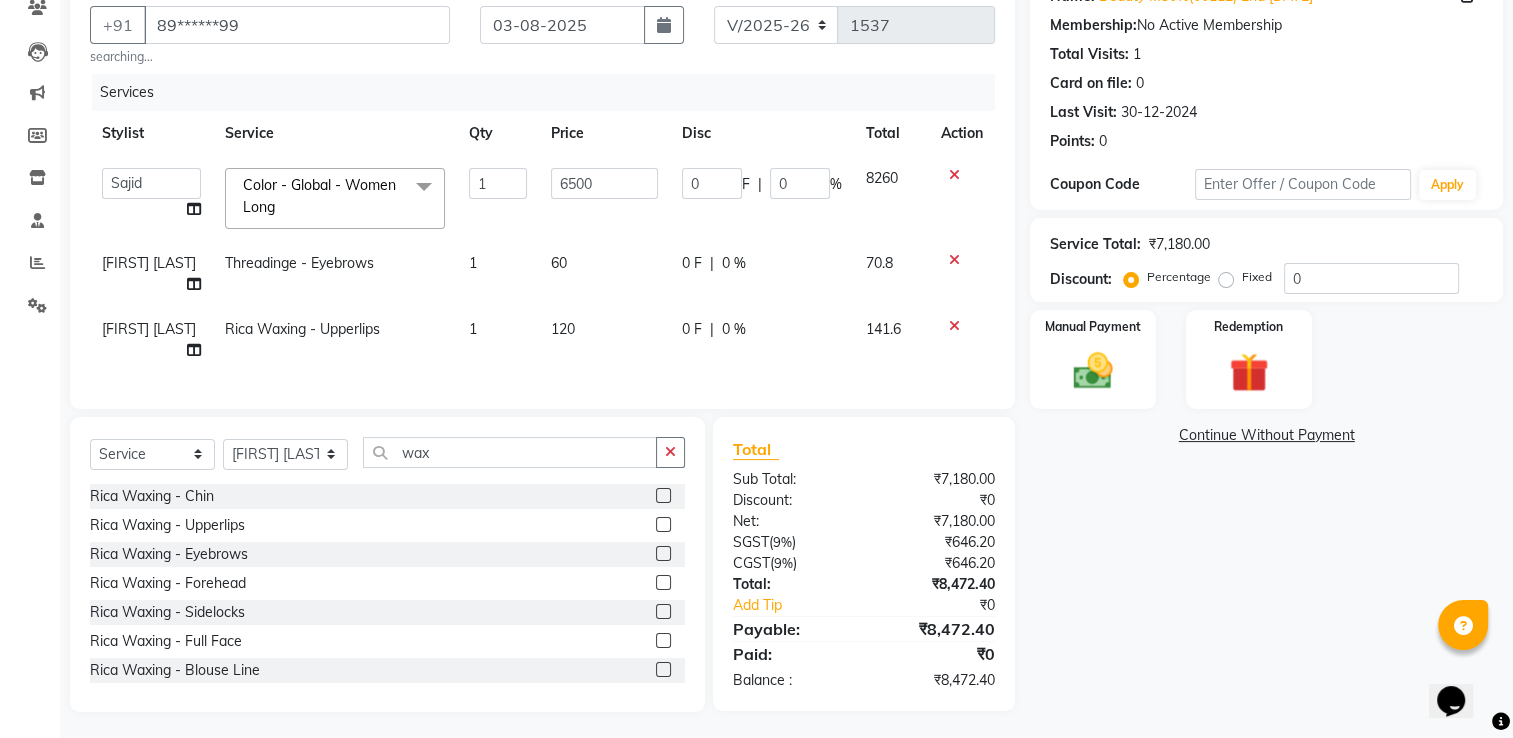 click on "6500" 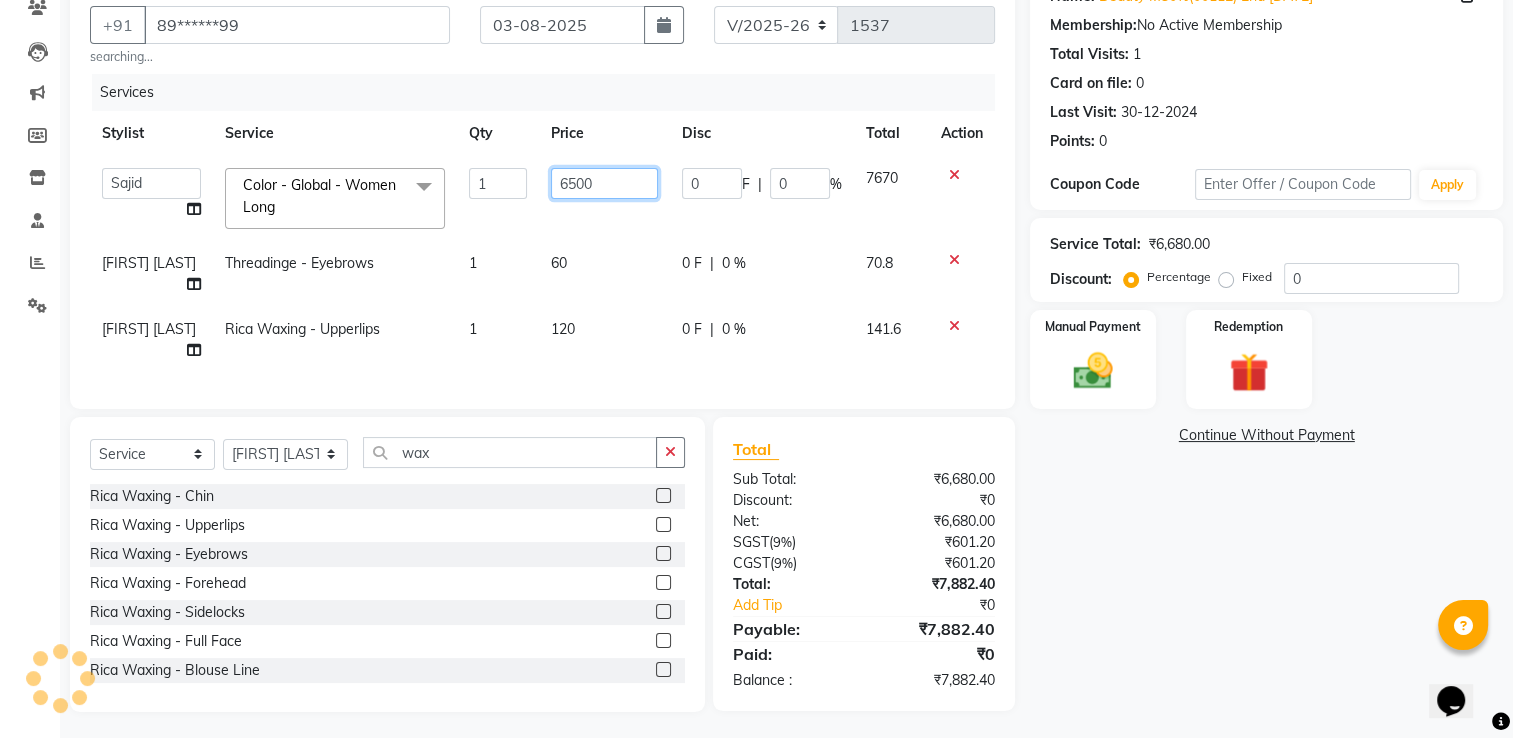 click on "6500" 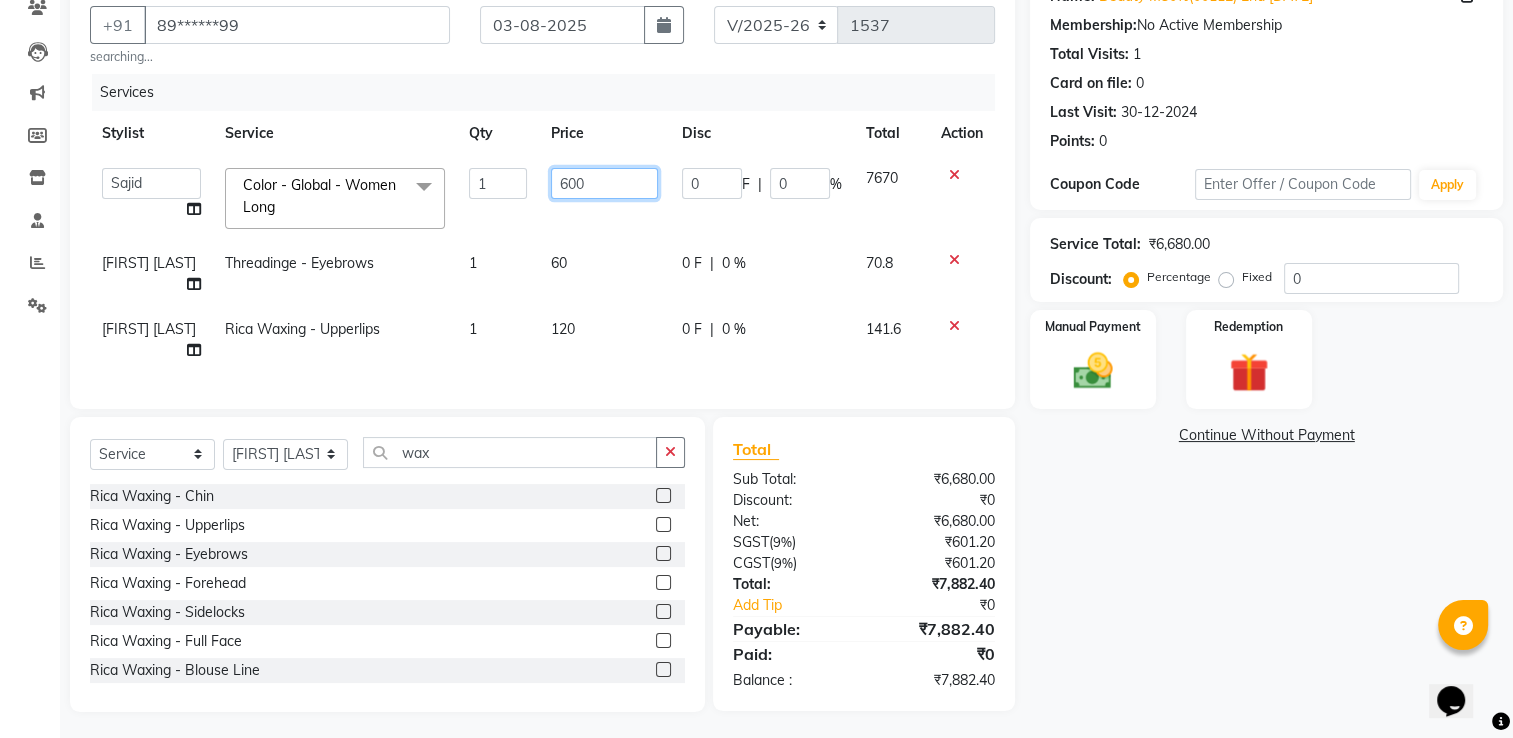 type on "6000" 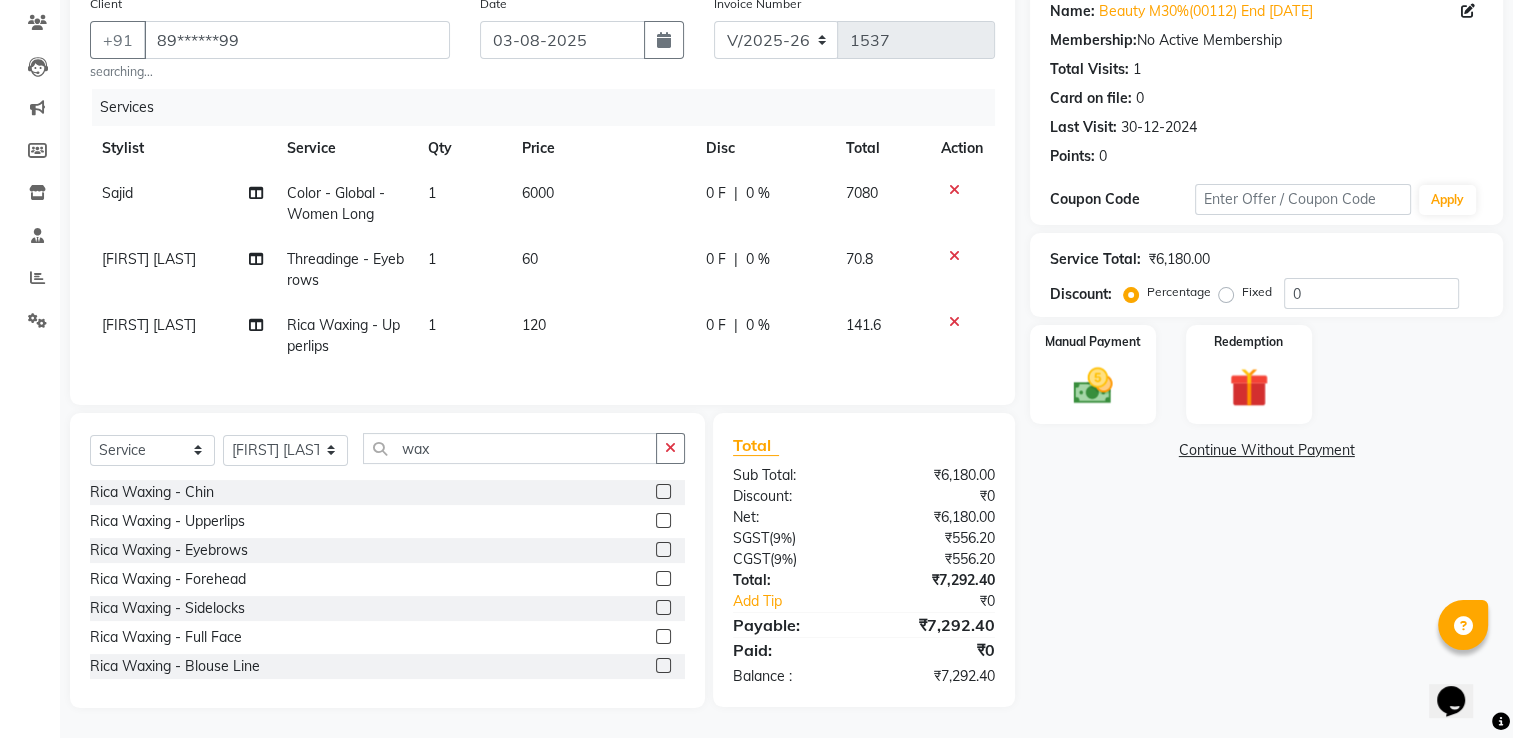 click on "Sajid Color - Global - Women  Long 1 6000 0 F | 0 % 7080 Priyanka Jadhav Threadinge - Eyebrows 1 60 0 F | 0 % 70.8 Priyanka Jadhav Rica Waxing - Upperlips 1 120 0 F | 0 % 141.6" 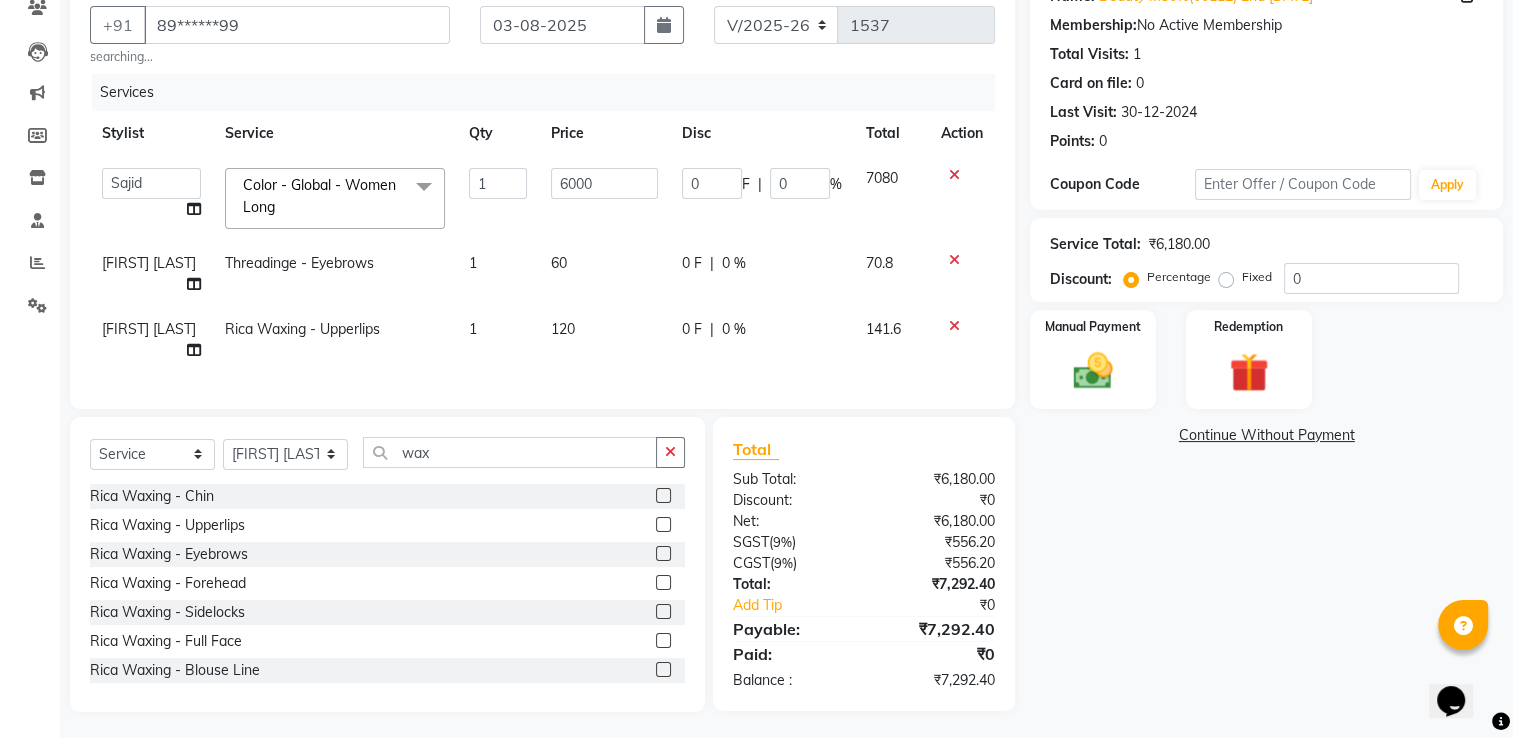 click on "1" 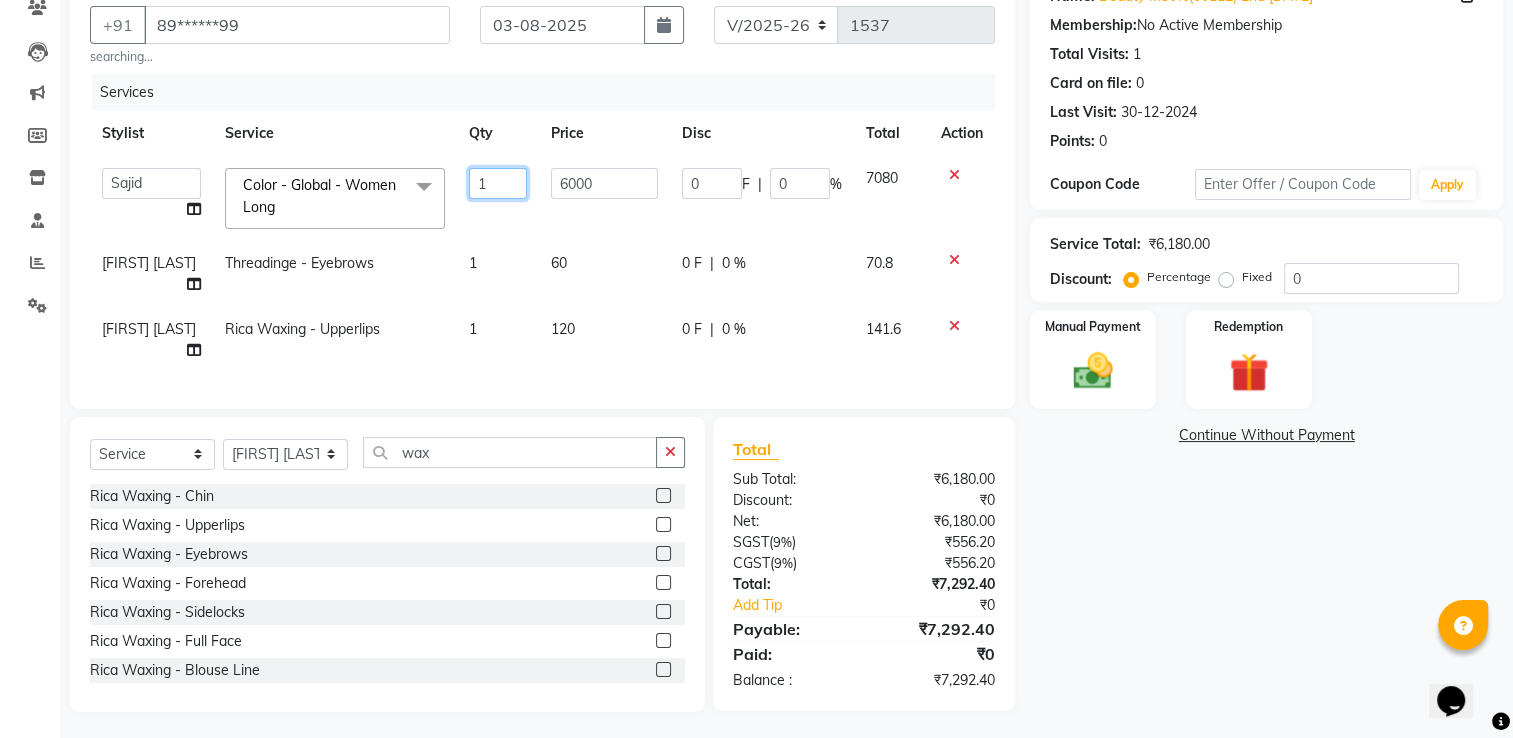drag, startPoint x: 535, startPoint y: 178, endPoint x: 584, endPoint y: 174, distance: 49.162994 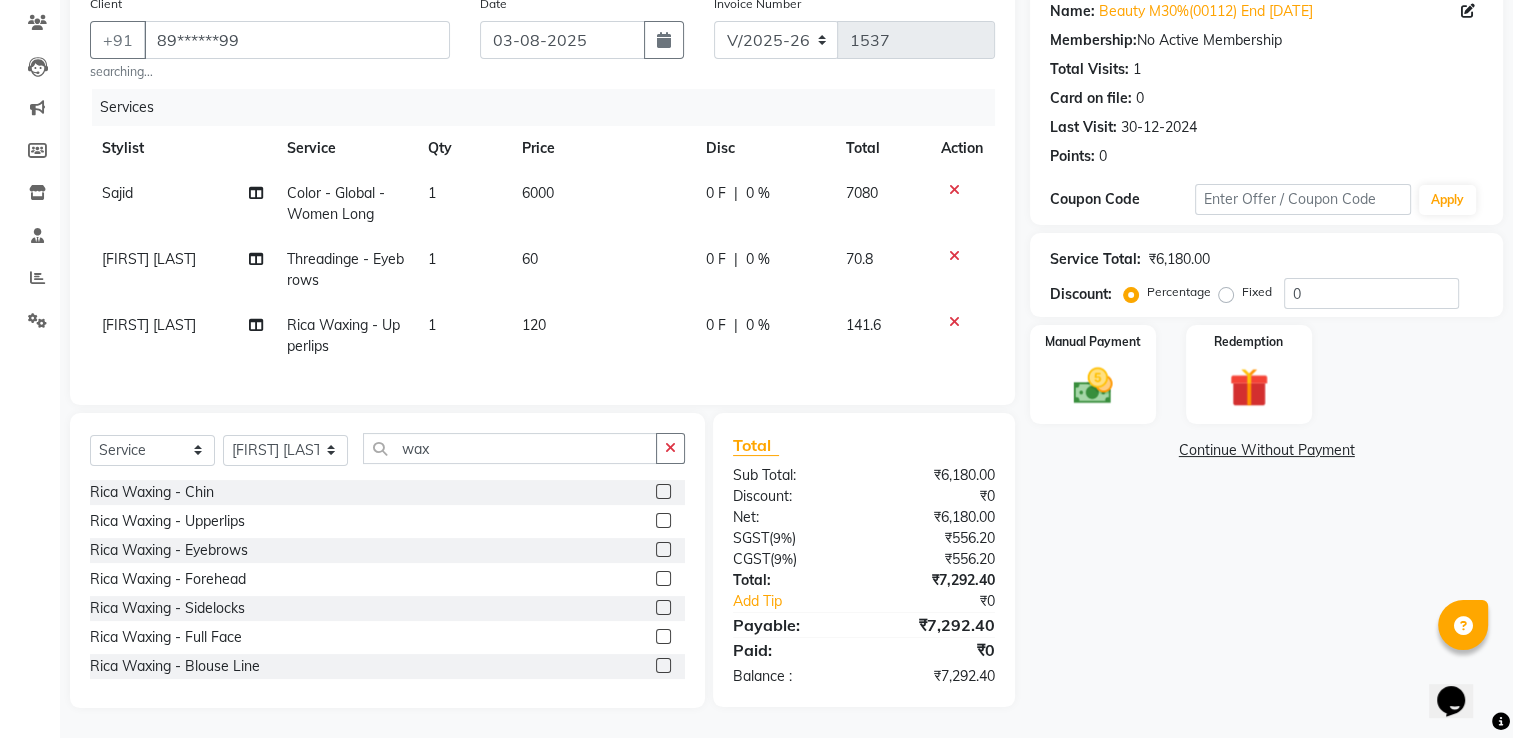click on "6000" 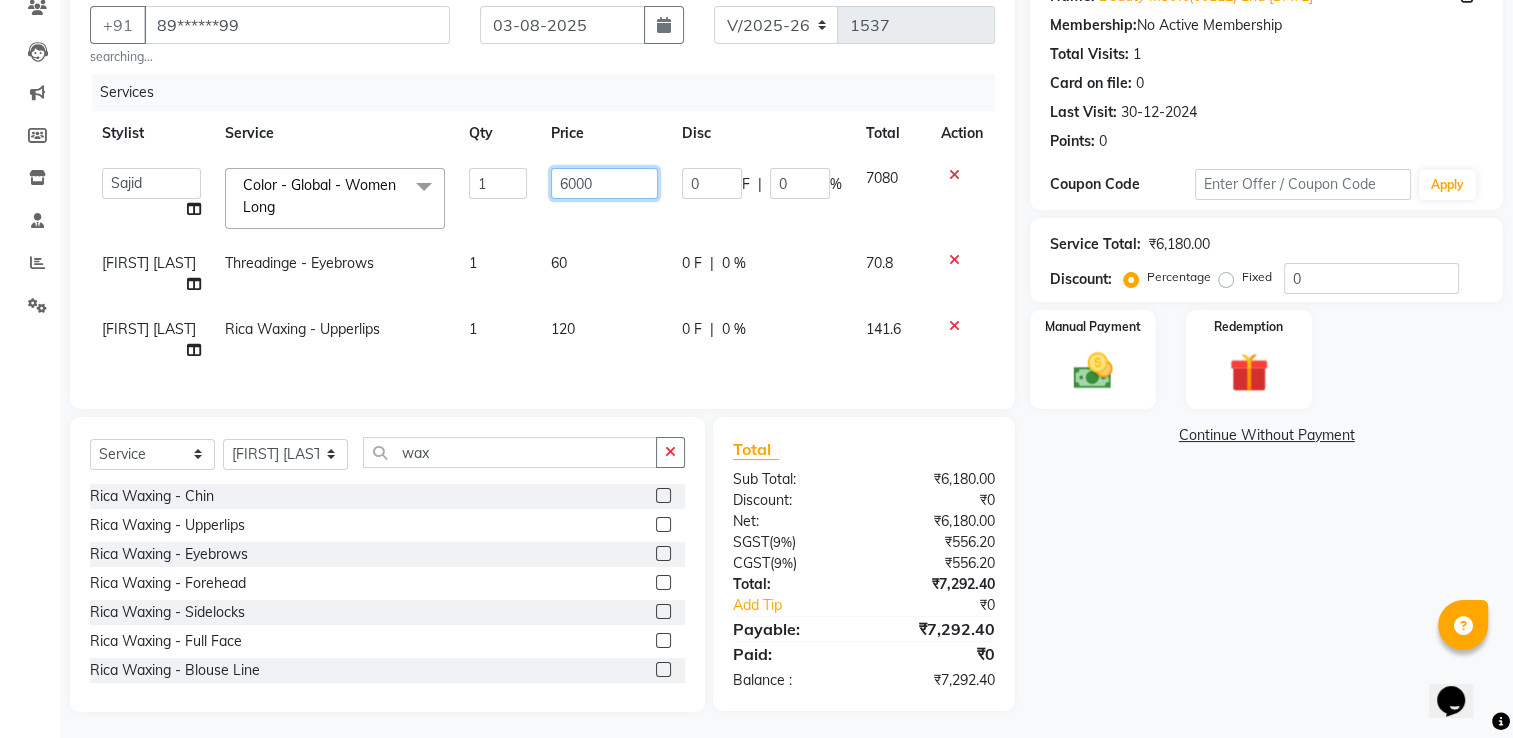 click on "6000" 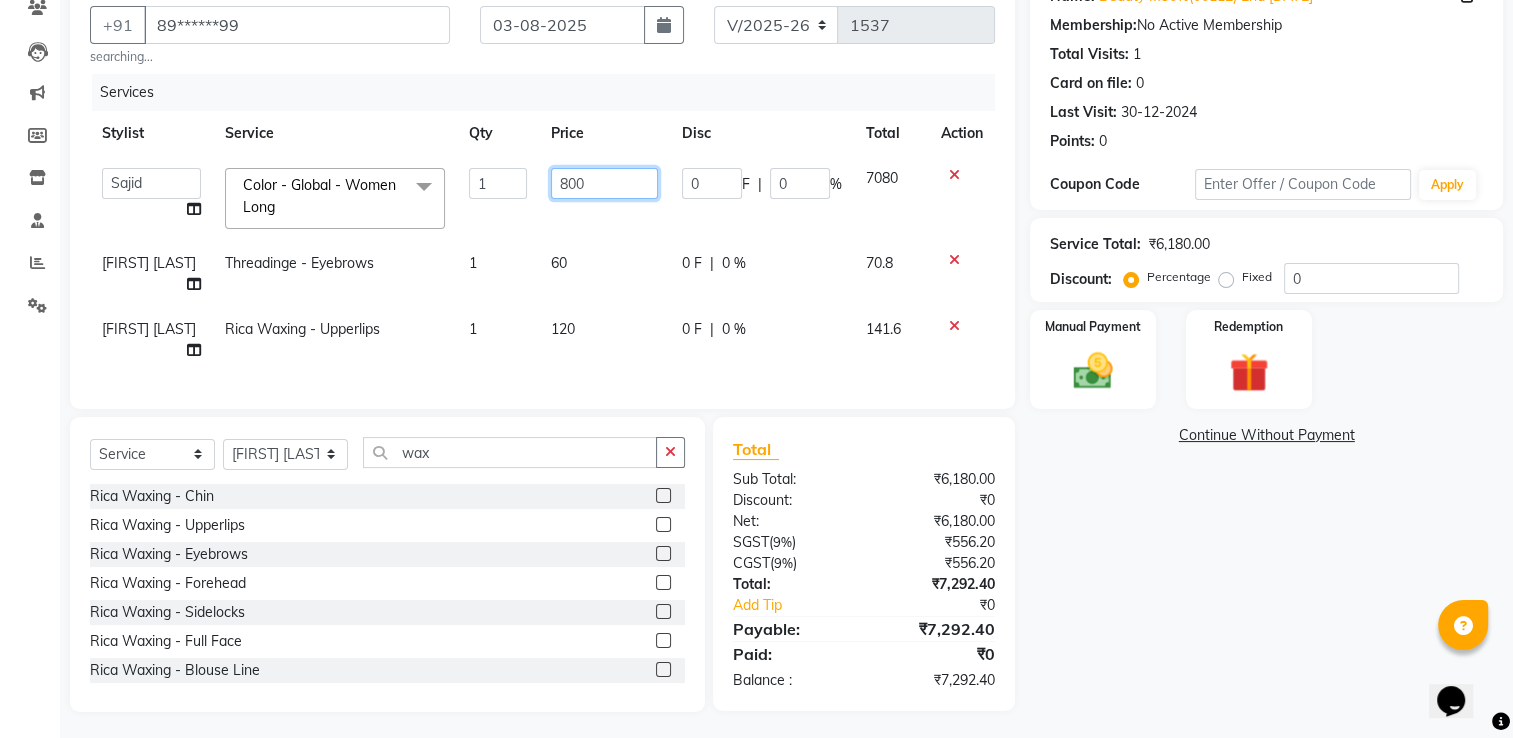 type on "8000" 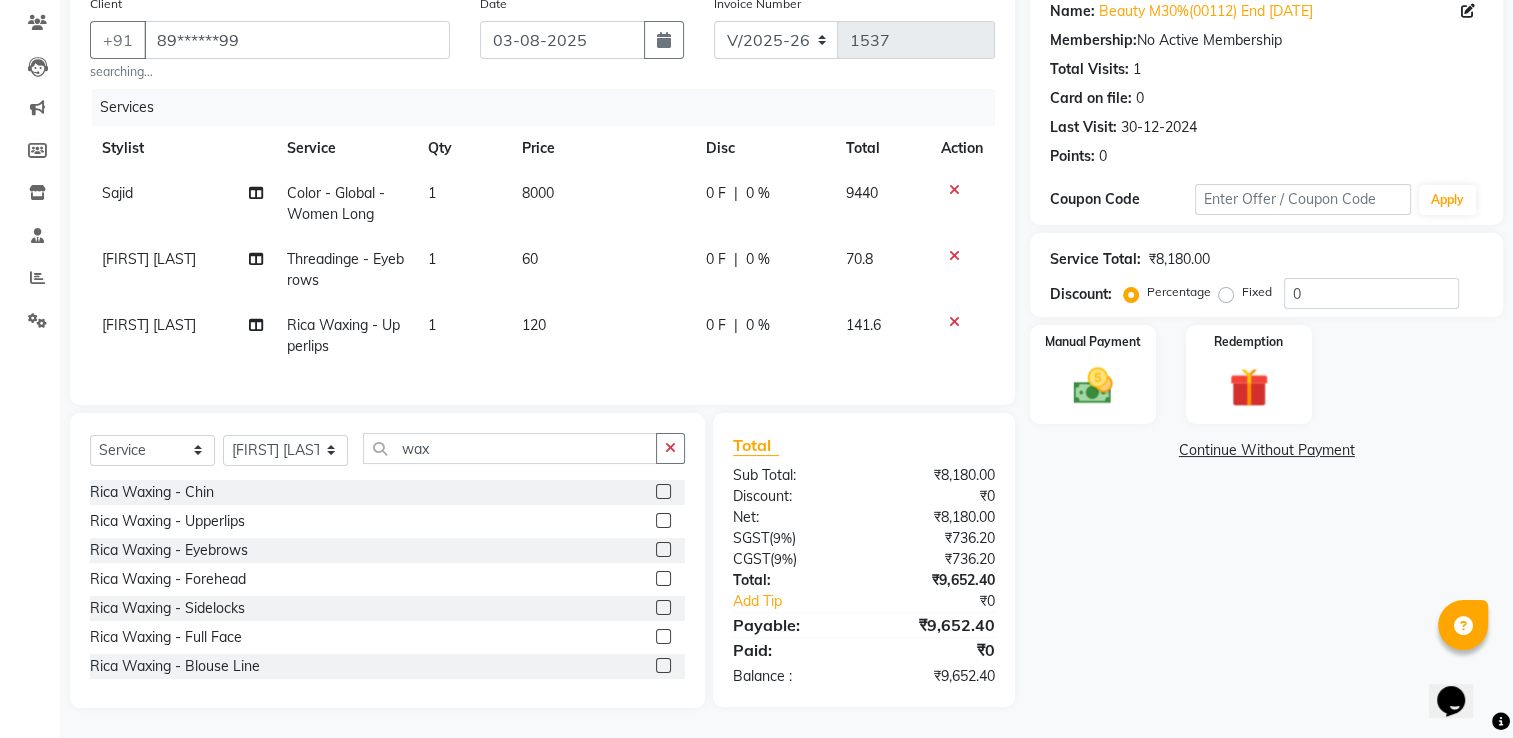 click on "8000" 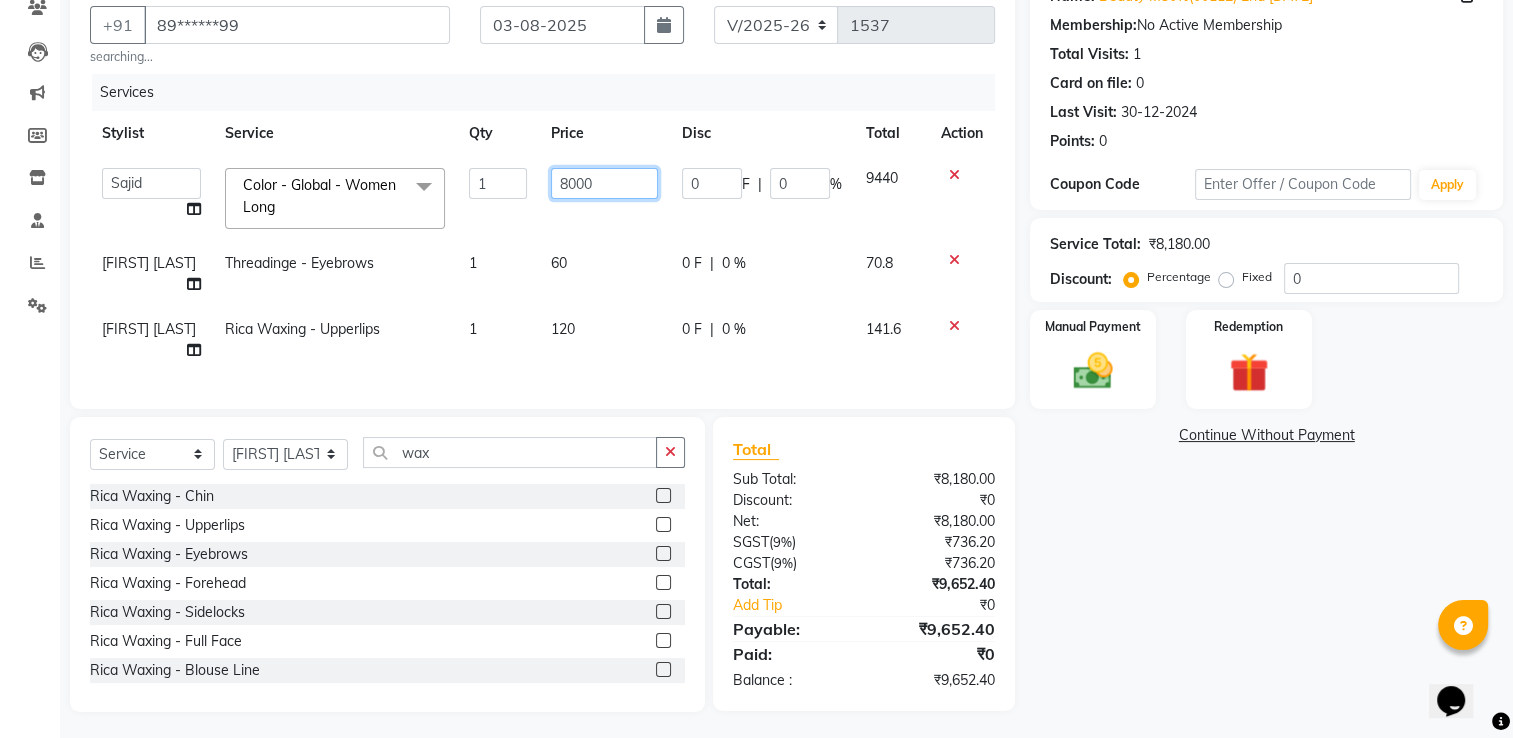 click on "8000" 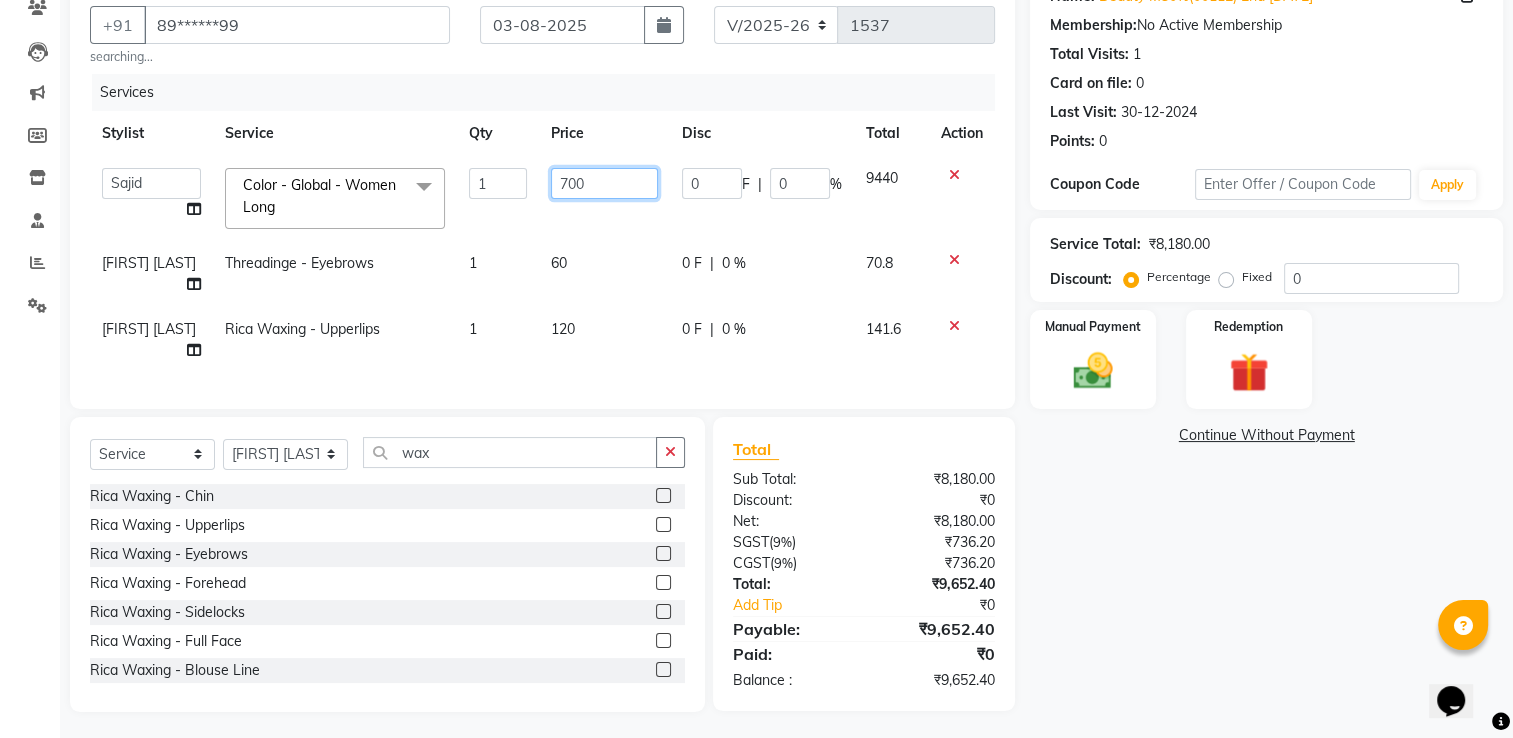 type on "7000" 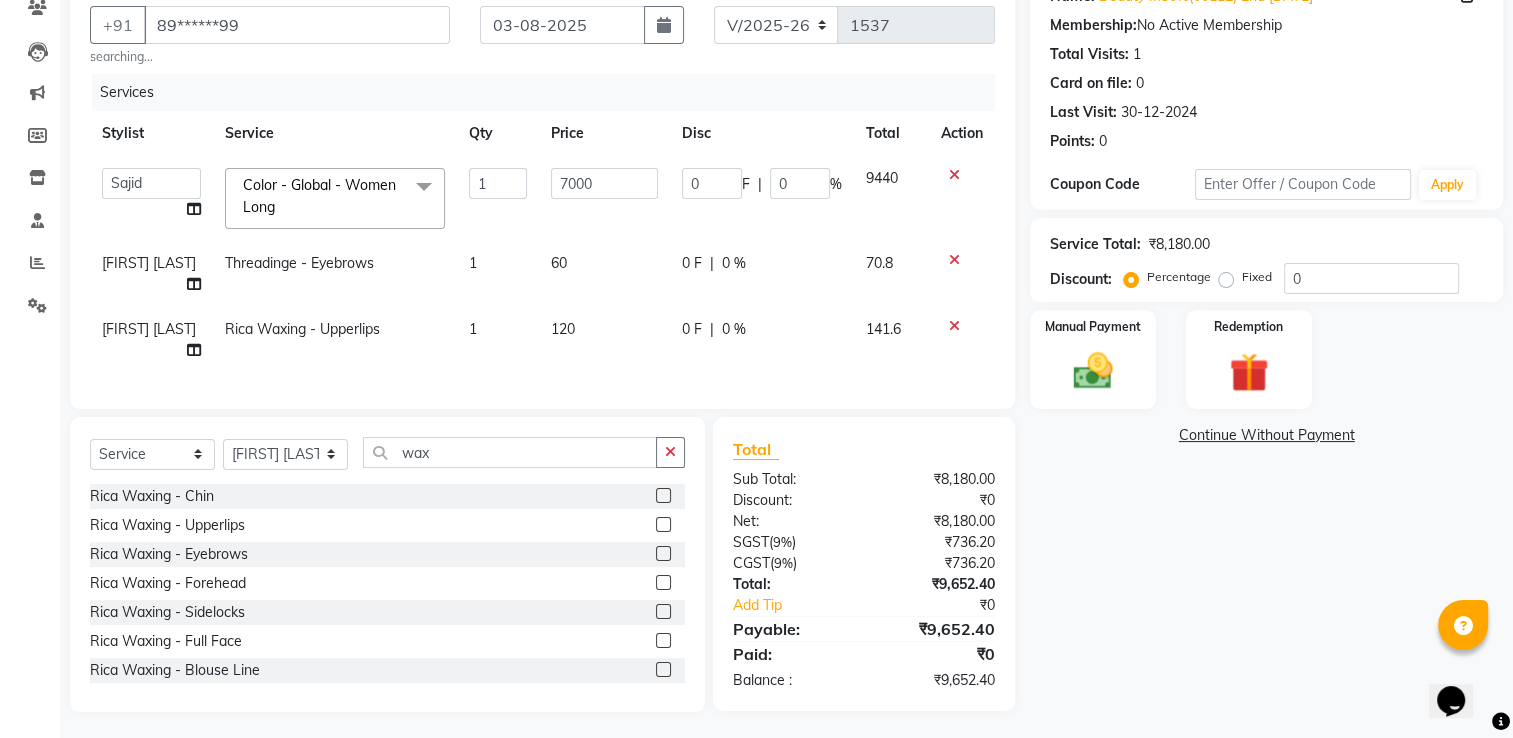 click on "7000" 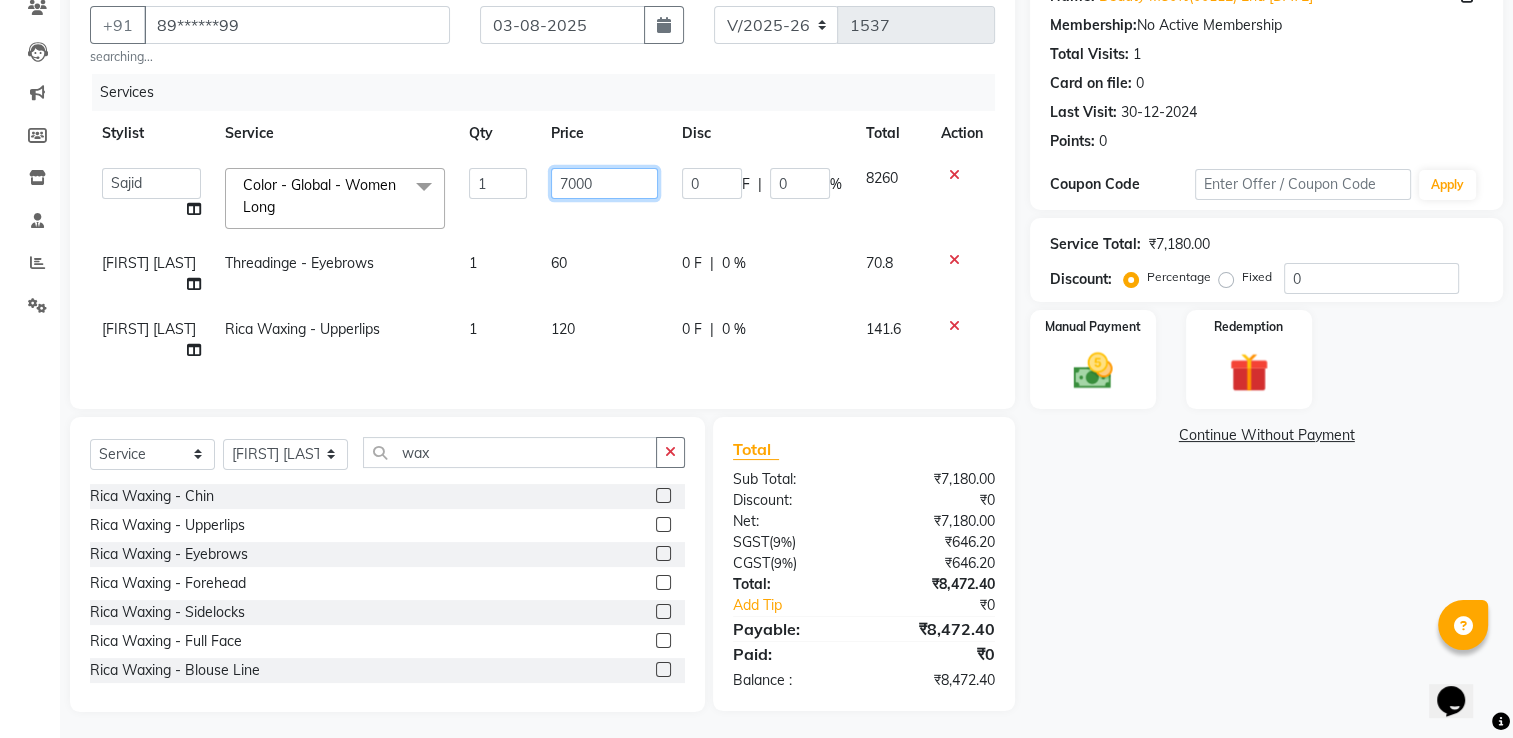 click on "7000" 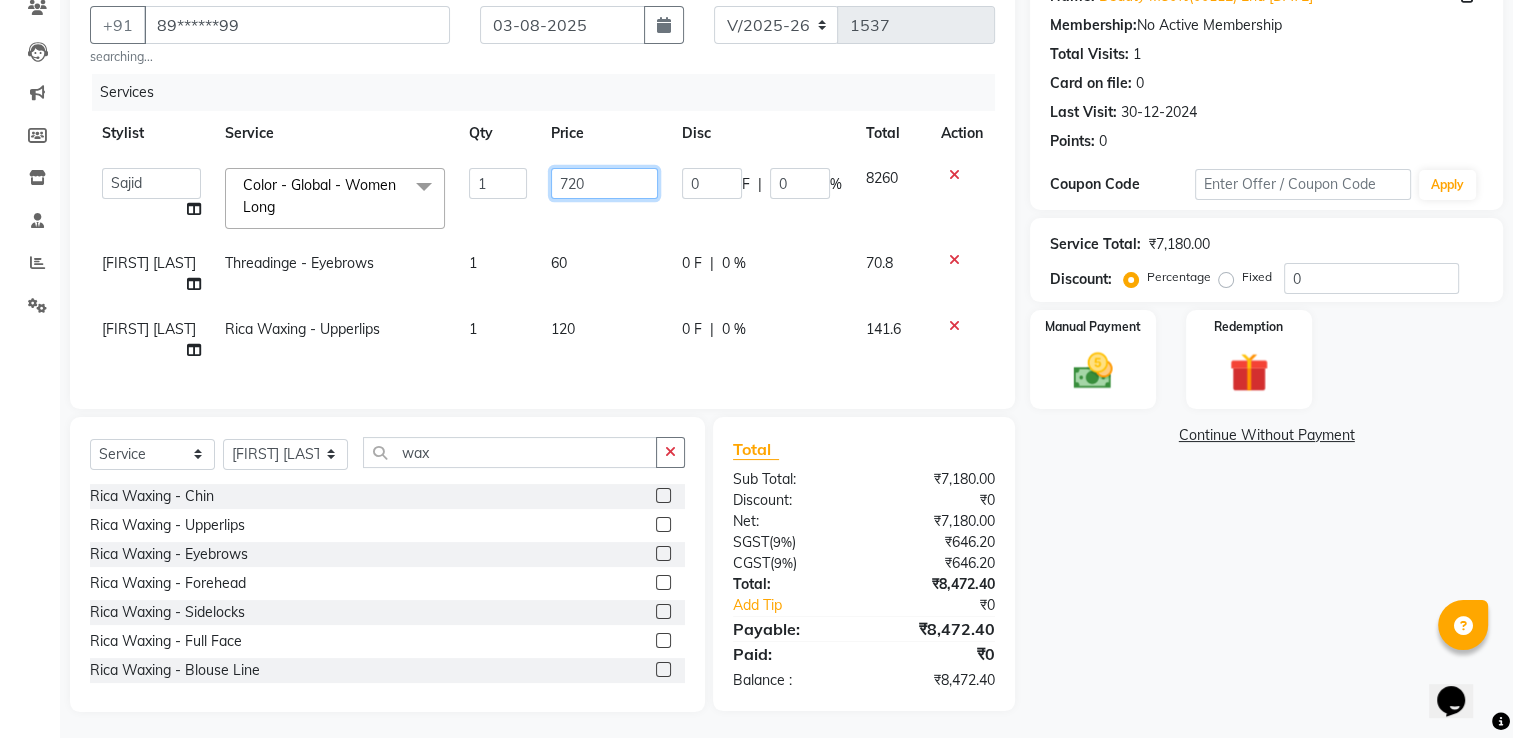 type on "7200" 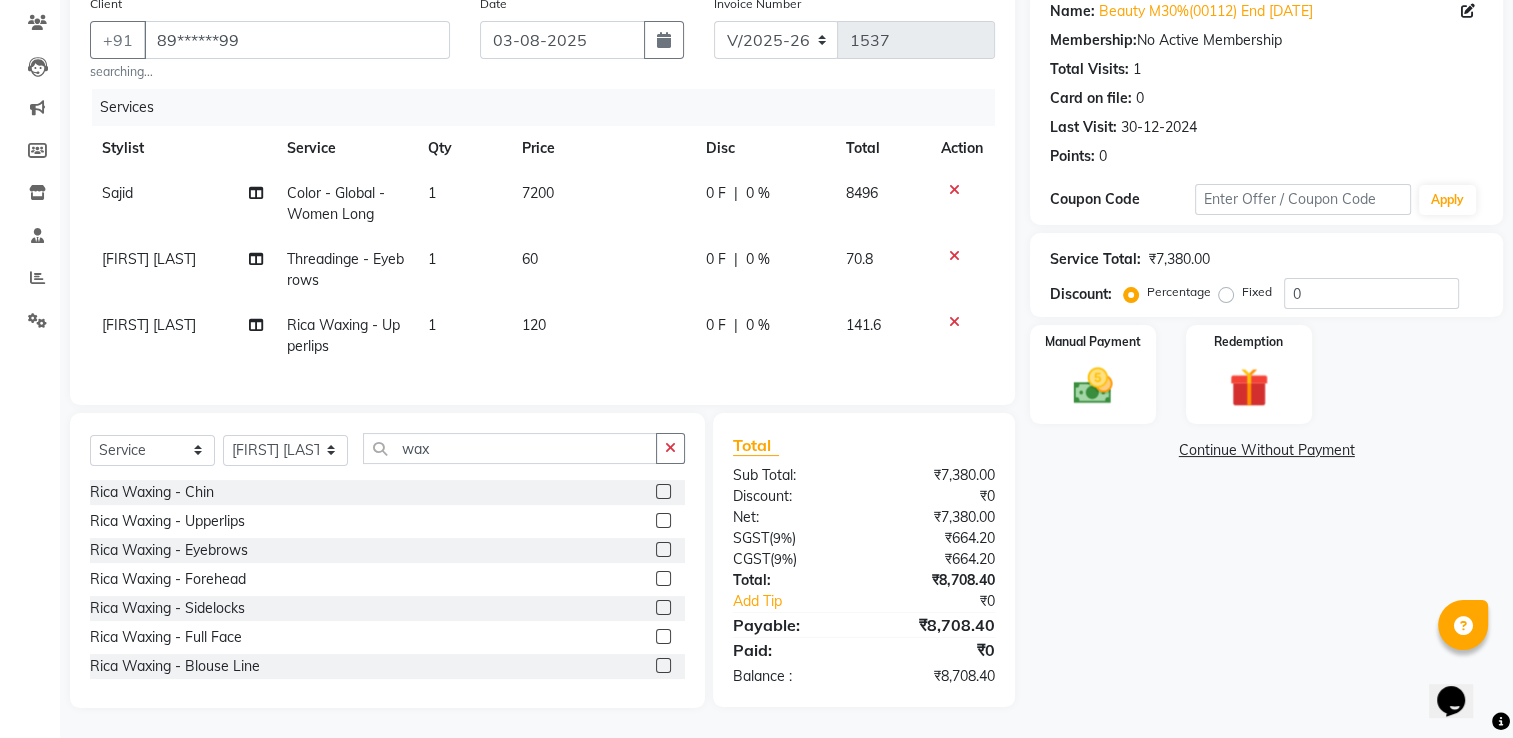 click on "Sajid Color - Global - Women  Long 1 7200 0 F | 0 % 8496 Priyanka Jadhav Threadinge - Eyebrows 1 60 0 F | 0 % 70.8 Priyanka Jadhav Rica Waxing - Upperlips 1 120 0 F | 0 % 141.6" 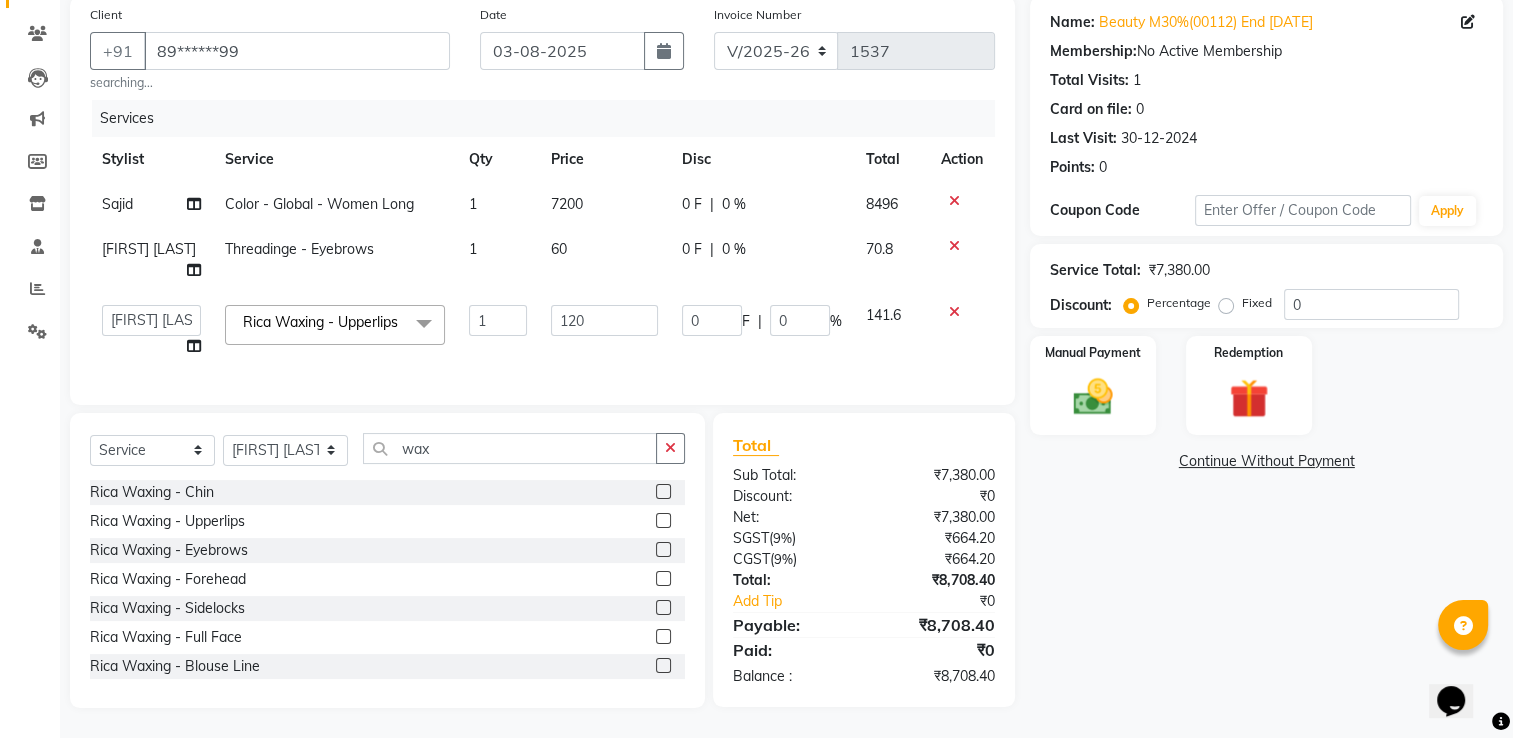 scroll, scrollTop: 178, scrollLeft: 0, axis: vertical 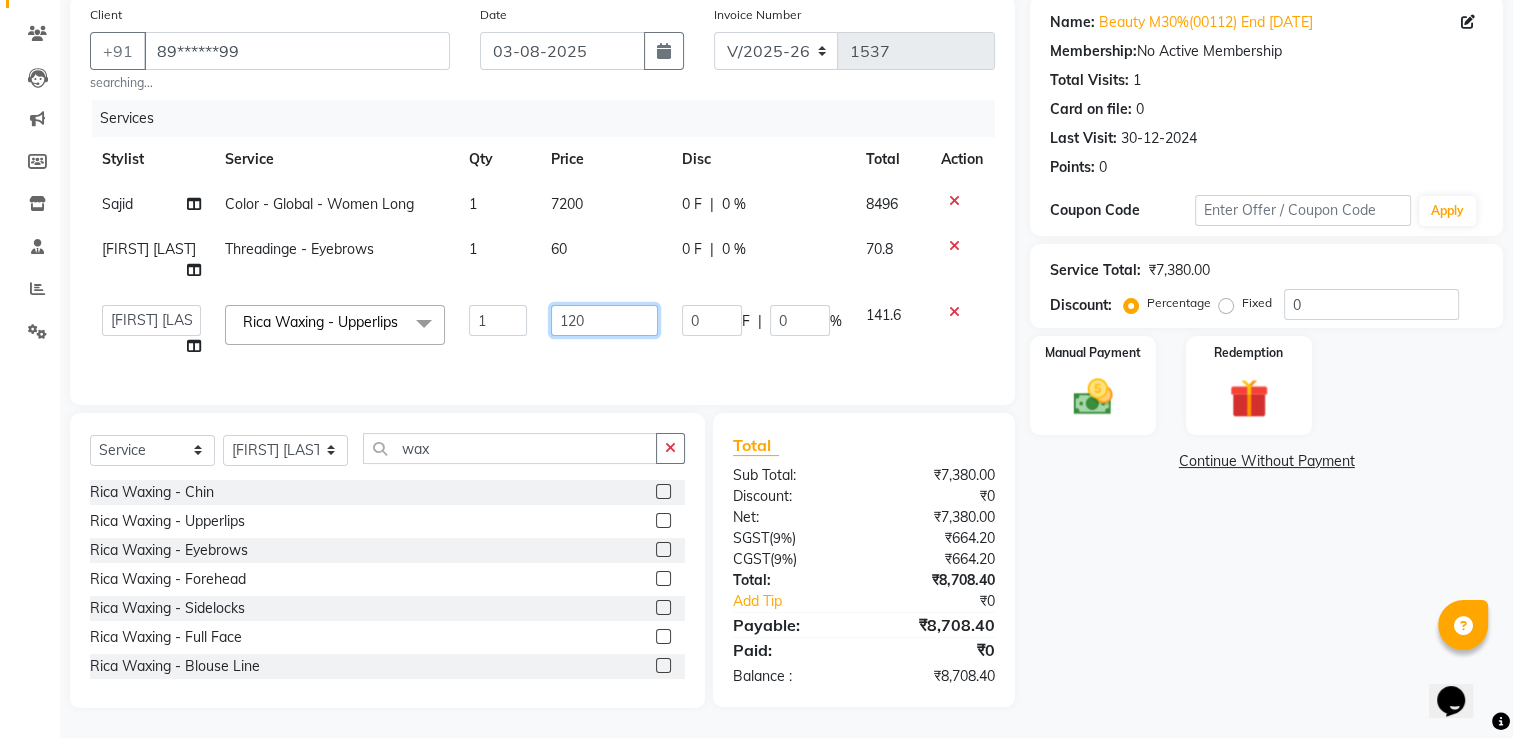 click on "120" 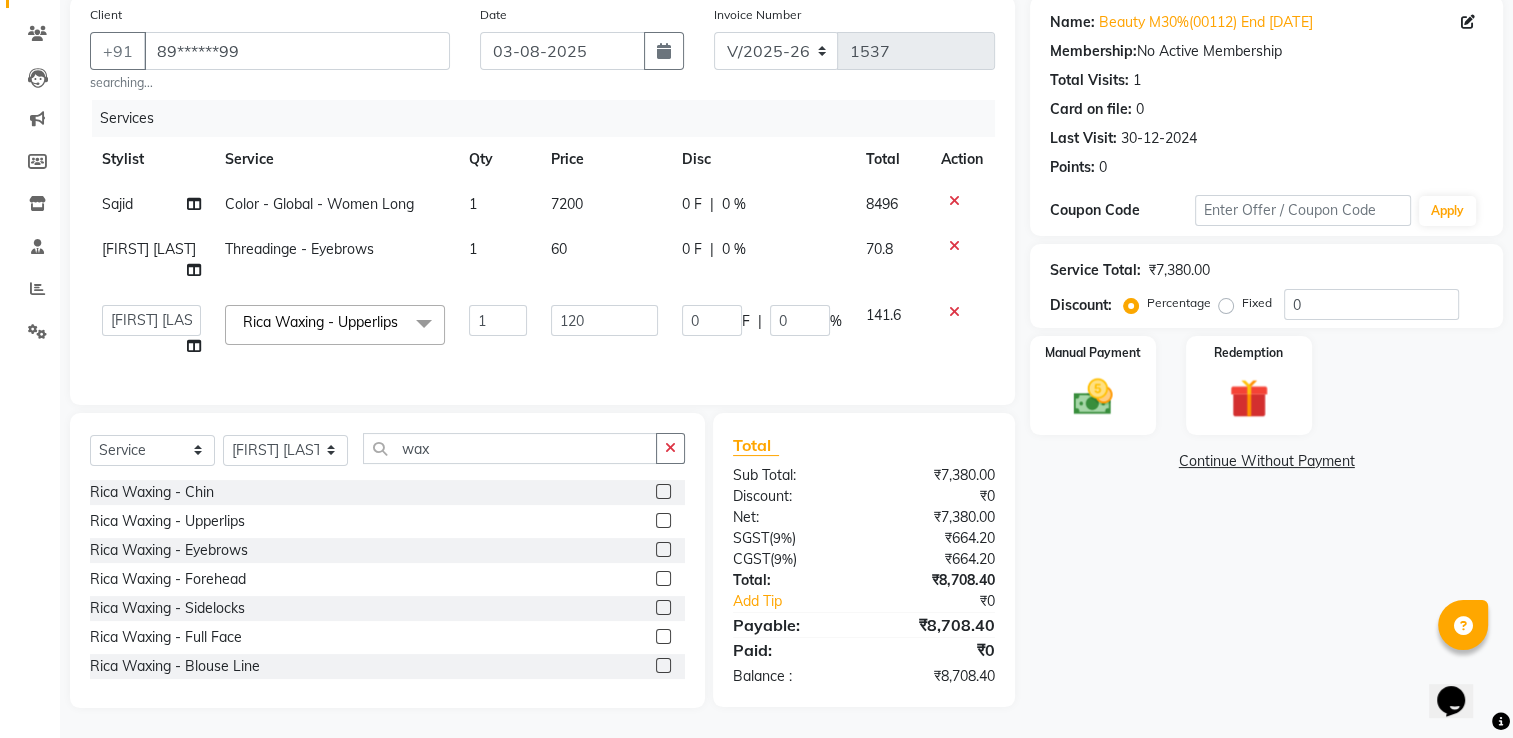 click on "Sajid Color - Global - Women  Long 1 7200 0 F | 0 % 8496 Priyanka Jadhav Threadinge - Eyebrows 1 60 0 F | 0 % 70.8  Ankit  Sir   DEEPAK SAUDAGAR   DEVA SIR   Diya   durgesh   GANESH   Guddu   Manager   nancy grover   POOJA   PRASAN   preeti   Priyanka Jadhav   rahul   Ruthvik Shinde   sagar vilaskar   Sajid   Shahid   shimon   SIMON WAKAD 2   SUMIT   Suraj Tak  Rica Waxing - Upperlips  x Hair Cut - Male Haircut Hair Cut - Female Haircut Hair Cut - Fringe Haircut Hair Cut - Beard Trim Hair Cut - Shaving Hair Cut - Beard Color Hair Cut - Beard Styling Hair Cut - Child Cut Boygirl (Under 10Years) MEMBERSHIP CARD HAIR CUT SEAWEED FACIAL PER STRIP HIGHLIGHT shine and glow facialKERASMOOTH global ammonia free men TAN CLEAN UP AMMONIA FREE TOUCHUP FEMALE ULTIMATE H -SPA SAREE DRAPING HAIR STYLING MALE KERATIN HAIRSPA BRIDAL FACIAL neno gel DEEP CONDITIONING Gel Polish Hands Gel Polish Feet Glitter Gel Polish Hand  Glitters Gel Polish Feet Press On Nails + Gel Polish + Art Acrylic Extentions Gel Extentions Foil Art" 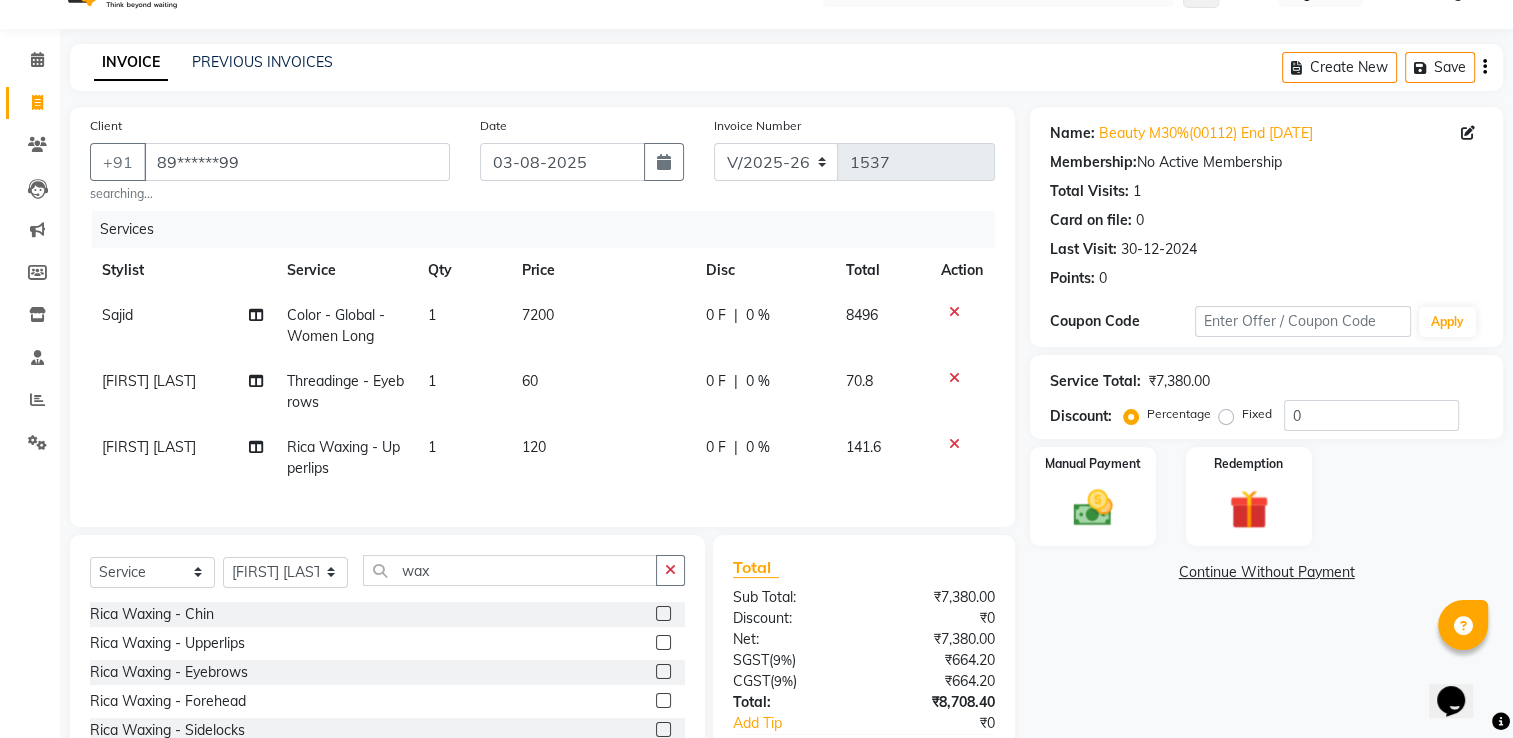 scroll, scrollTop: 36, scrollLeft: 0, axis: vertical 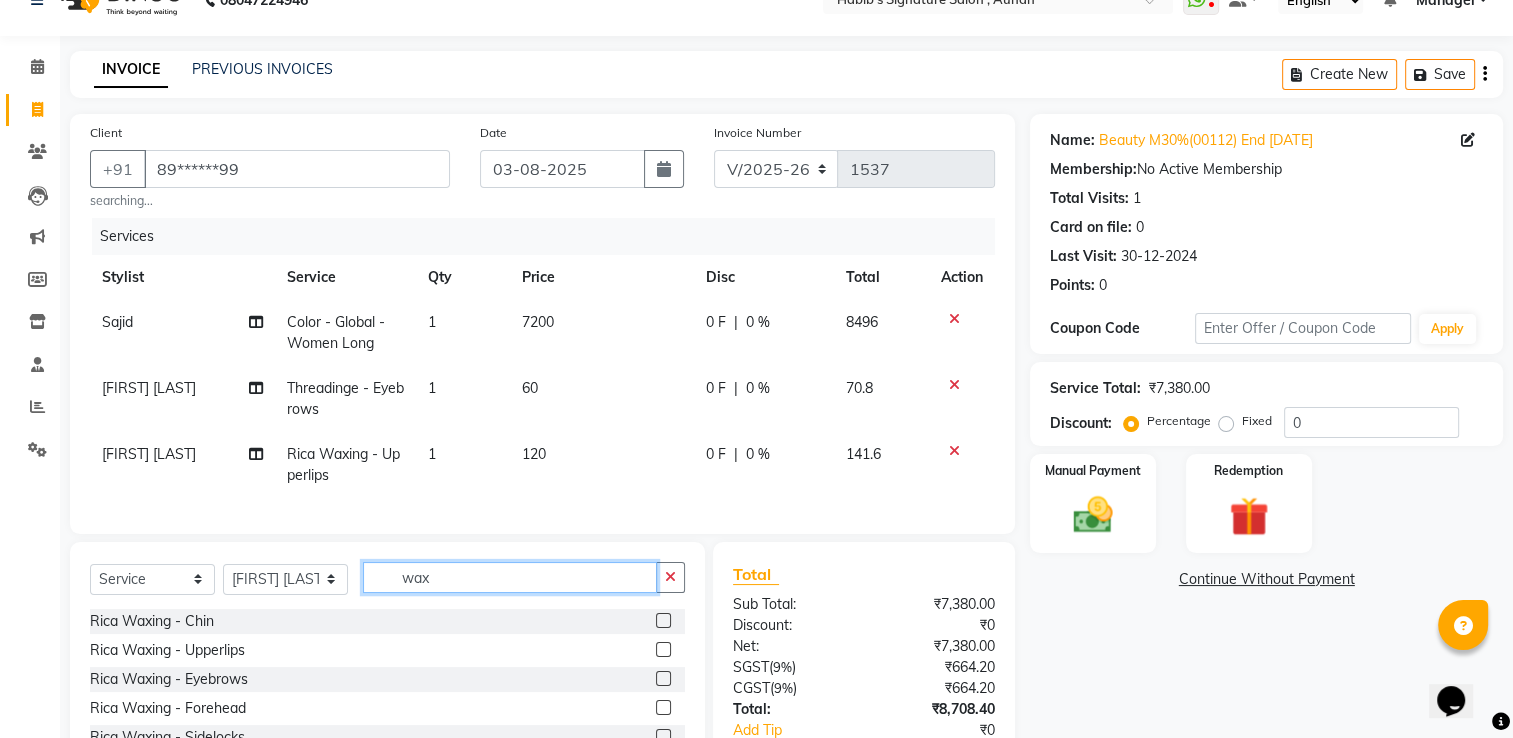 click on "wax" 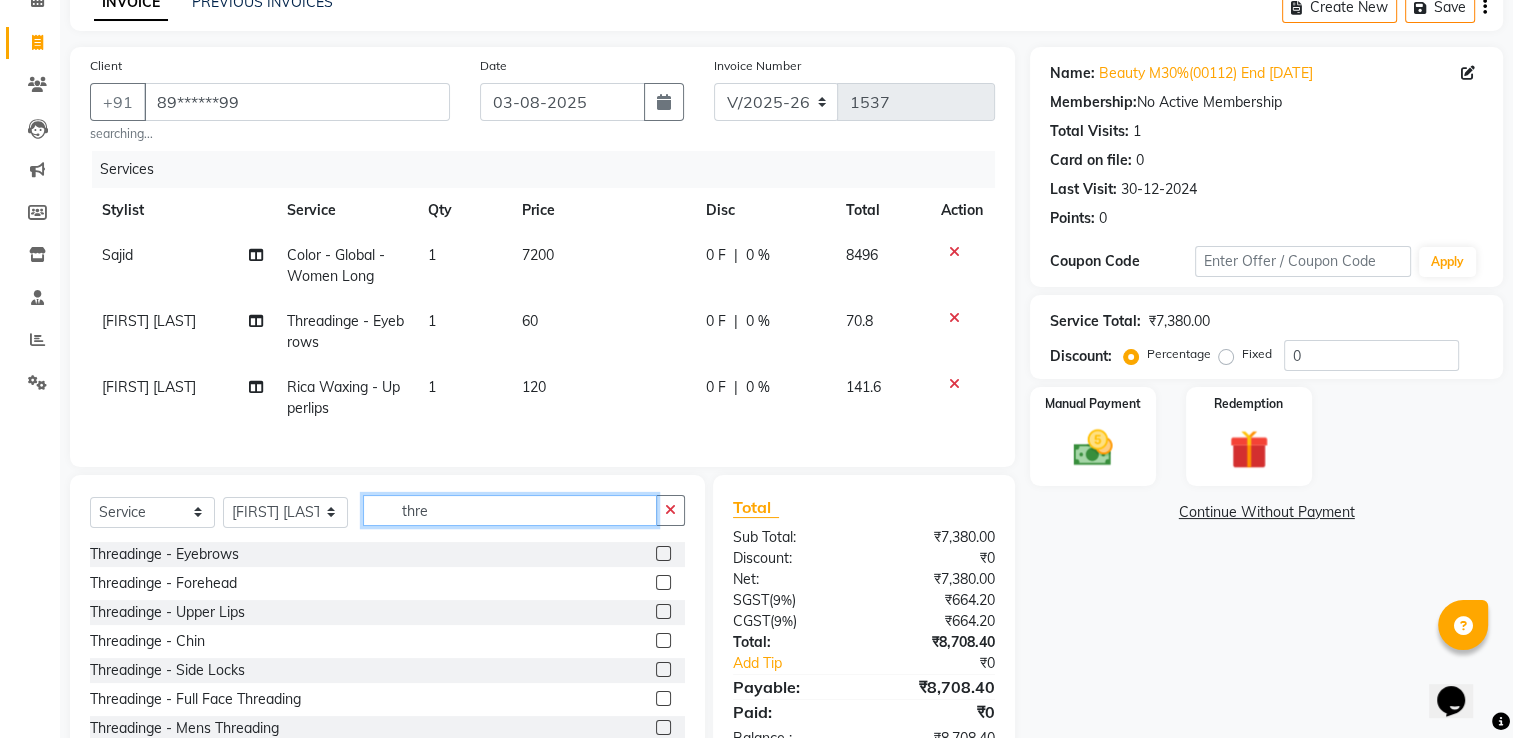 scroll, scrollTop: 112, scrollLeft: 0, axis: vertical 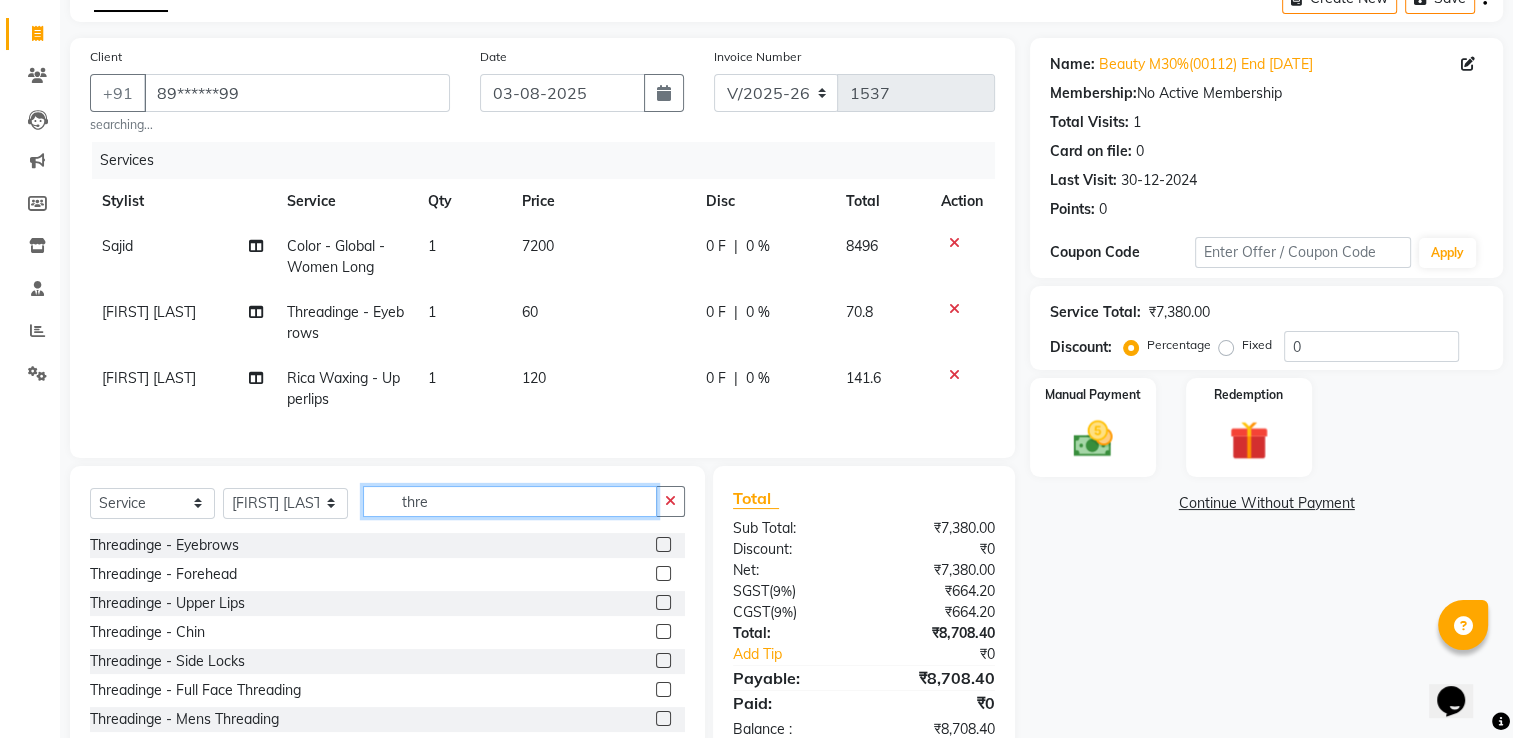 type on "thre" 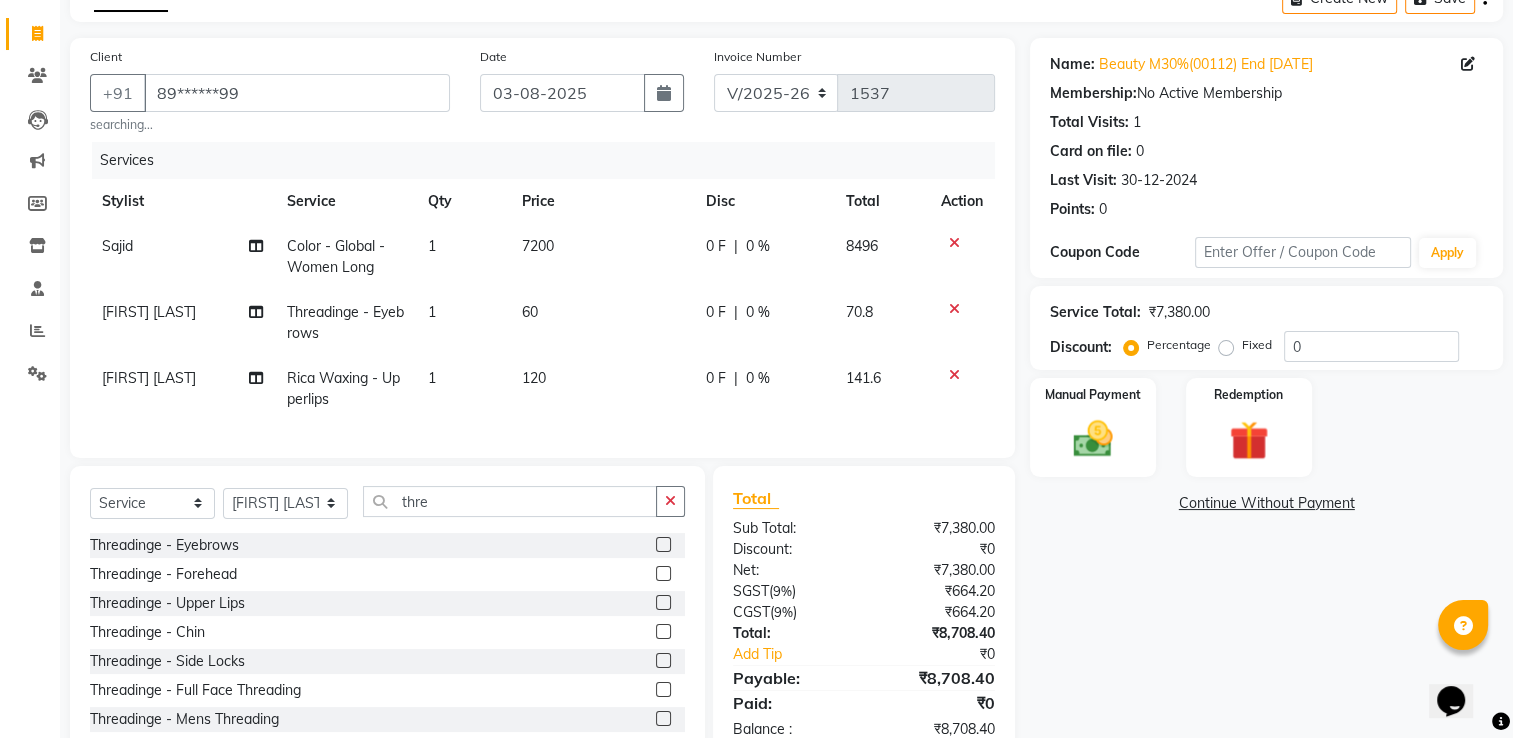 click 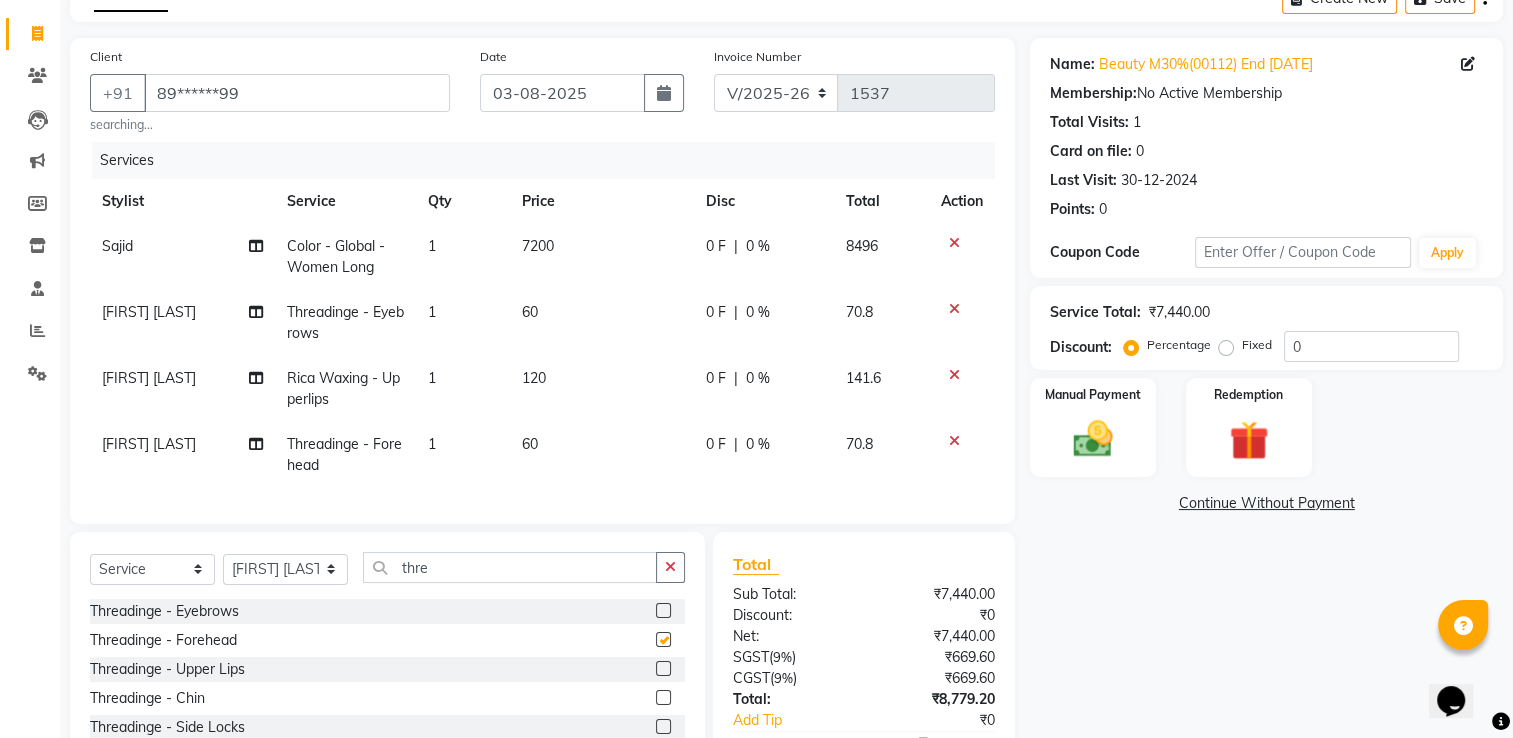 checkbox on "false" 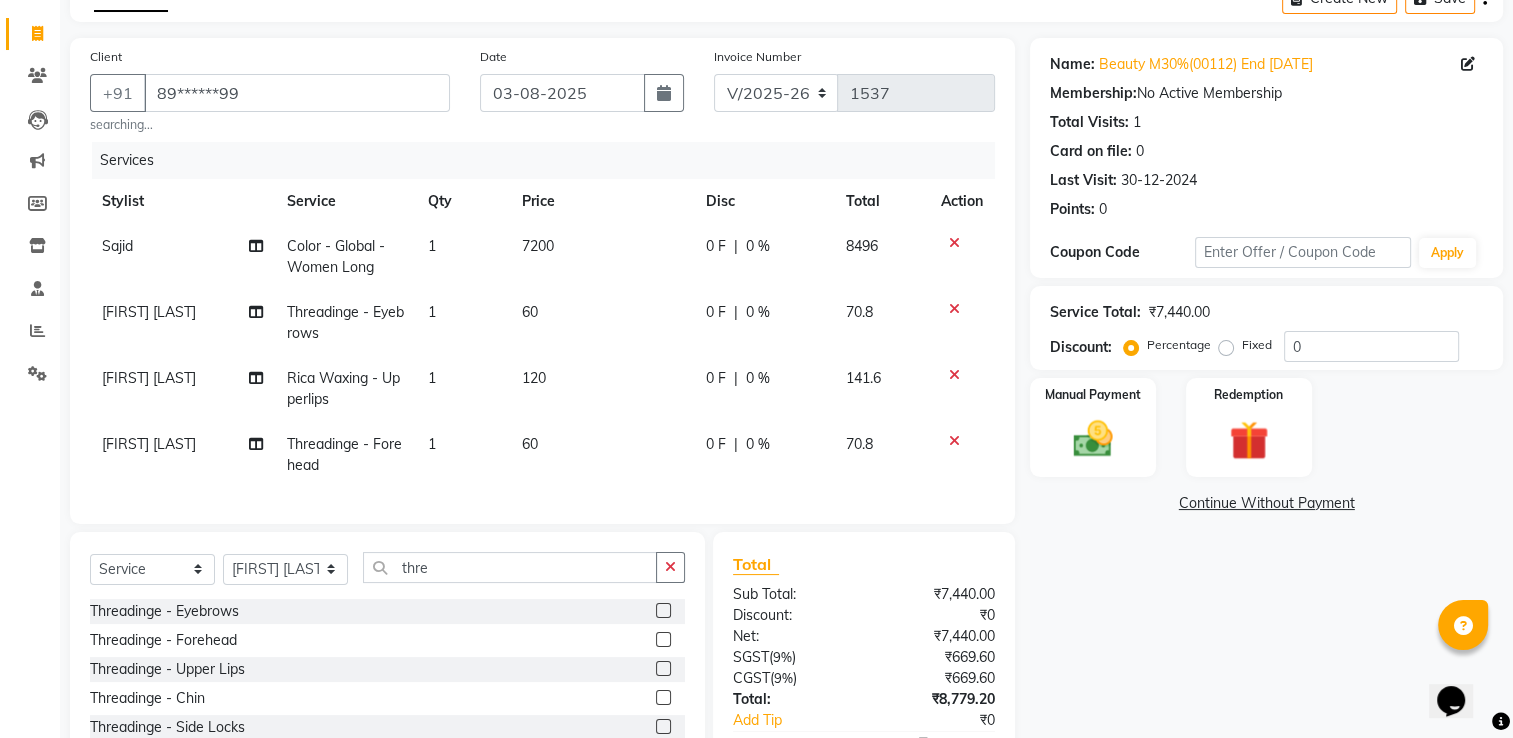 click 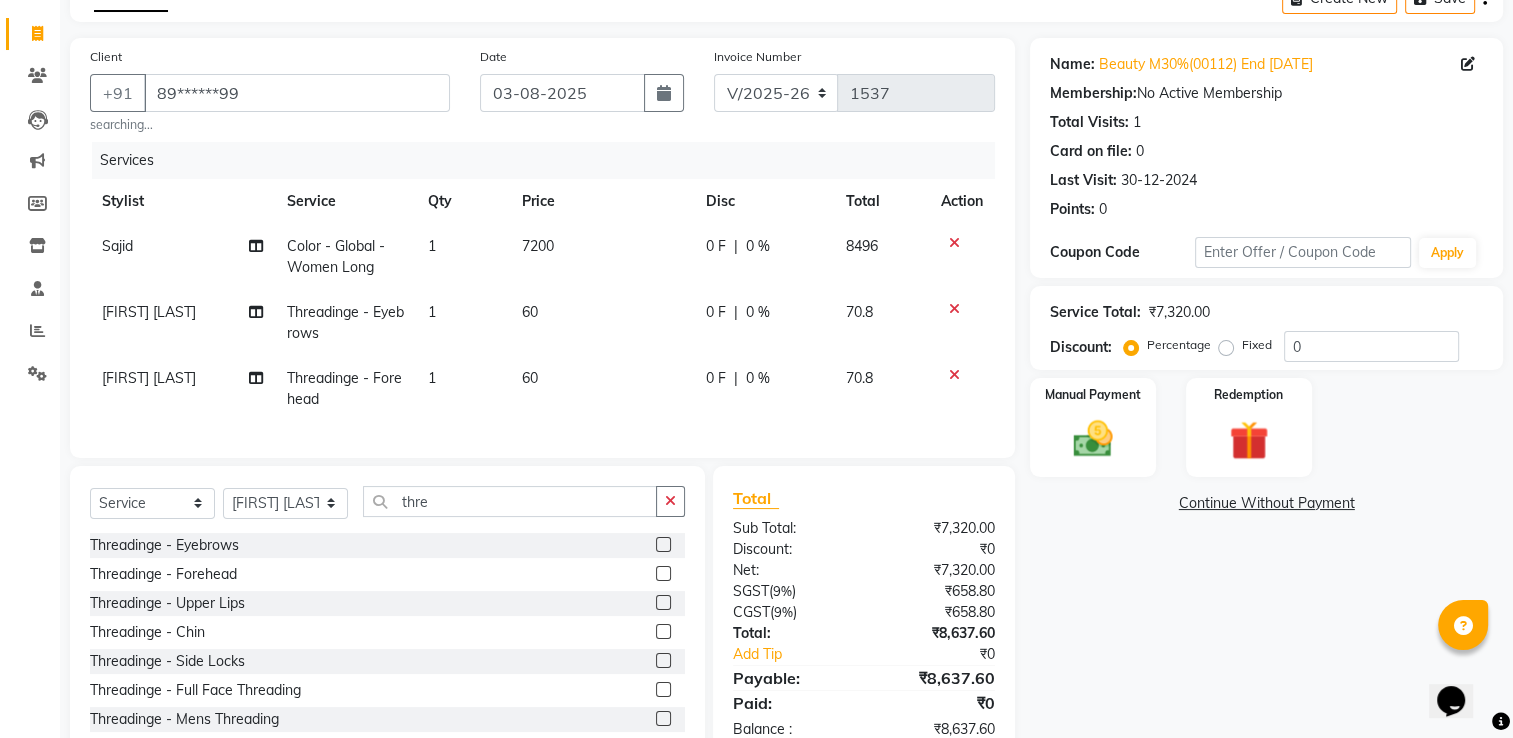 scroll, scrollTop: 180, scrollLeft: 0, axis: vertical 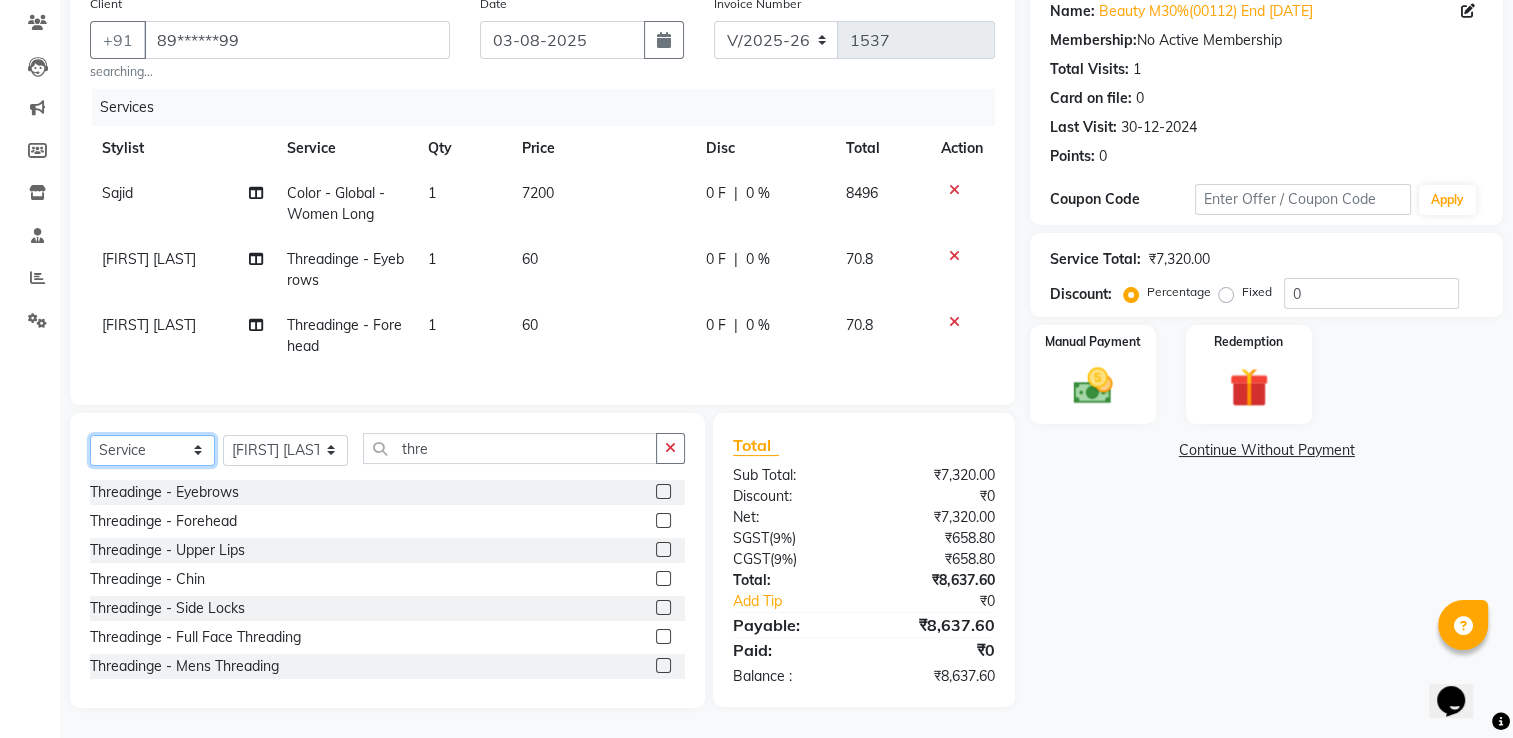 click on "Select  Service  Product  Membership  Package Voucher Prepaid Gift Card" 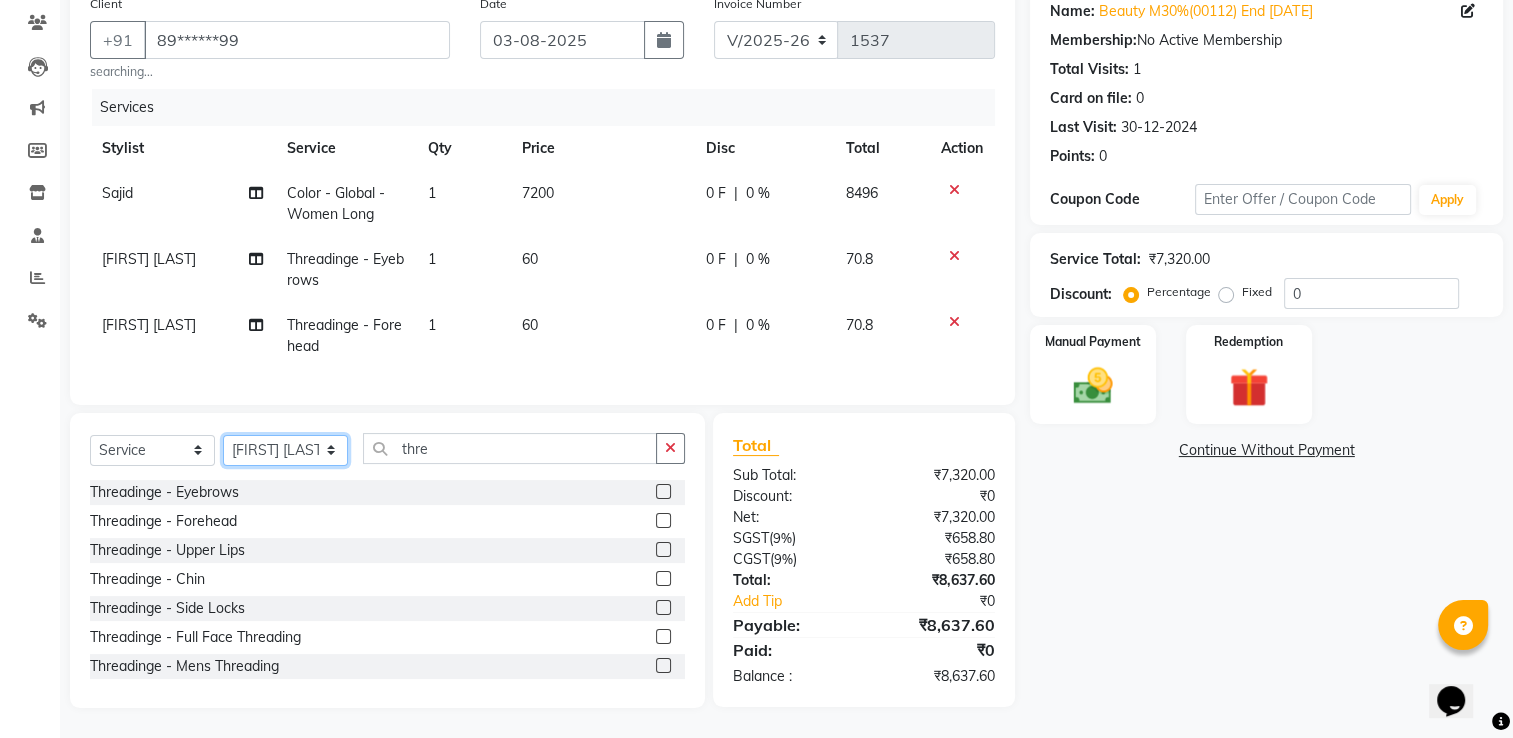 click on "Select Stylist Ankit  Sir DEEPAK SAUDAGAR DEVA SIR Diya durgesh GANESH Guddu Manager nancy grover POOJA PRASAN preeti Priyanka Jadhav rahul Ruthvik Shinde sagar vilaskar Sajid Shahid shimon SIMON WAKAD 2 SUMIT Suraj Tak" 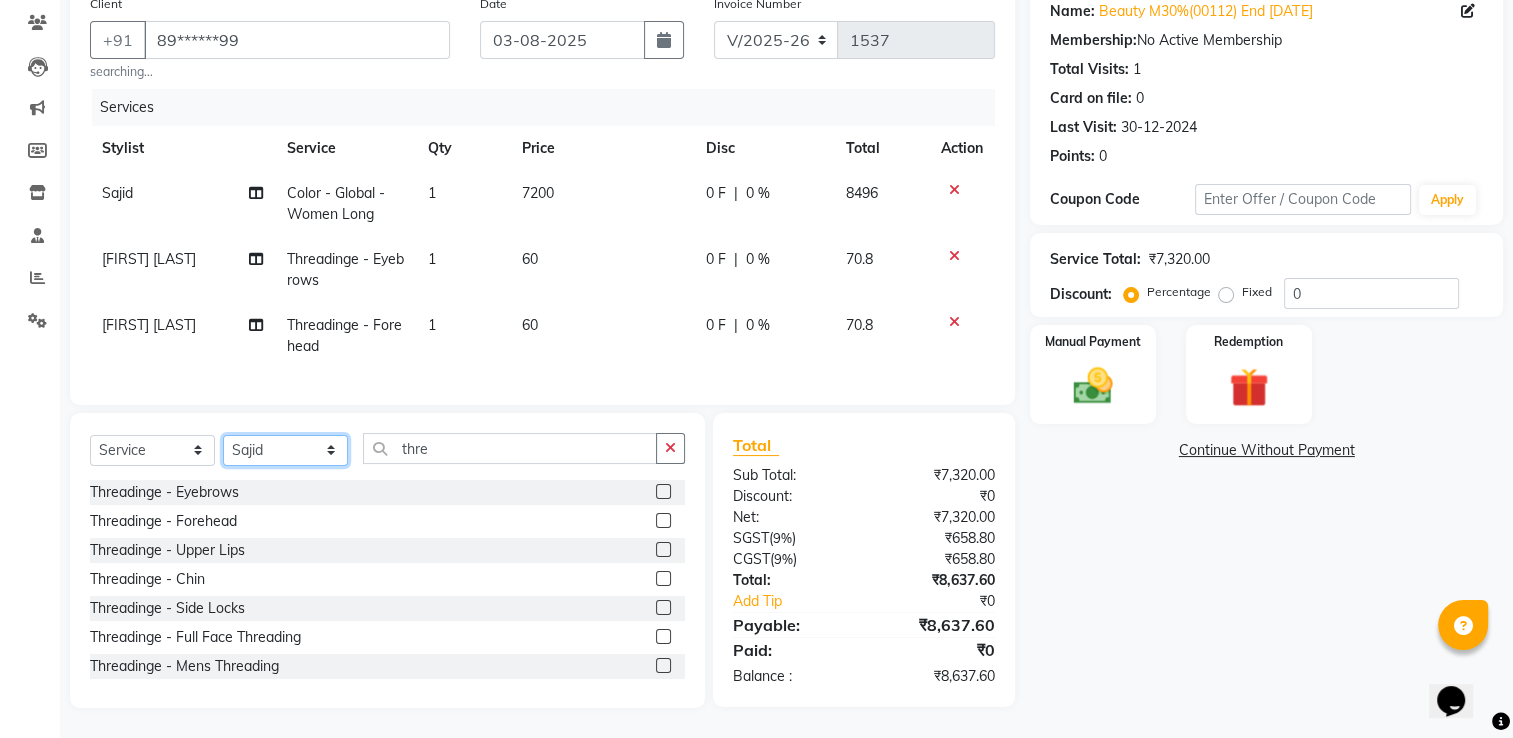 click on "Select Stylist Ankit  Sir DEEPAK SAUDAGAR DEVA SIR Diya durgesh GANESH Guddu Manager nancy grover POOJA PRASAN preeti Priyanka Jadhav rahul Ruthvik Shinde sagar vilaskar Sajid Shahid shimon SIMON WAKAD 2 SUMIT Suraj Tak" 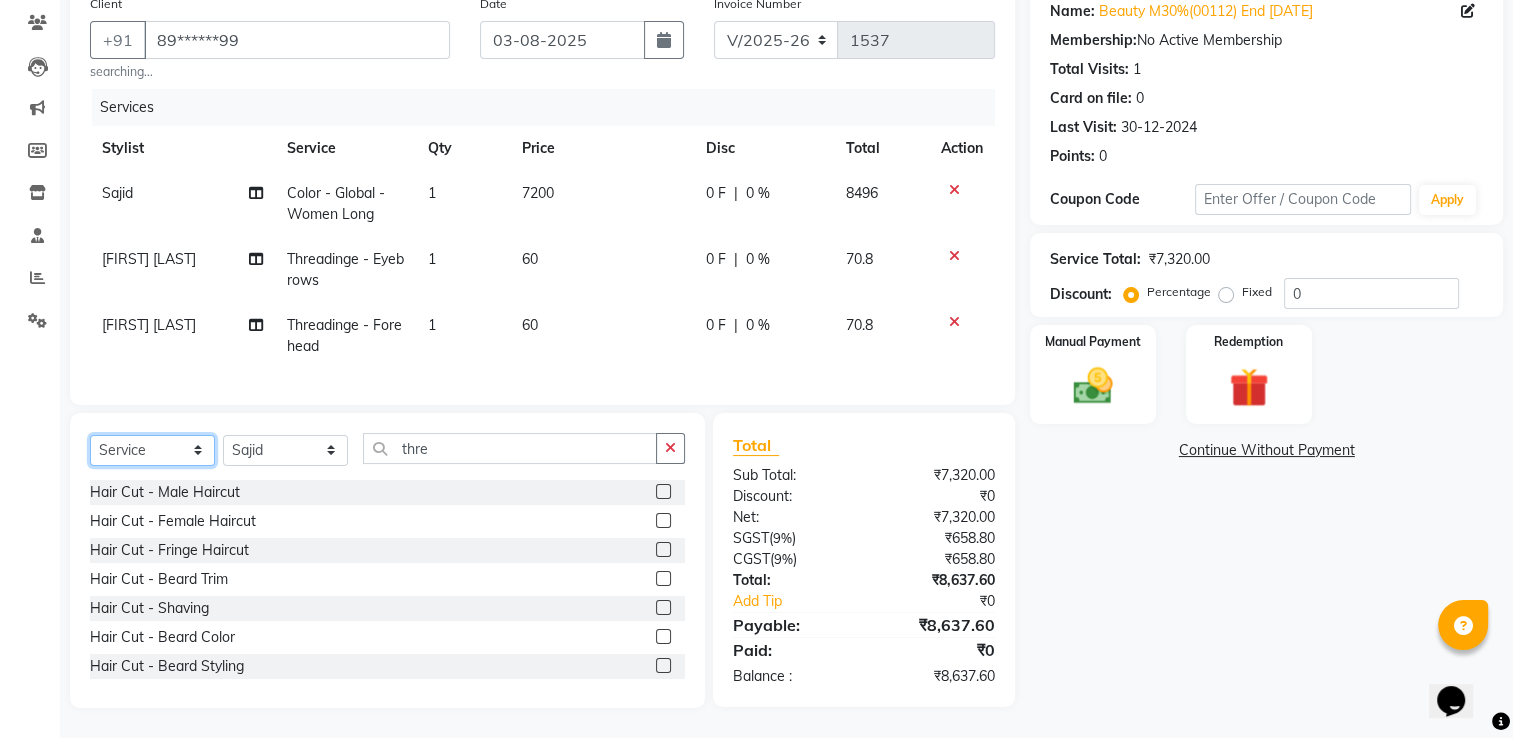 click on "Select  Service  Product  Membership  Package Voucher Prepaid Gift Card" 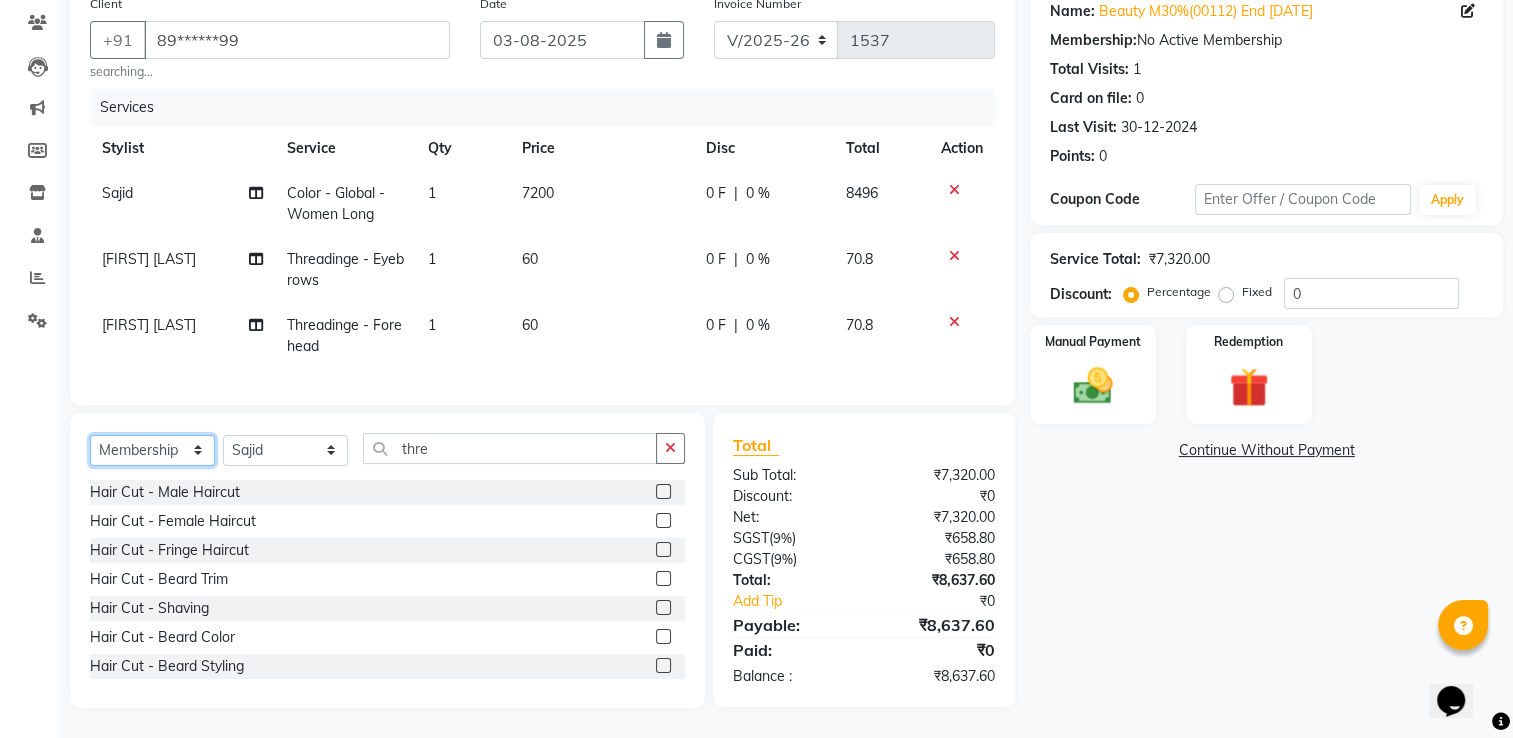 click on "Select  Service  Product  Membership  Package Voucher Prepaid Gift Card" 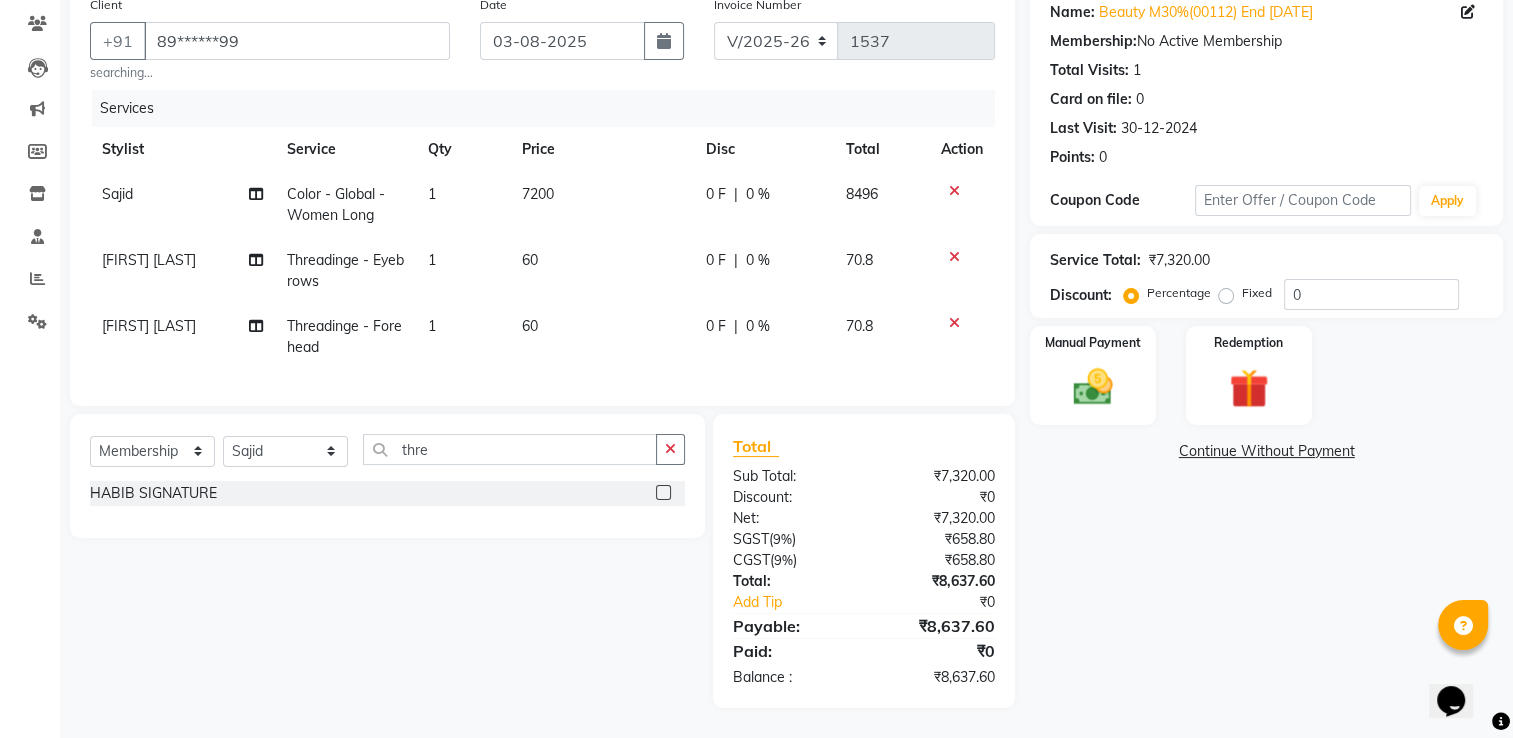 click 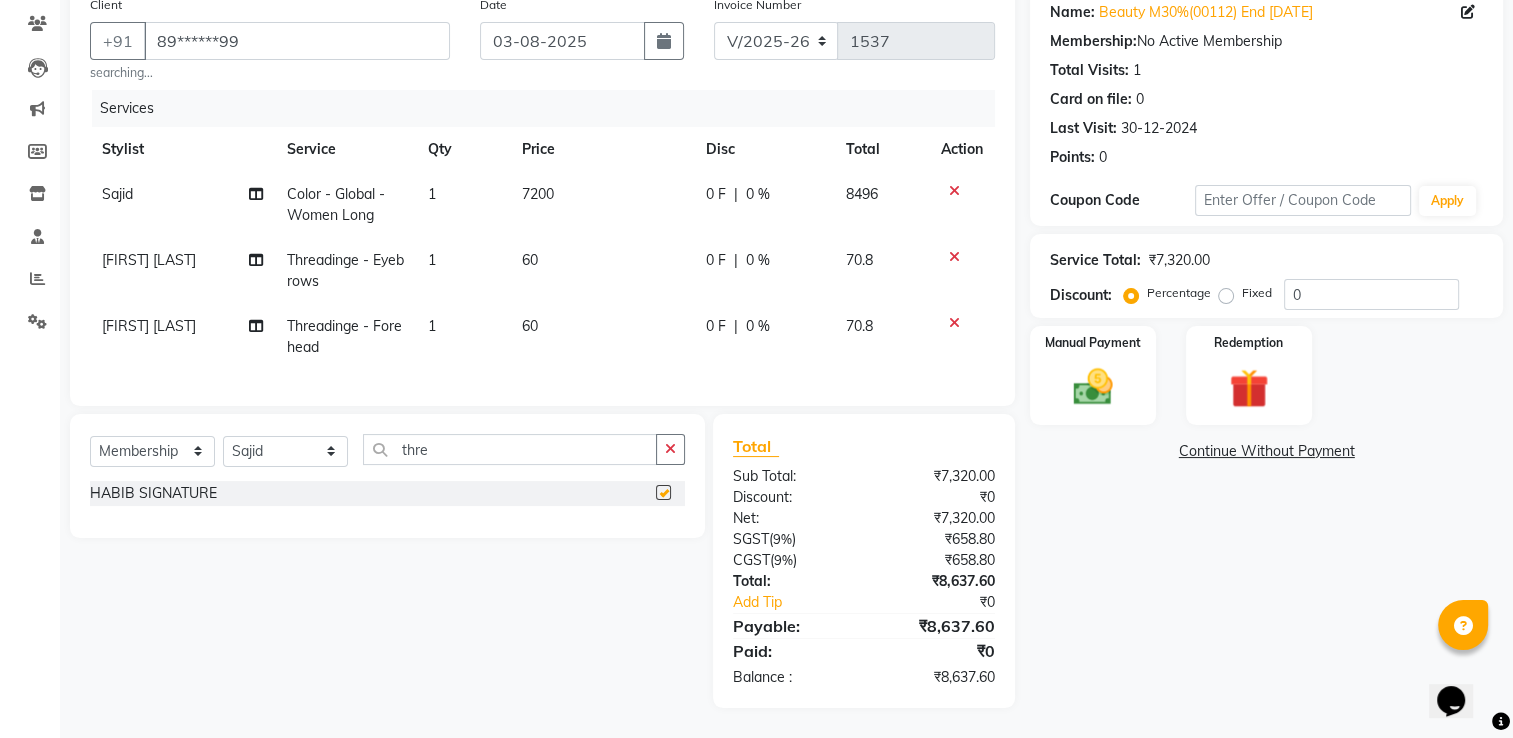 select on "select" 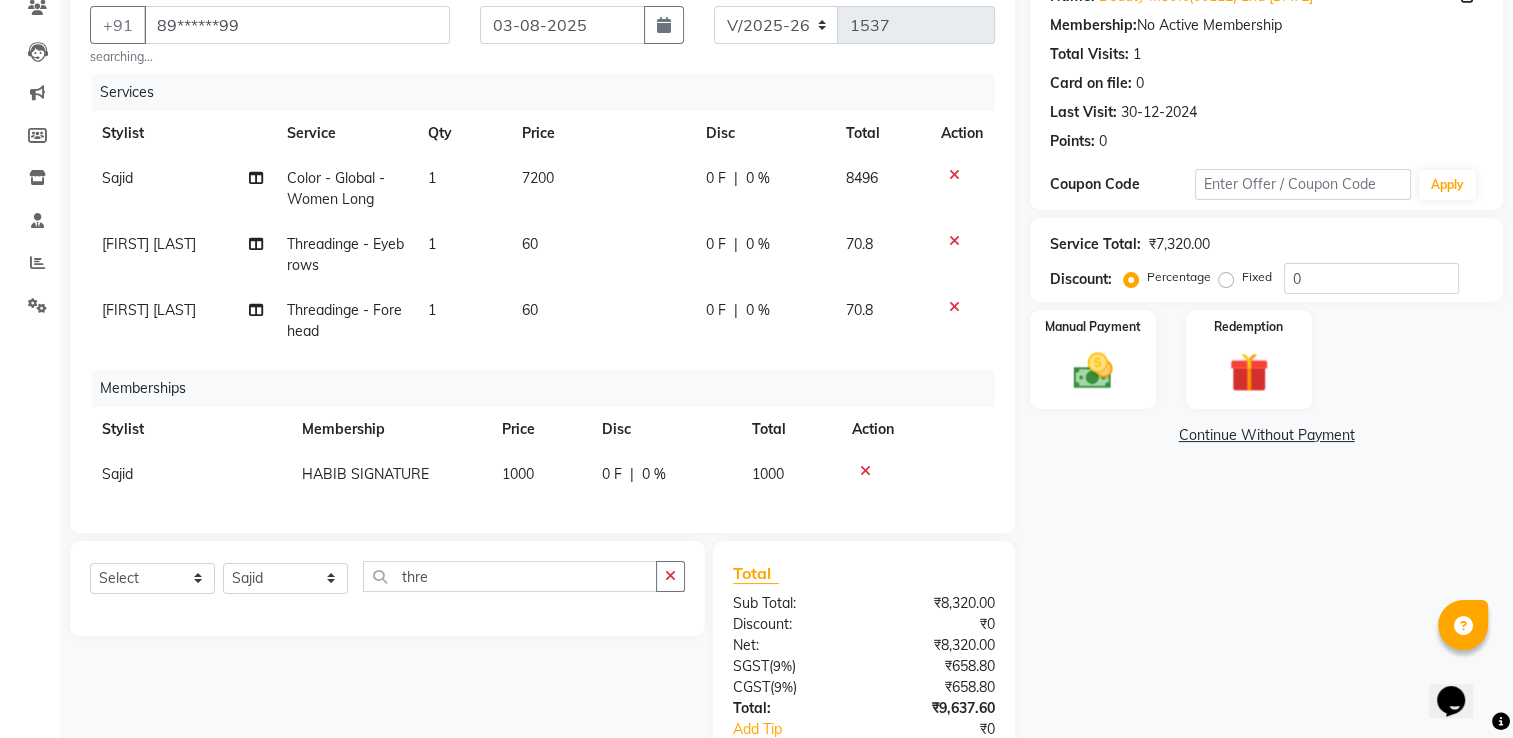 click on "1000" 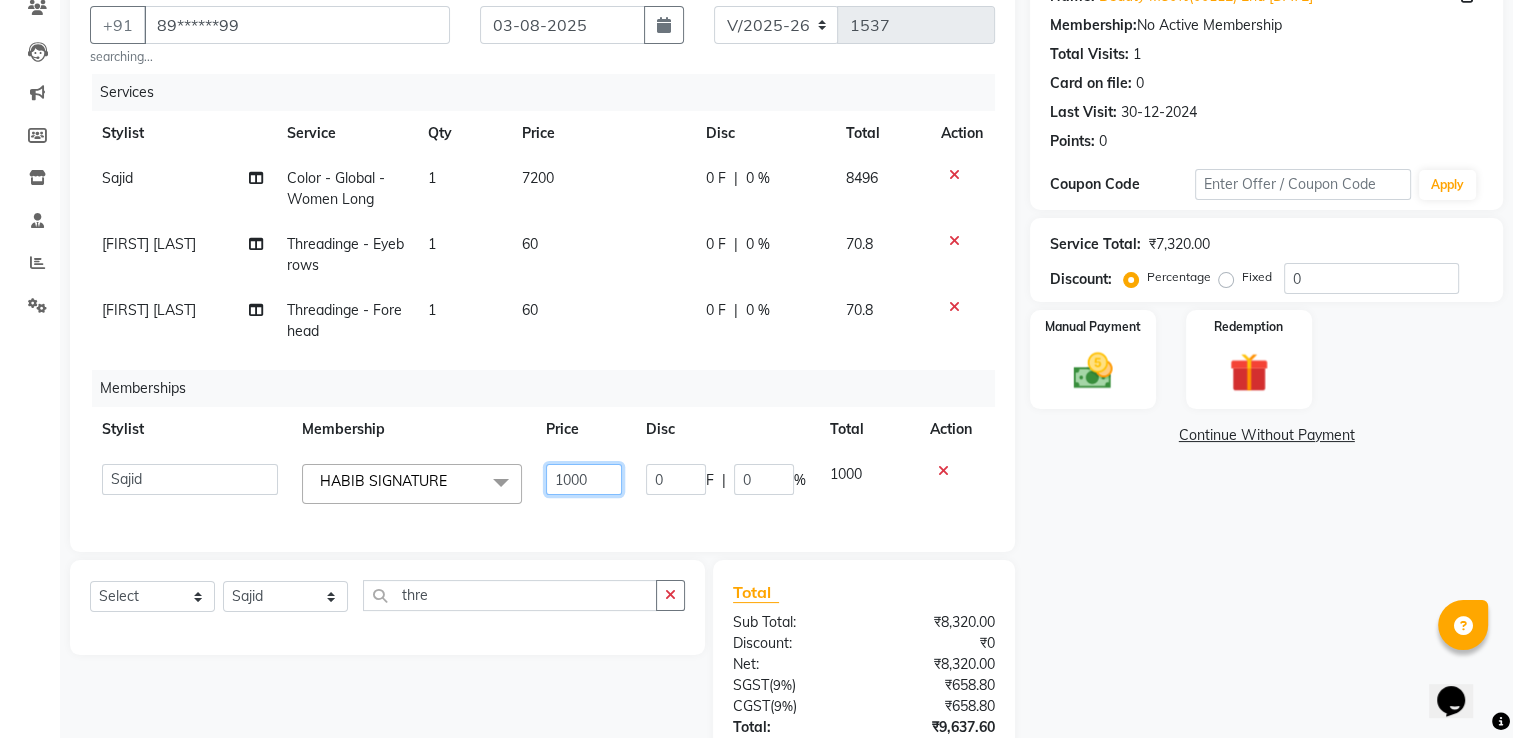 click on "1000" 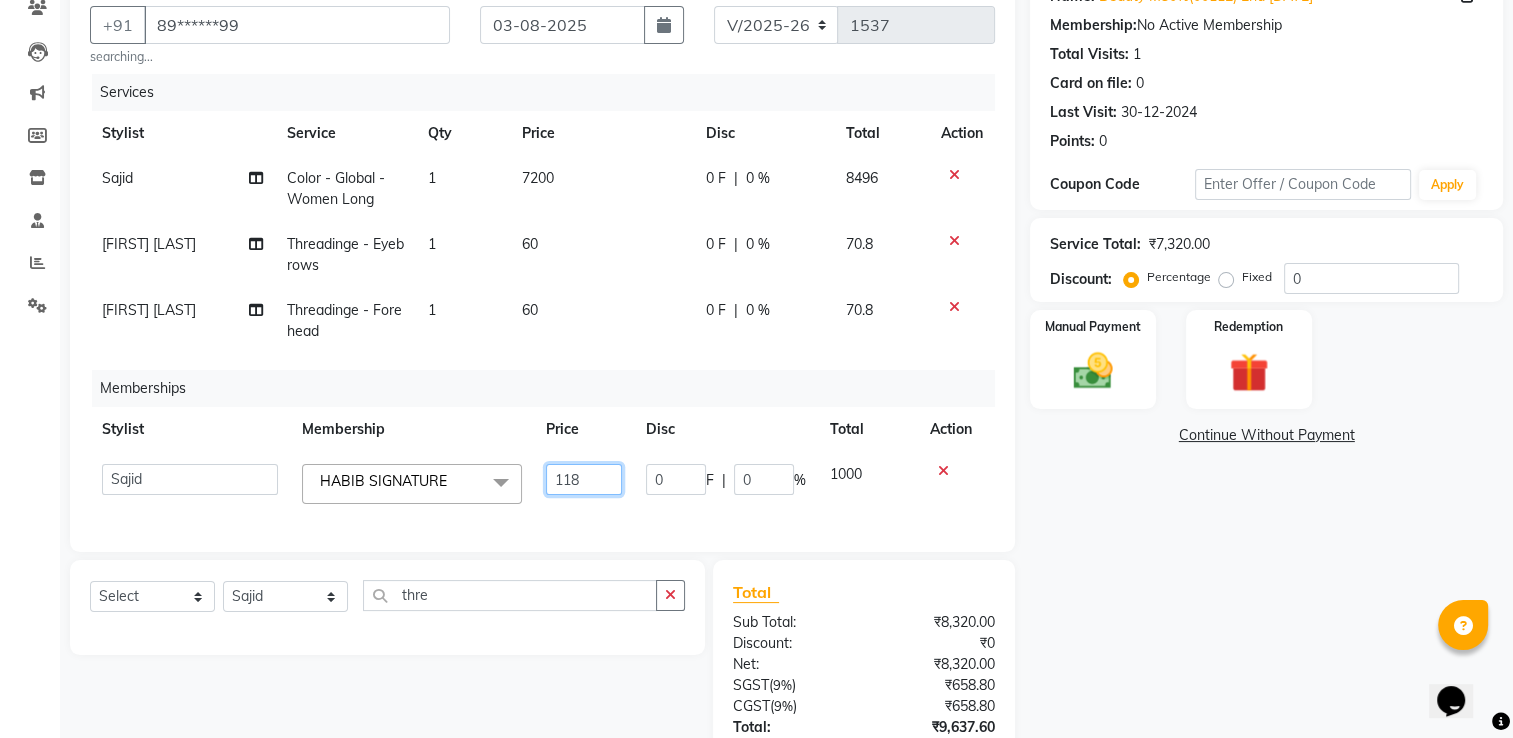 type on "1180" 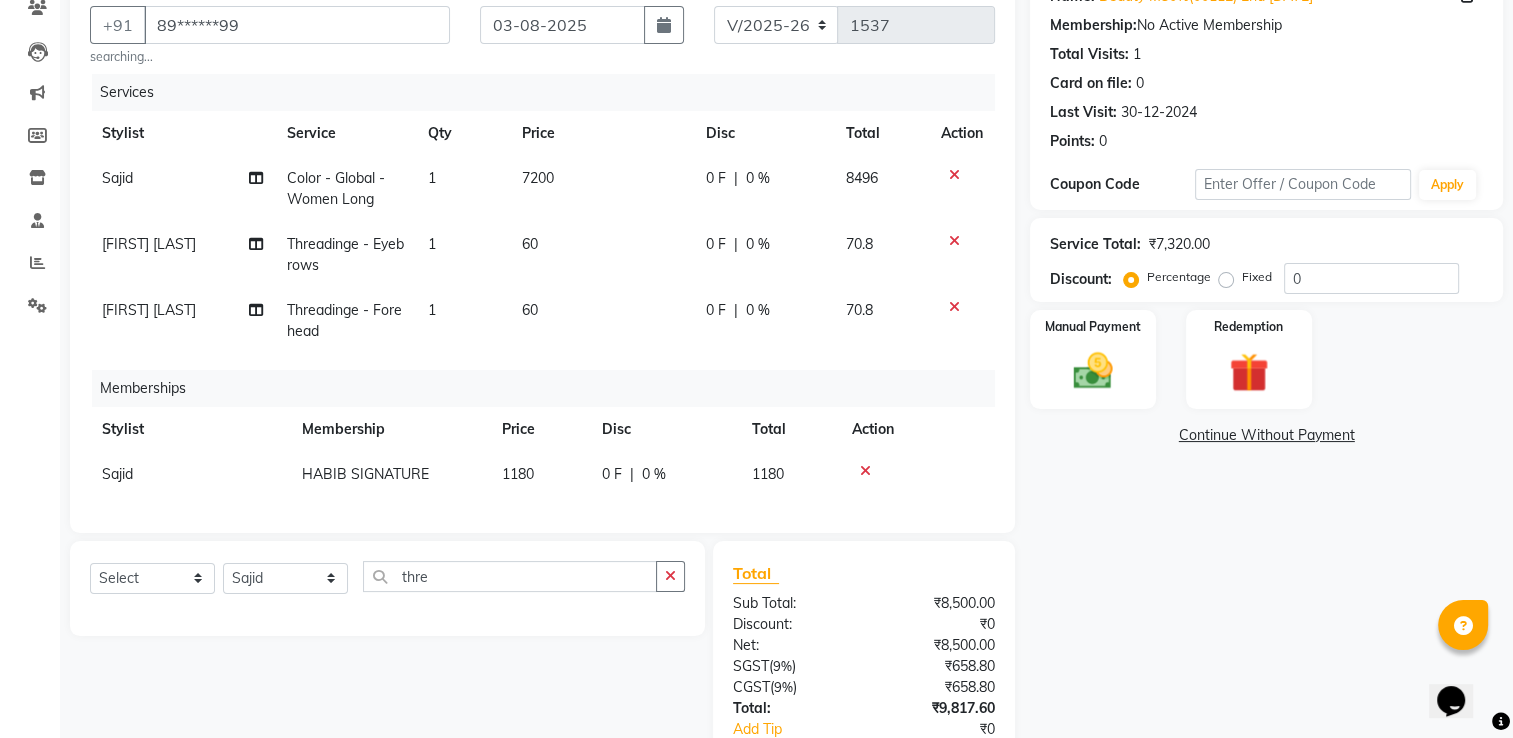 click on "0 F | 0 %" 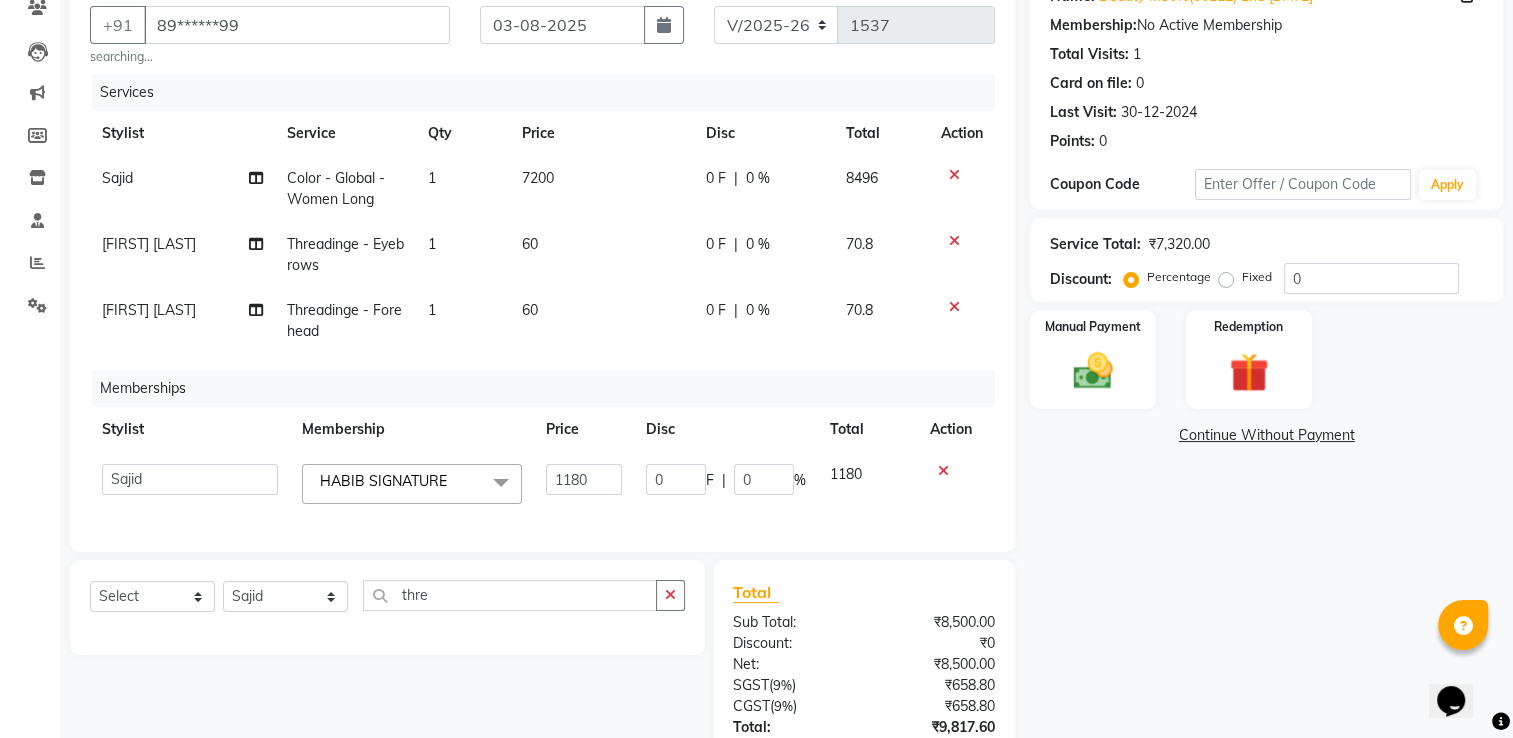 click on "0 F | 0 %" 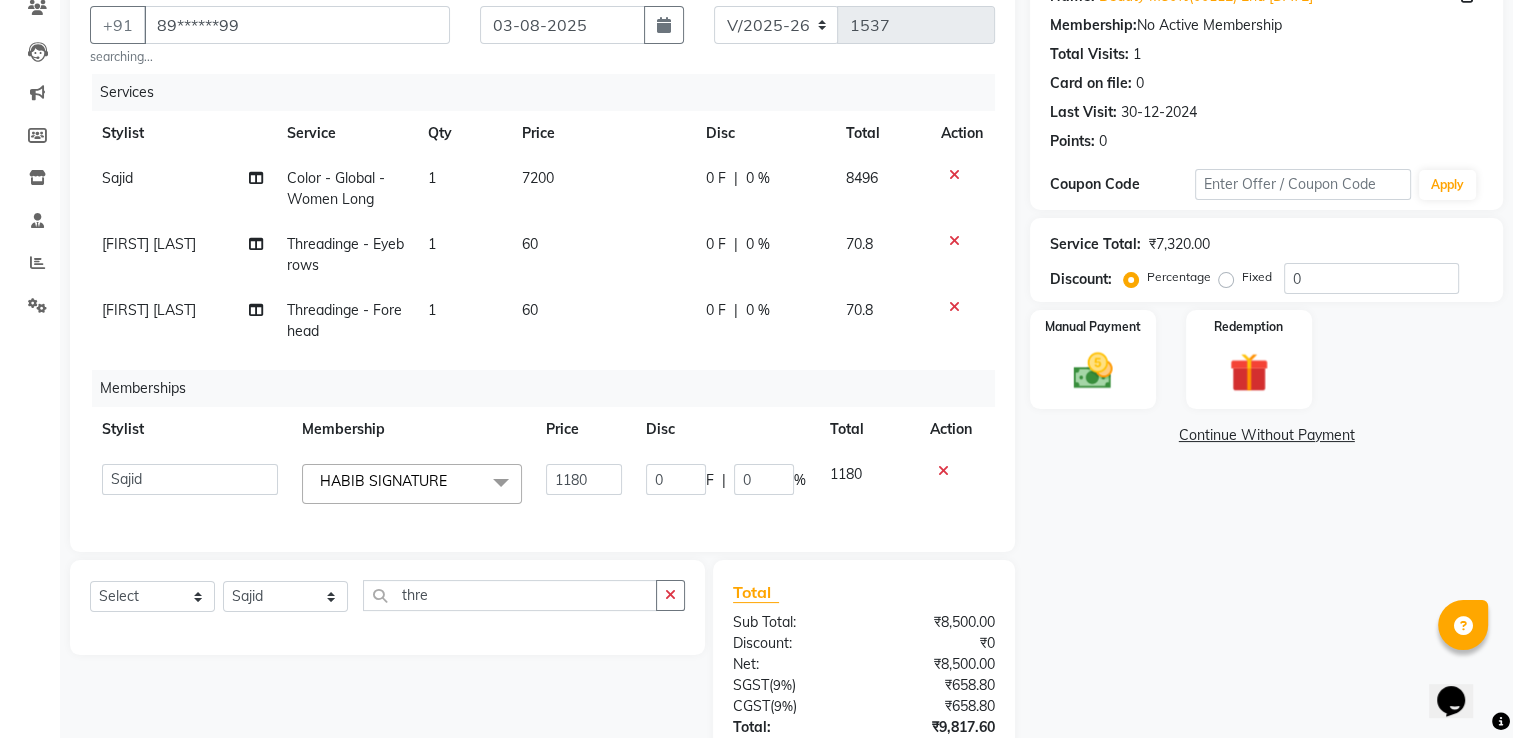 click on "0 F | 0 %" 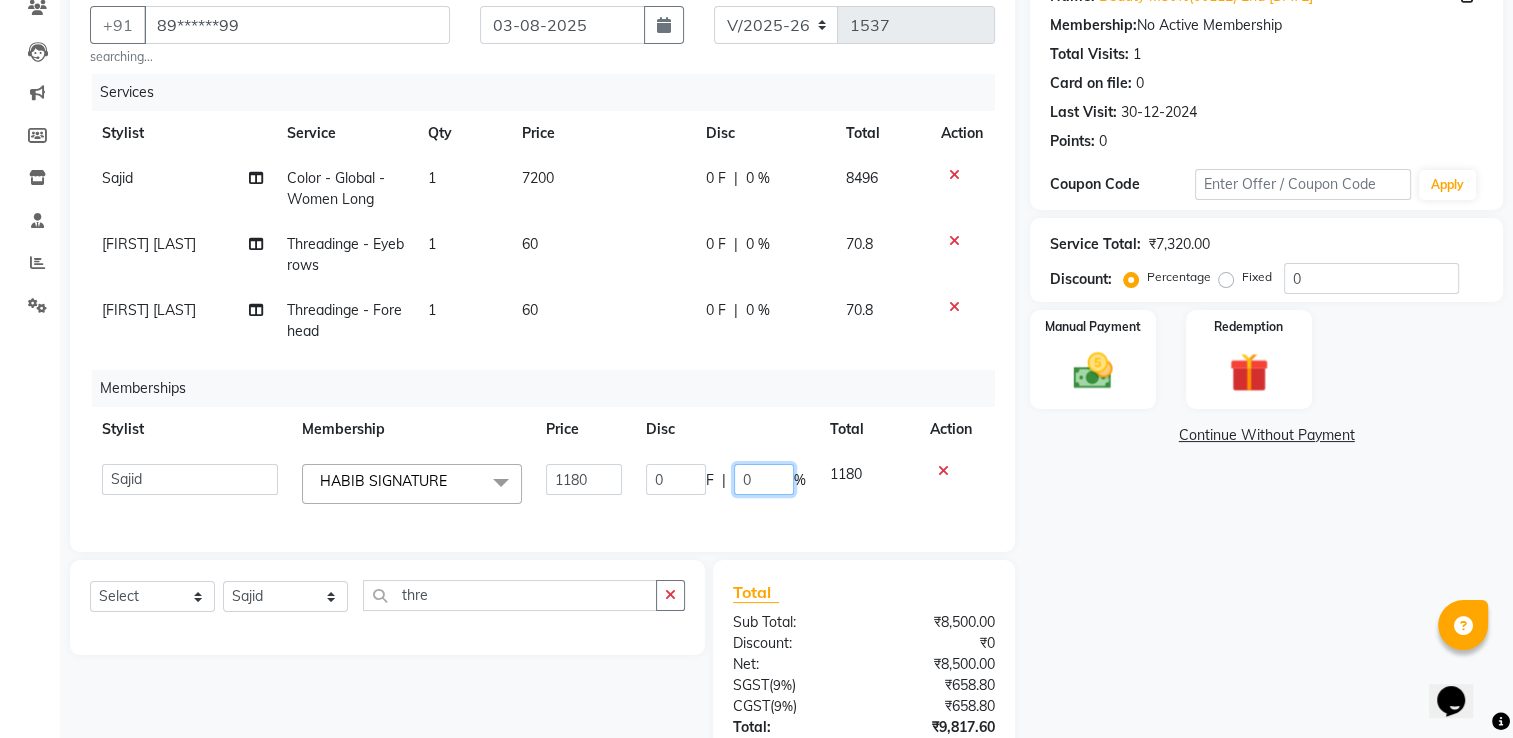 click on "0" 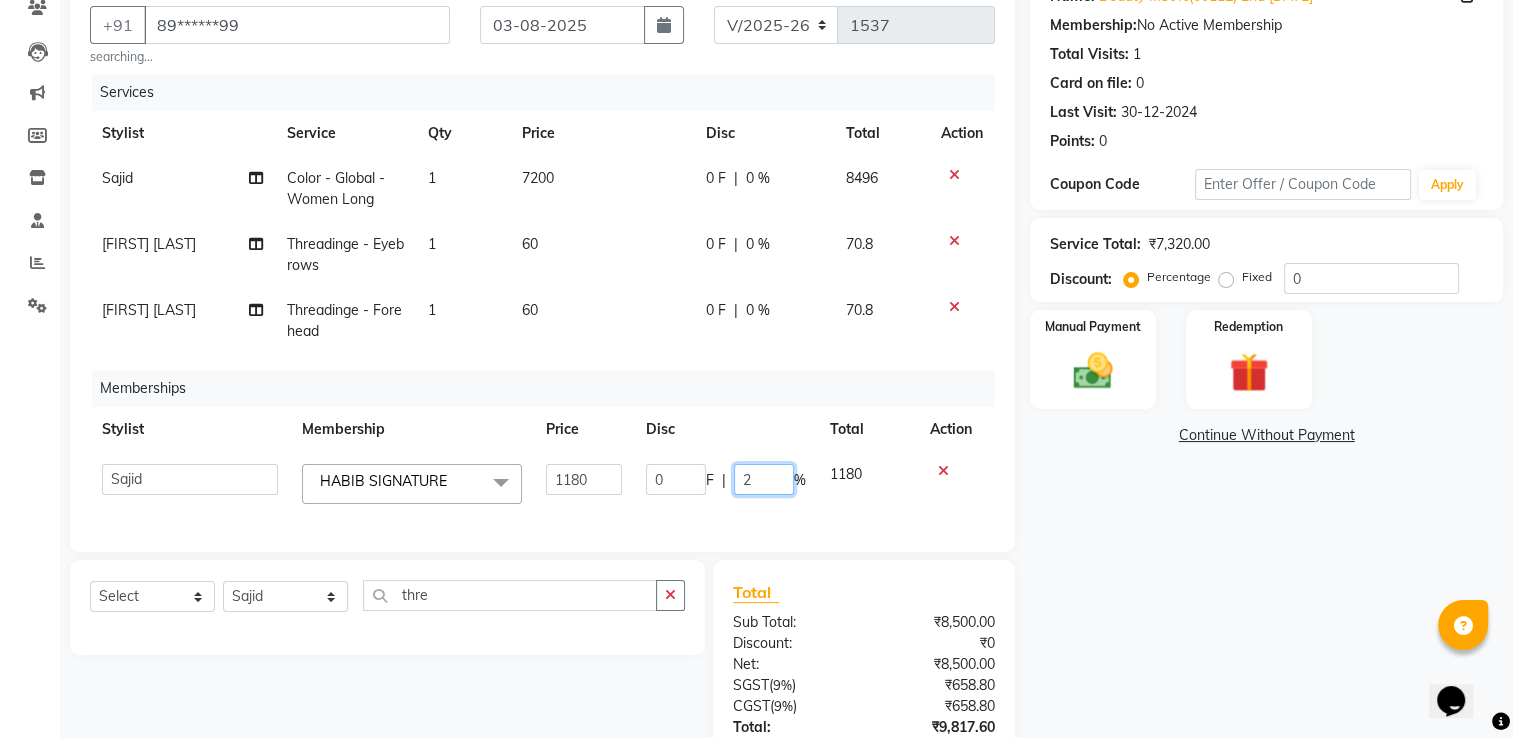 type on "20" 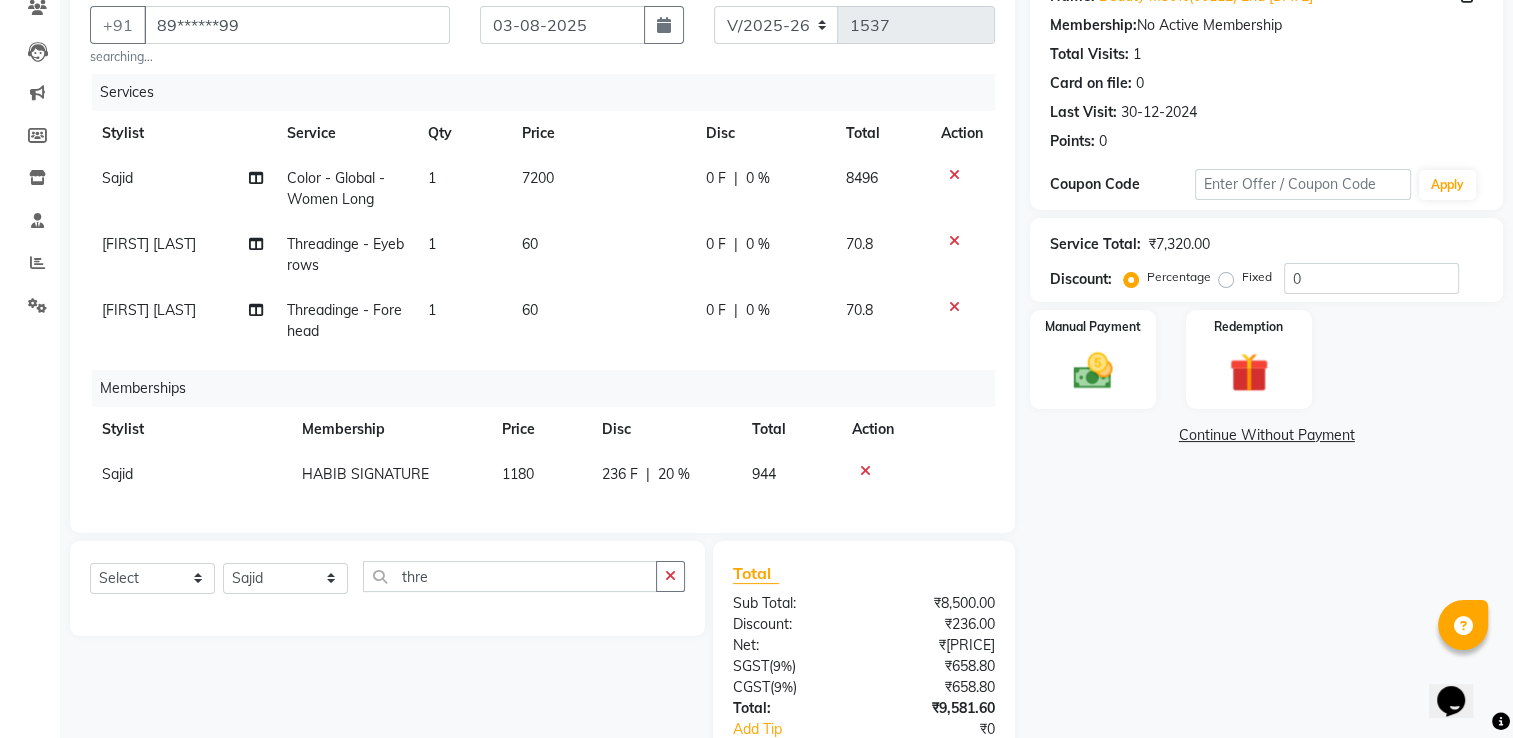 click on "Services Stylist Service Qty Price Disc Total Action Sajid Color - Global - Women  Long 1 7200 0 F | 0 % 8496 Priyanka Jadhav Threadinge - Eyebrows 1 60 0 F | 0 % 70.8 Priyanka Jadhav Threadinge - Forehead 1 60 0 F | 0 % 70.8 Memberships Stylist Membership Price Disc Total Action Sajid HABIB SIGNATURE 1180 236 F | 20 % 944" 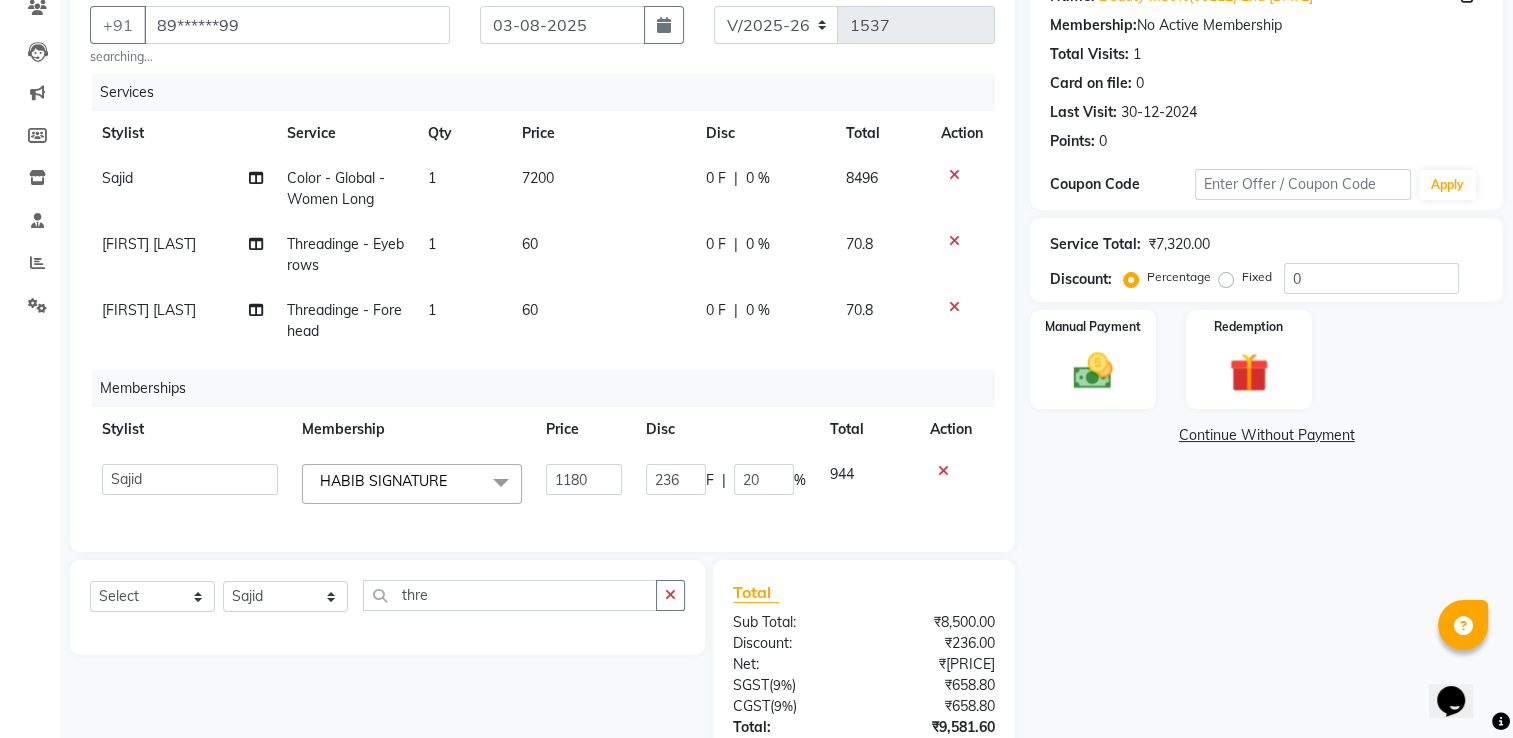 click on "236 F | 20 %" 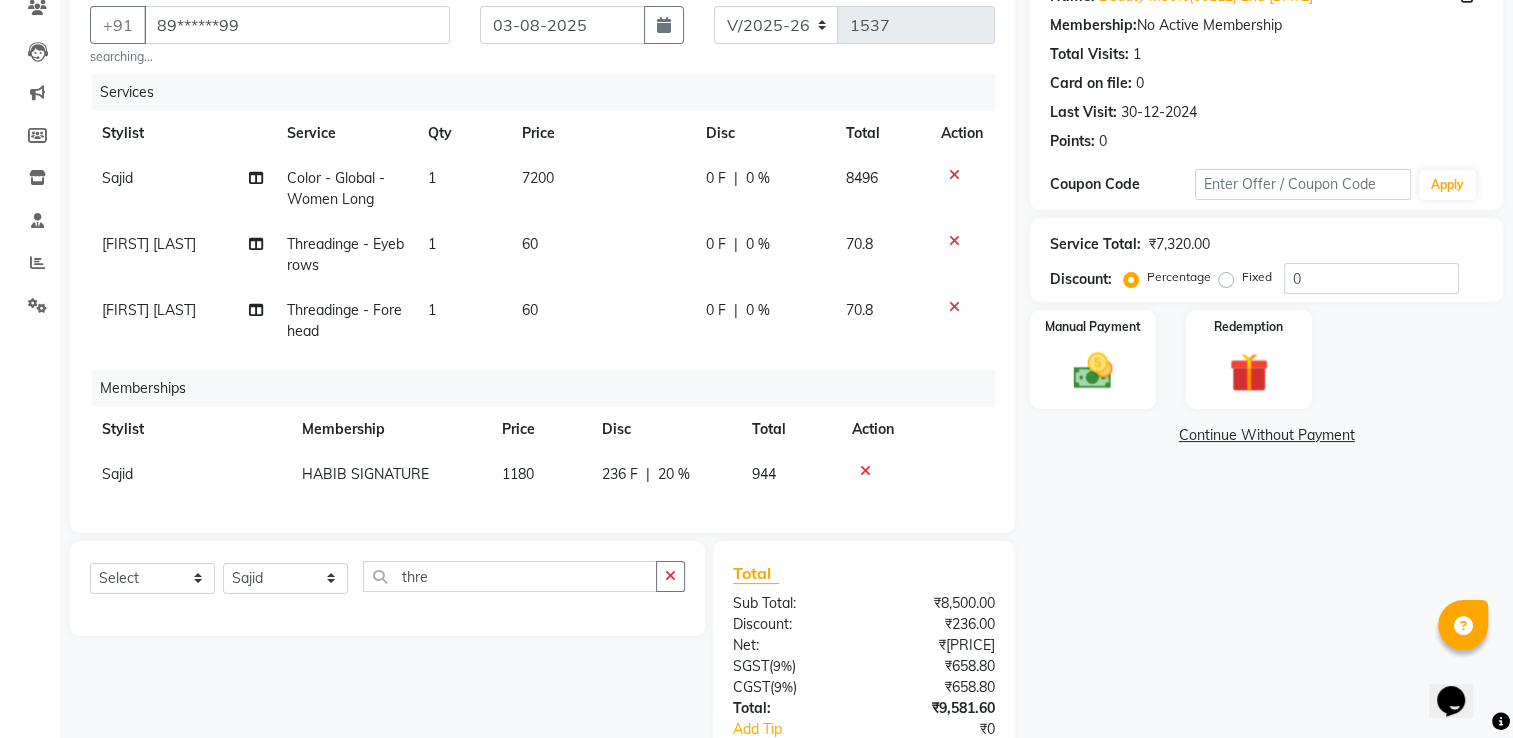 click on "236 F | 20 %" 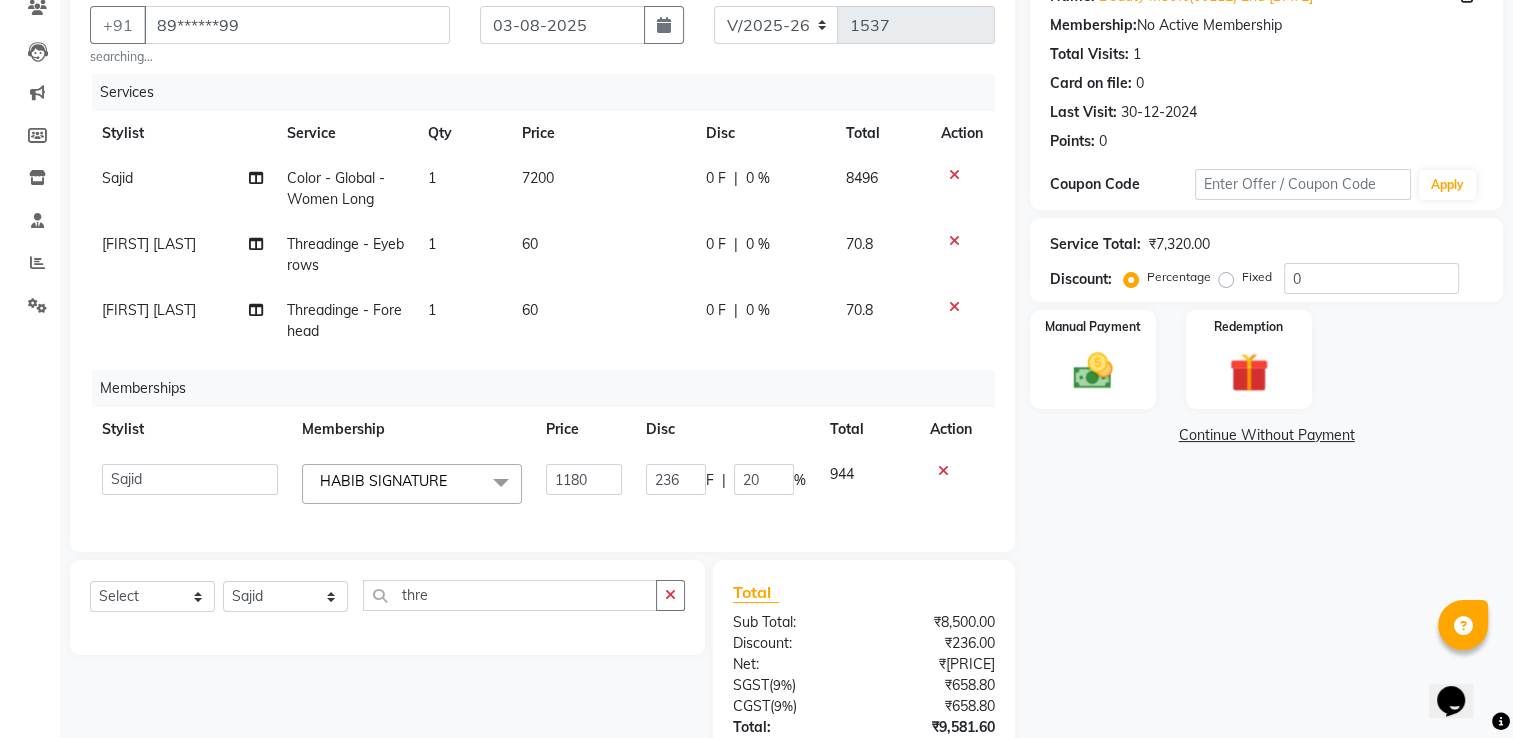 click on "20" 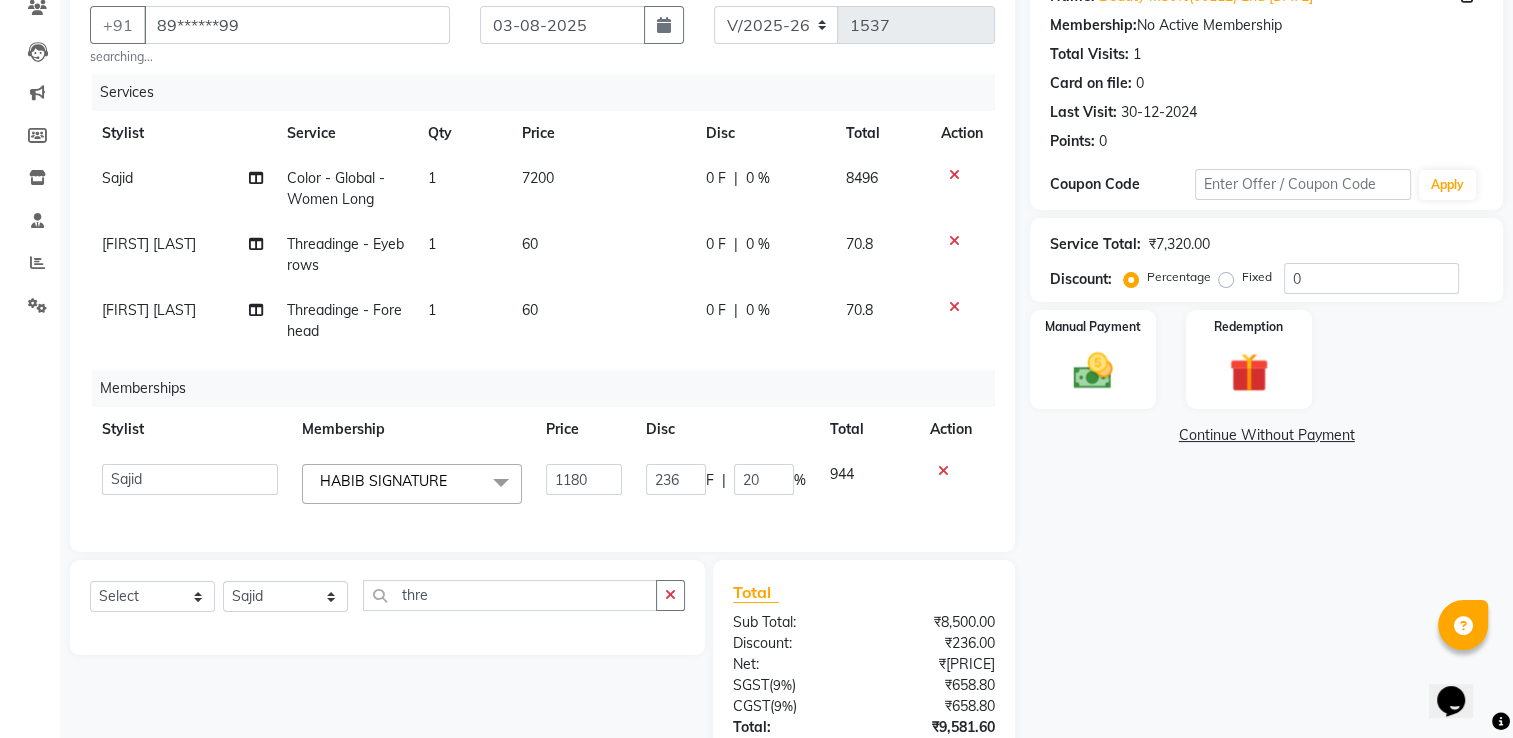 click on "20" 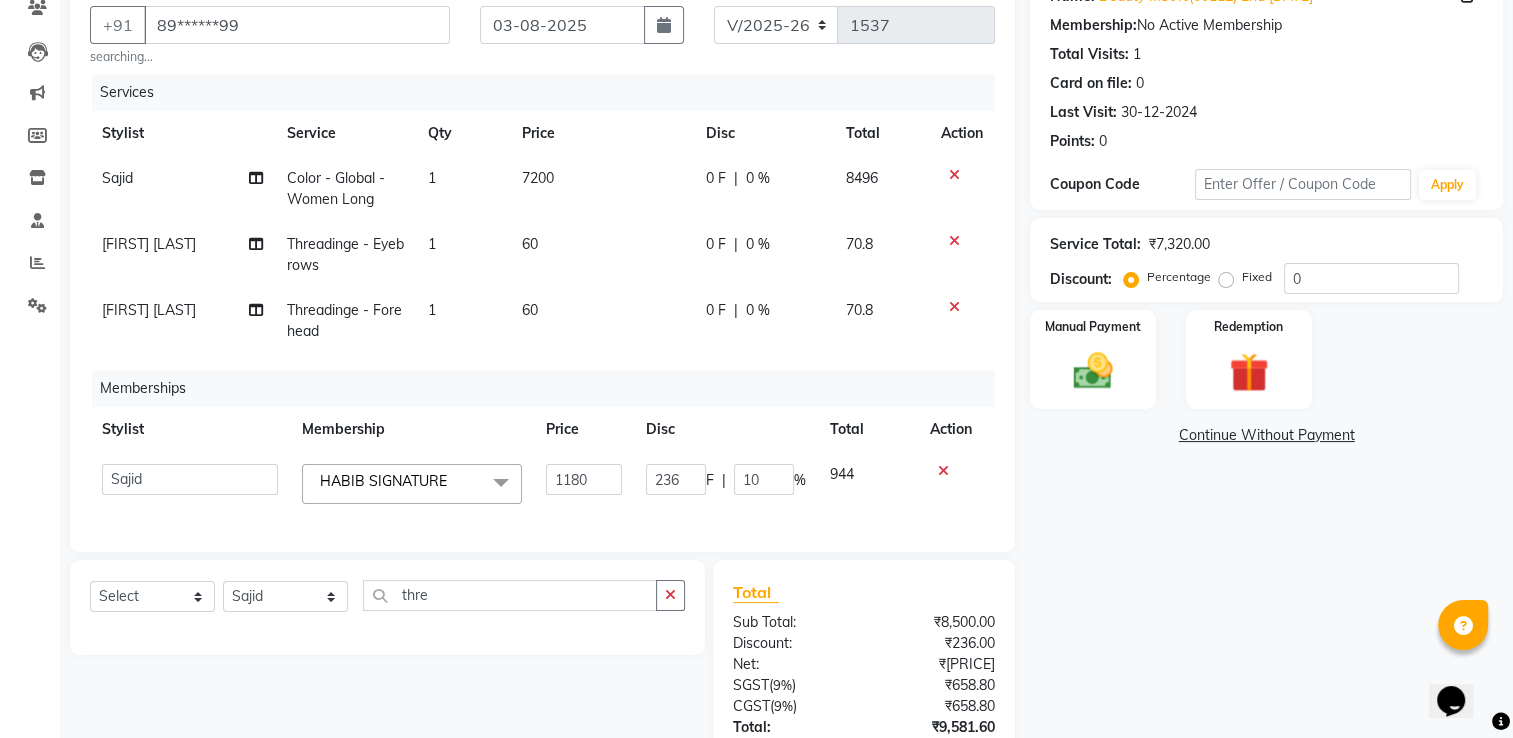 type on "100" 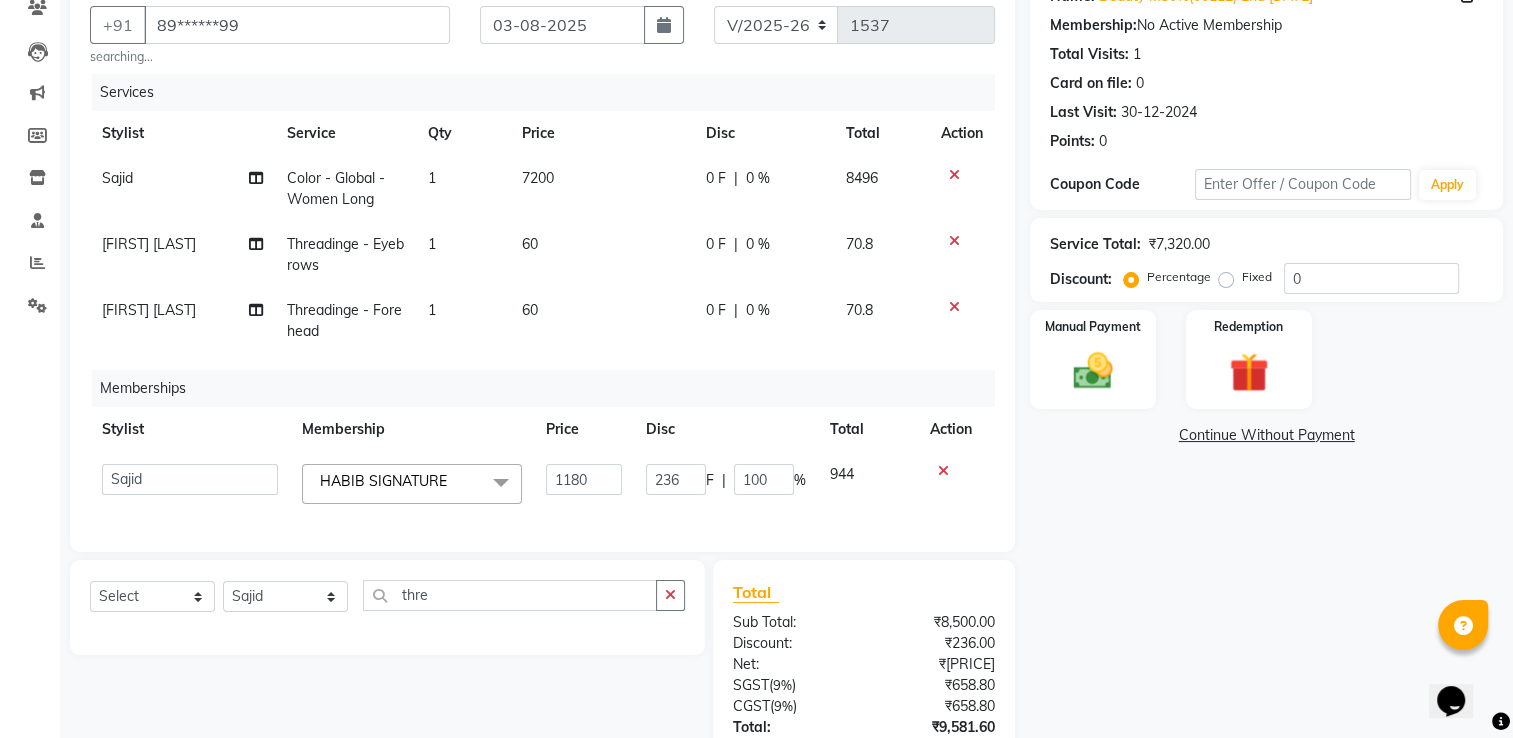 click on "Memberships" 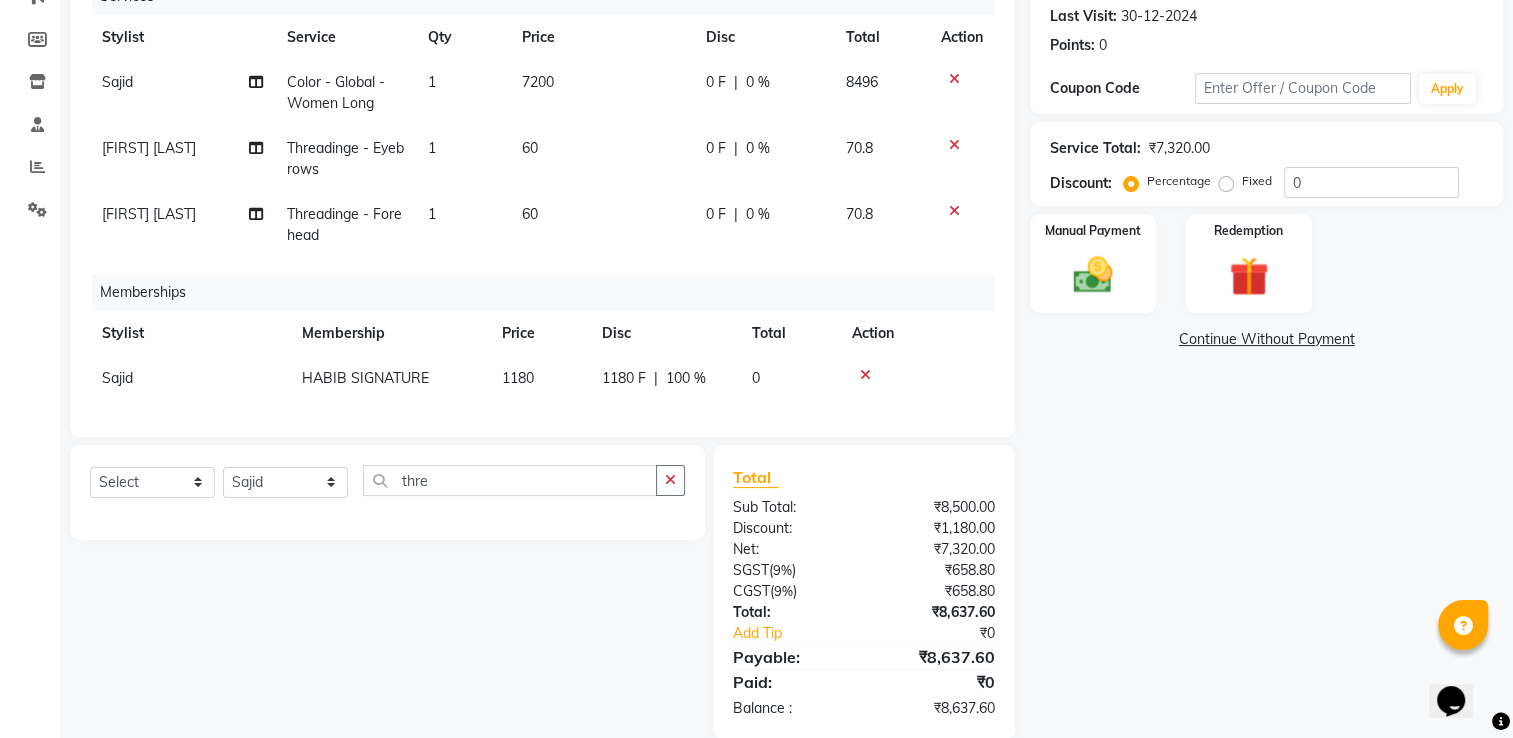 scroll, scrollTop: 322, scrollLeft: 0, axis: vertical 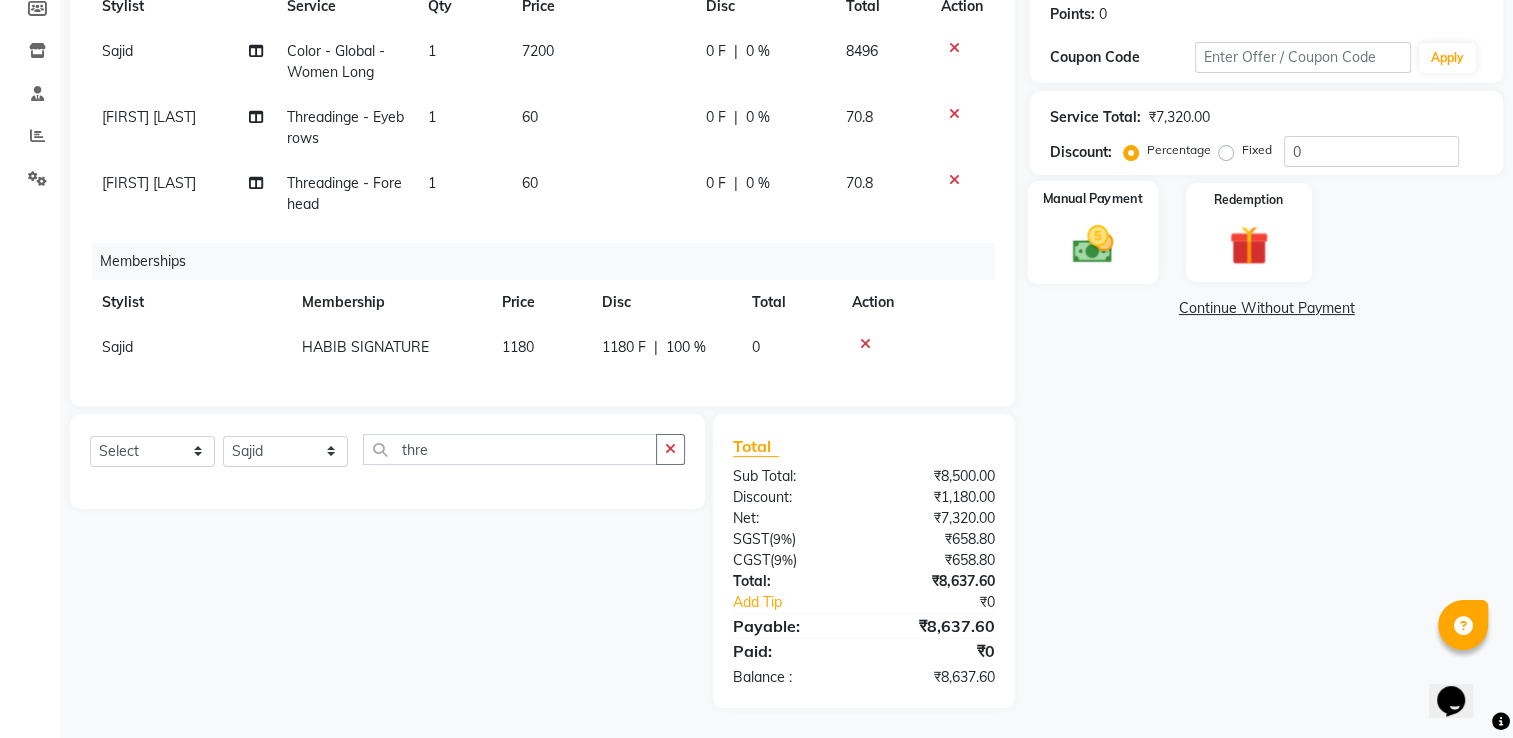click 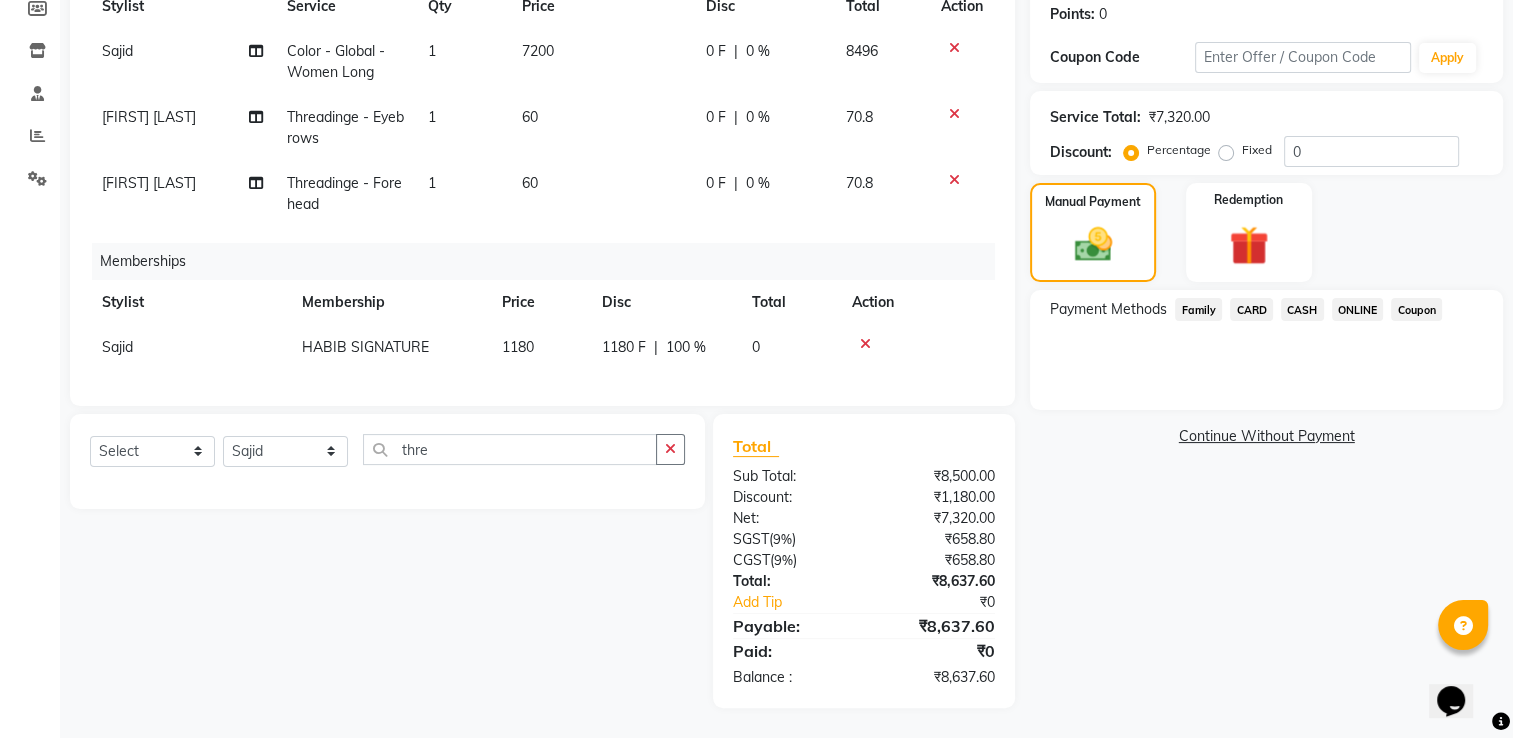 click on "ONLINE" 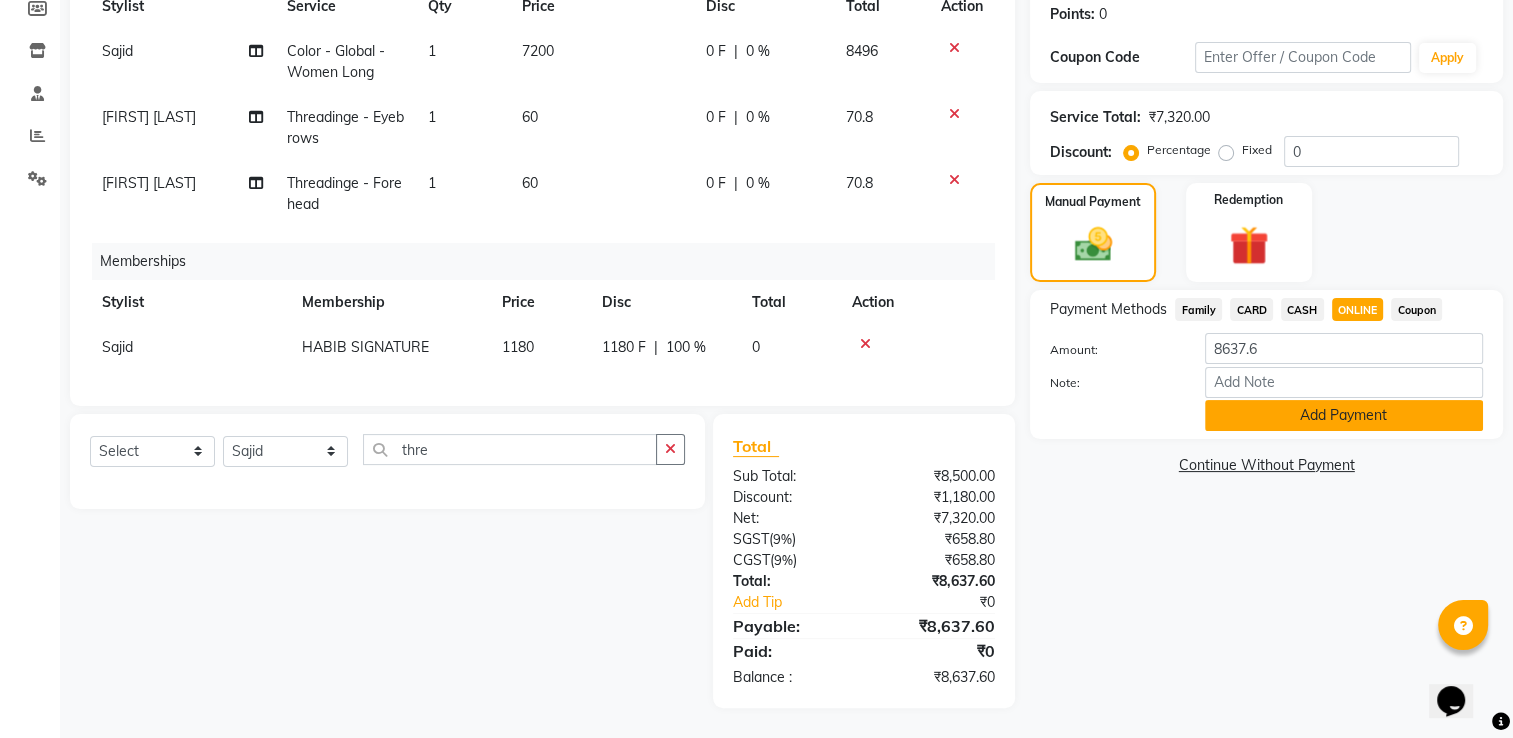 click on "Add Payment" 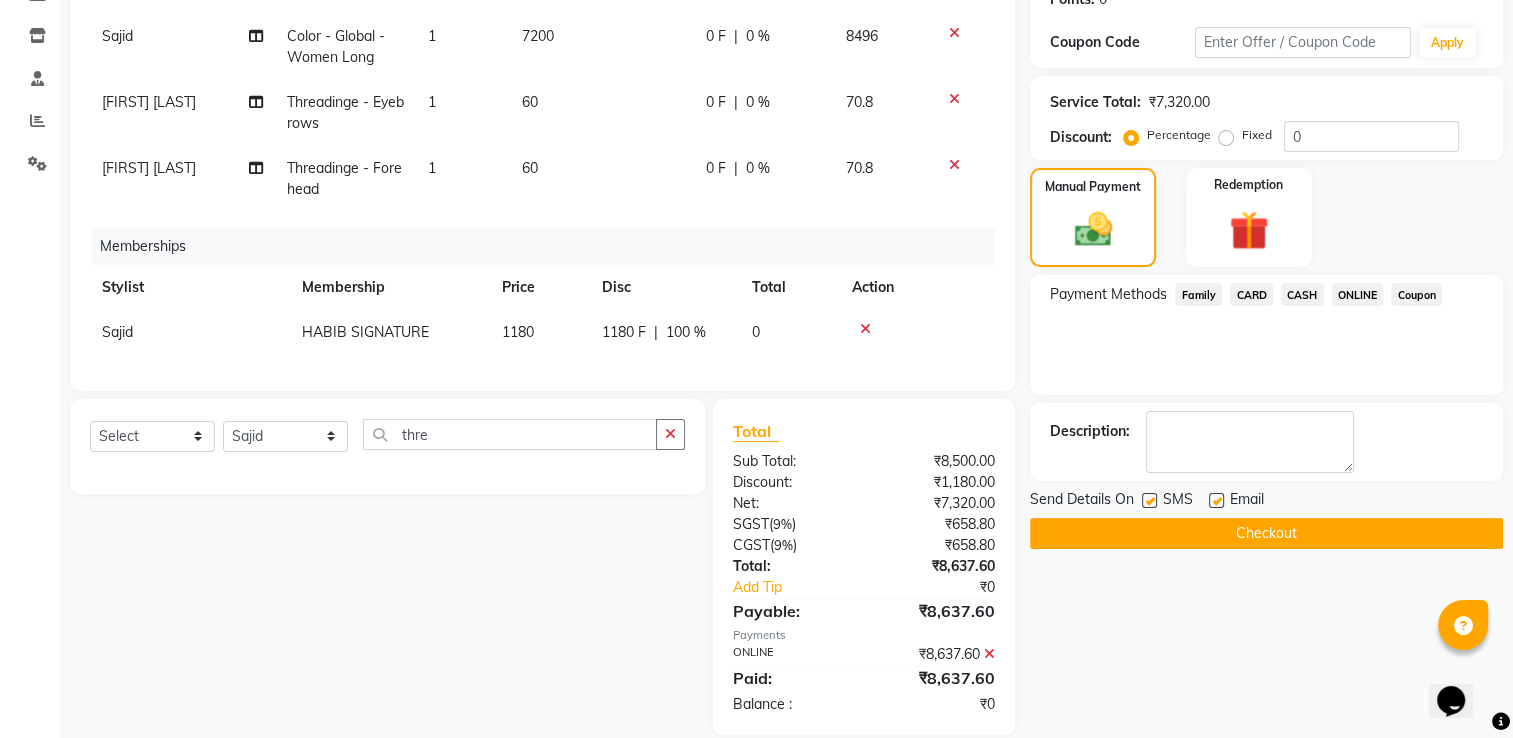 scroll, scrollTop: 364, scrollLeft: 0, axis: vertical 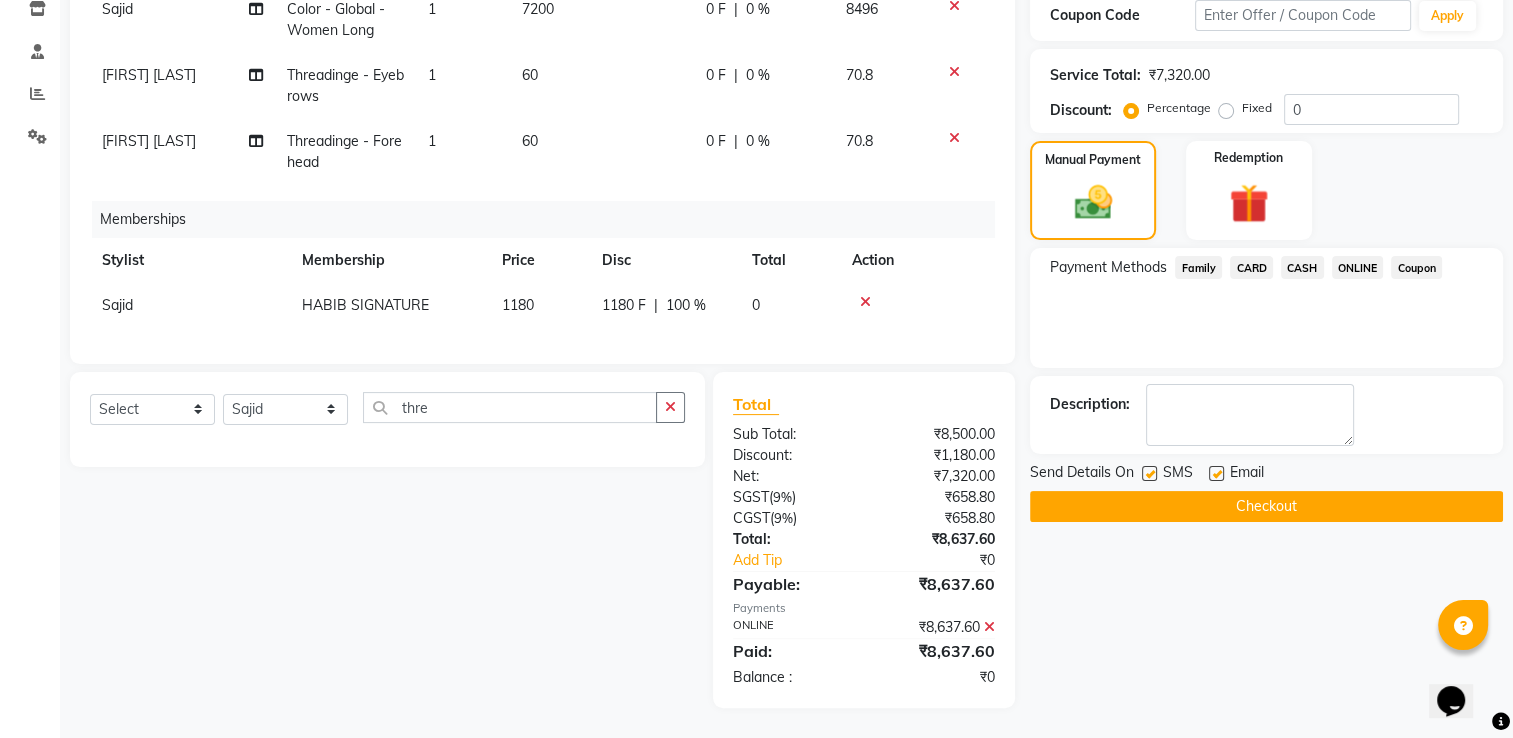 click on "Checkout" 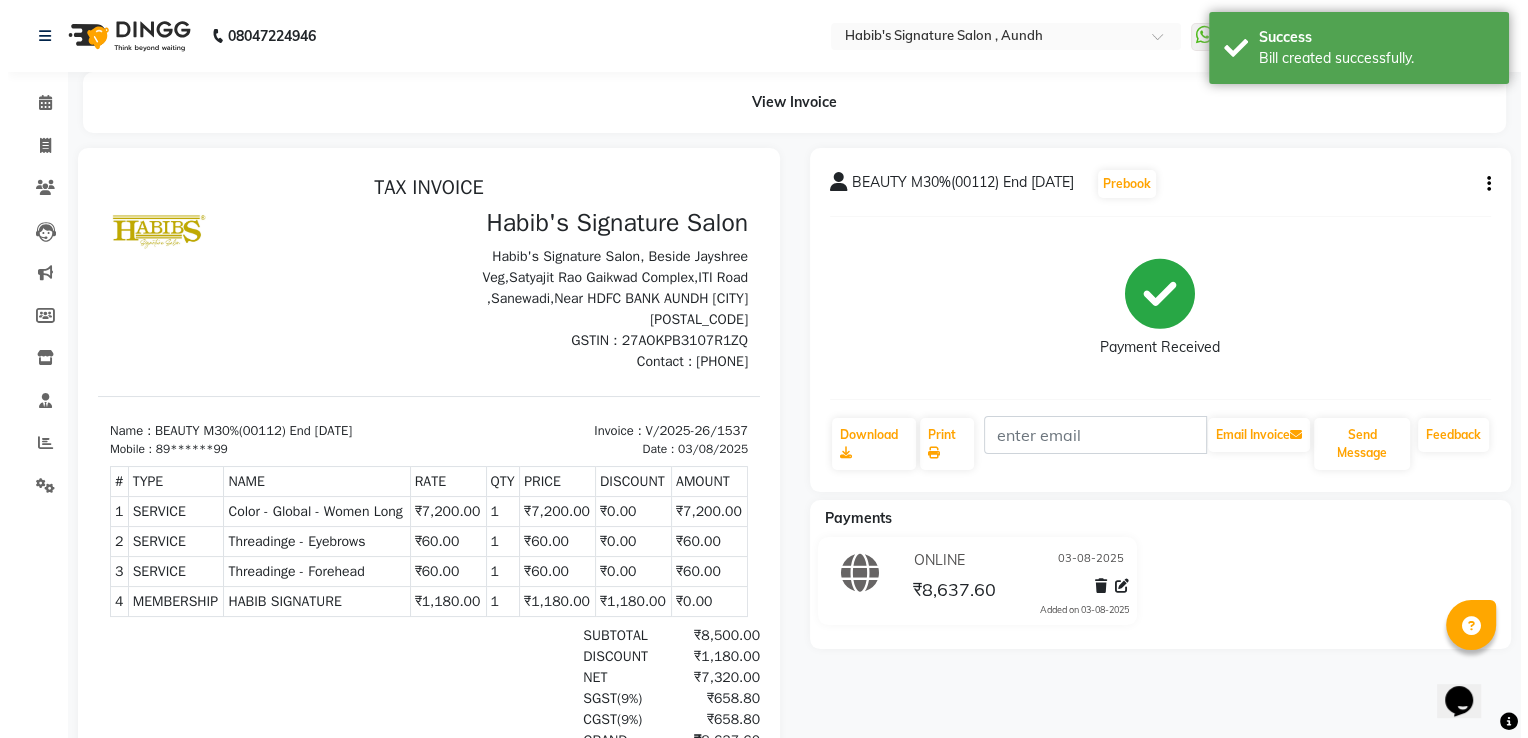 scroll, scrollTop: 0, scrollLeft: 0, axis: both 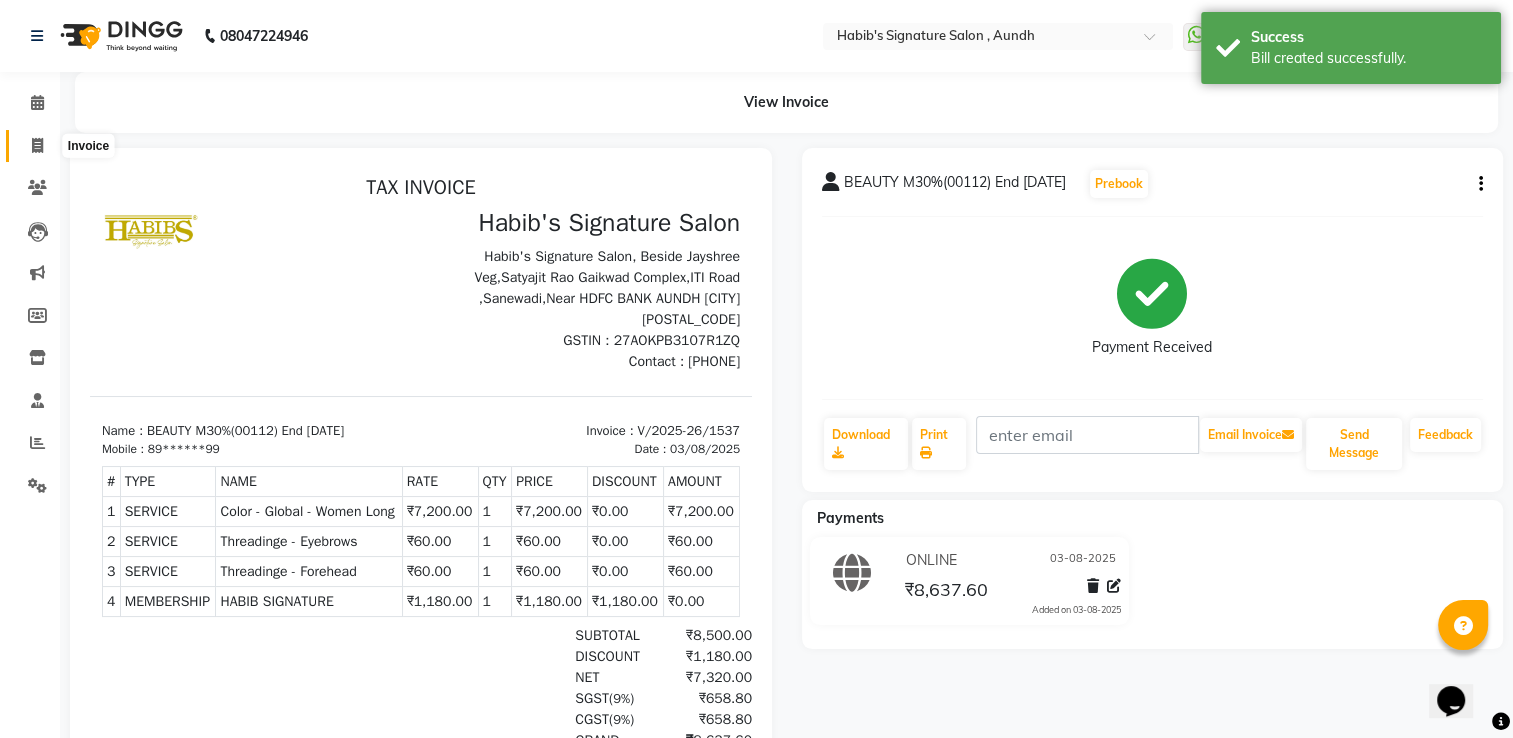 click 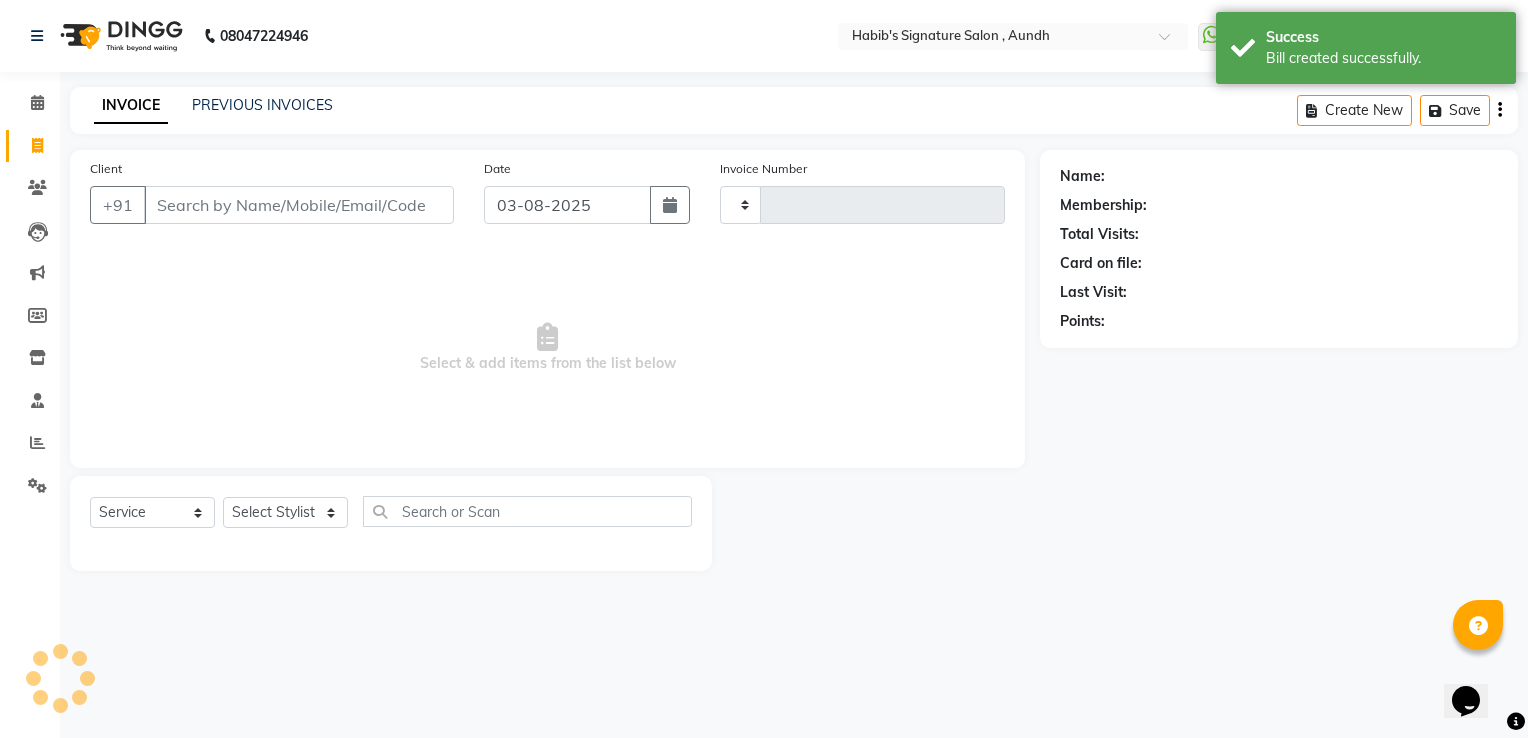 type on "9" 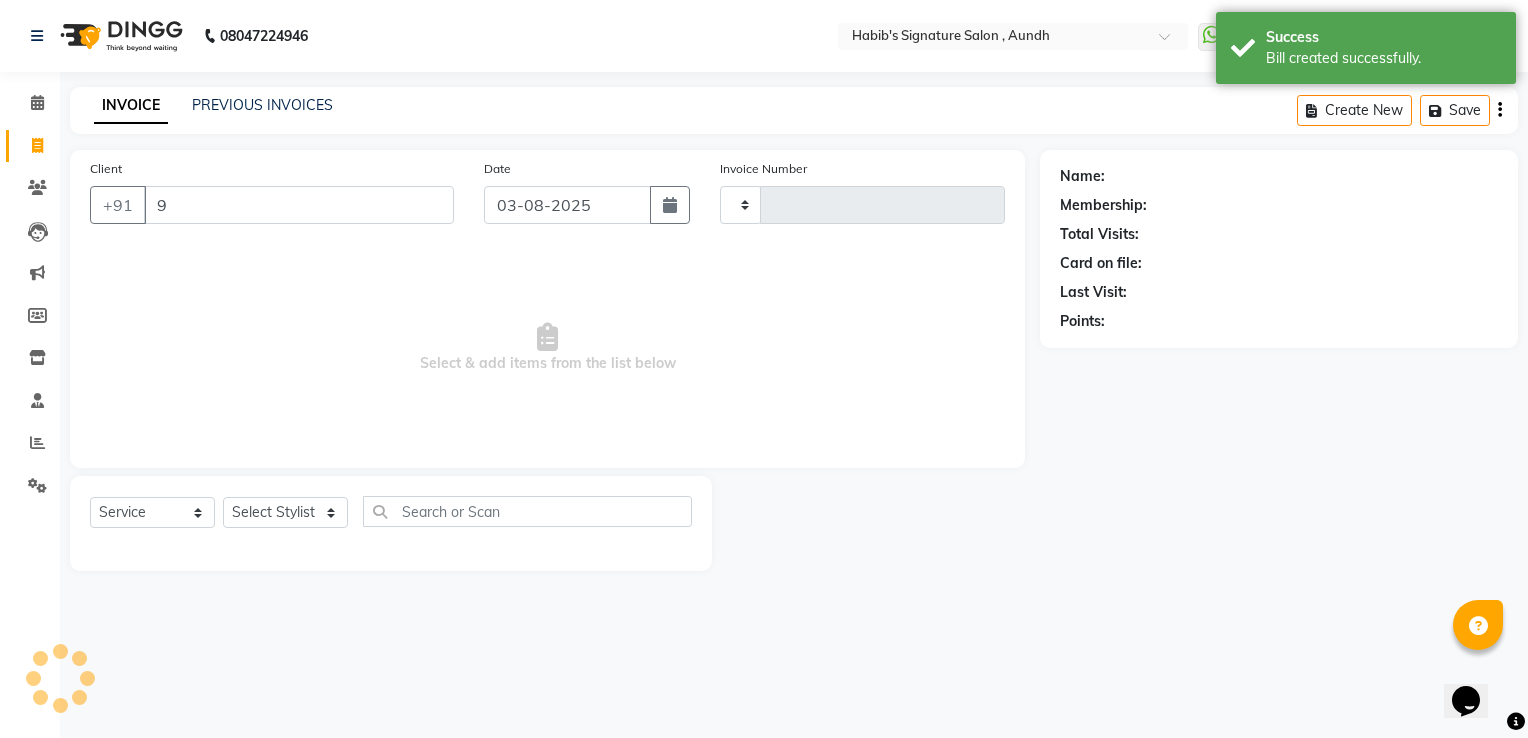 type on "1538" 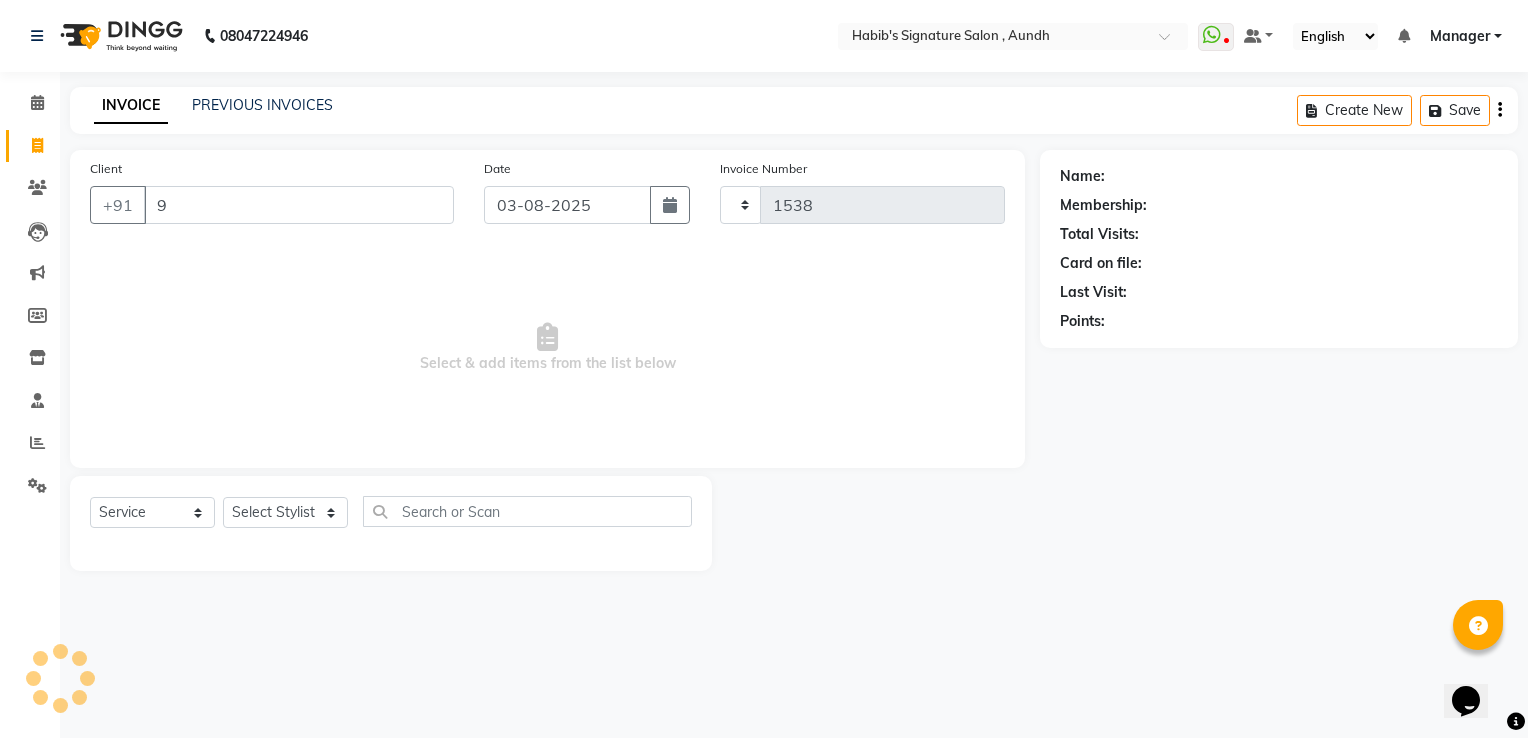select on "6342" 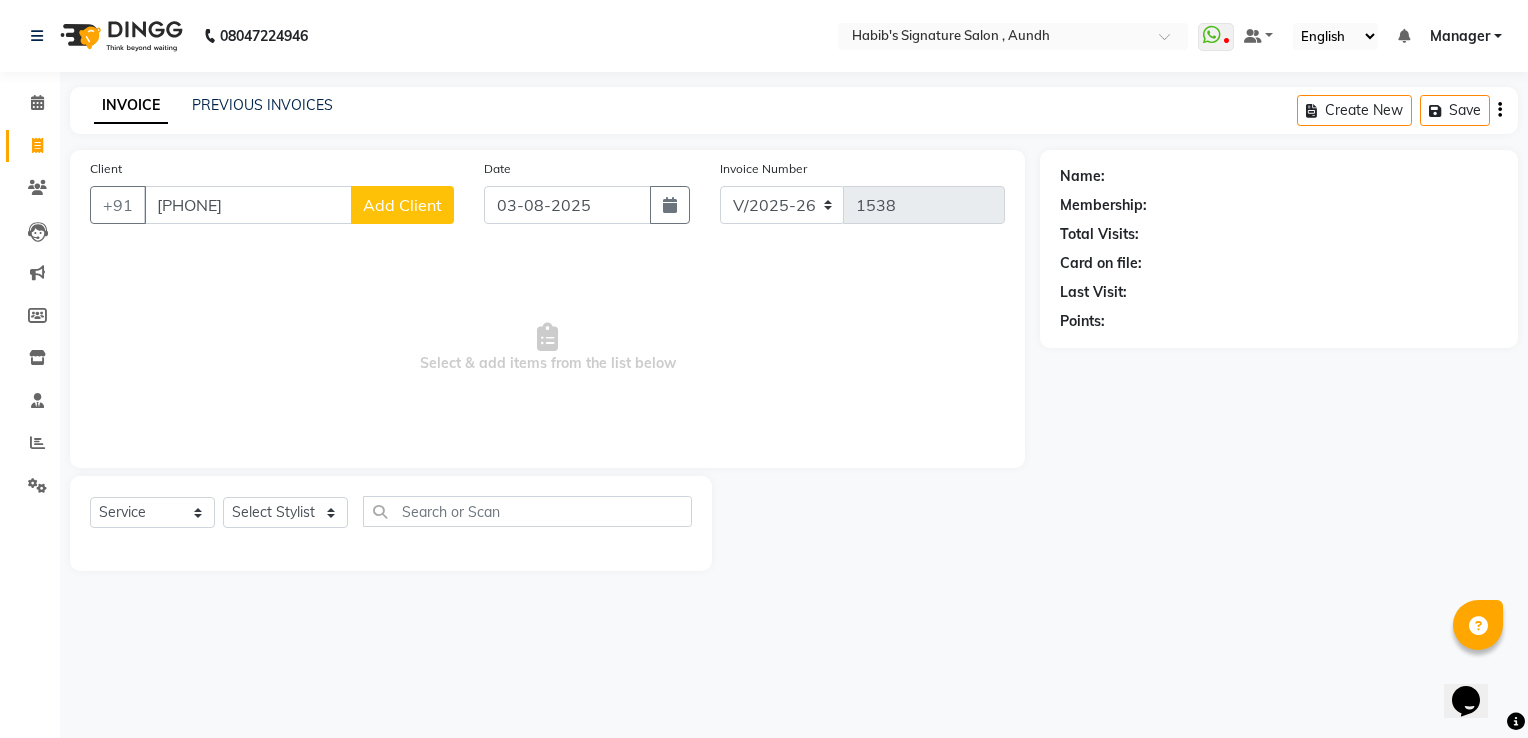 type on "[PHONE]" 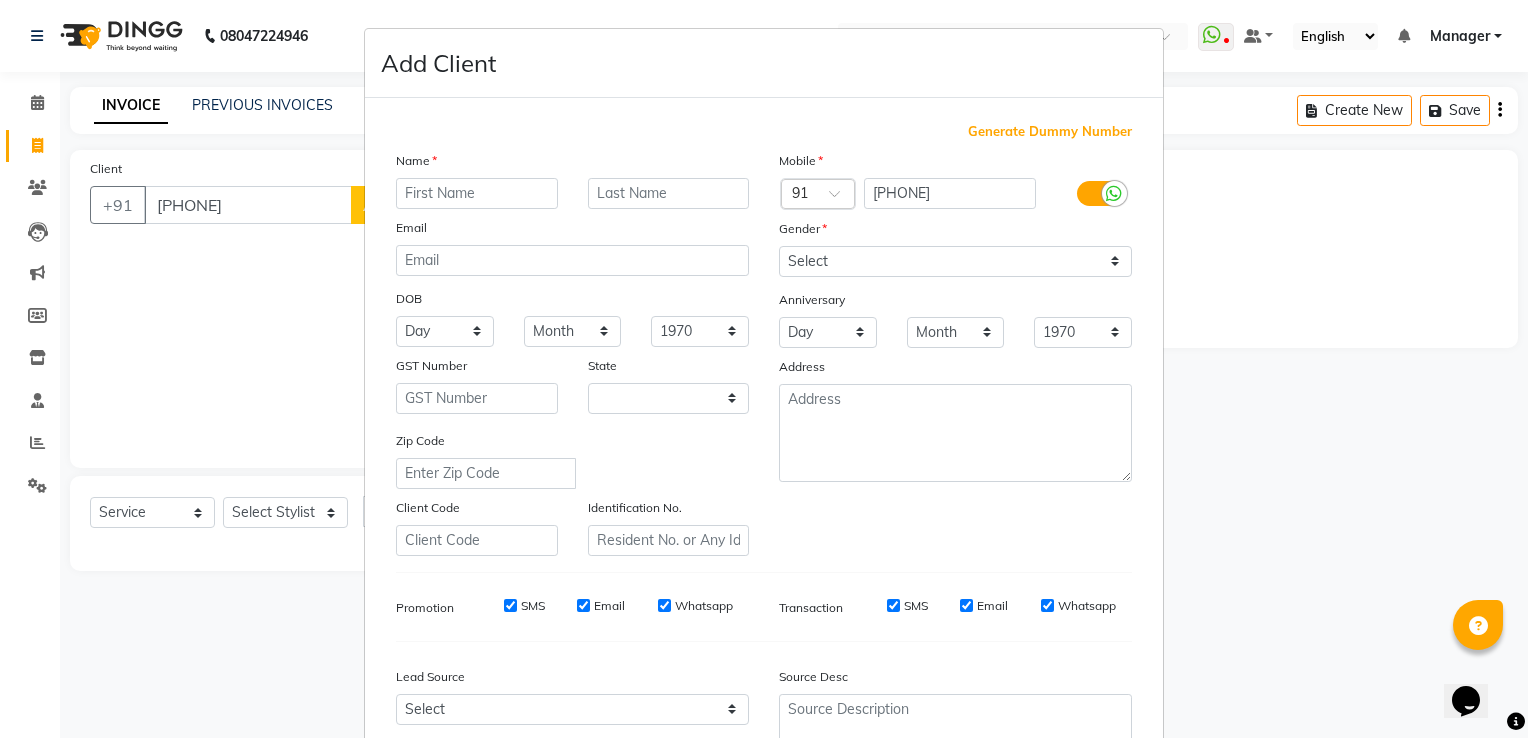 select on "22" 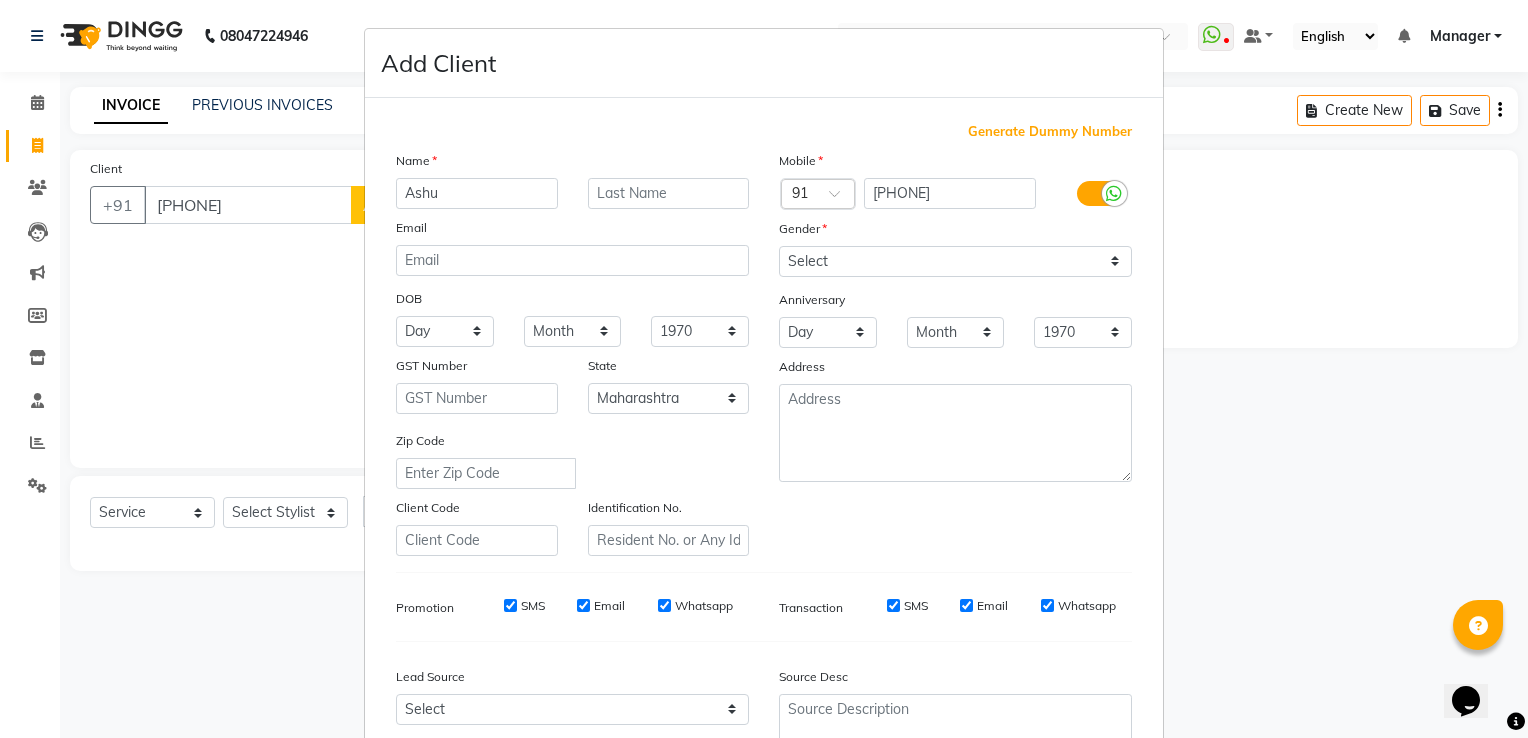 type on "Ashu" 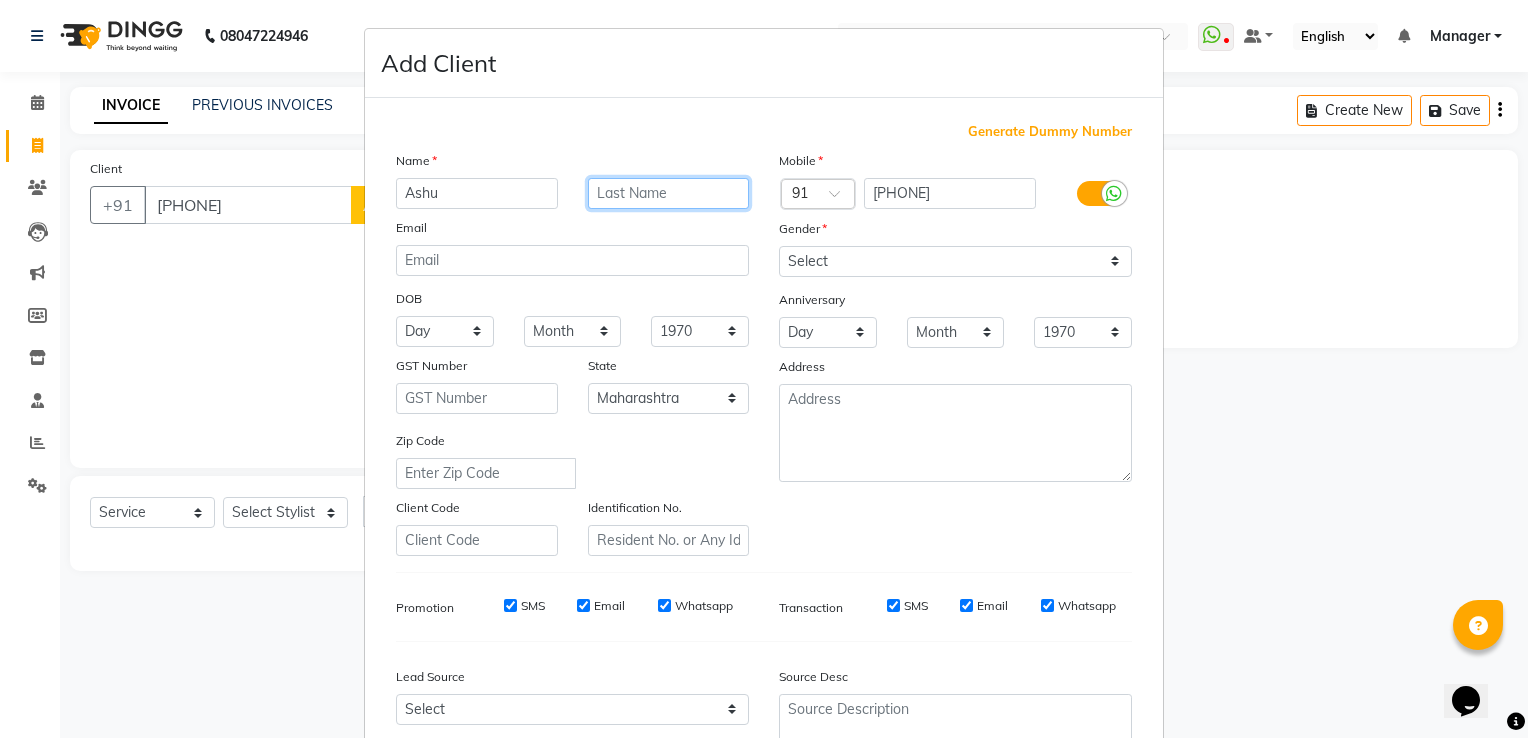 click at bounding box center [669, 193] 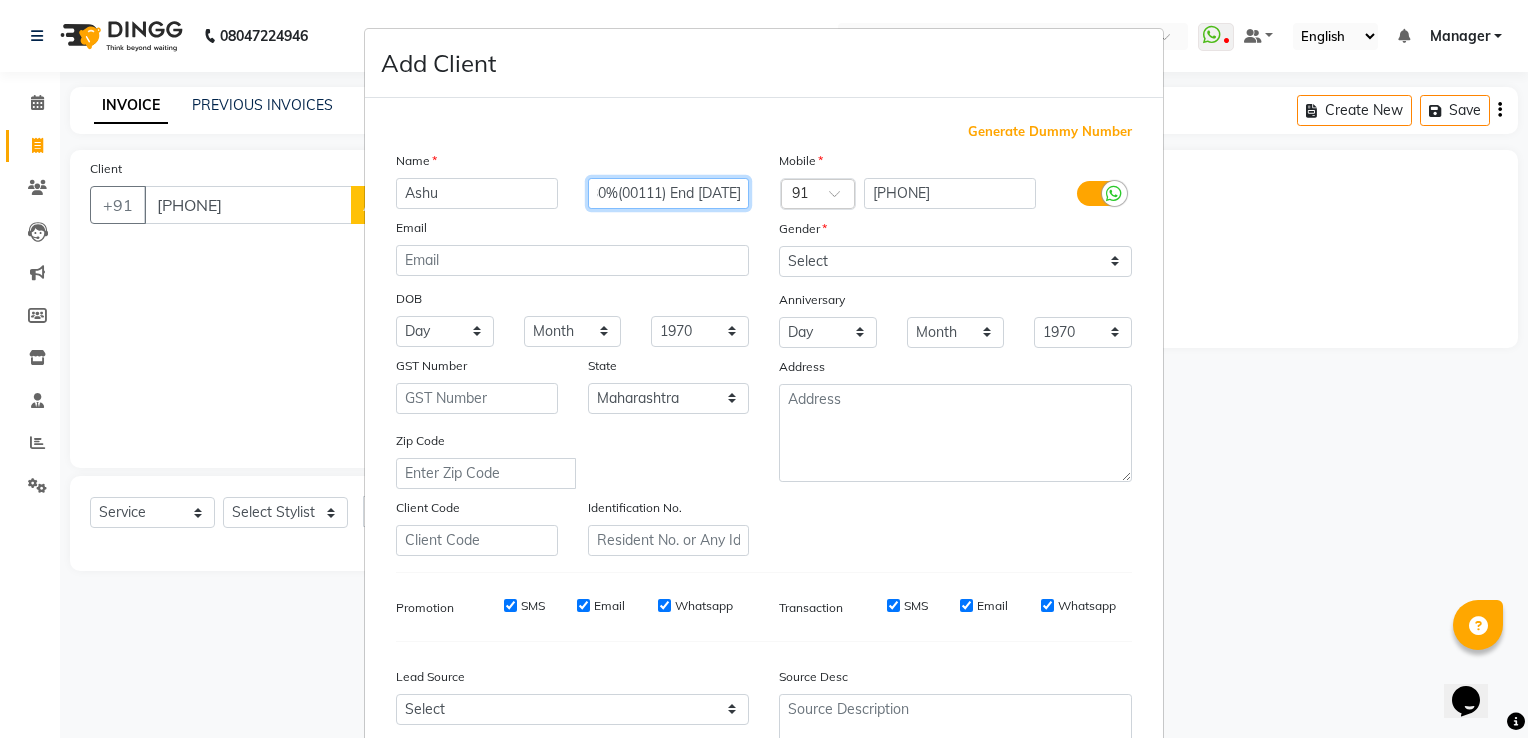 scroll, scrollTop: 0, scrollLeft: 58, axis: horizontal 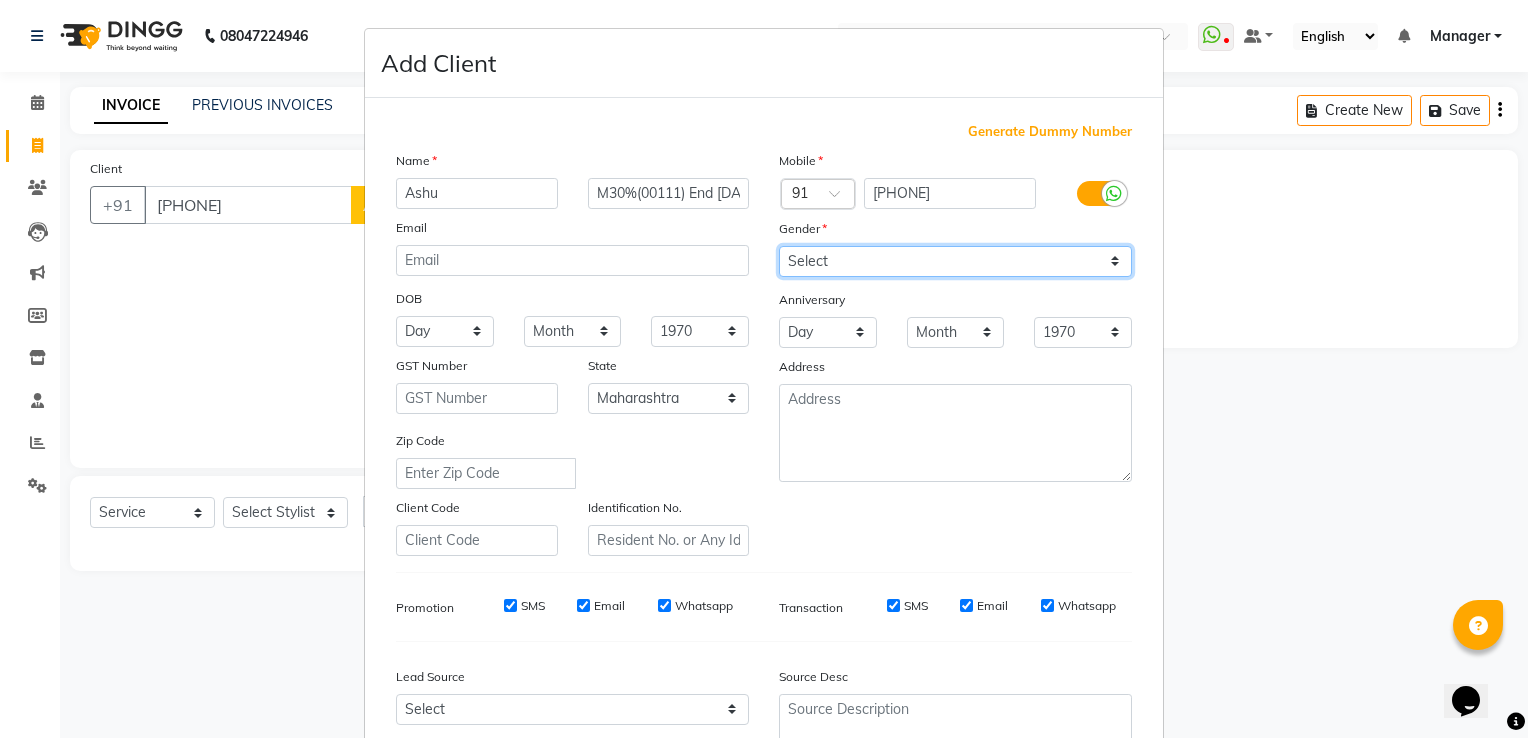 click on "Select Male Female Other Prefer Not To Say" at bounding box center [955, 261] 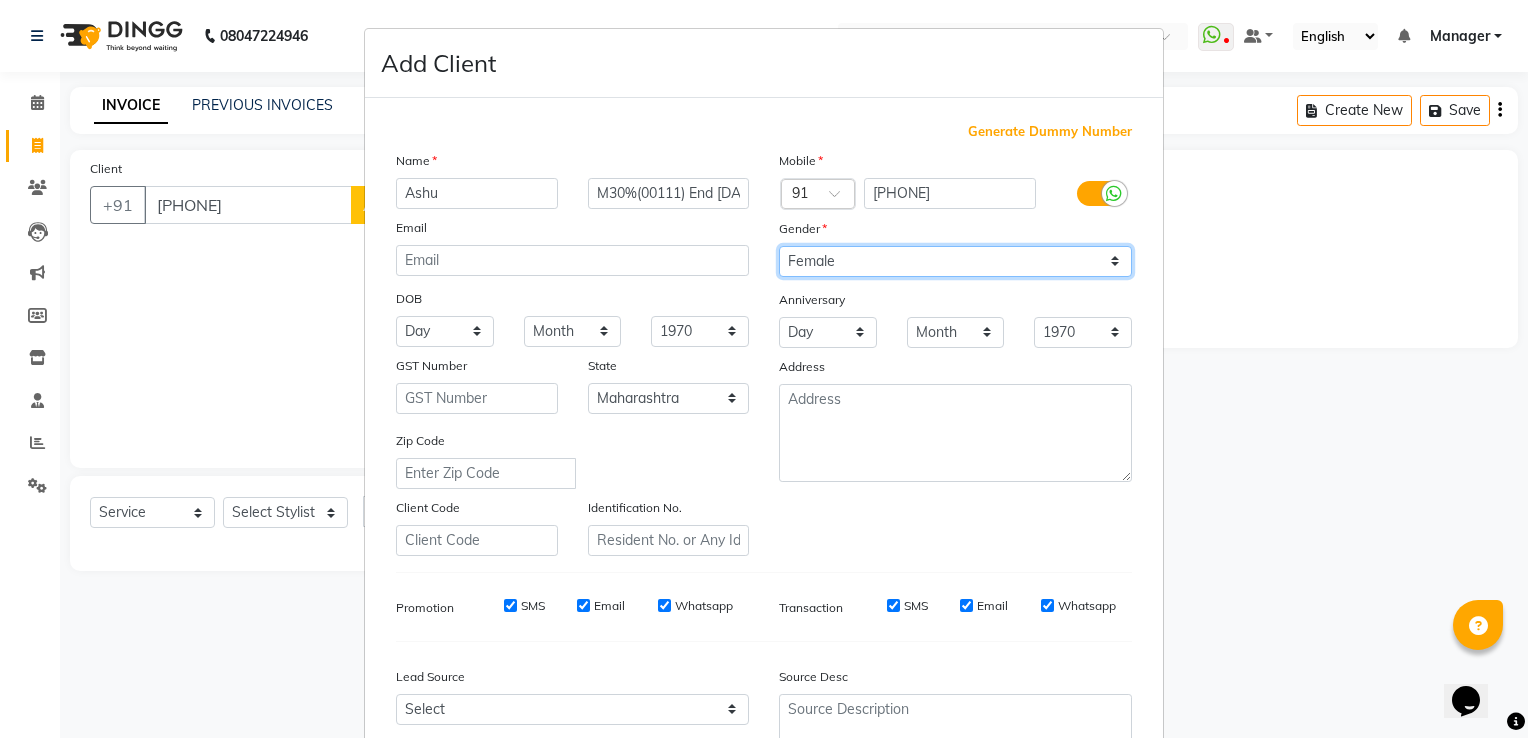 click on "Select Male Female Other Prefer Not To Say" at bounding box center [955, 261] 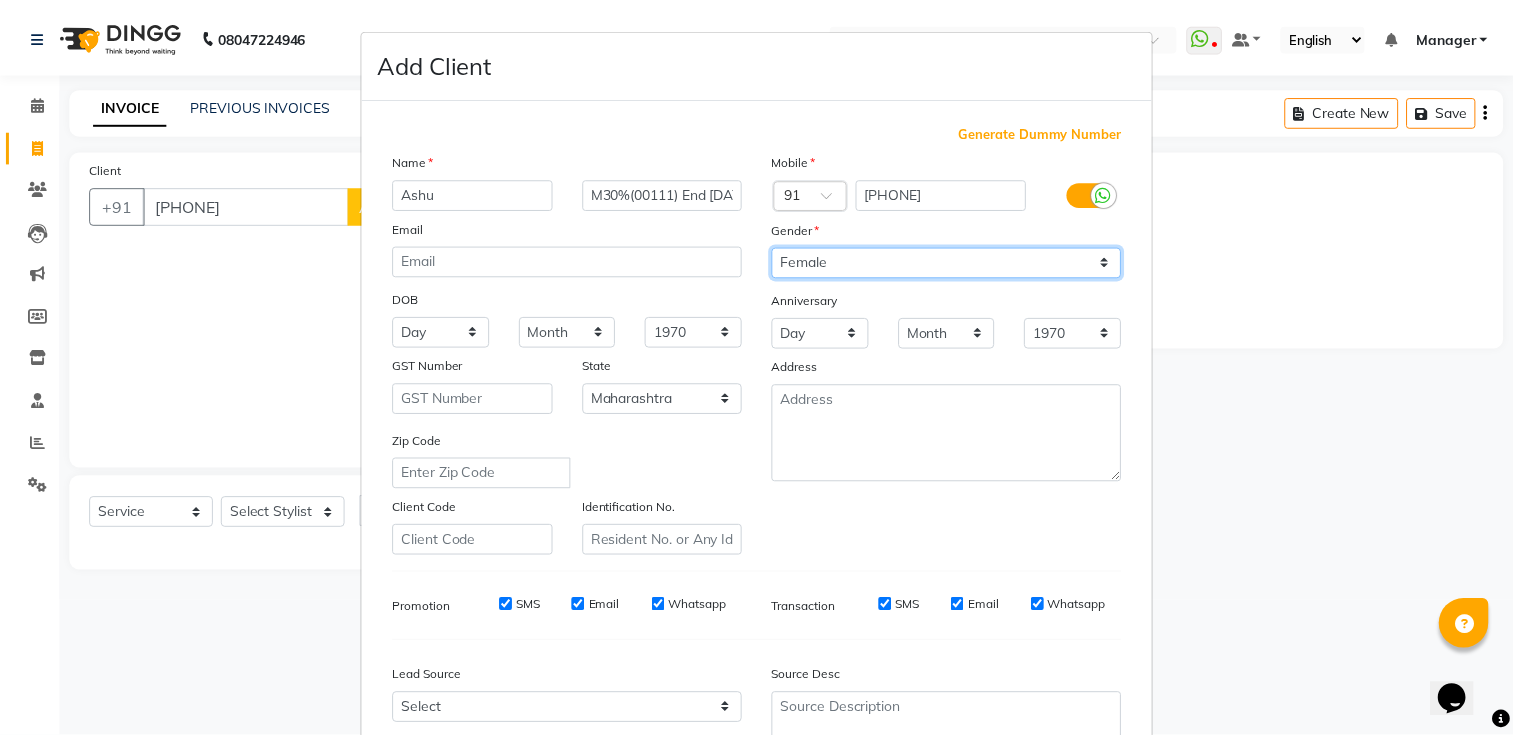 scroll, scrollTop: 194, scrollLeft: 0, axis: vertical 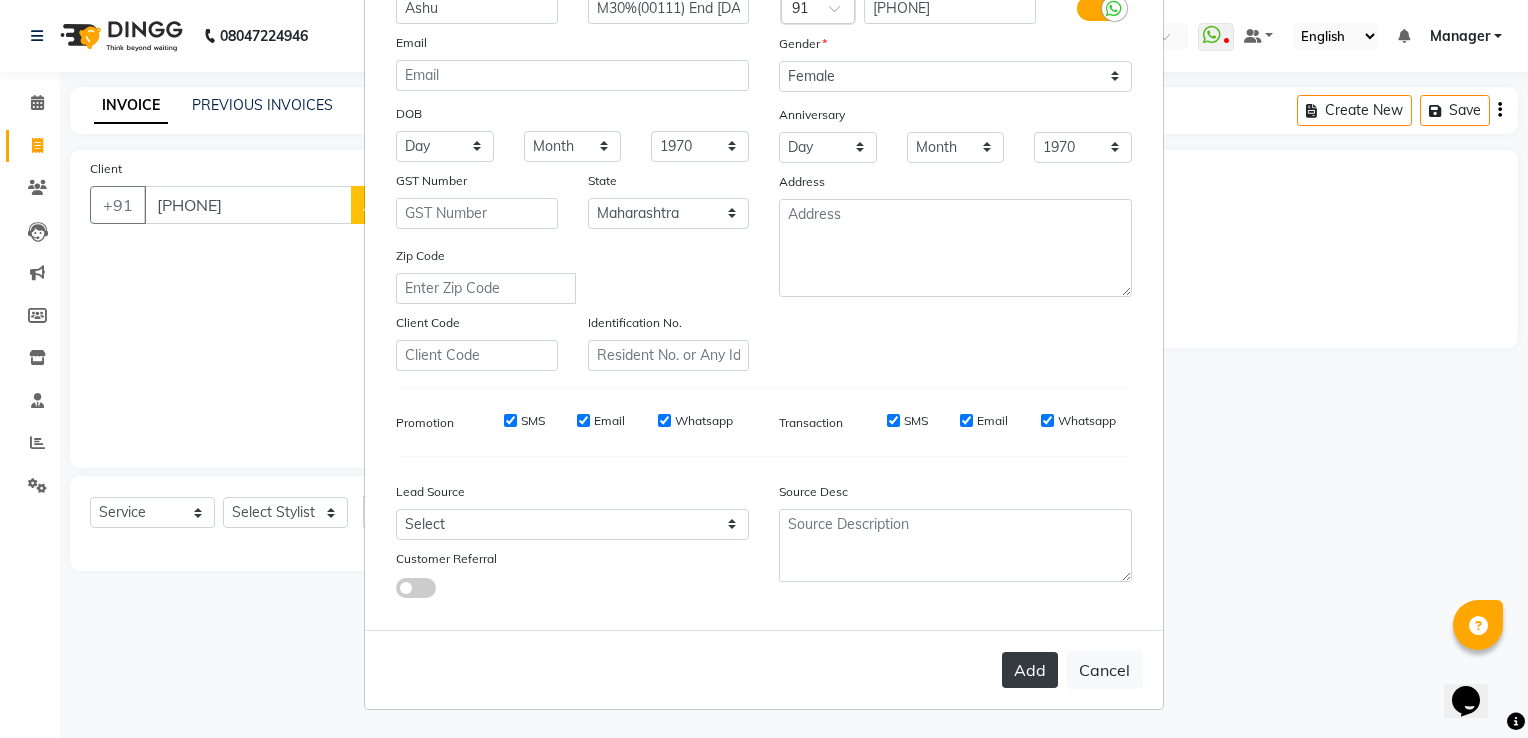 click on "Add" at bounding box center (1030, 670) 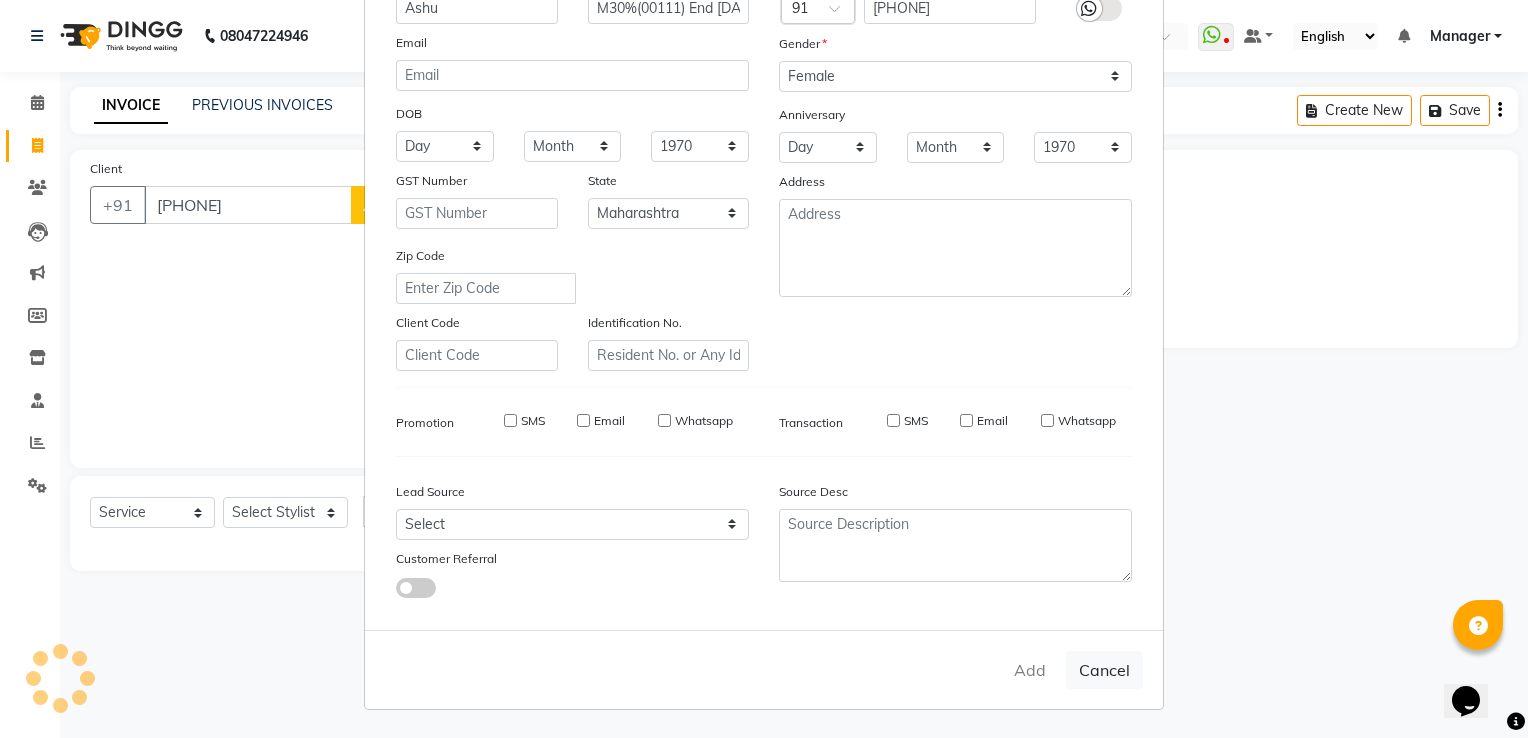 type on "97******69" 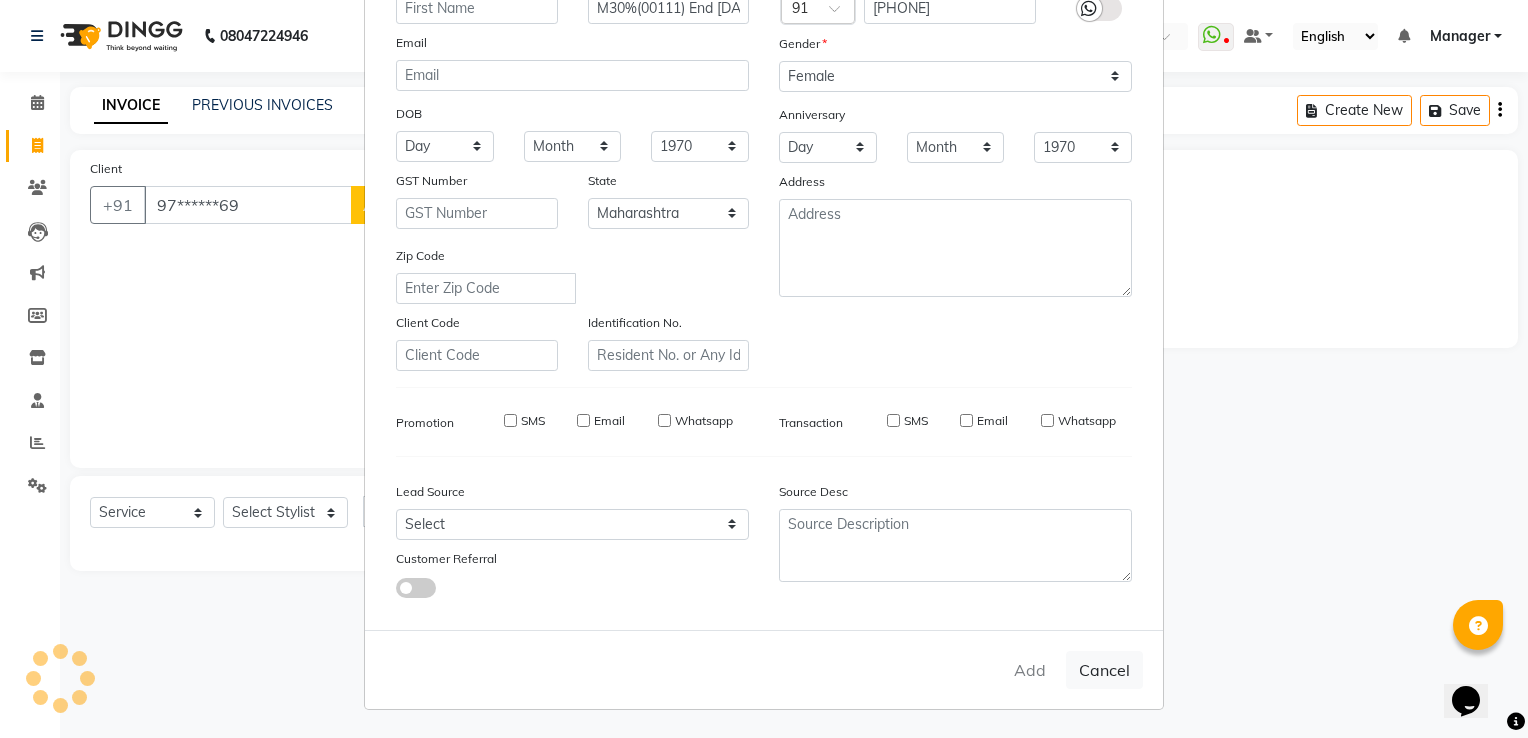 type 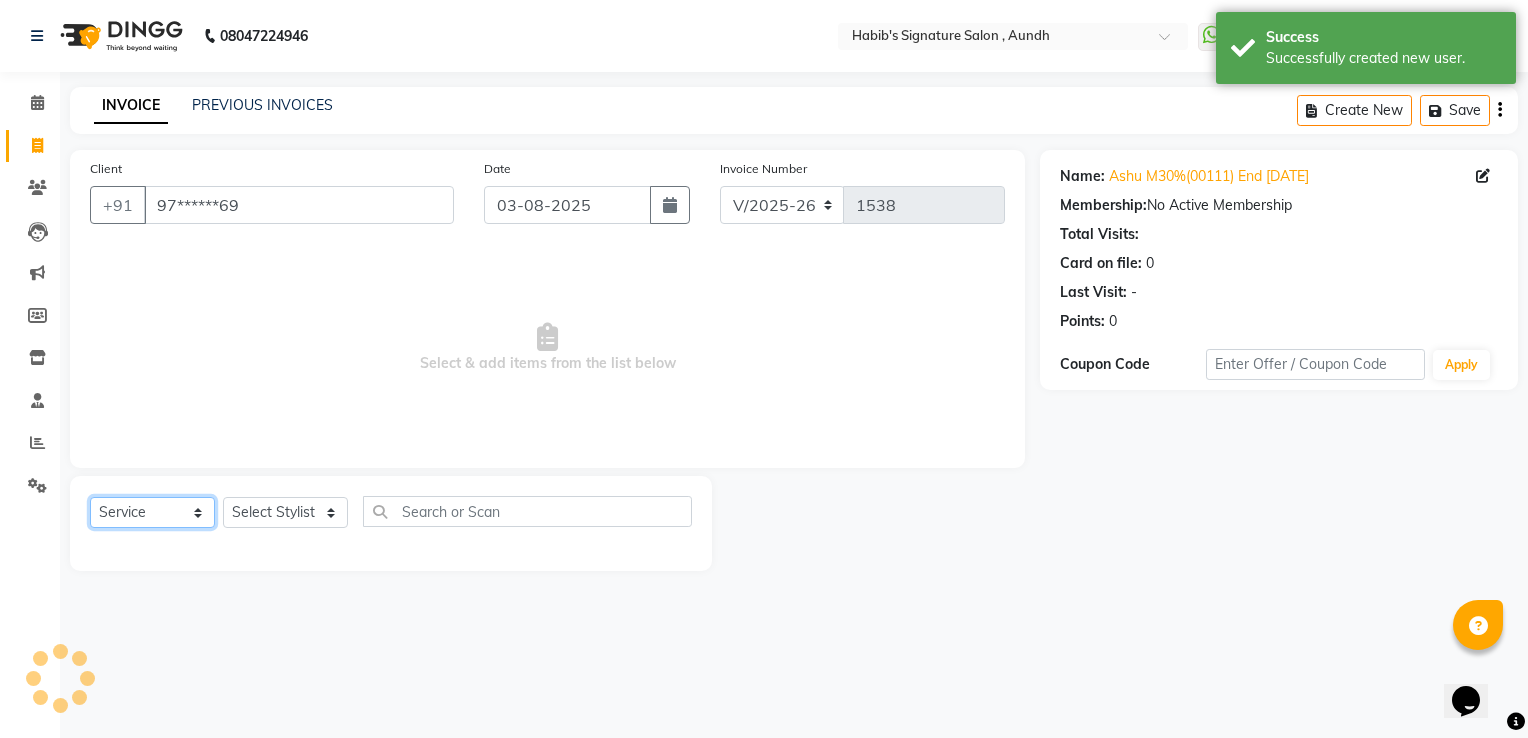click on "Select  Service  Product  Membership  Package Voucher Prepaid Gift Card" 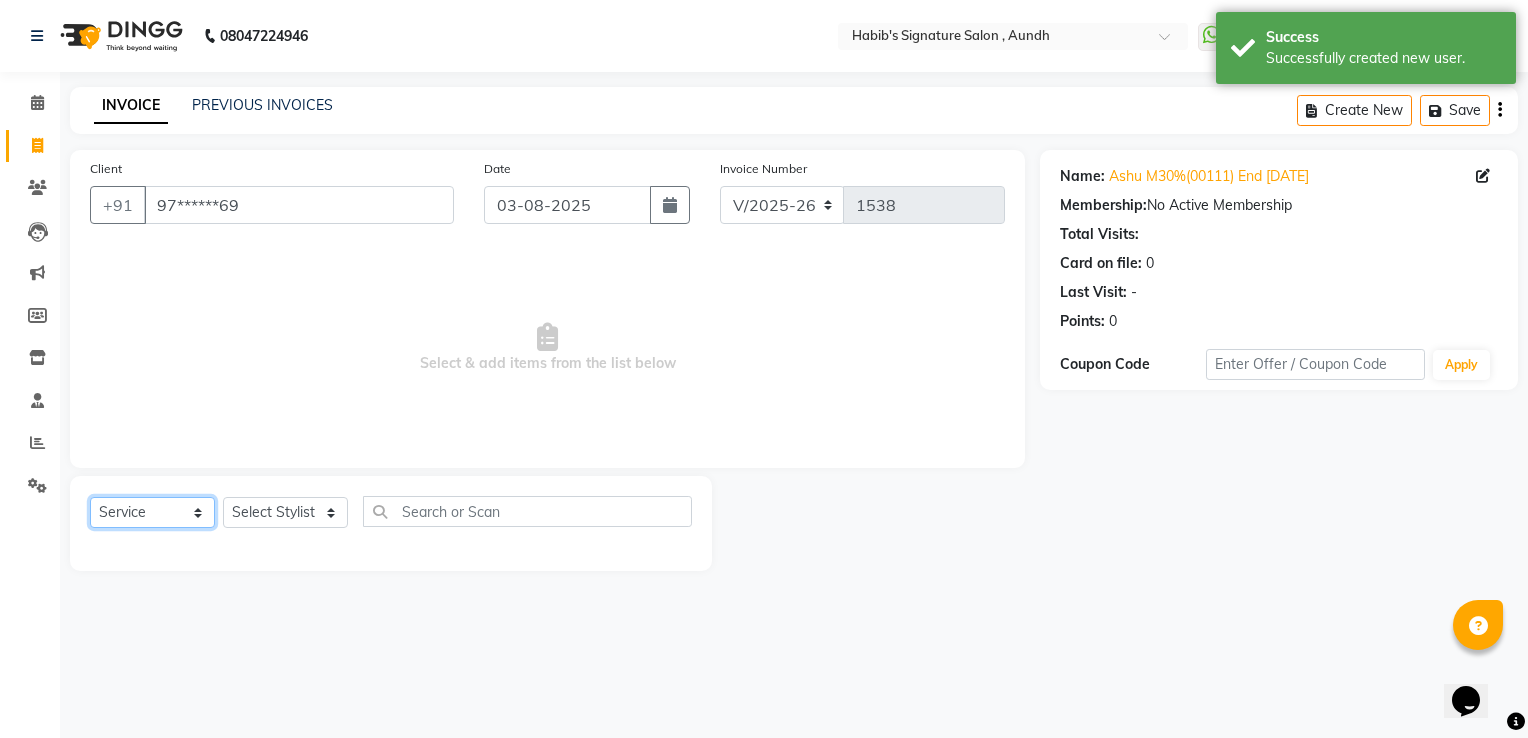 select on "membership" 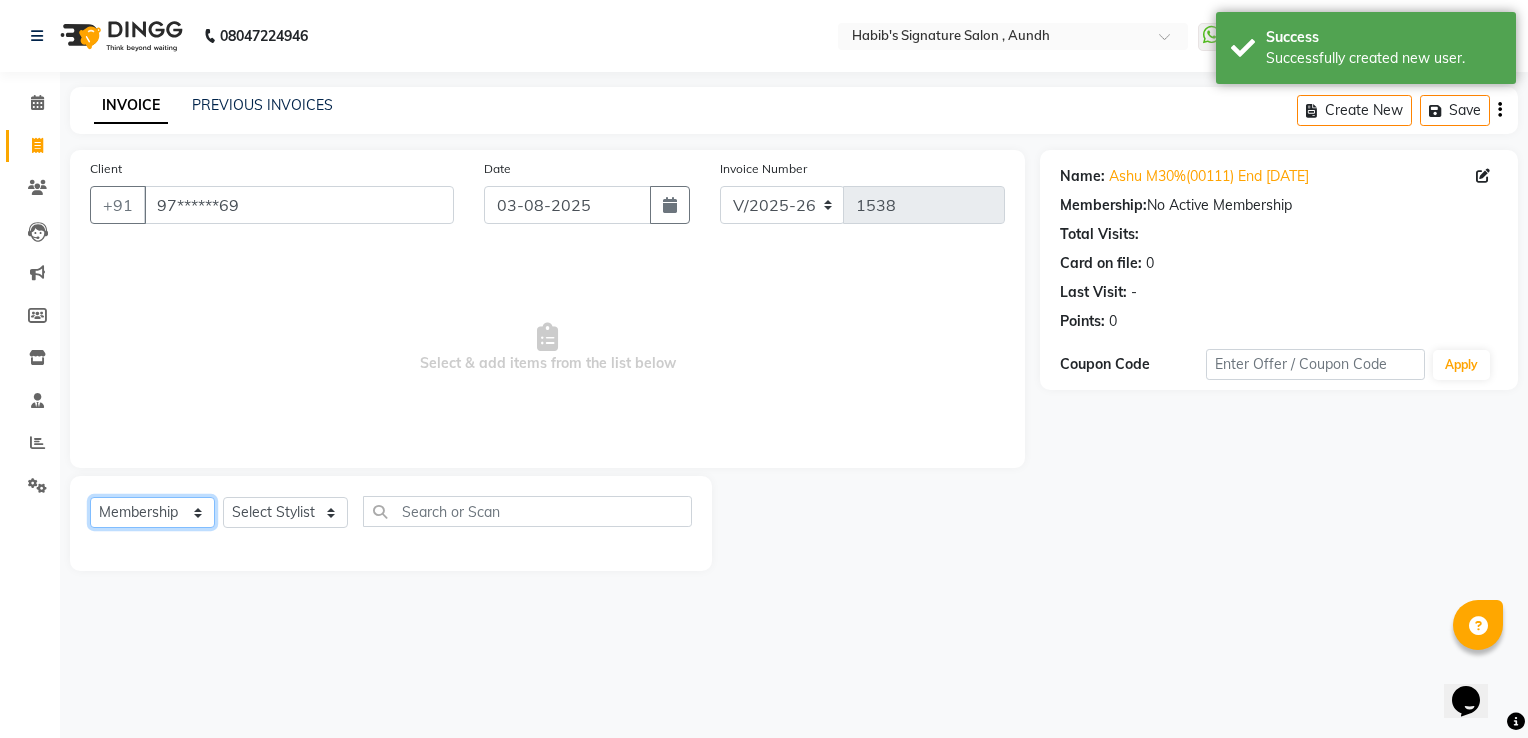 click on "Select  Service  Product  Membership  Package Voucher Prepaid Gift Card" 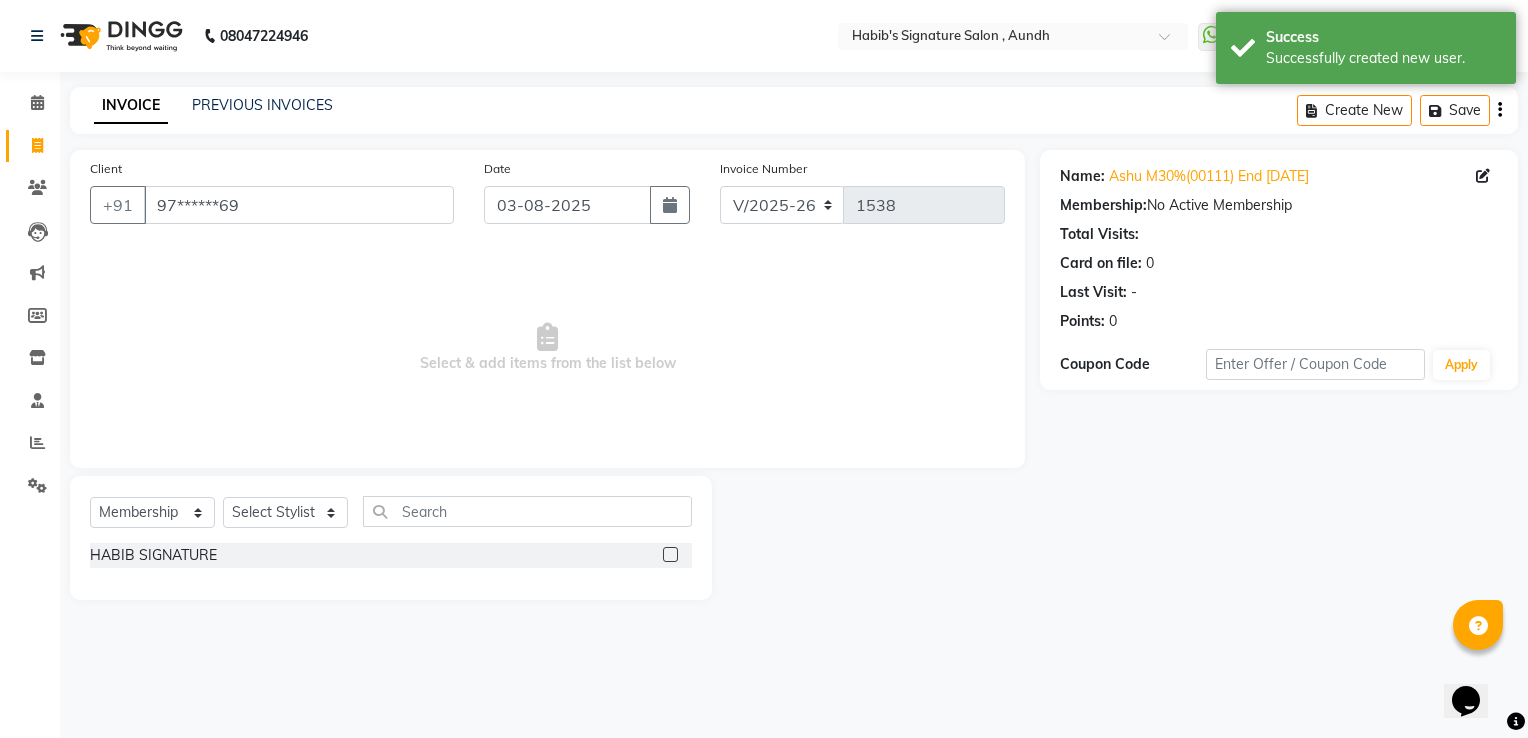 click 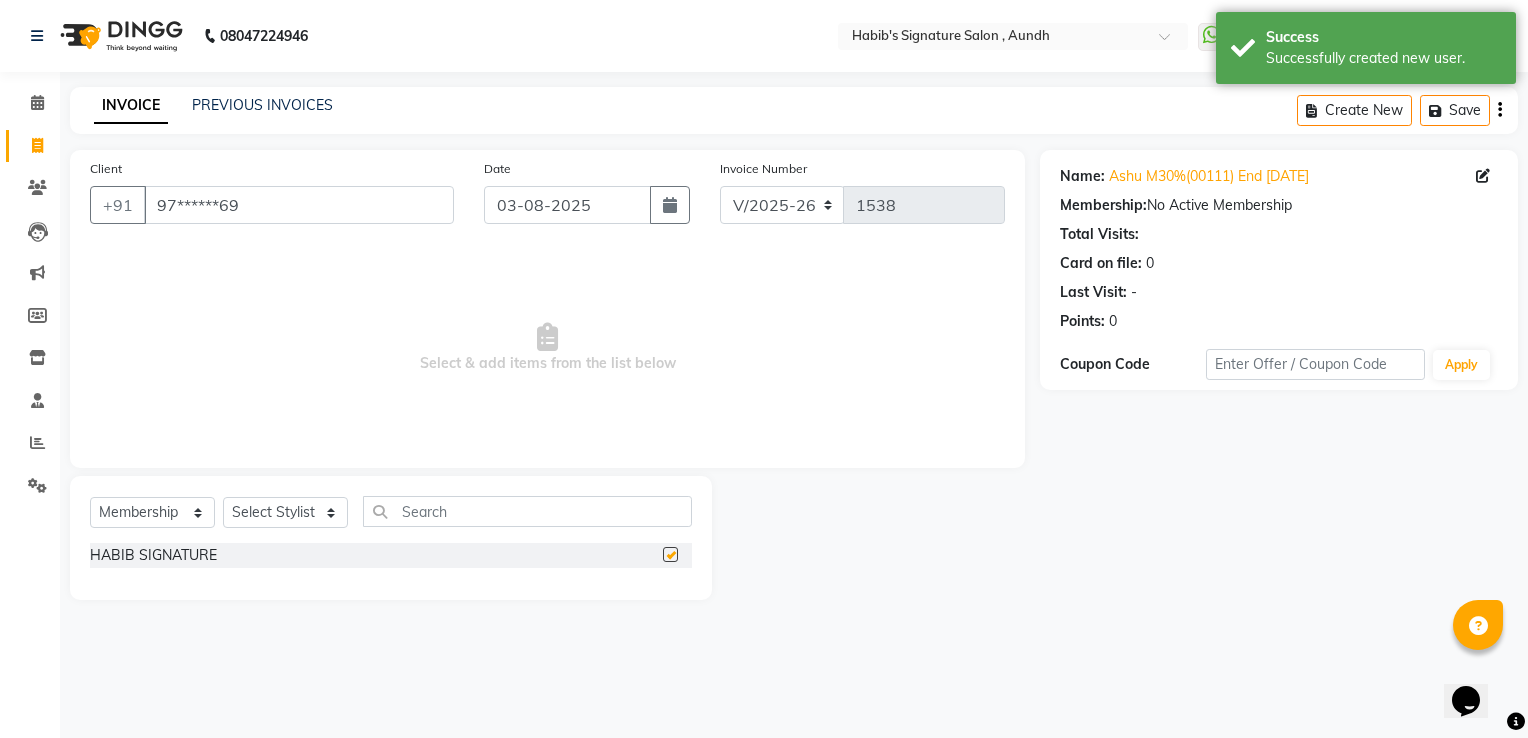 checkbox on "false" 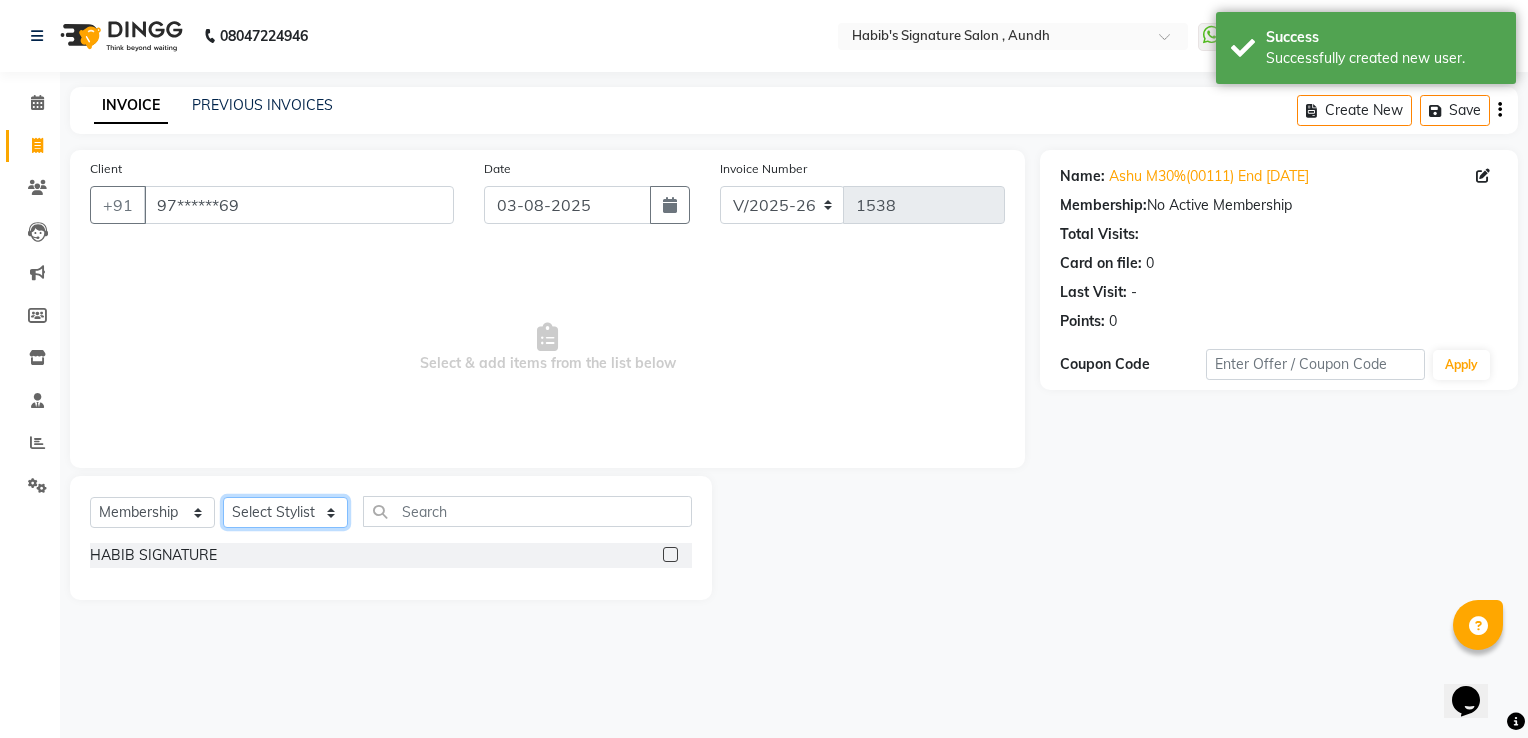 click on "Select Stylist Ankit  Sir DEEPAK SAUDAGAR DEVA SIR Diya durgesh GANESH Guddu Manager nancy grover POOJA PRASAN preeti Priyanka Jadhav rahul Ruthvik Shinde sagar vilaskar Sajid Shahid shimon SIMON WAKAD 2 SUMIT Suraj Tak" 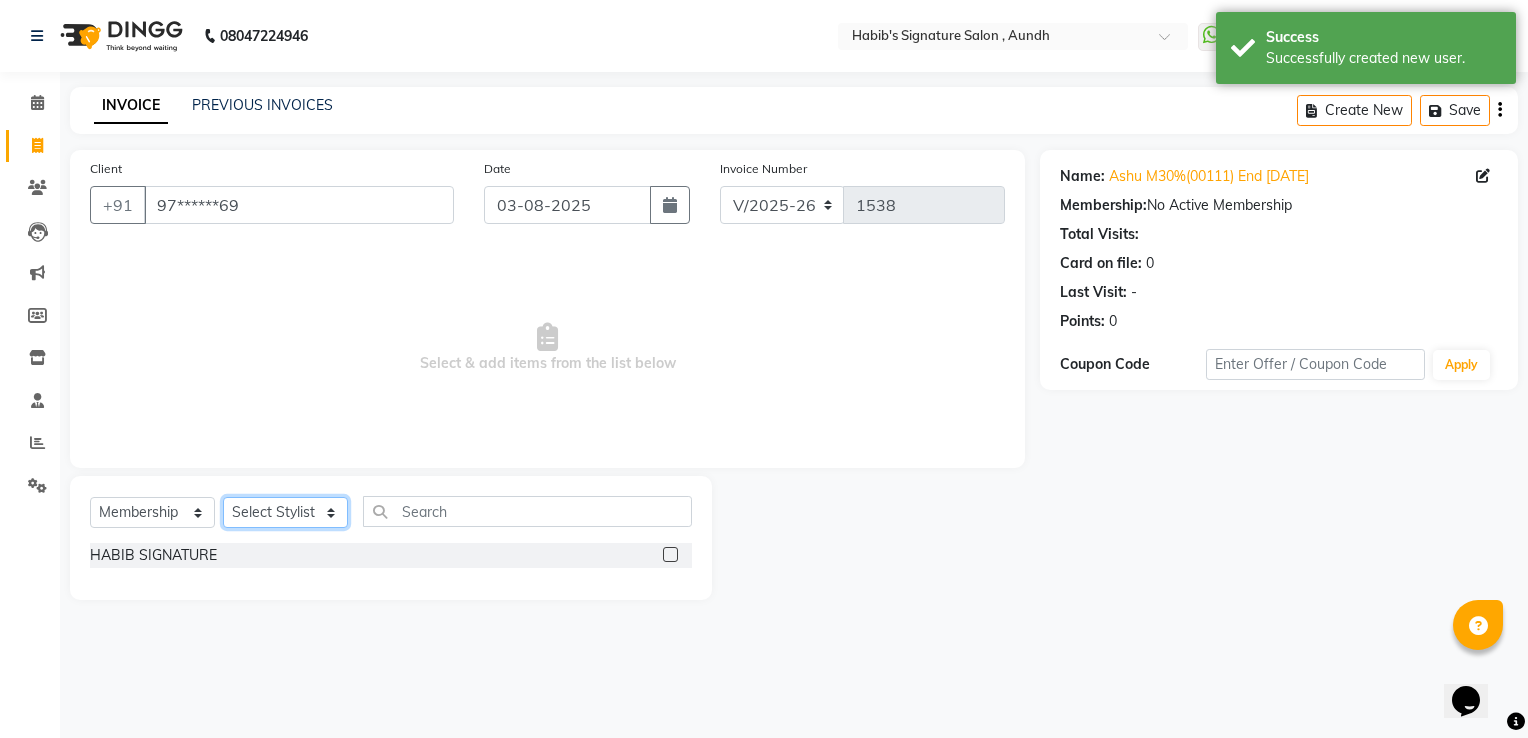 select on "47658" 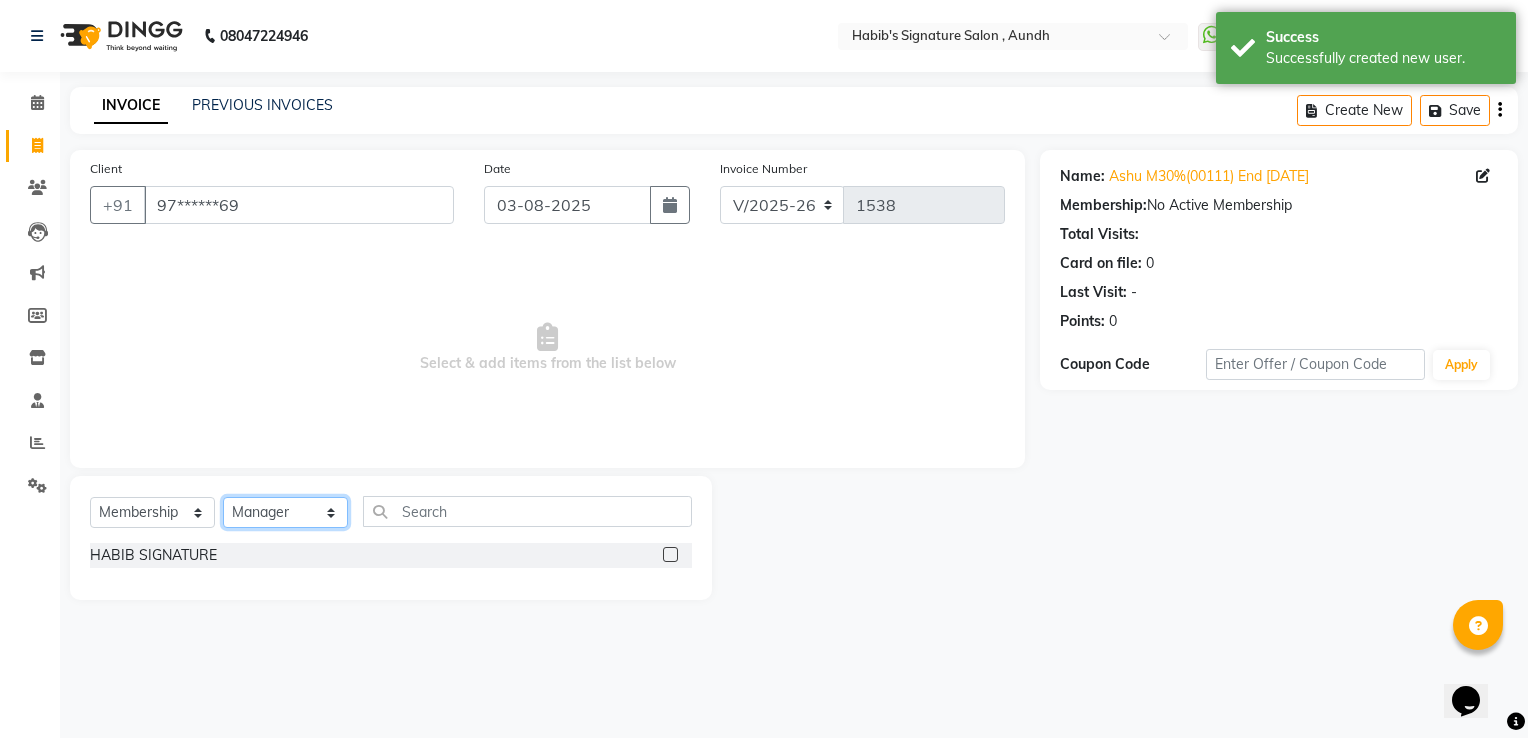 click on "Select Stylist Ankit  Sir DEEPAK SAUDAGAR DEVA SIR Diya durgesh GANESH Guddu Manager nancy grover POOJA PRASAN preeti Priyanka Jadhav rahul Ruthvik Shinde sagar vilaskar Sajid Shahid shimon SIMON WAKAD 2 SUMIT Suraj Tak" 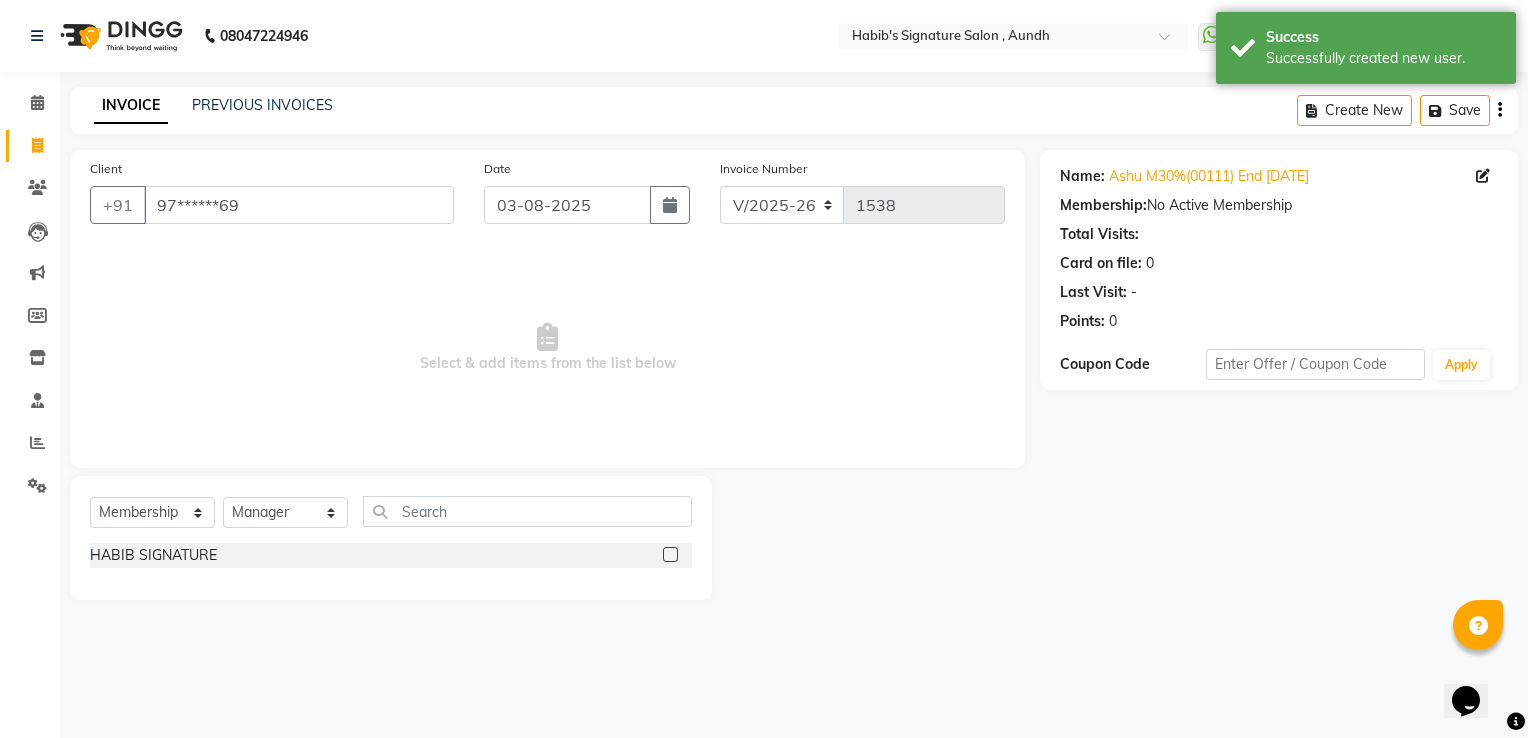 click 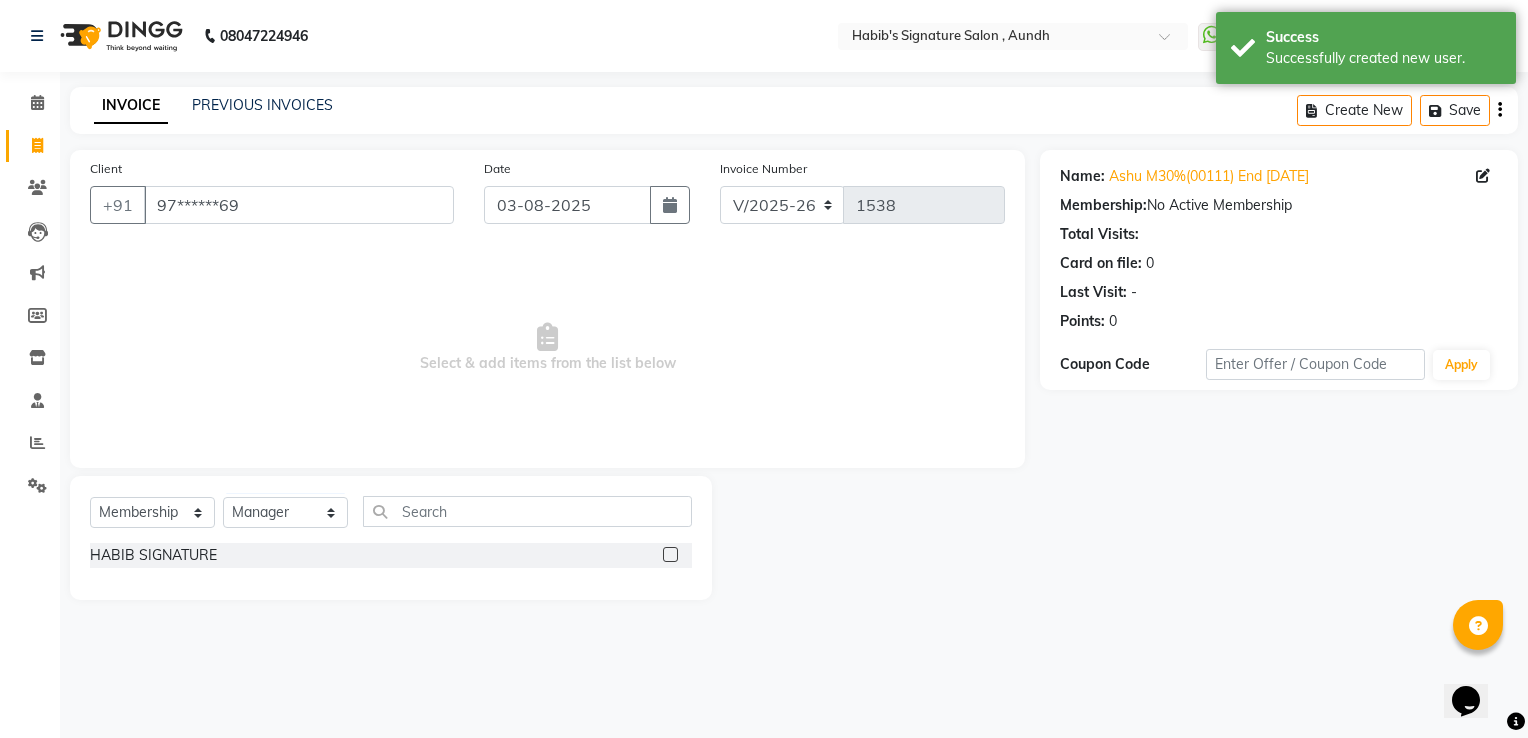 click at bounding box center (669, 555) 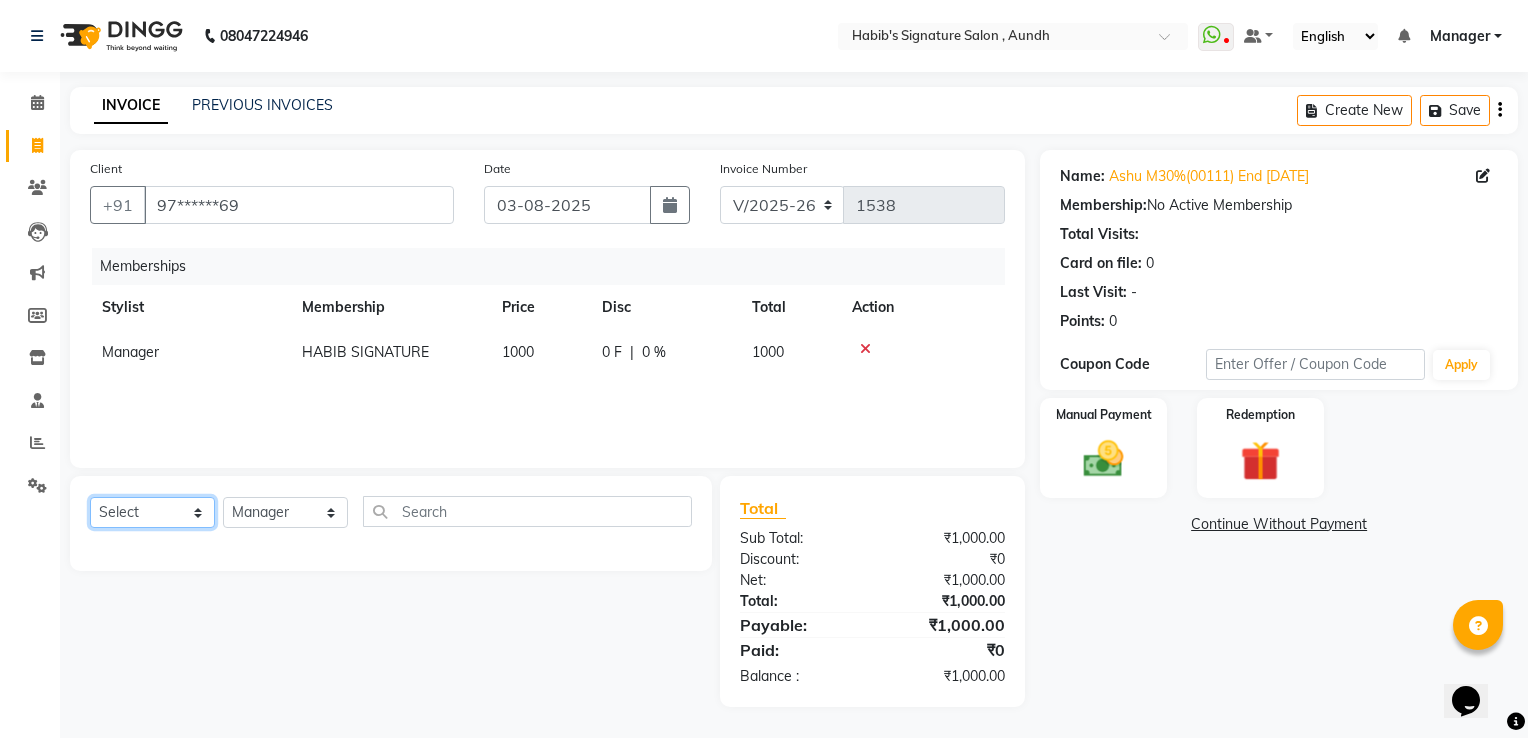 drag, startPoint x: 143, startPoint y: 503, endPoint x: 149, endPoint y: 568, distance: 65.27634 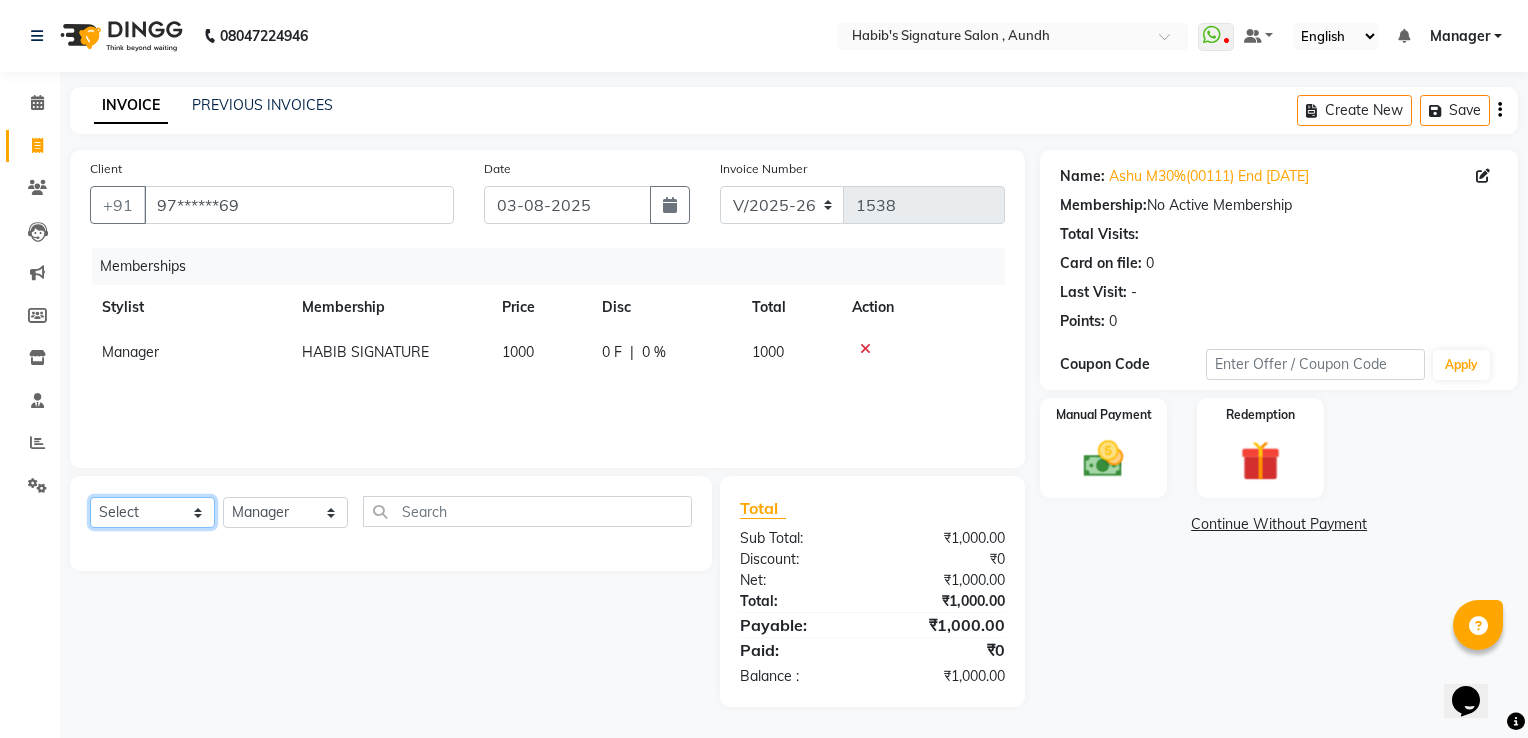 click on "Select  Service  Product  Package Voucher Prepaid Gift Card  Select Stylist Ankit  Sir DEEPAK SAUDAGAR DEVA SIR Diya durgesh GANESH Guddu Manager nancy grover POOJA PRASAN preeti Priyanka Jadhav rahul Ruthvik Shinde sagar vilaskar Sajid Shahid shimon SIMON WAKAD 2 SUMIT Suraj Tak" 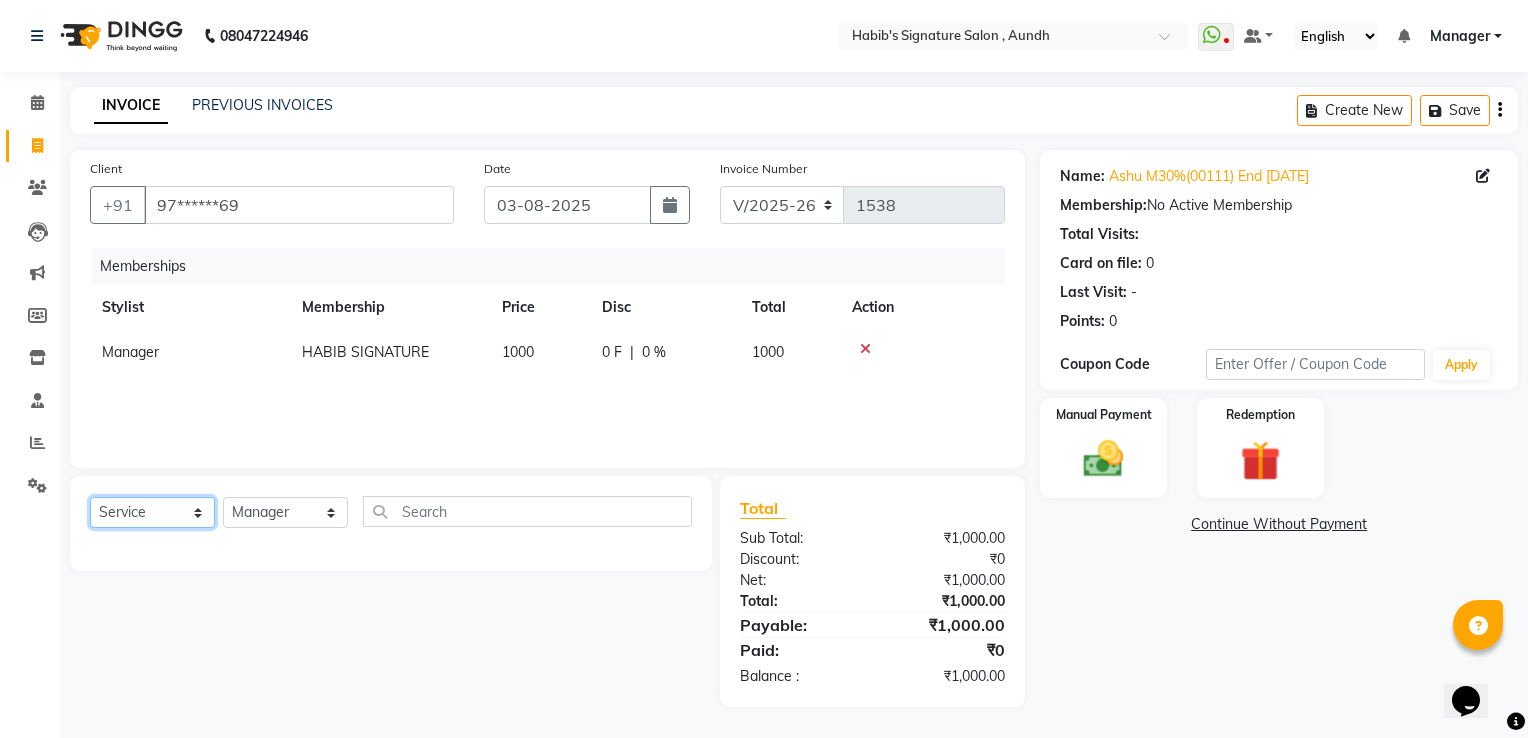 click on "Select  Service  Product  Package Voucher Prepaid Gift Card" 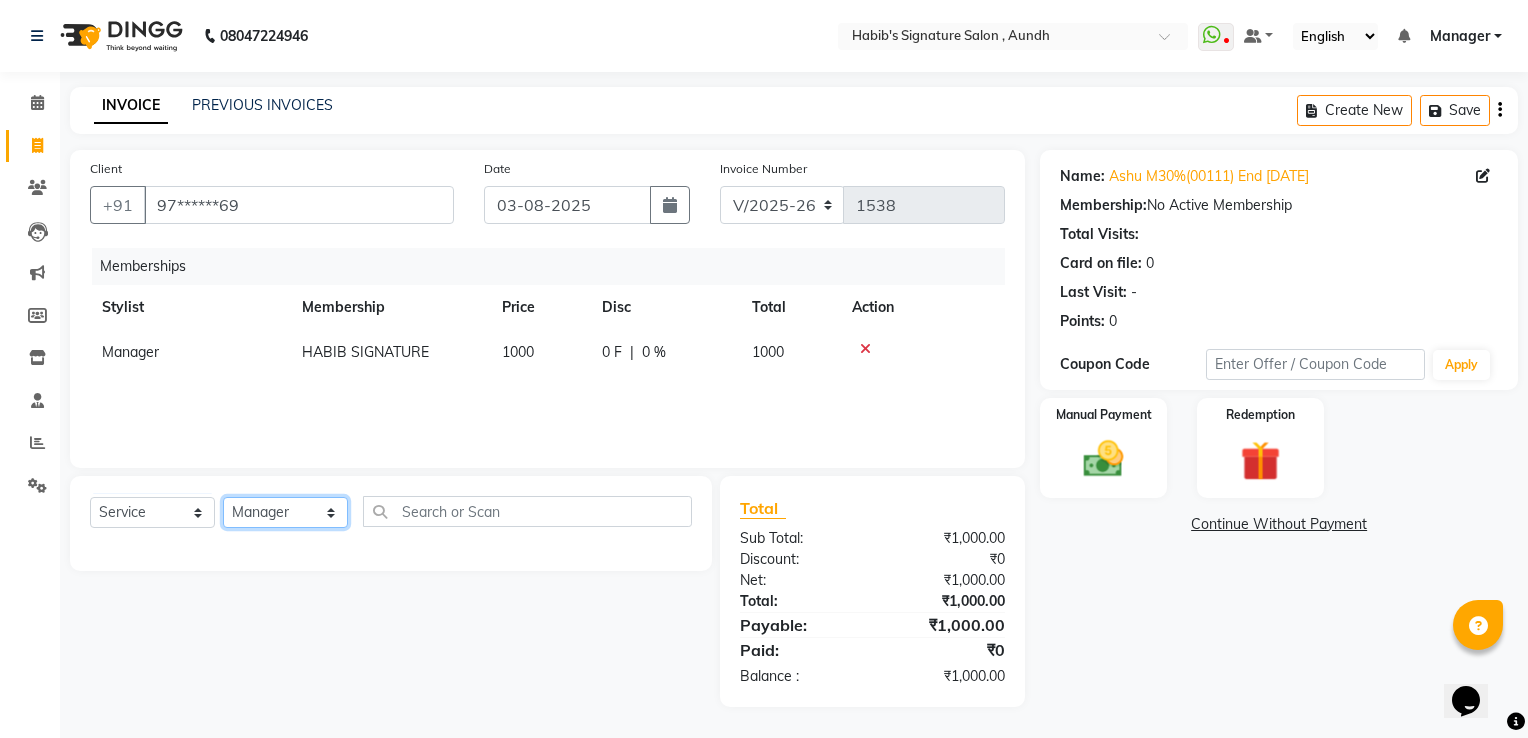 click on "Select Stylist Ankit  Sir DEEPAK SAUDAGAR DEVA SIR Diya durgesh GANESH Guddu Manager nancy grover POOJA PRASAN preeti Priyanka Jadhav rahul Ruthvik Shinde sagar vilaskar Sajid Shahid shimon SIMON WAKAD 2 SUMIT Suraj Tak" 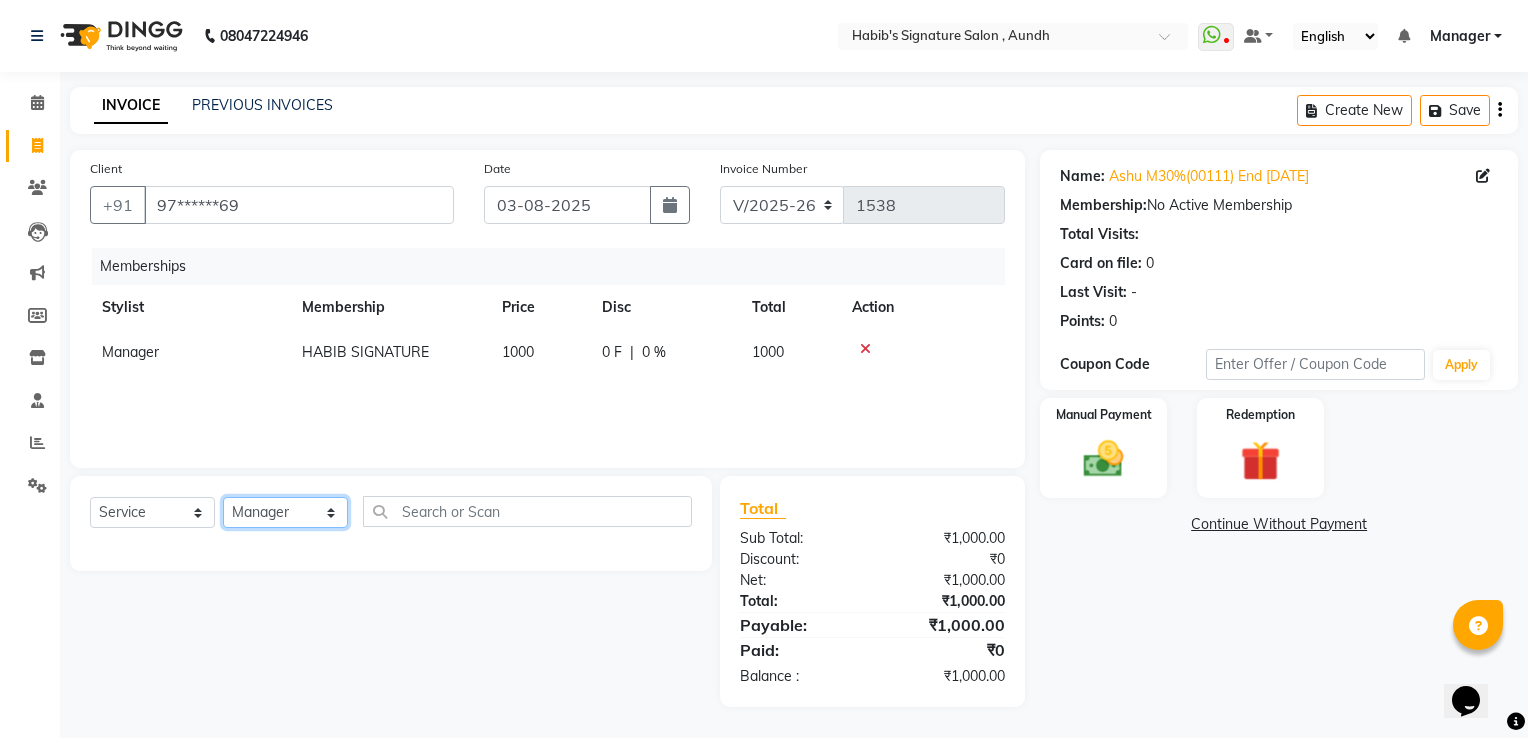 select on "60021" 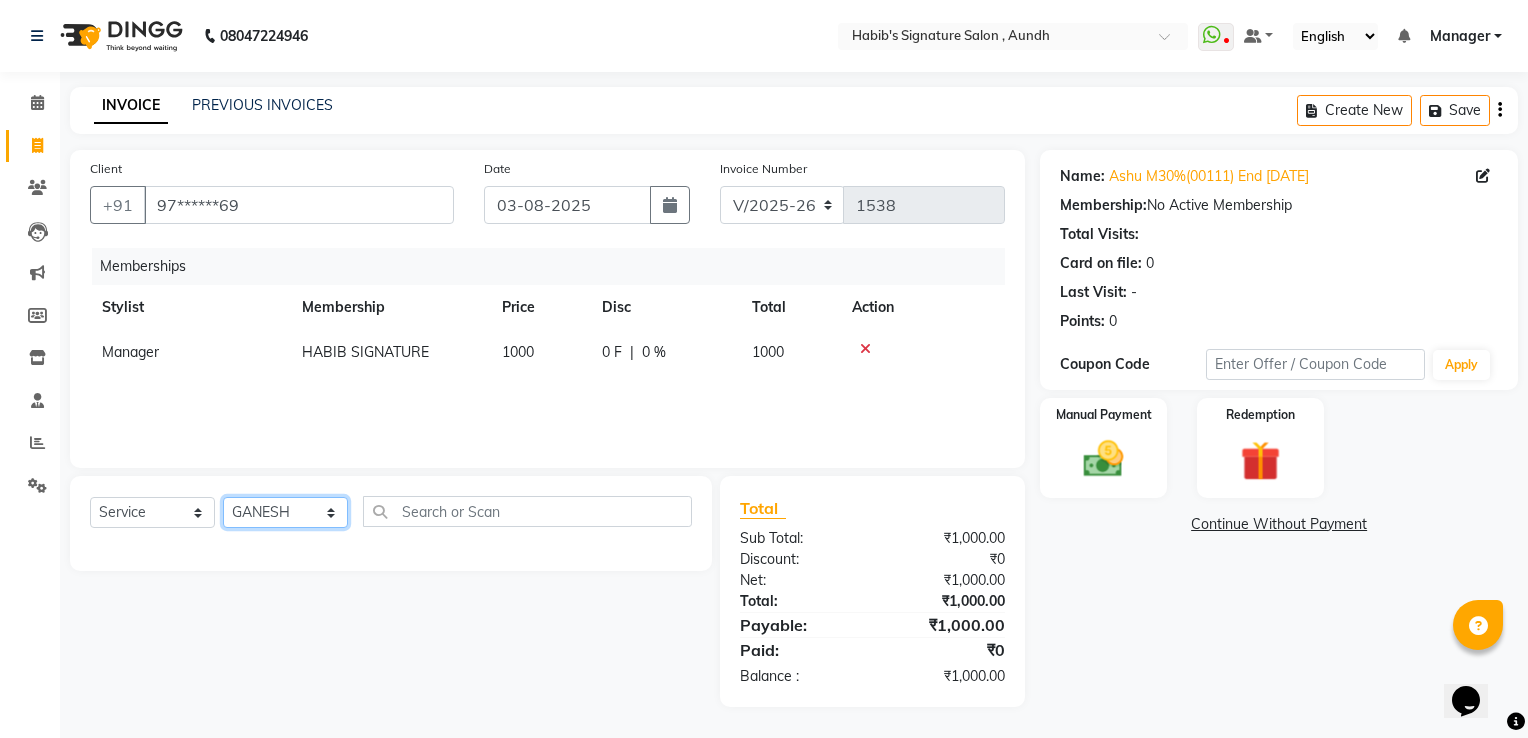 click on "Select Stylist Ankit  Sir DEEPAK SAUDAGAR DEVA SIR Diya durgesh GANESH Guddu Manager nancy grover POOJA PRASAN preeti Priyanka Jadhav rahul Ruthvik Shinde sagar vilaskar Sajid Shahid shimon SIMON WAKAD 2 SUMIT Suraj Tak" 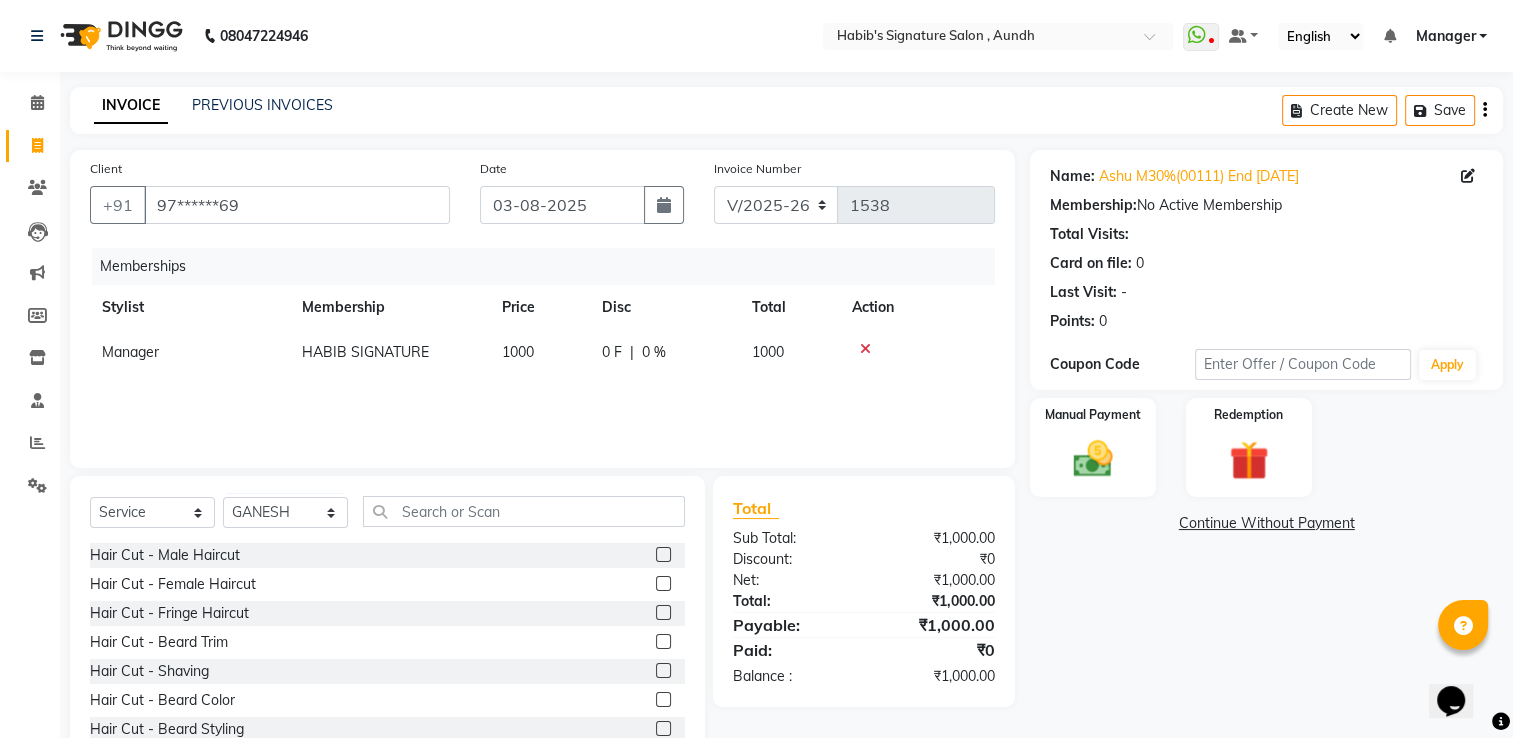 click 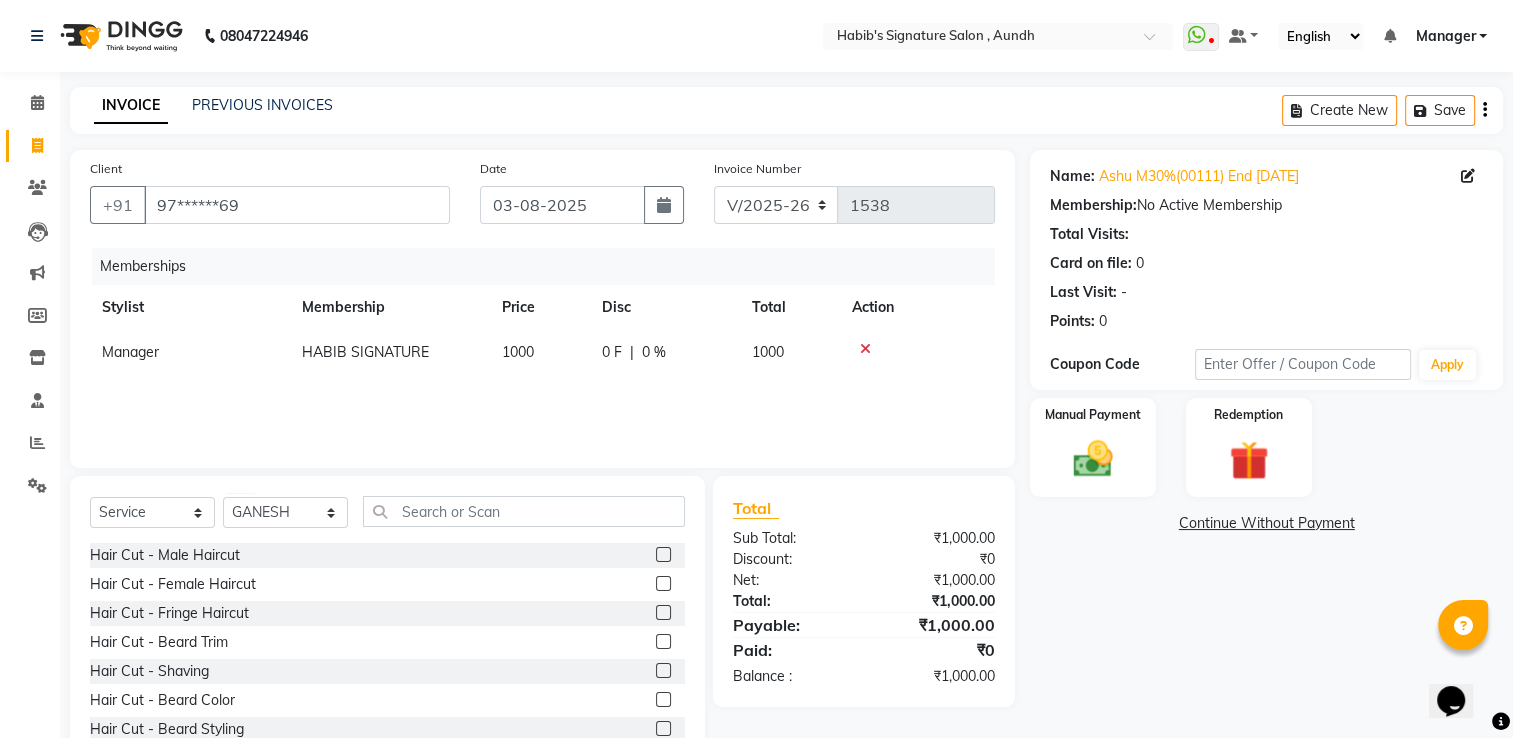 click at bounding box center (662, 555) 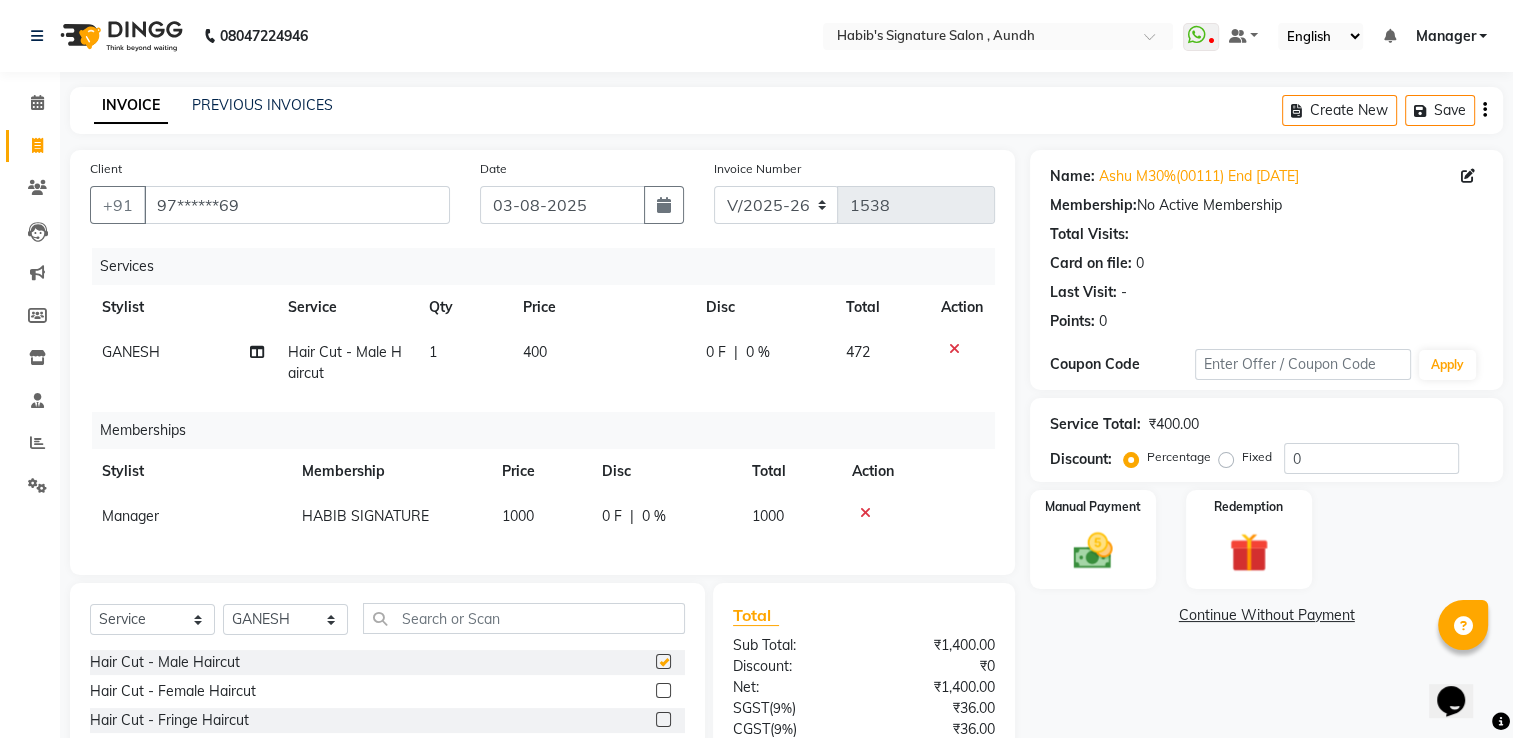 checkbox on "false" 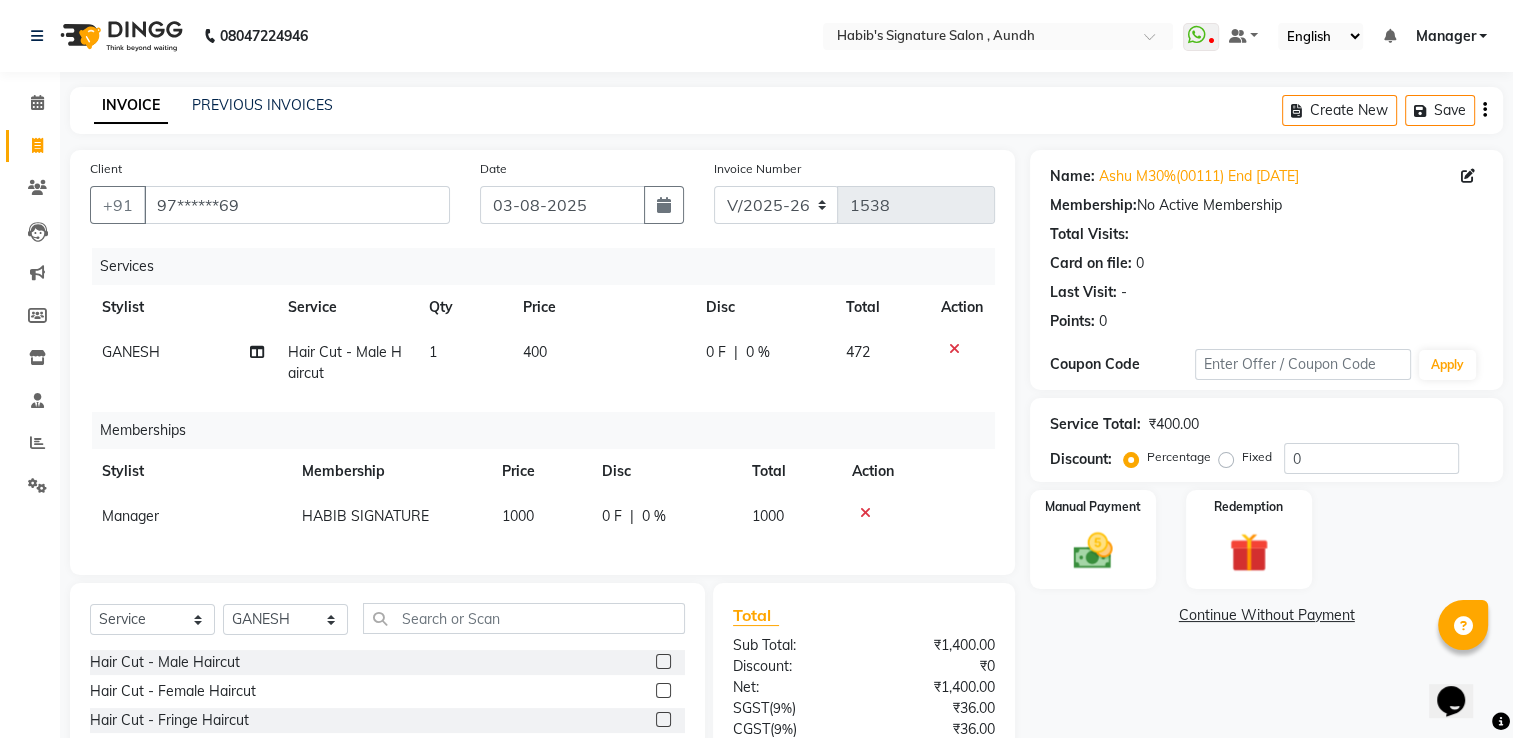 scroll, scrollTop: 212, scrollLeft: 0, axis: vertical 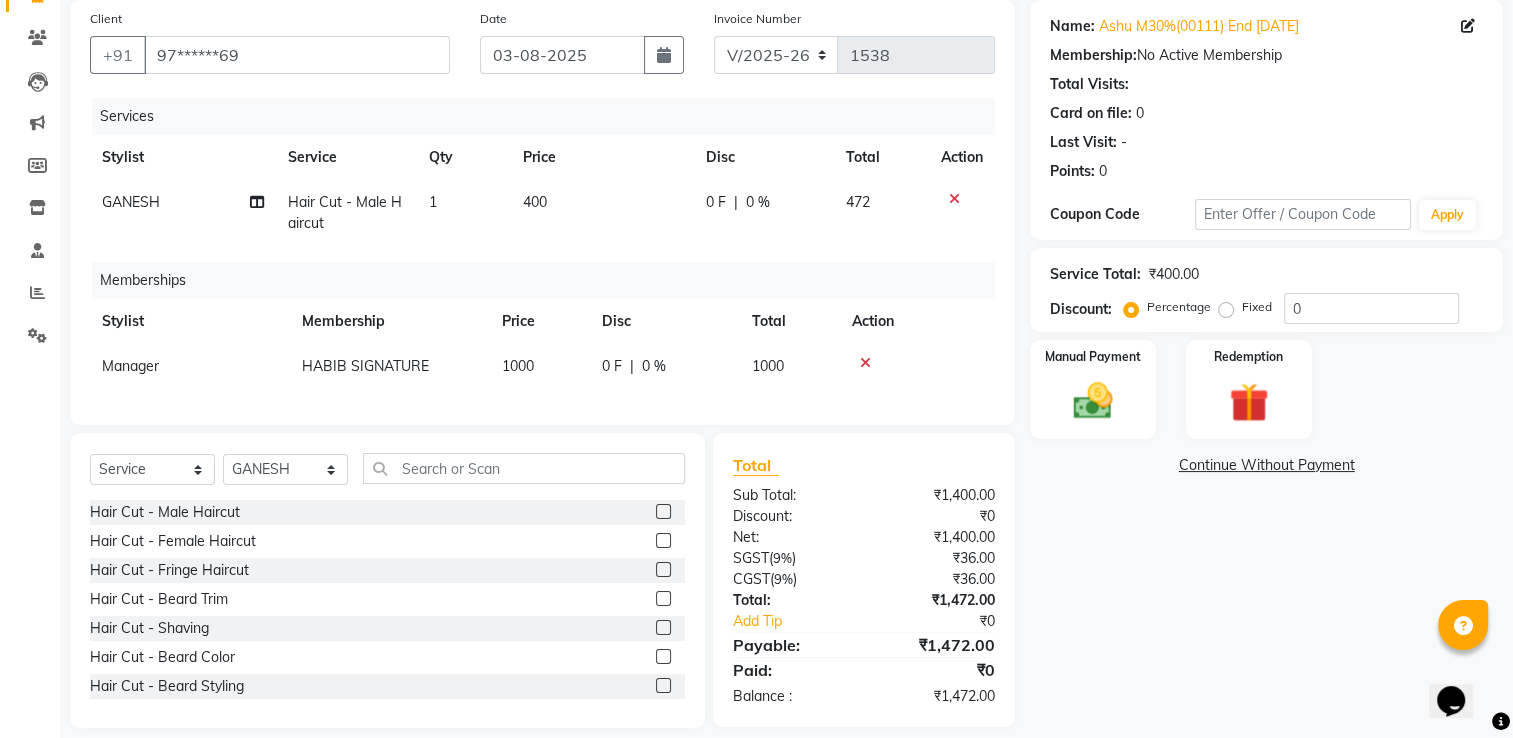 click 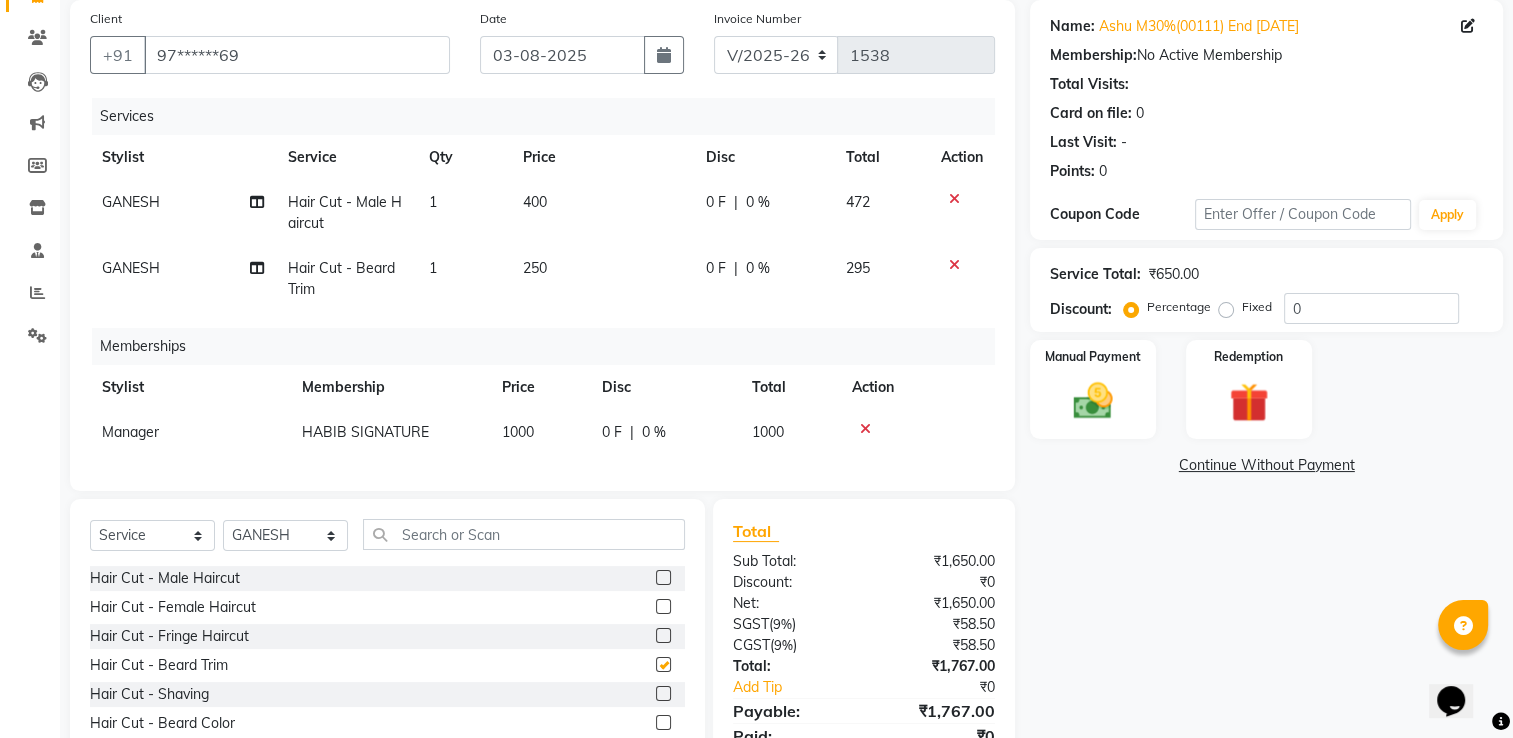 checkbox on "false" 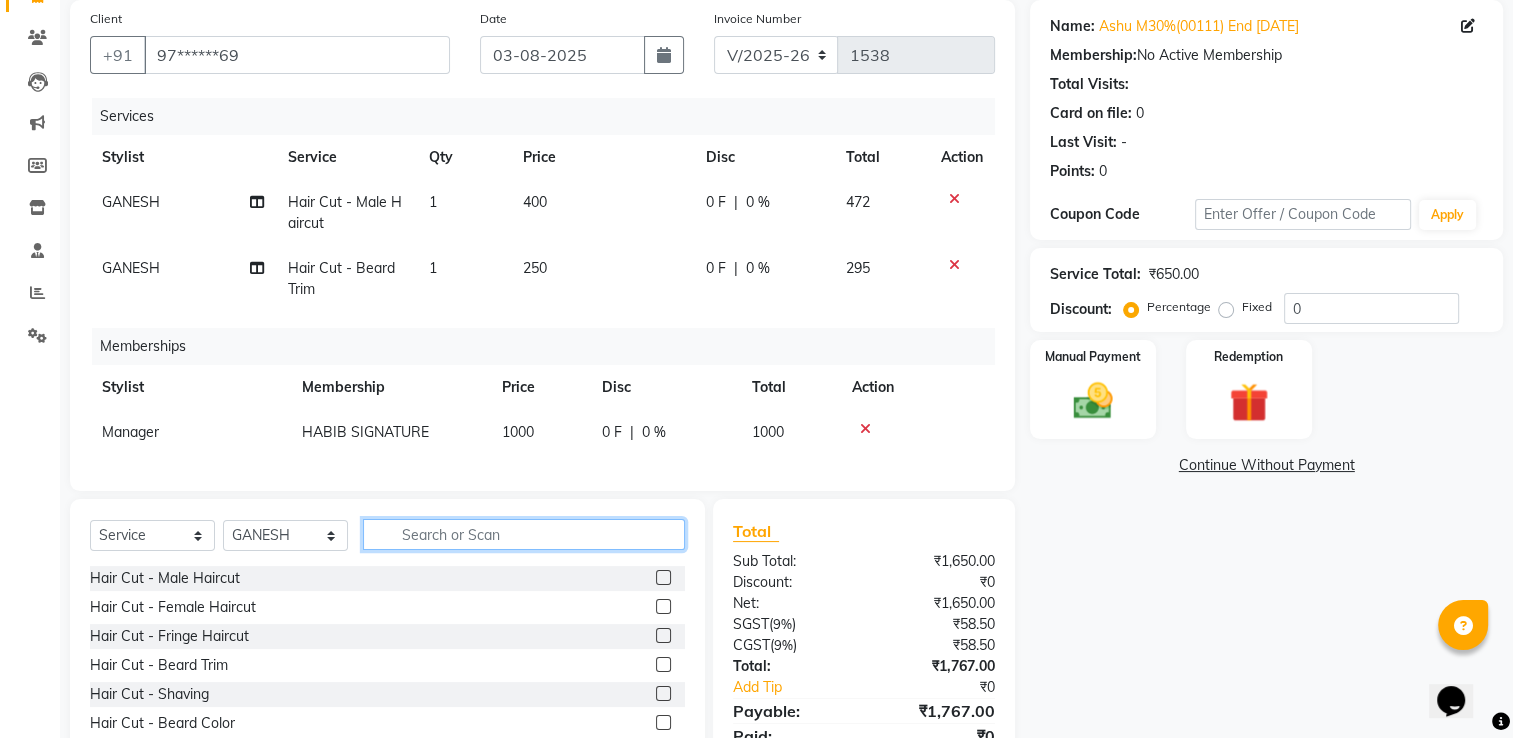 click 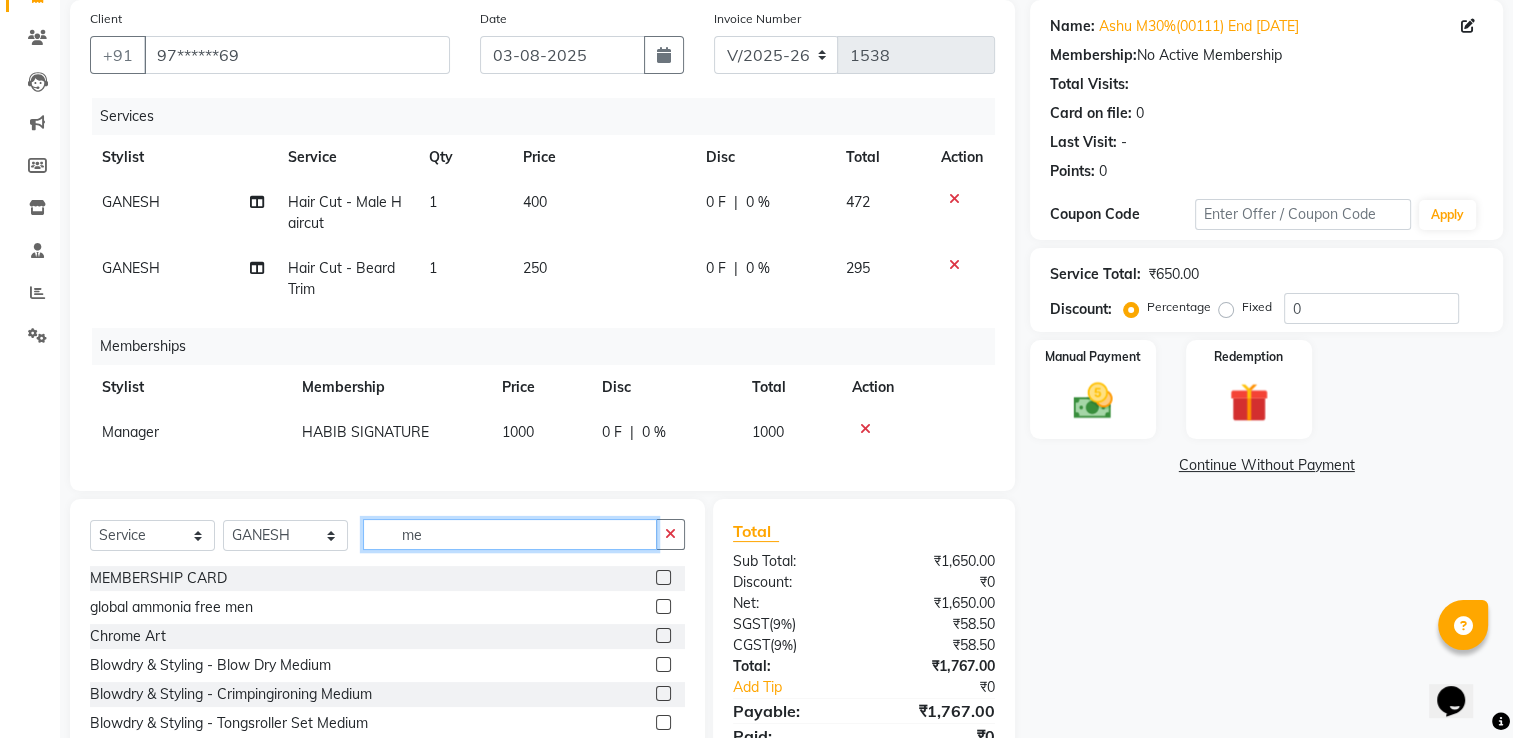 type on "m" 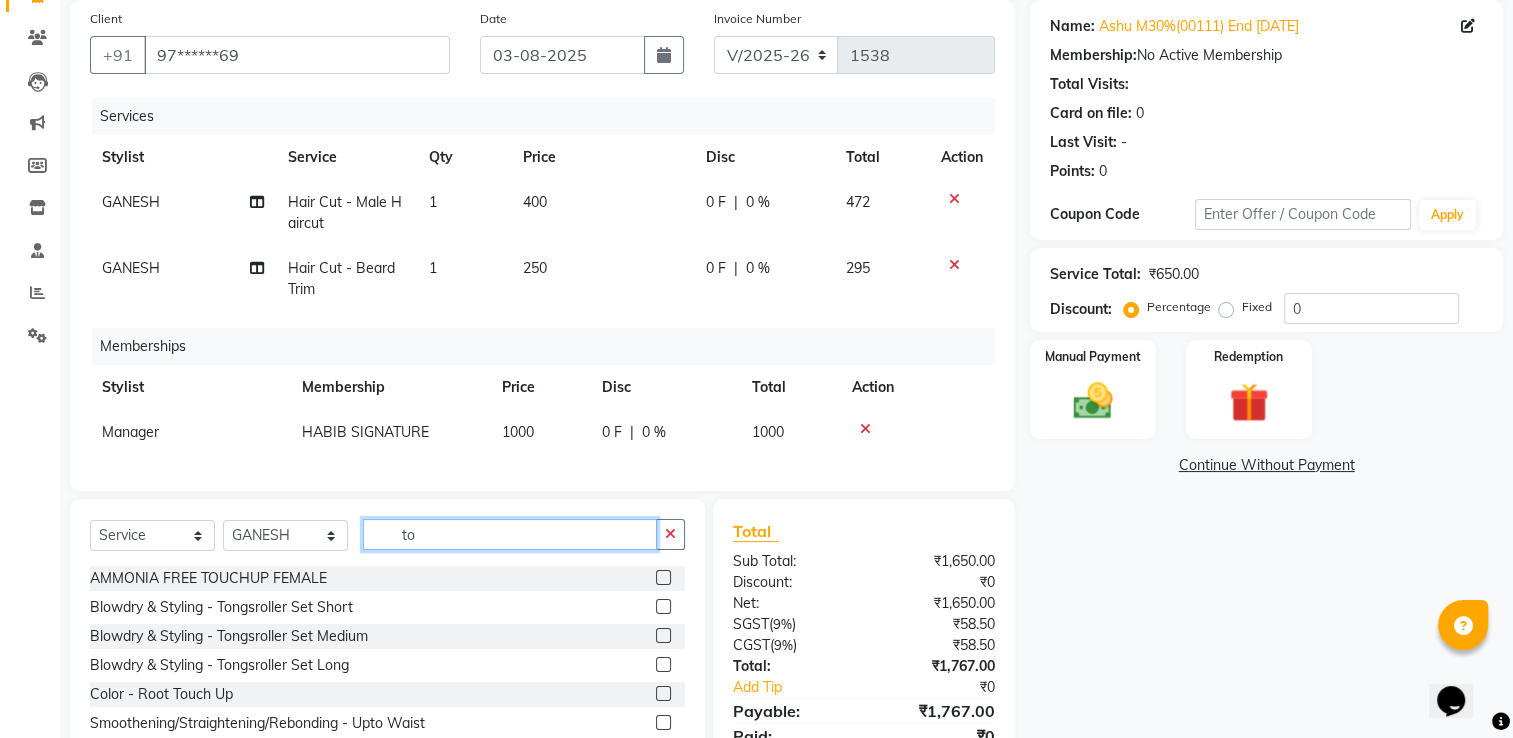 type on "t" 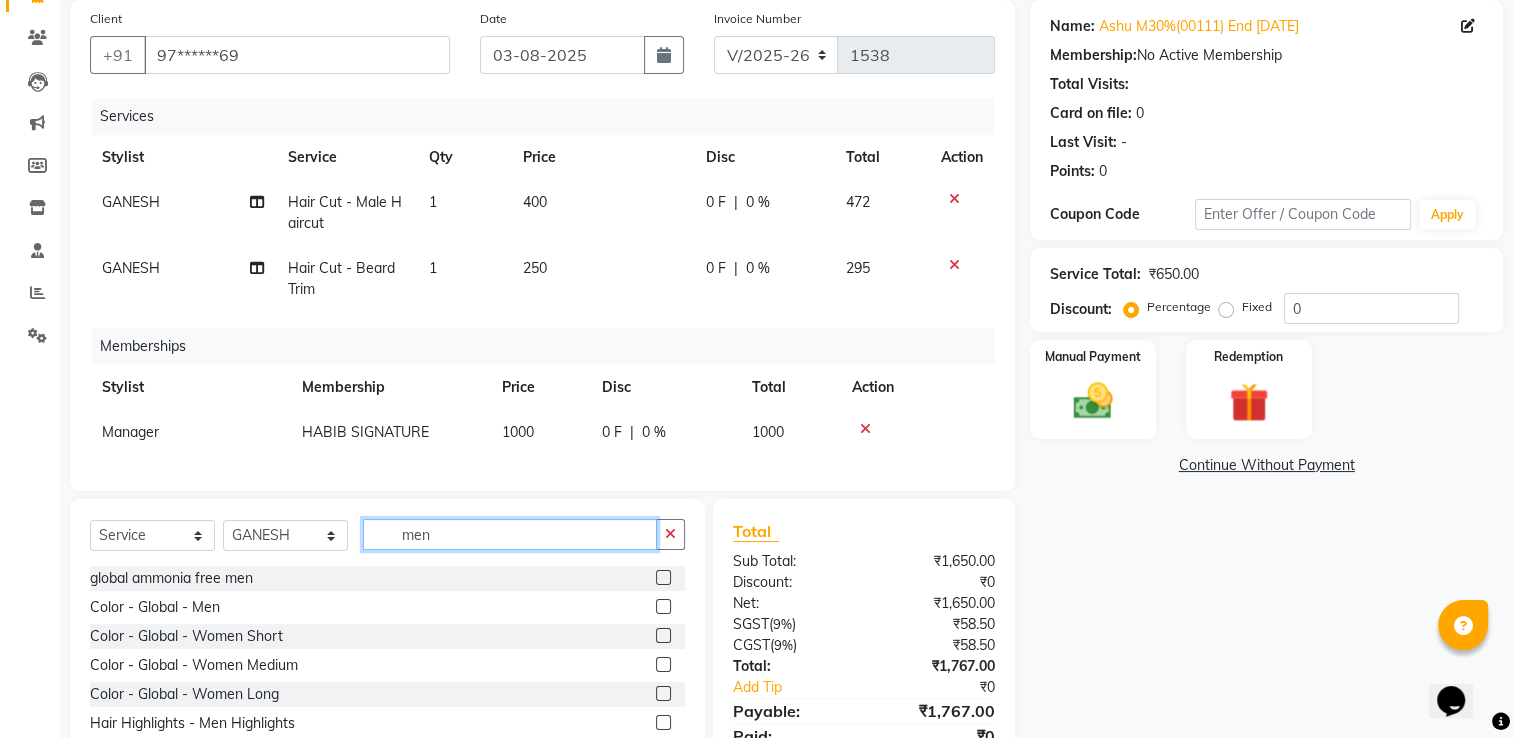 type on "men" 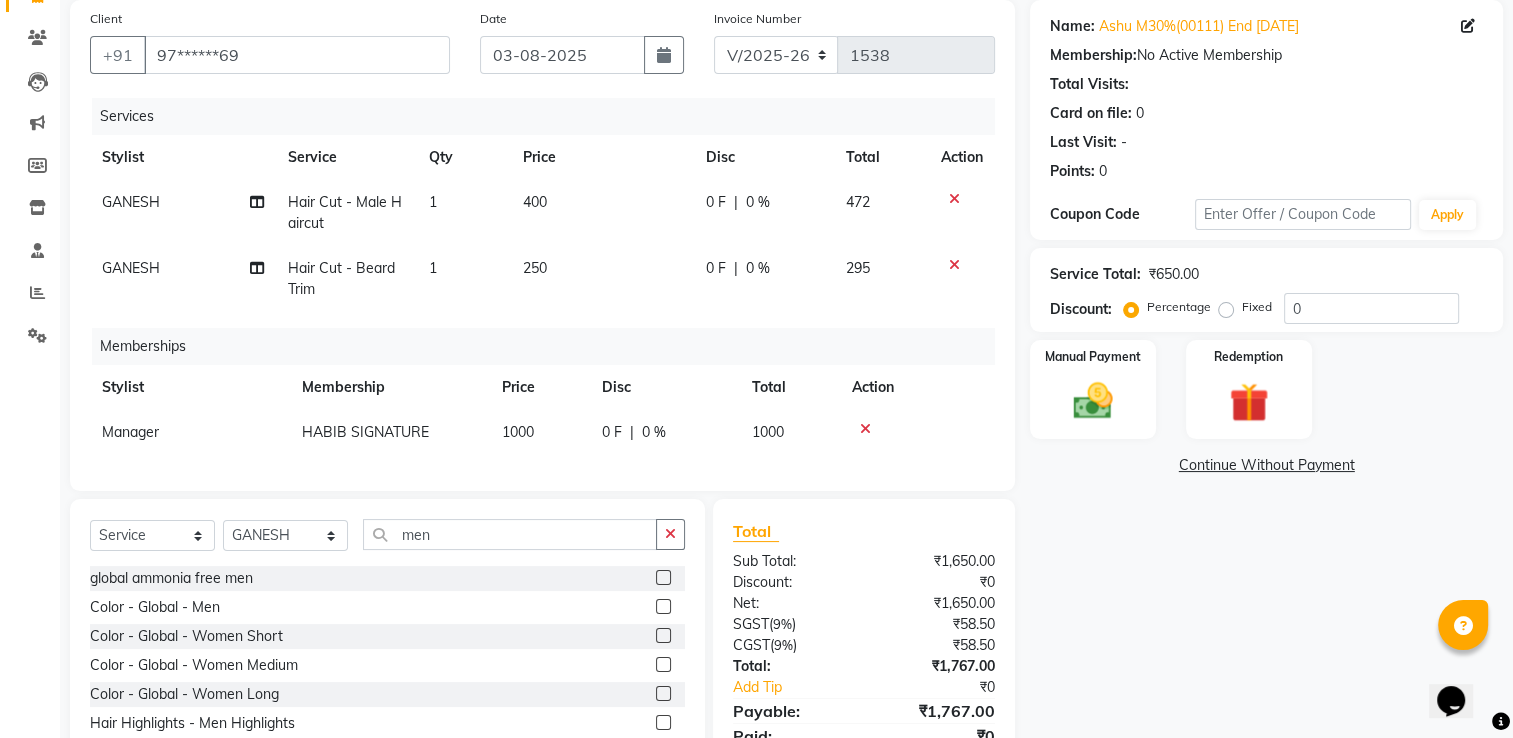 click 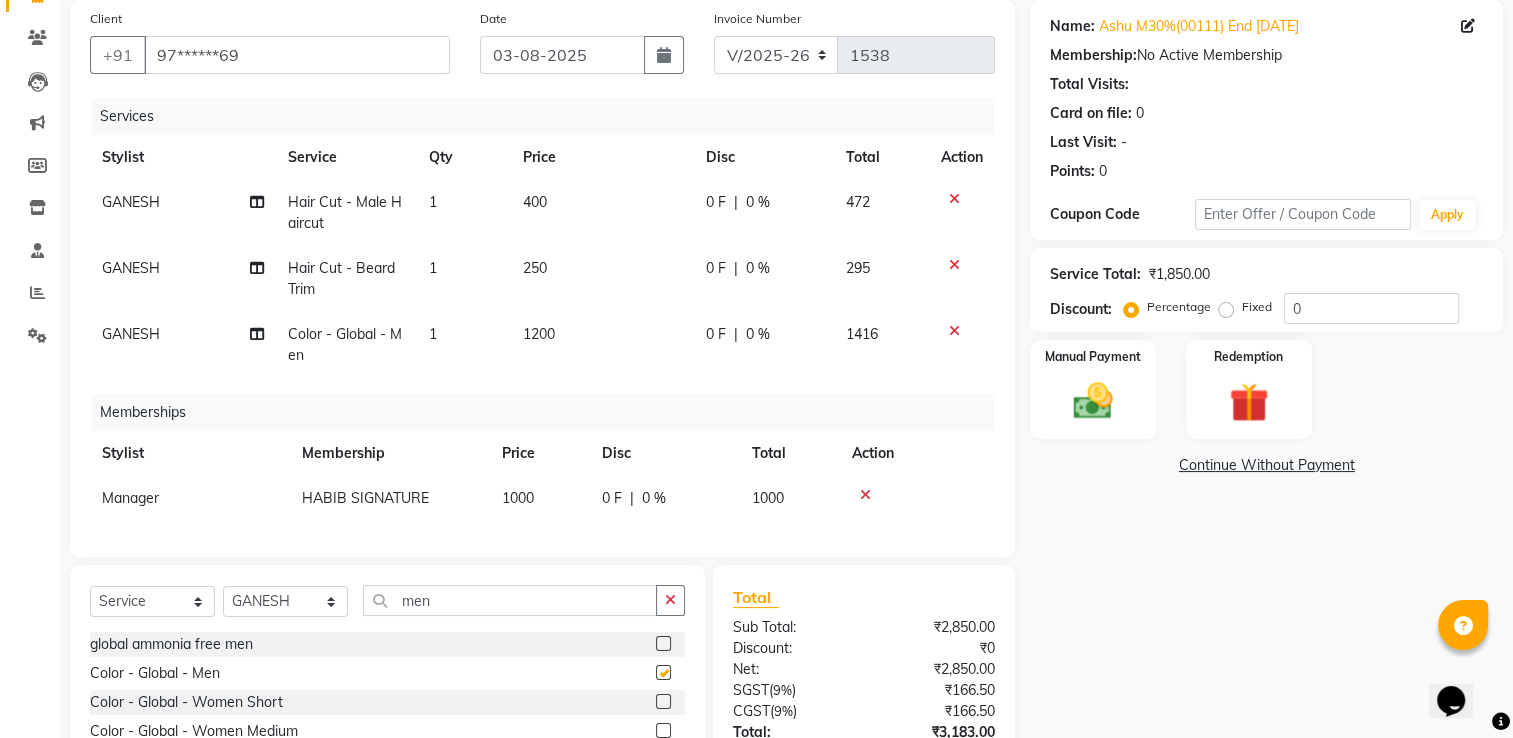 checkbox on "false" 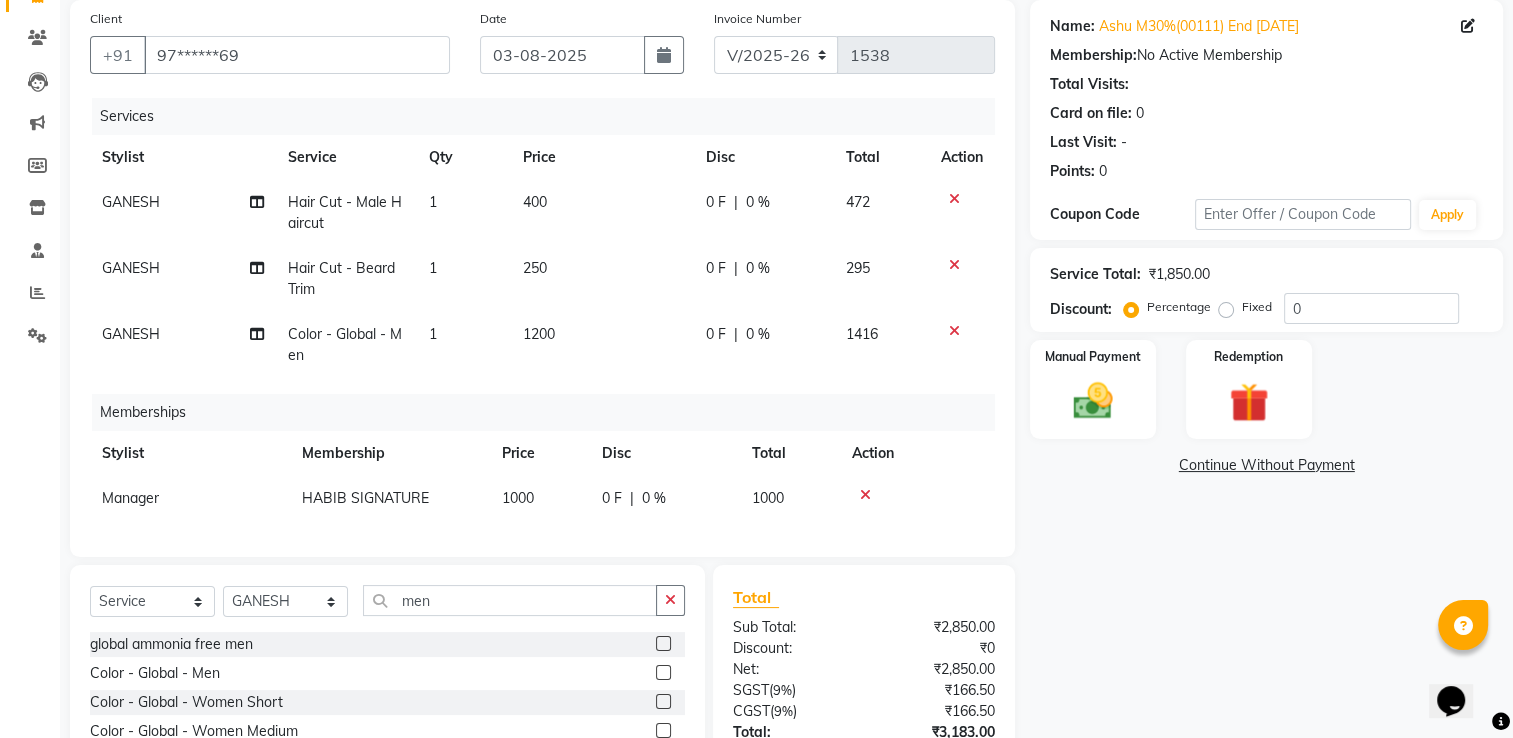 click on "0 %" 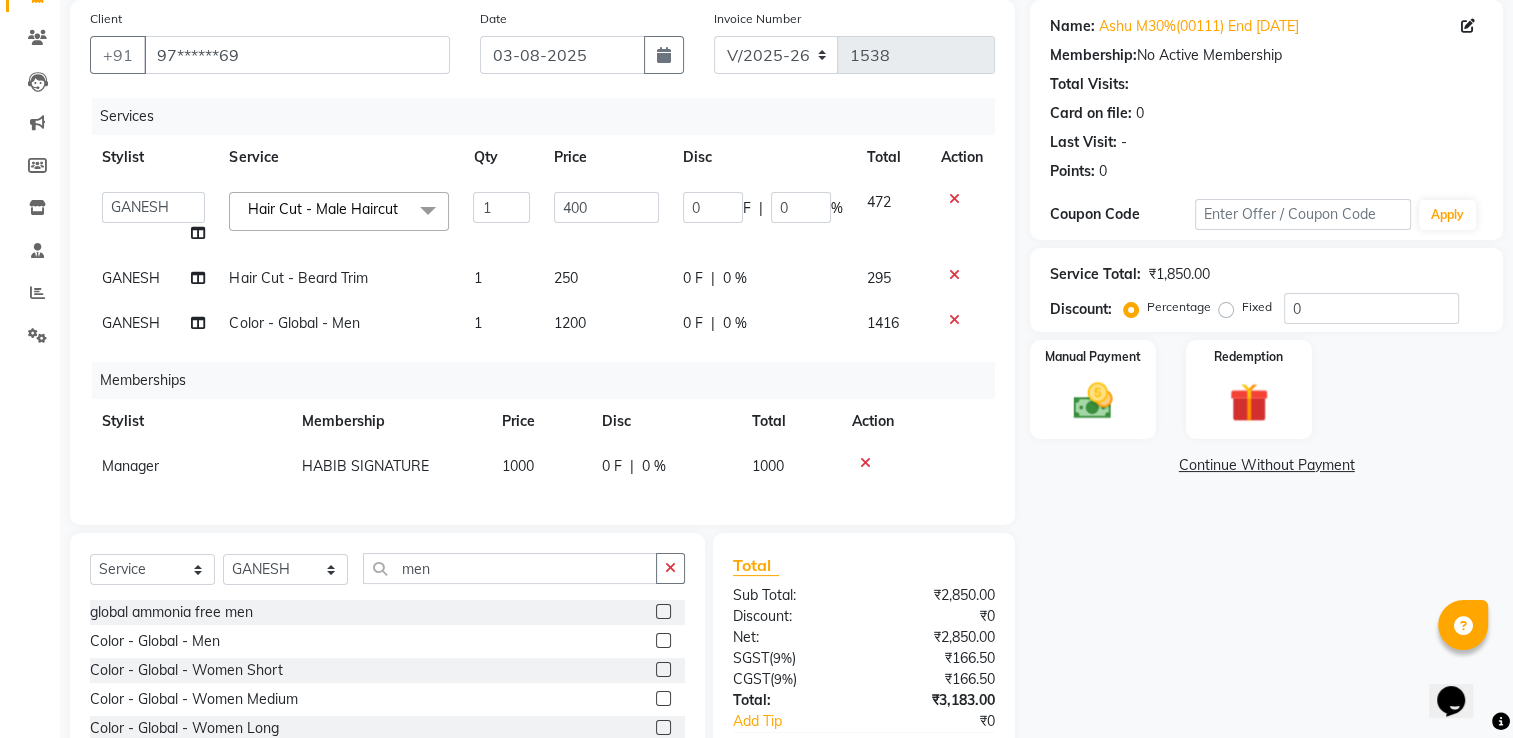 click on "F" 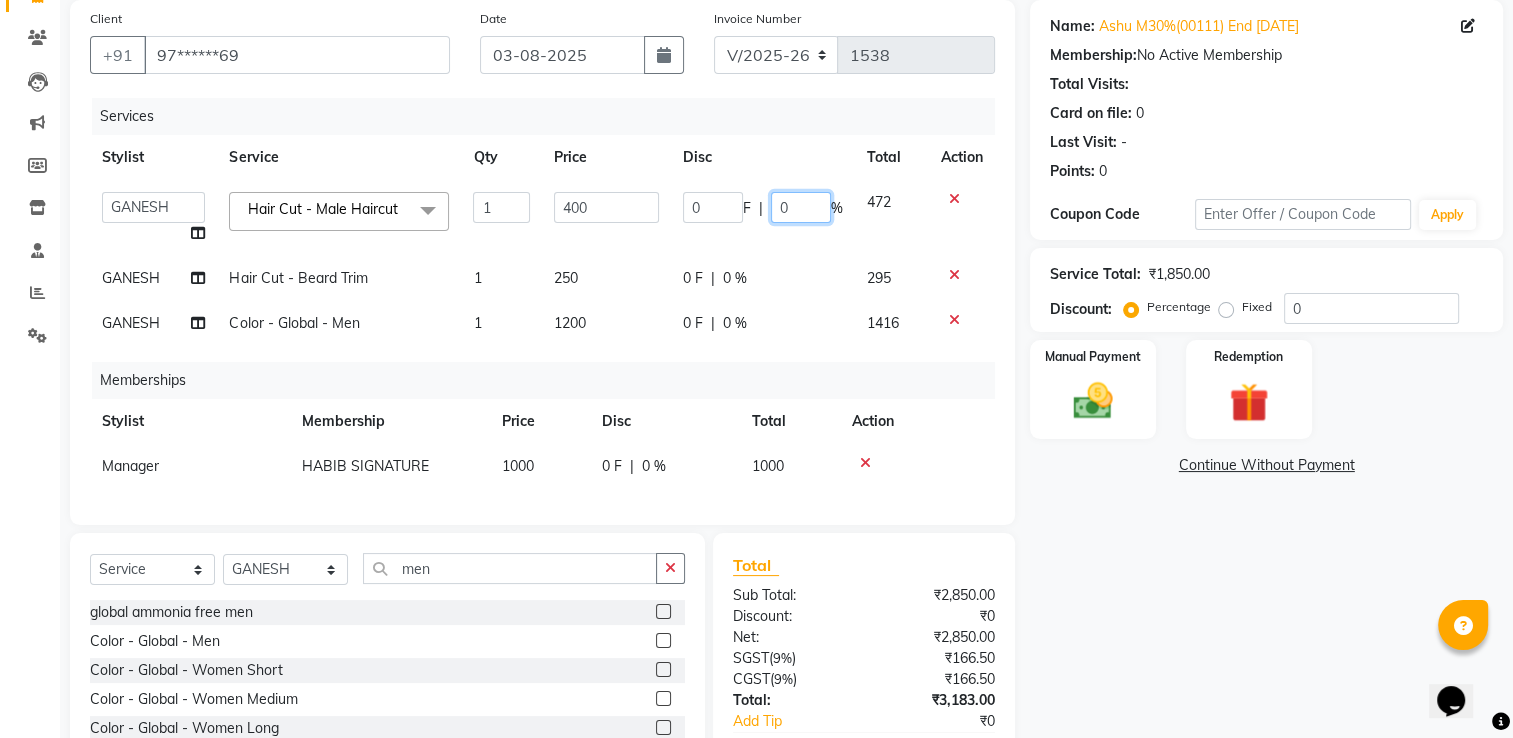 click on "0" 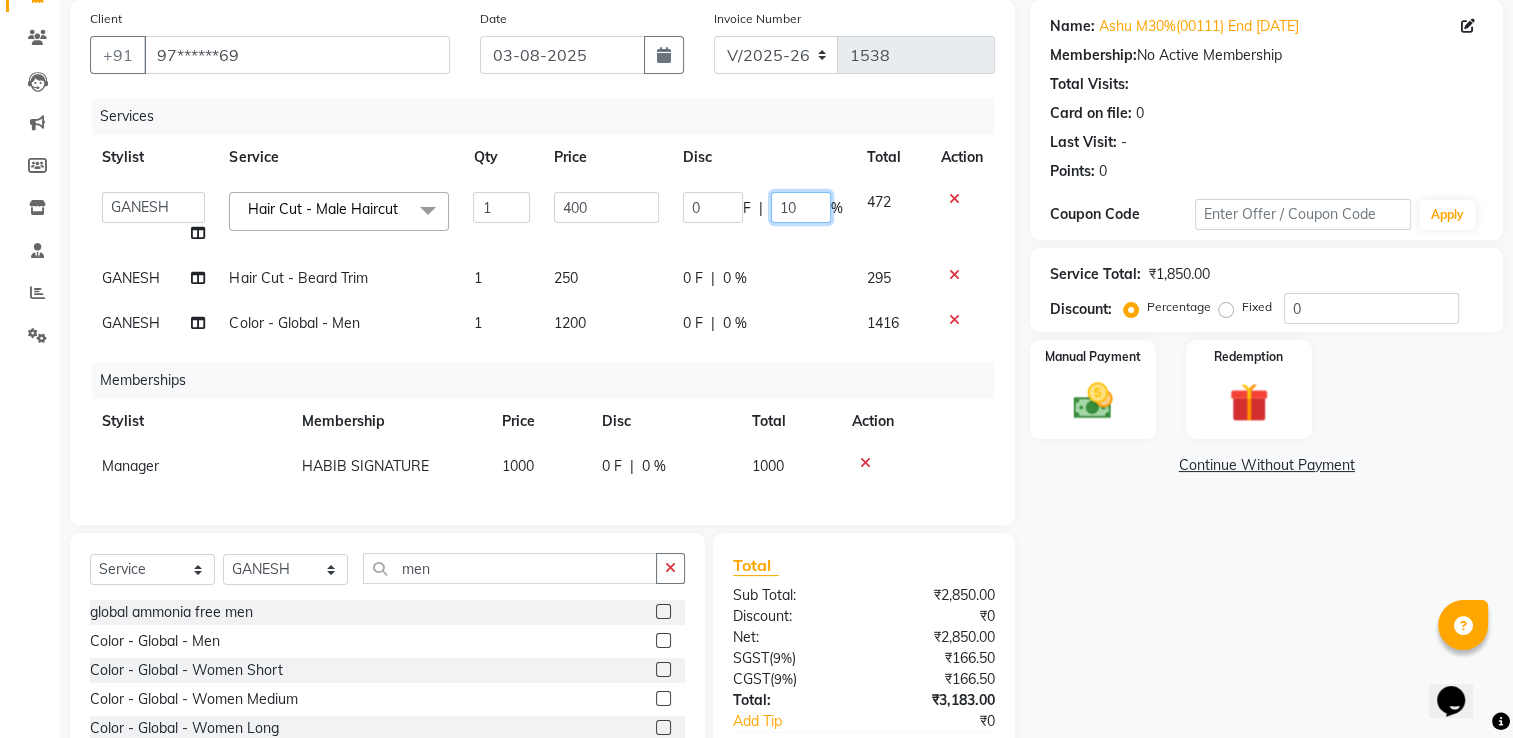 type on "100" 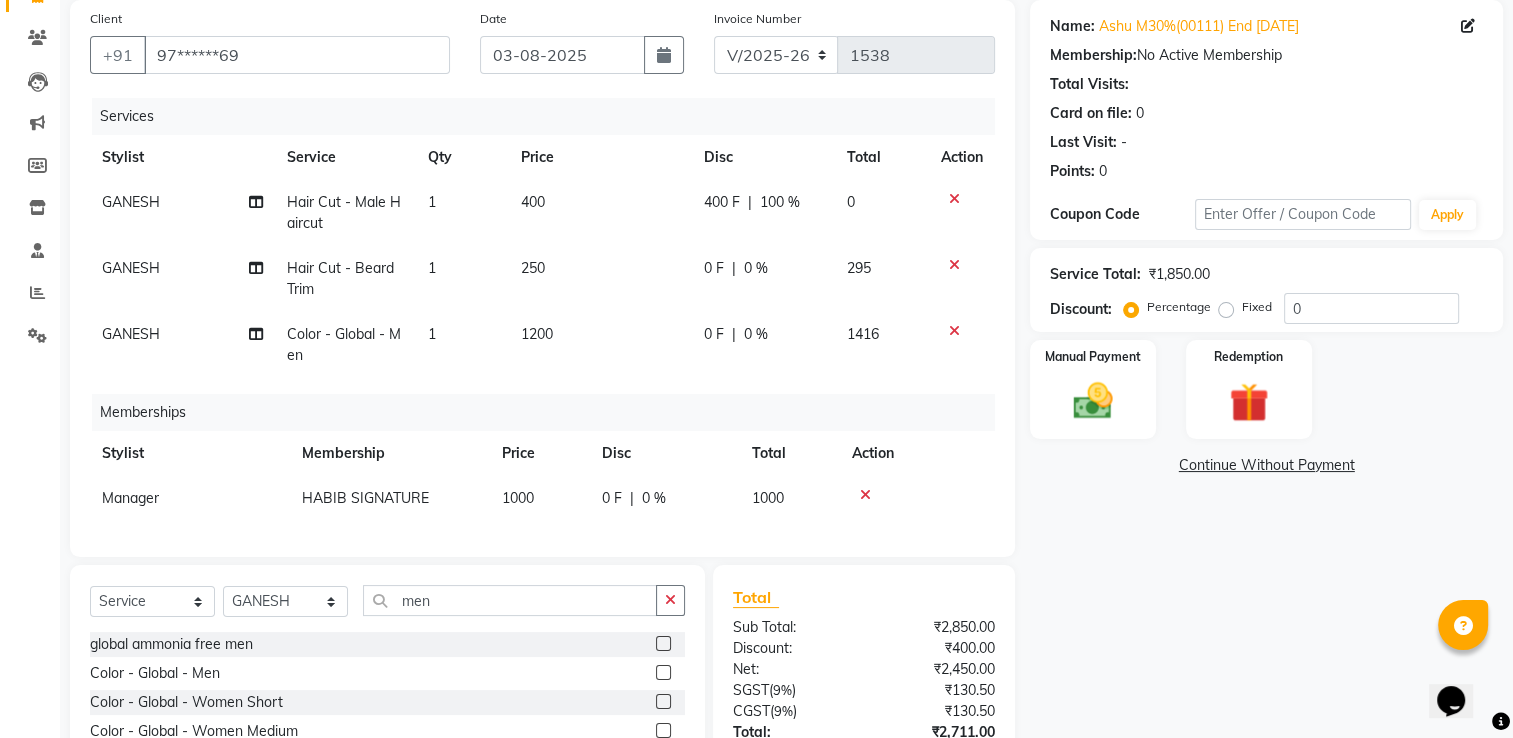 click on "400 F | 100 %" 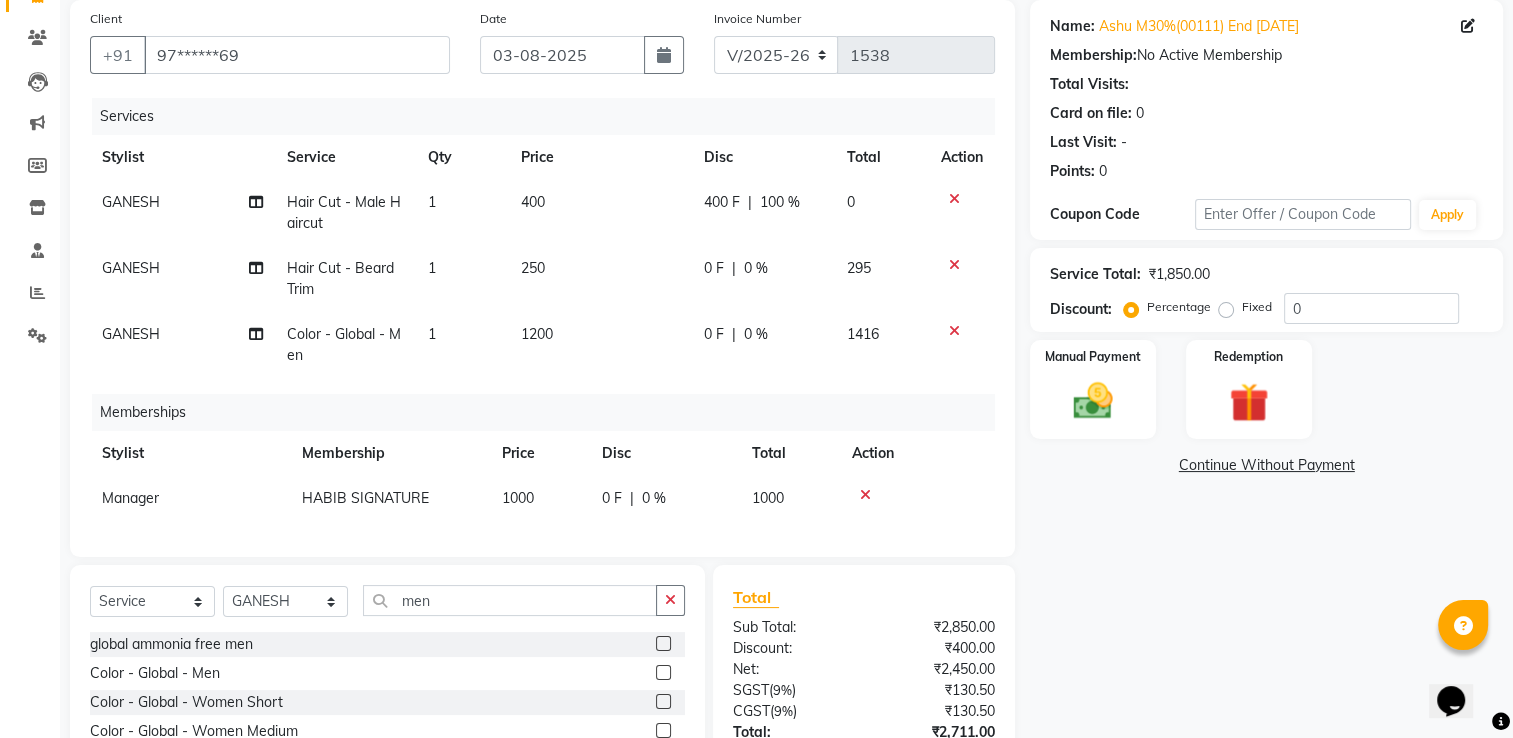 select on "60021" 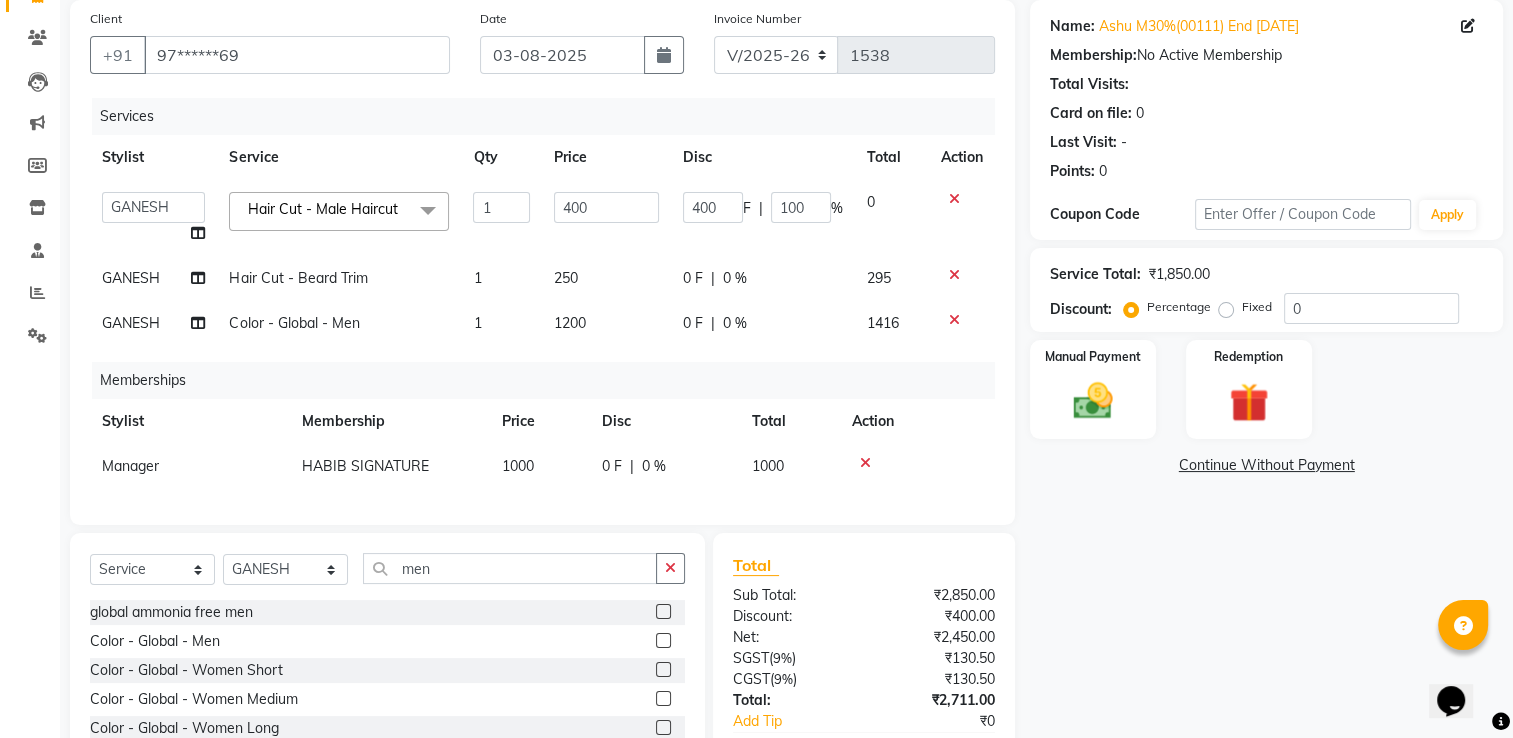 scroll, scrollTop: 285, scrollLeft: 0, axis: vertical 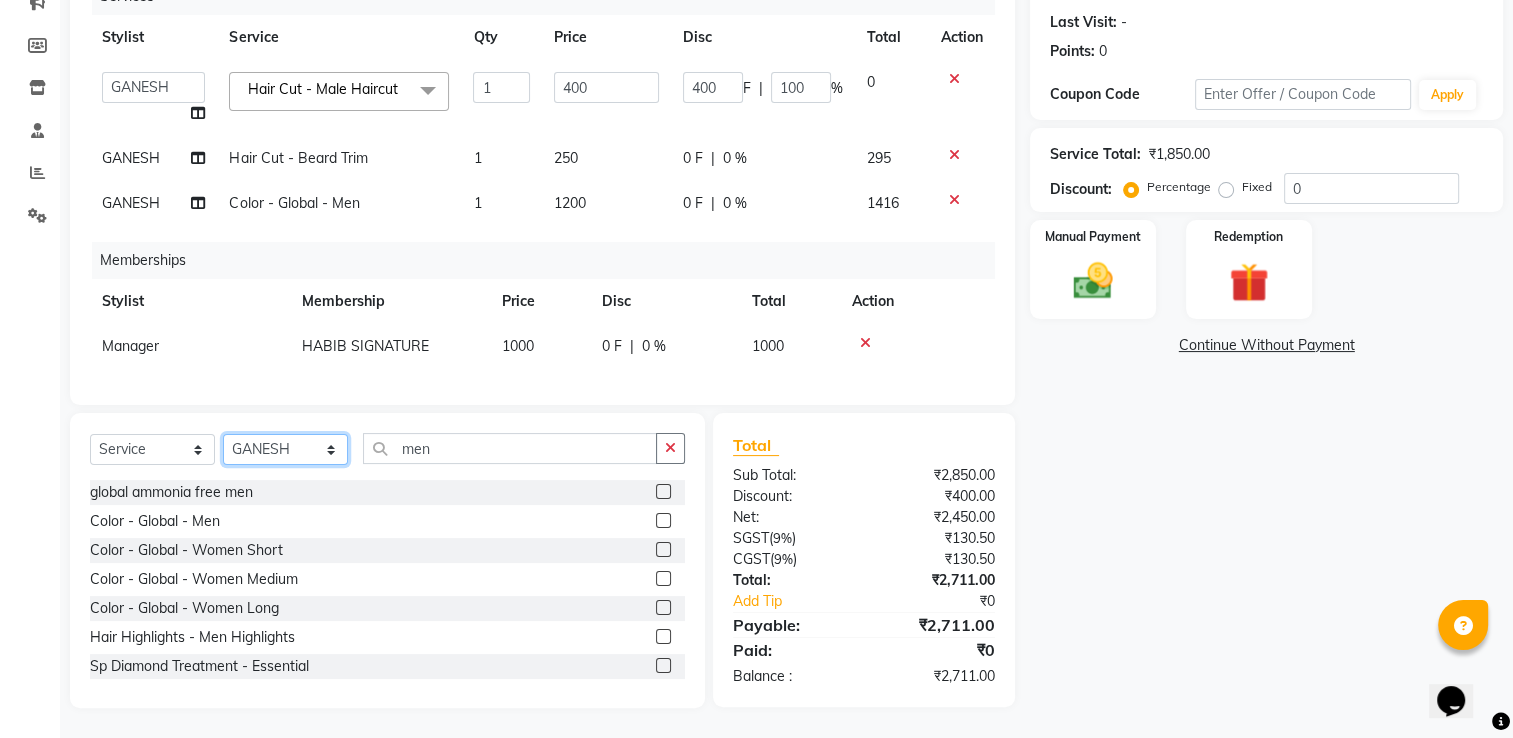 click on "Select Stylist Ankit  Sir DEEPAK SAUDAGAR DEVA SIR Diya durgesh GANESH Guddu Manager nancy grover POOJA PRASAN preeti Priyanka Jadhav rahul Ruthvik Shinde sagar vilaskar Sajid Shahid shimon SIMON WAKAD 2 SUMIT Suraj Tak" 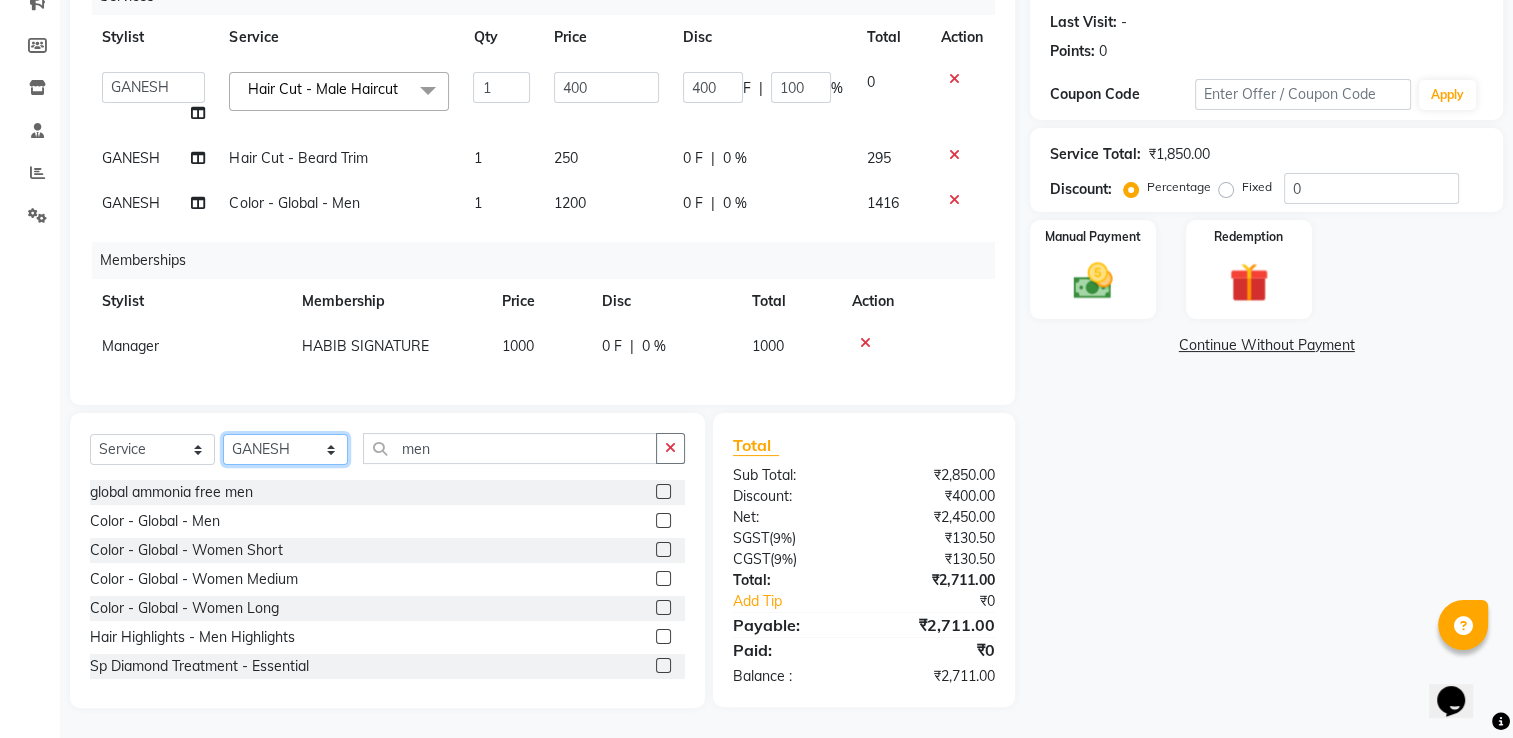 select on "83582" 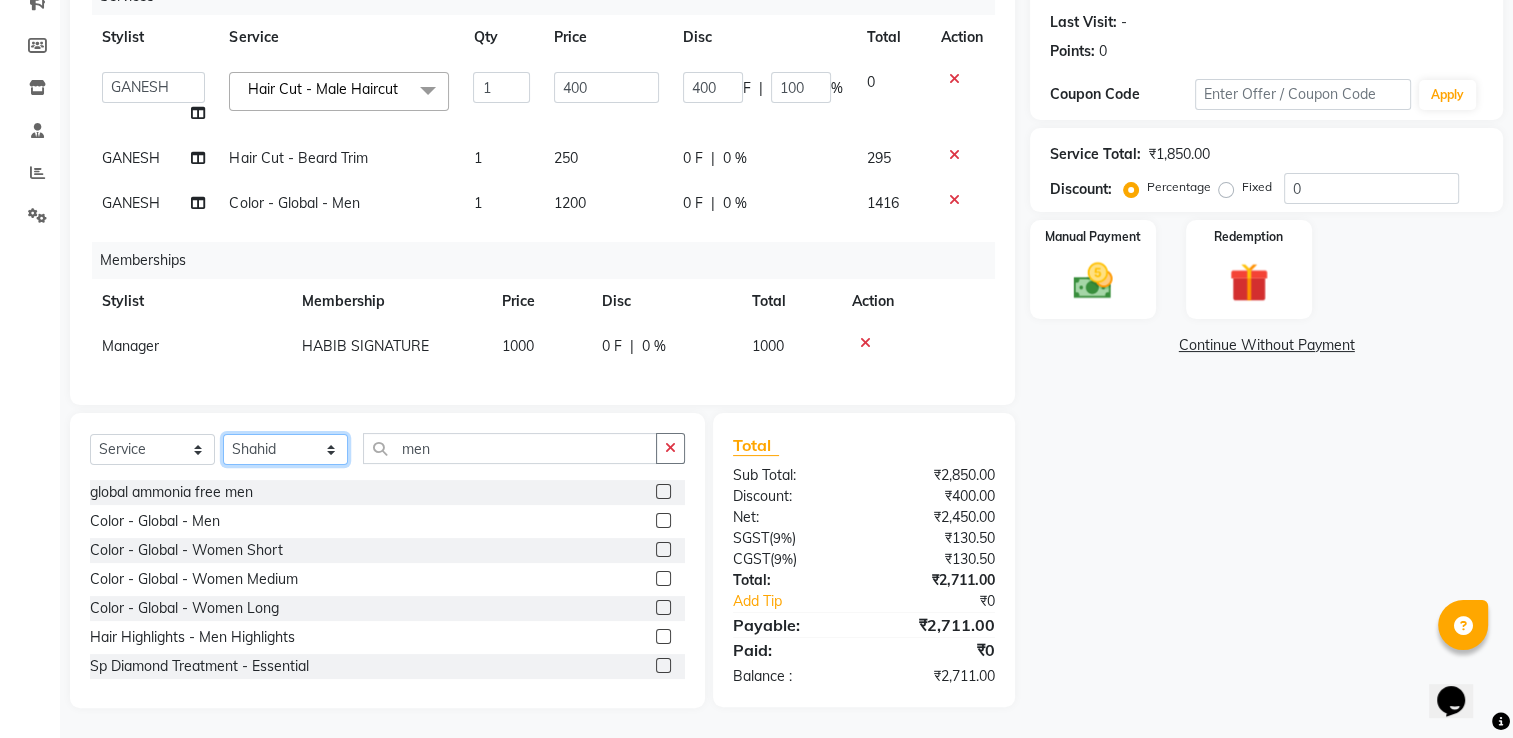 click on "Select Stylist Ankit  Sir DEEPAK SAUDAGAR DEVA SIR Diya durgesh GANESH Guddu Manager nancy grover POOJA PRASAN preeti Priyanka Jadhav rahul Ruthvik Shinde sagar vilaskar Sajid Shahid shimon SIMON WAKAD 2 SUMIT Suraj Tak" 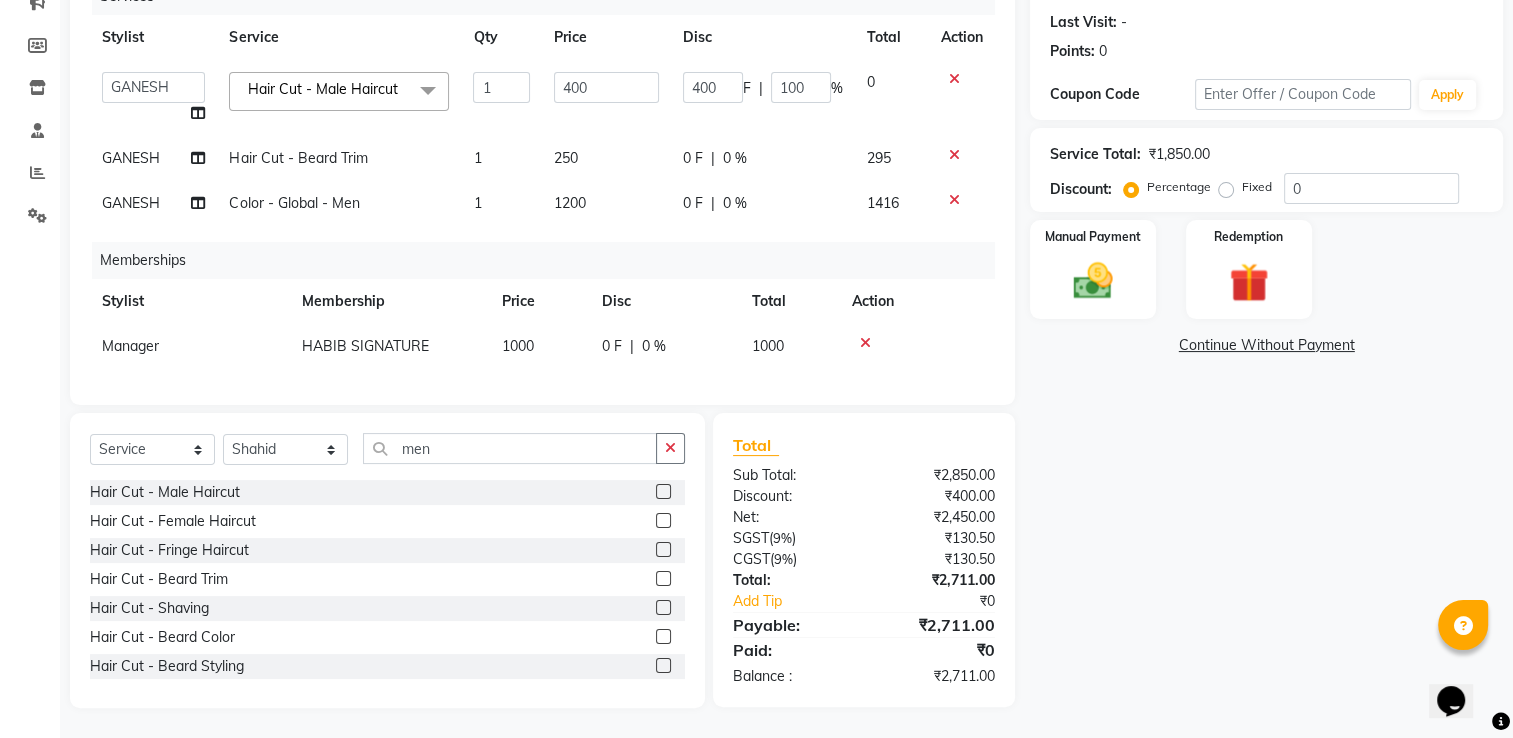 click 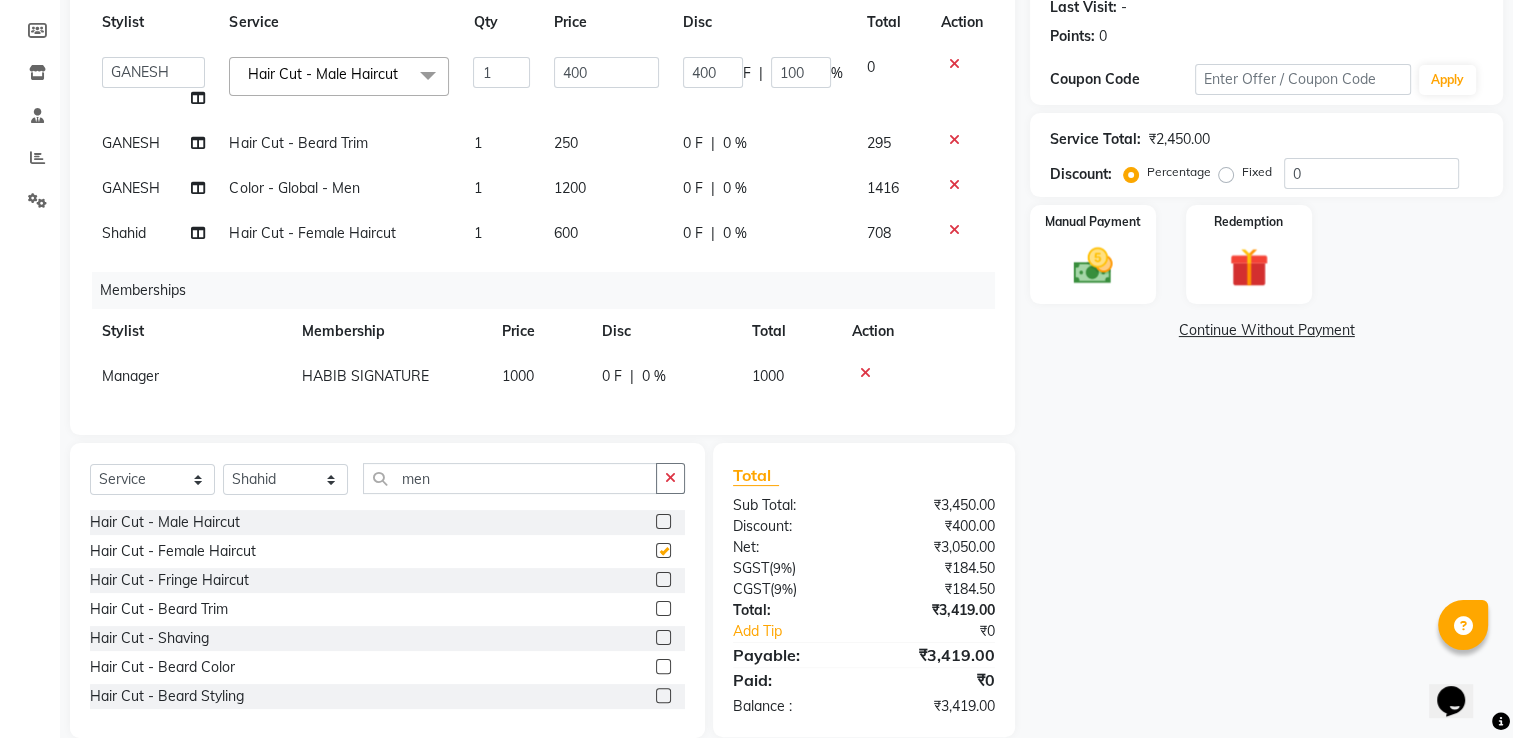 checkbox on "false" 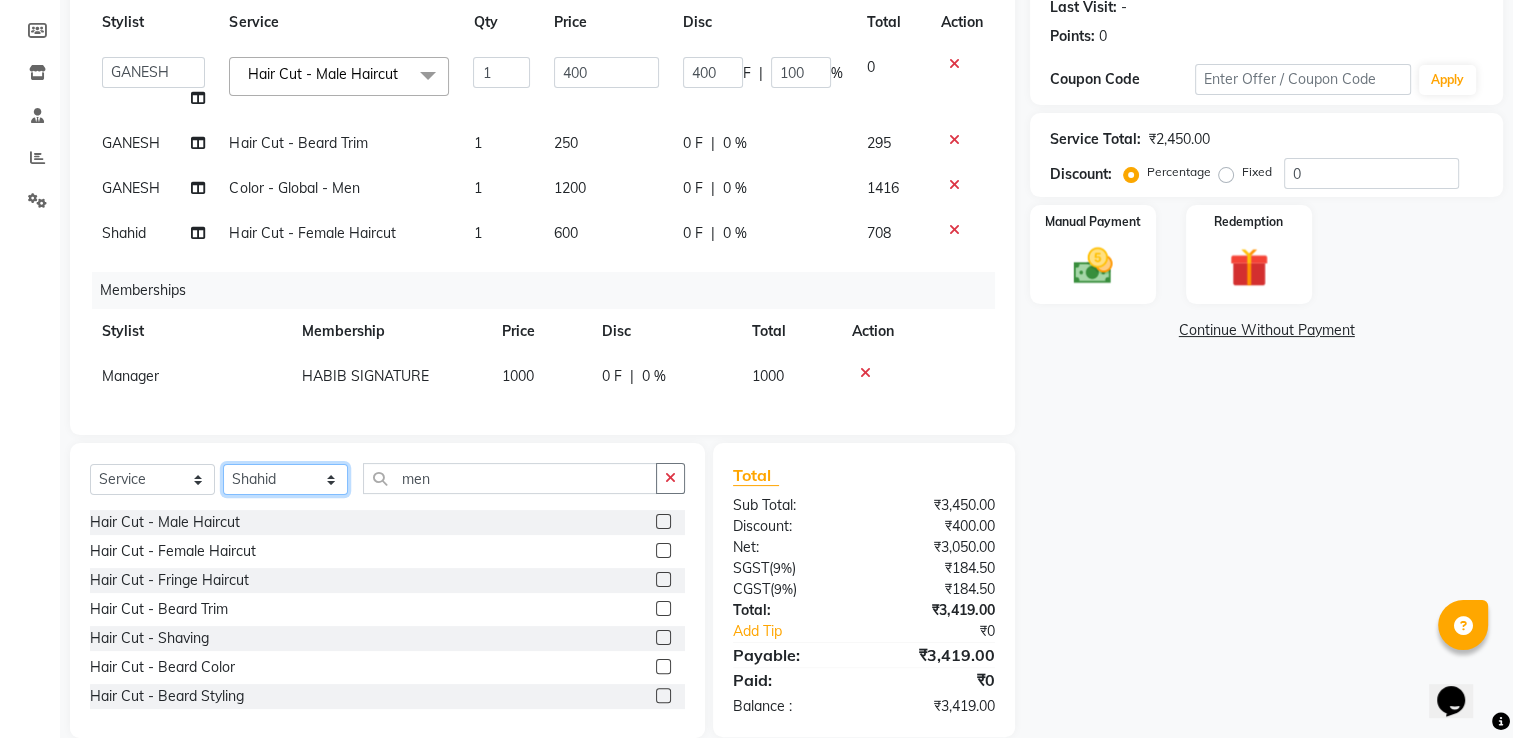 click on "Select Stylist Ankit  Sir DEEPAK SAUDAGAR DEVA SIR Diya durgesh GANESH Guddu Manager nancy grover POOJA PRASAN preeti Priyanka Jadhav rahul Ruthvik Shinde sagar vilaskar Sajid Shahid shimon SIMON WAKAD 2 SUMIT Suraj Tak" 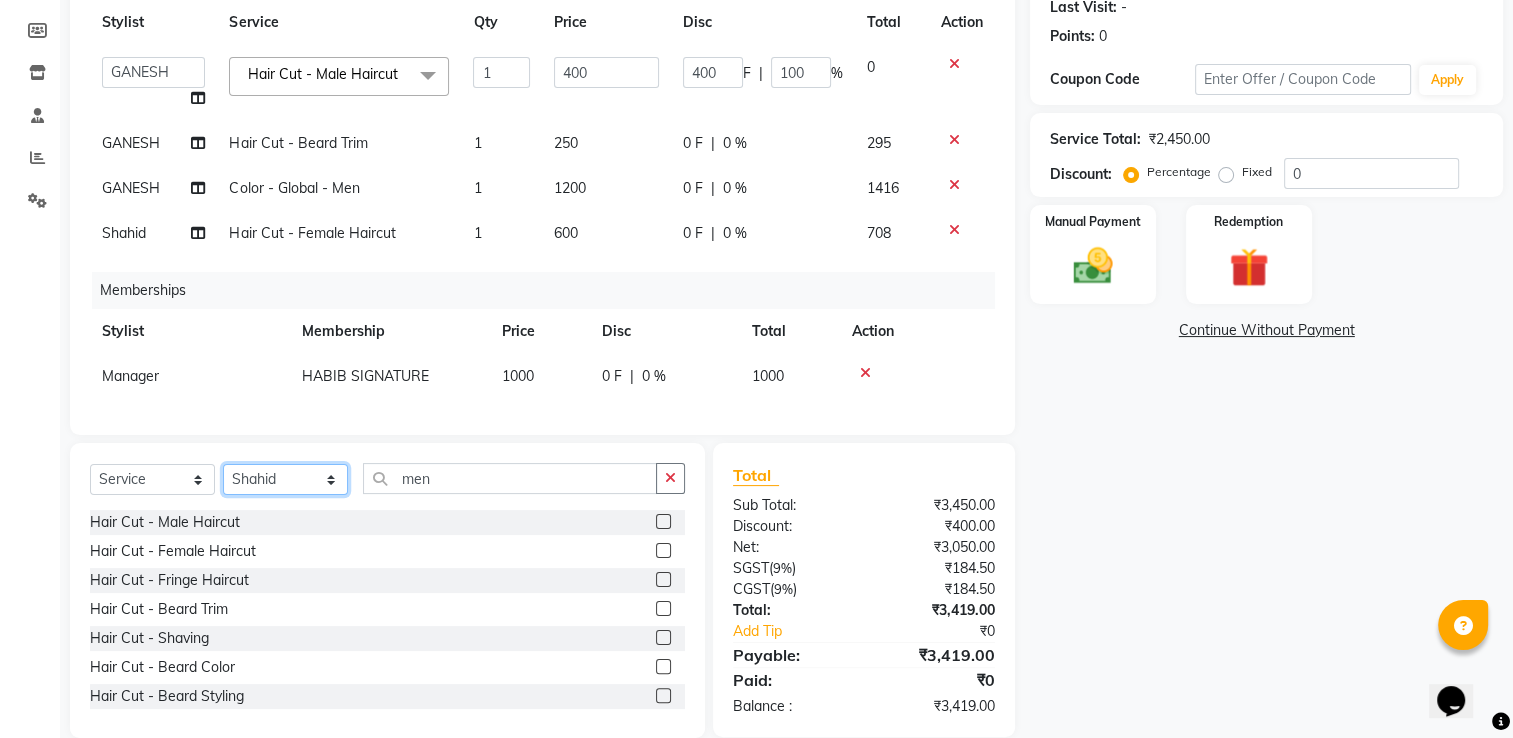 select on "47669" 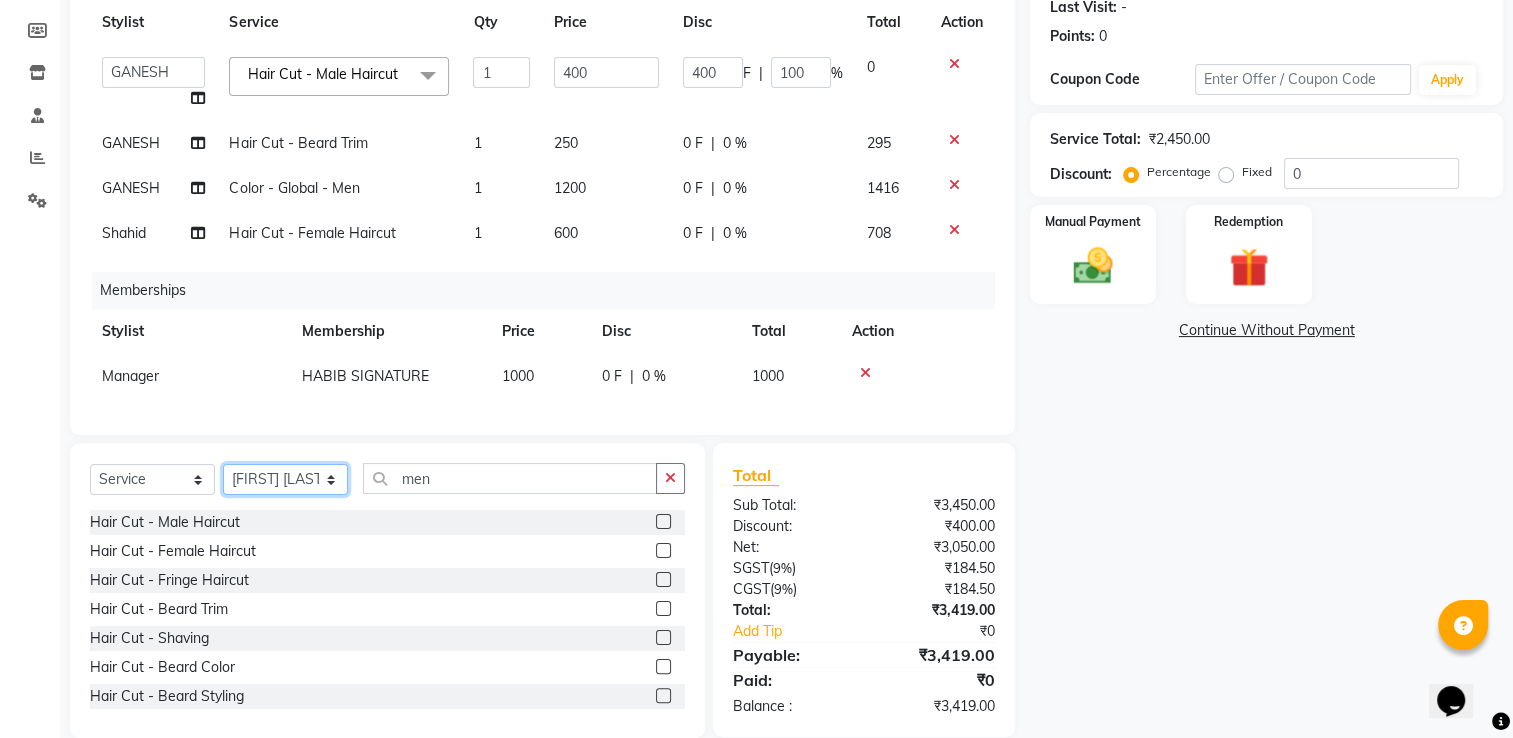 click on "Select Stylist Ankit  Sir DEEPAK SAUDAGAR DEVA SIR Diya durgesh GANESH Guddu Manager nancy grover POOJA PRASAN preeti Priyanka Jadhav rahul Ruthvik Shinde sagar vilaskar Sajid Shahid shimon SIMON WAKAD 2 SUMIT Suraj Tak" 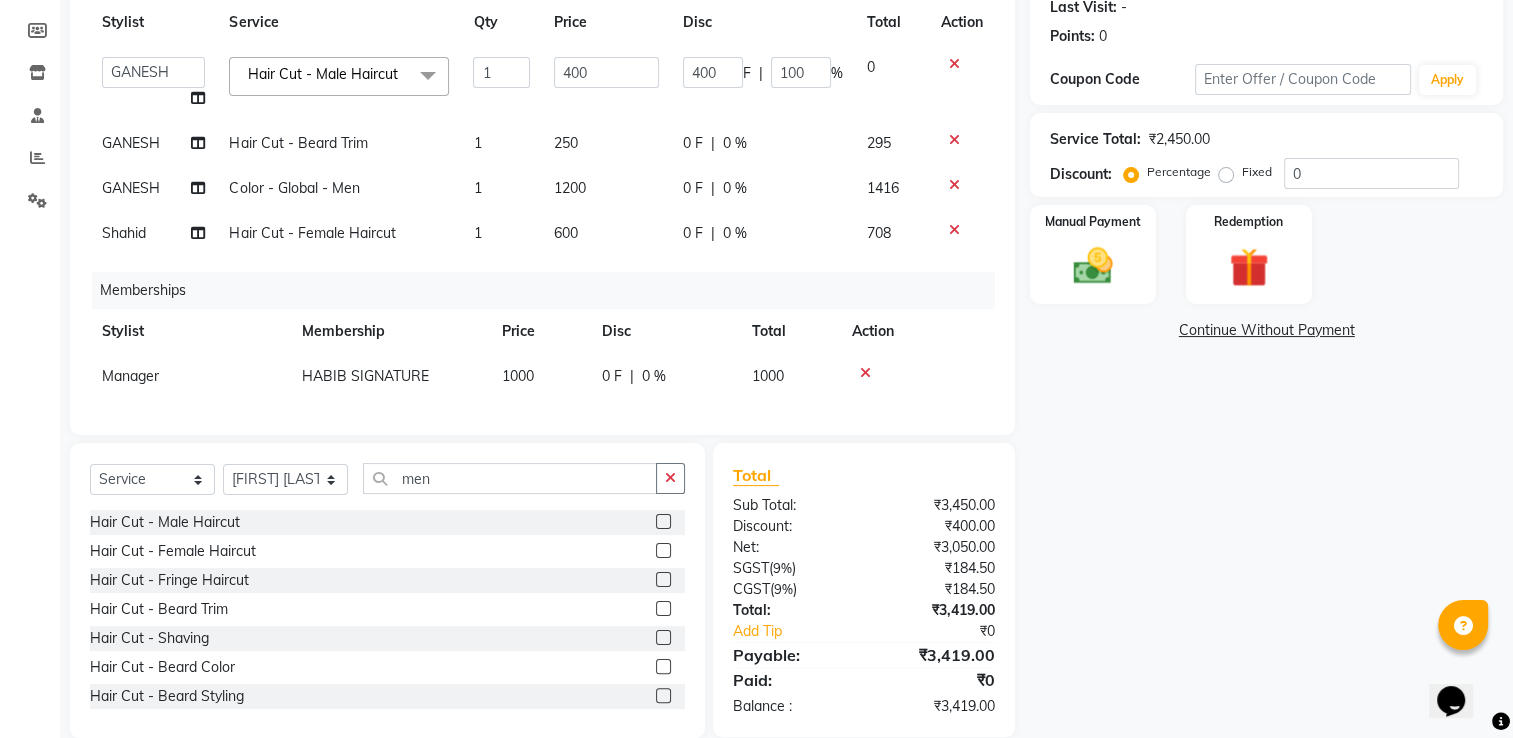 click on "1000" 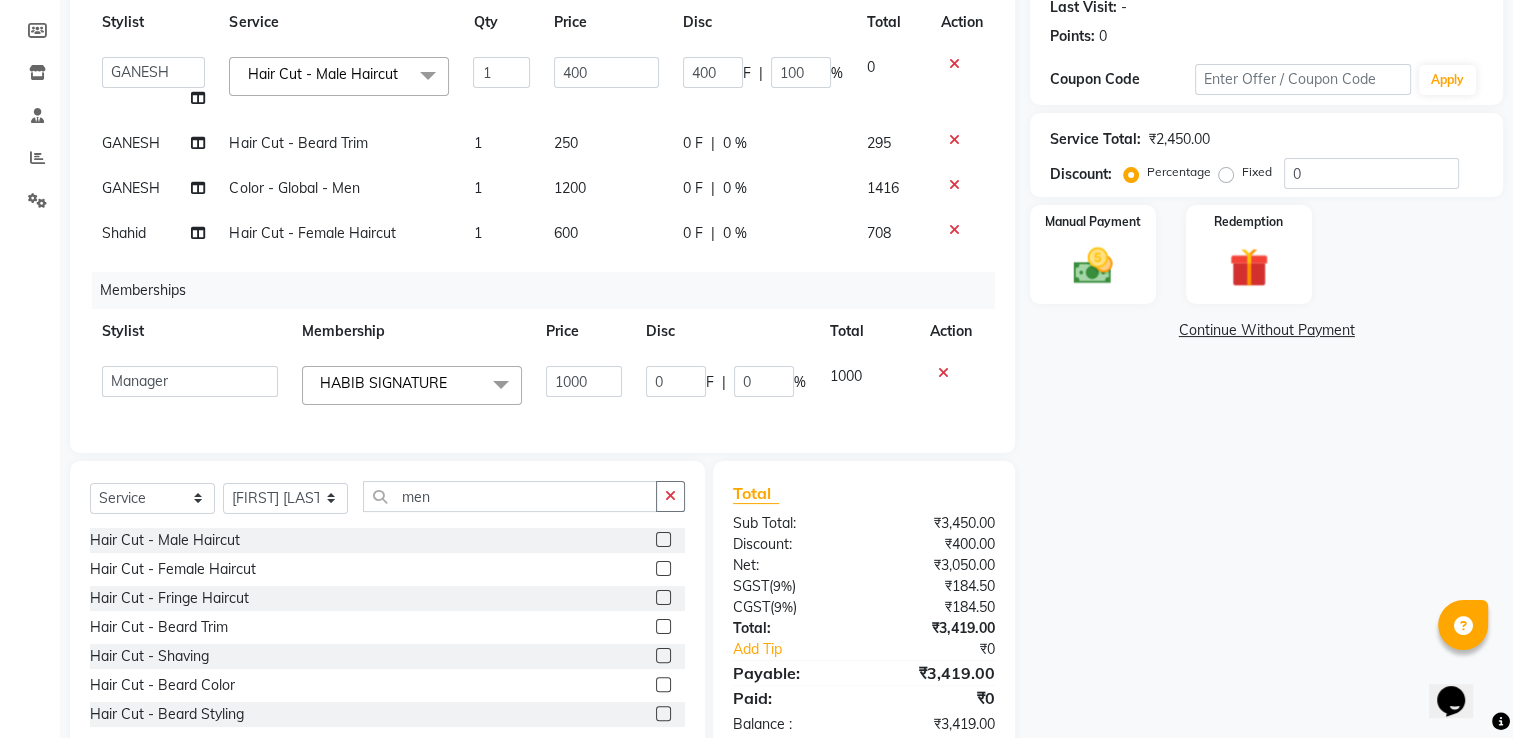click on "Ankit  Sir   DEEPAK SAUDAGAR   DEVA SIR   Diya   durgesh   GANESH   Guddu   Manager   nancy grover   POOJA   PRASAN   preeti   Priyanka Jadhav   rahul   Ruthvik Shinde   sagar vilaskar   Sajid   Shahid   shimon   SIMON WAKAD 2   SUMIT   Suraj Tak  HABIB SIGNATURE  x HABIB SIGNATURE 1000 0 F | 0 % 1000" 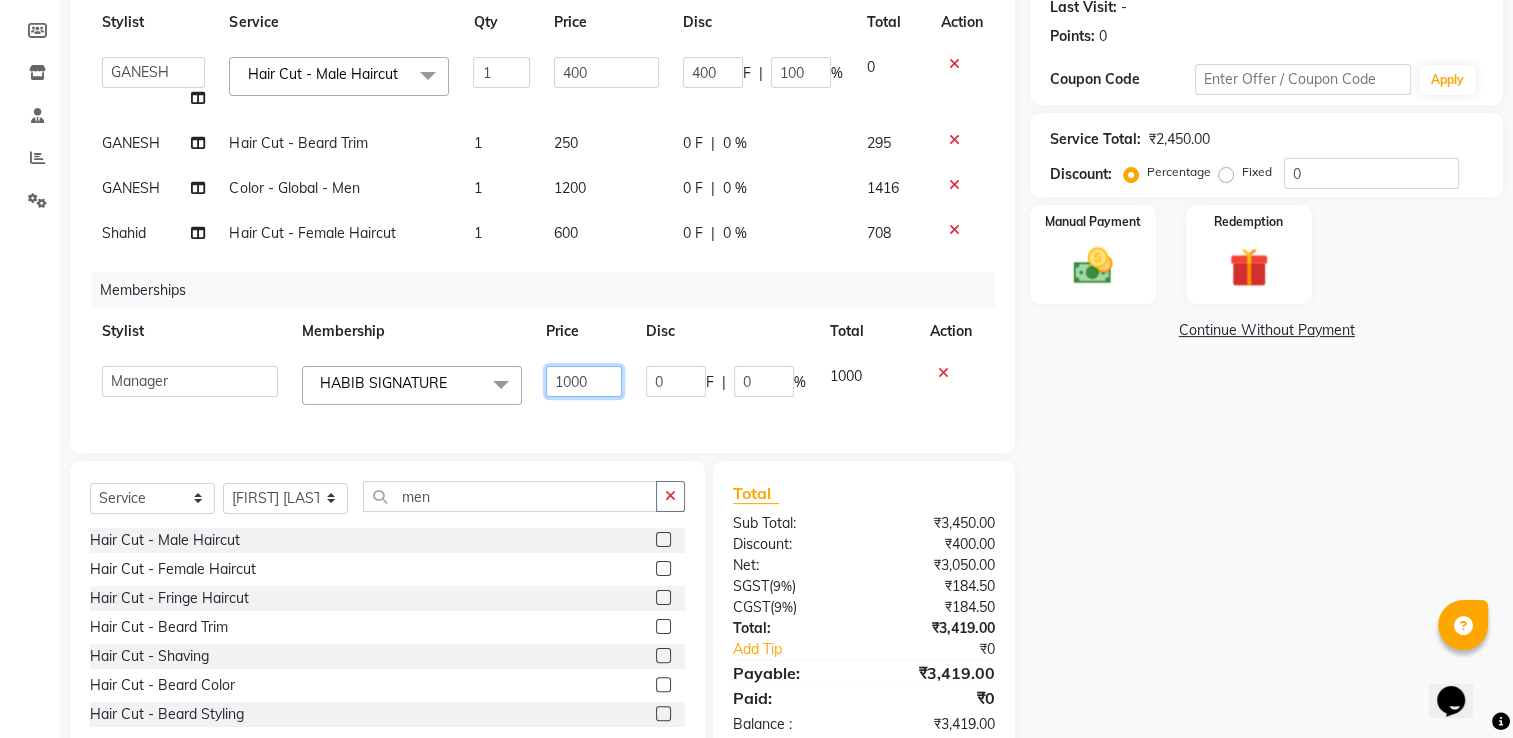 click on "1000" 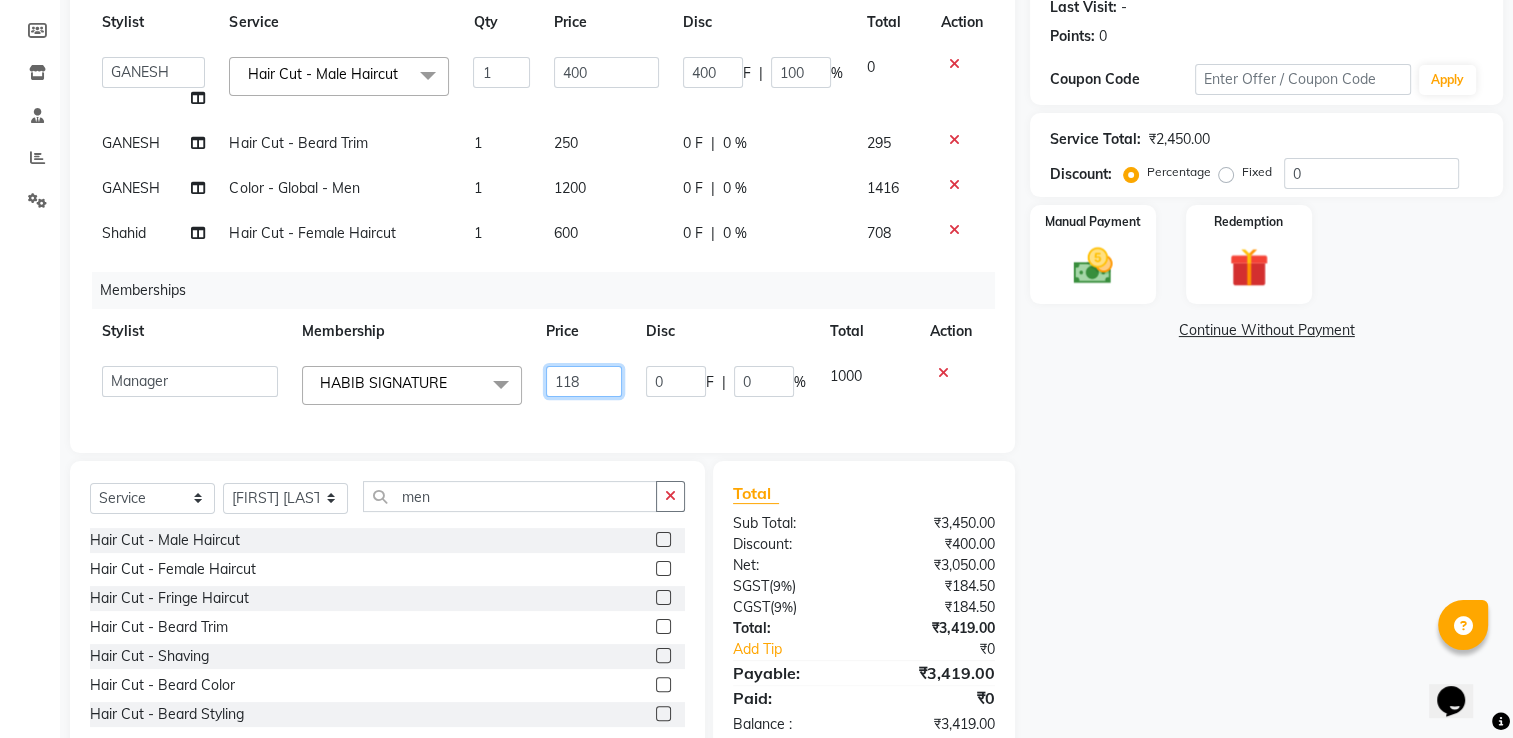 type on "1180" 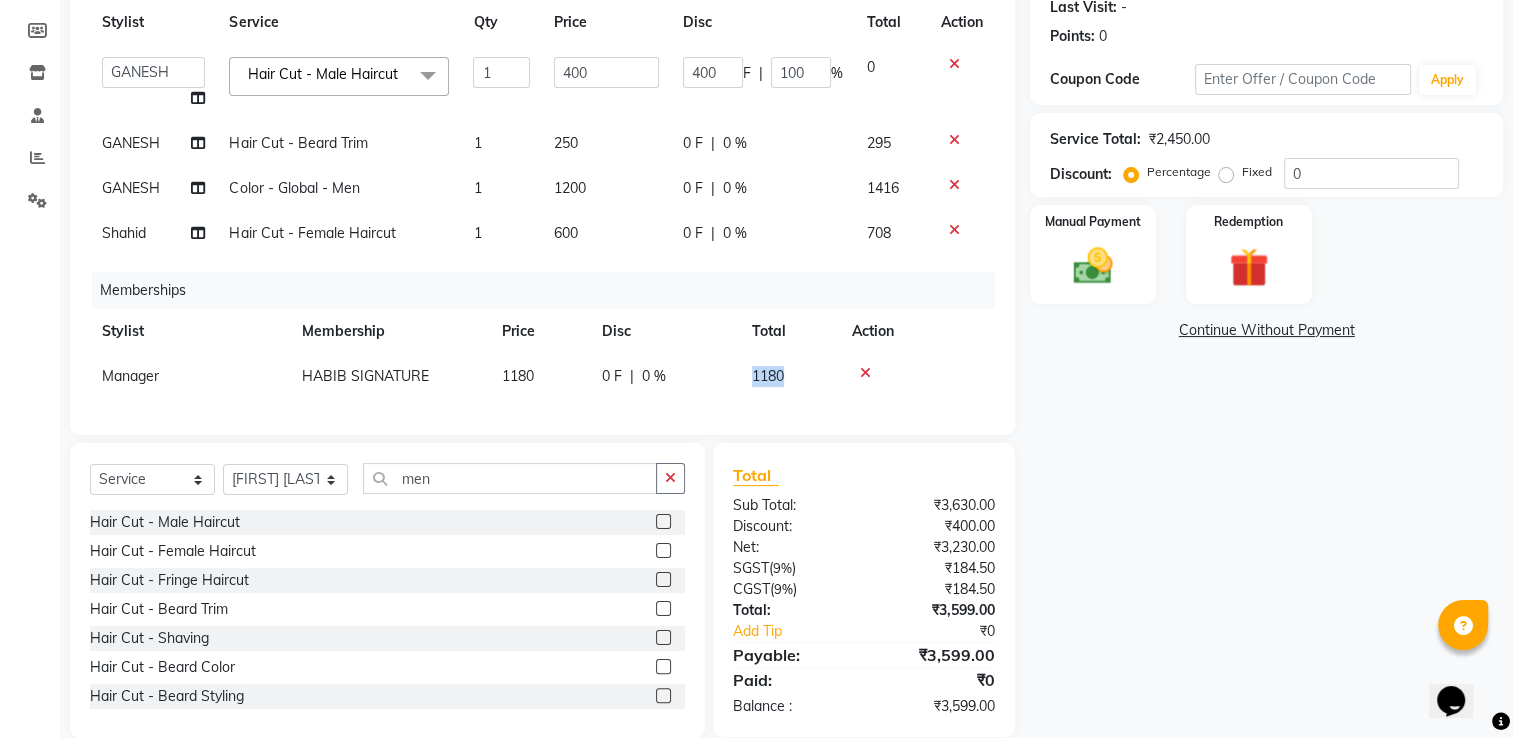click on "1180" 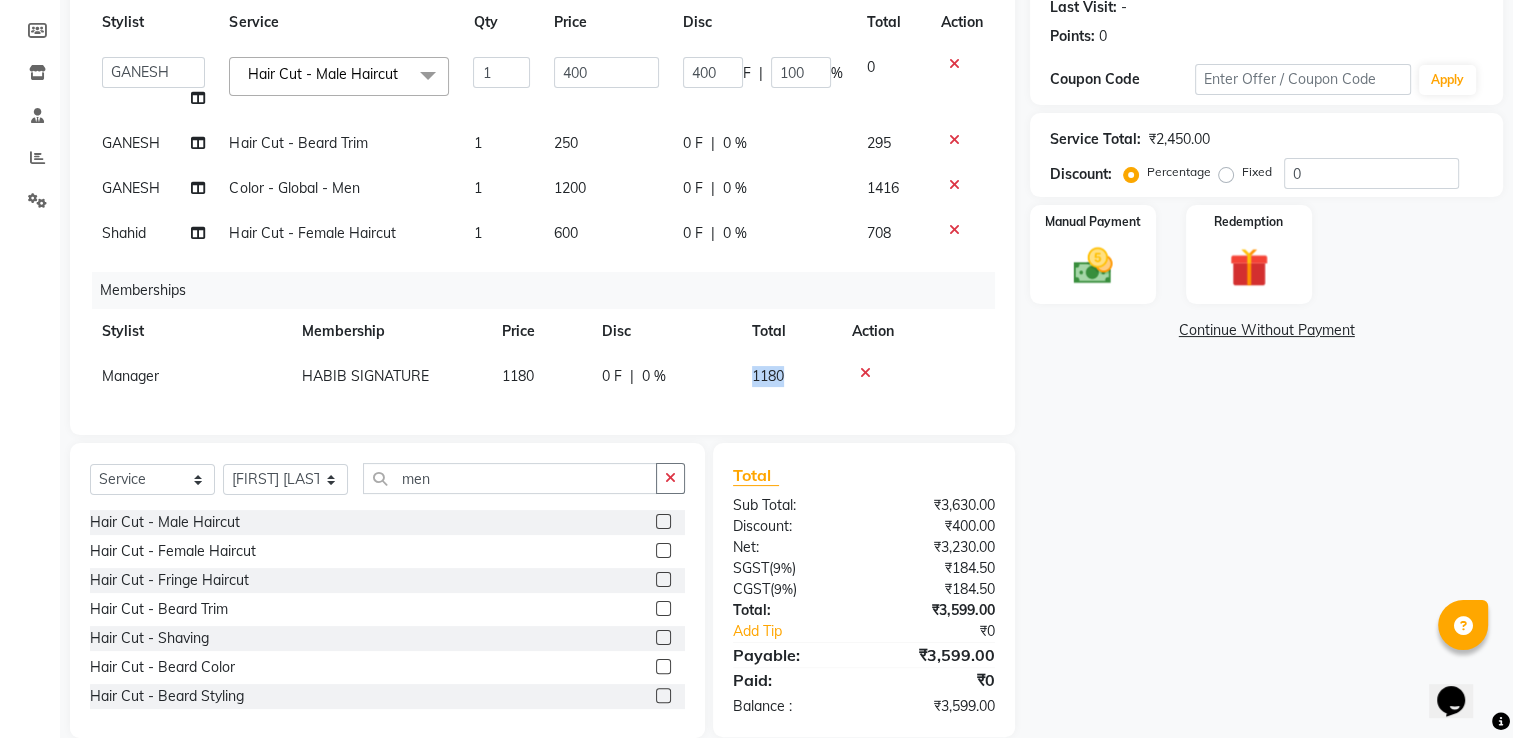 select on "47658" 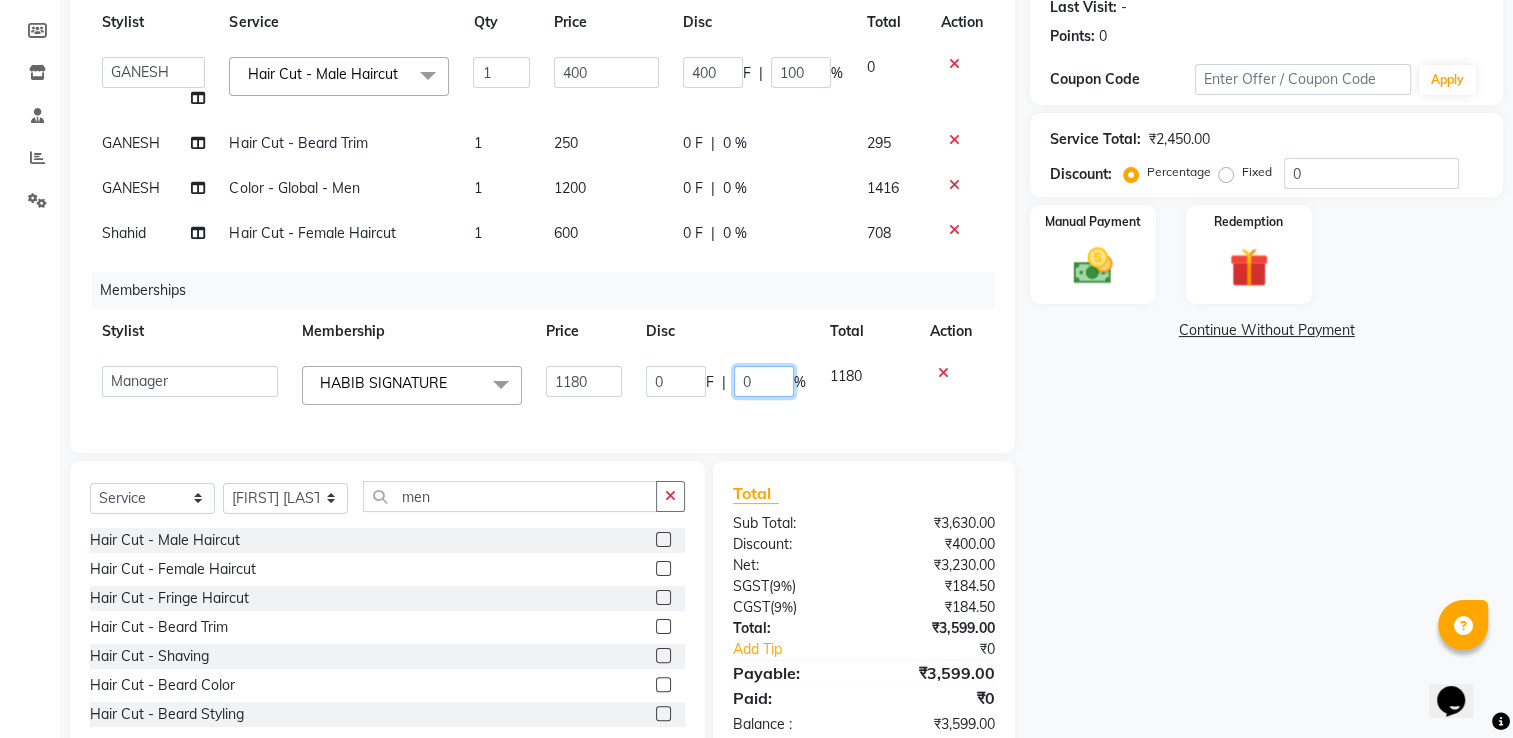 click on "0" 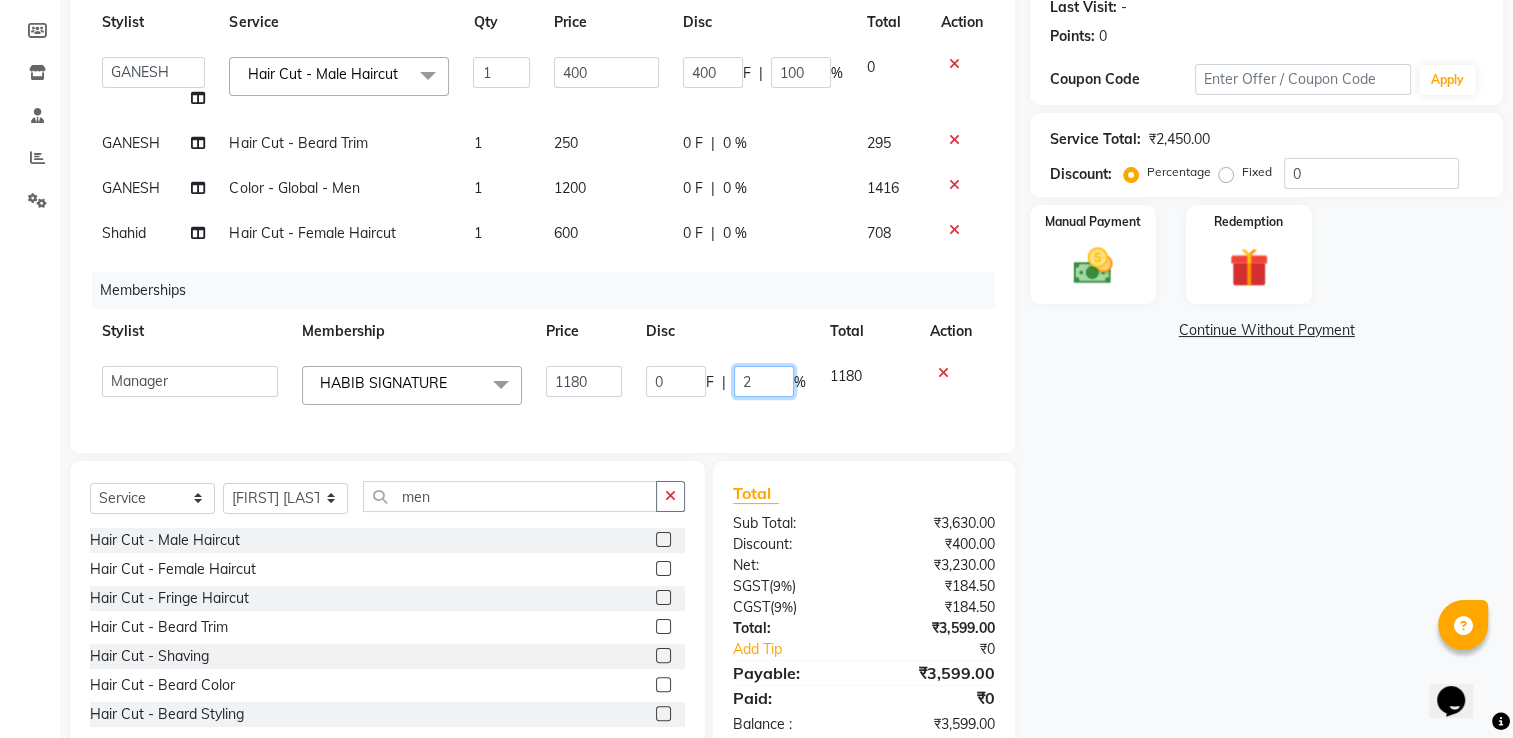 type on "20" 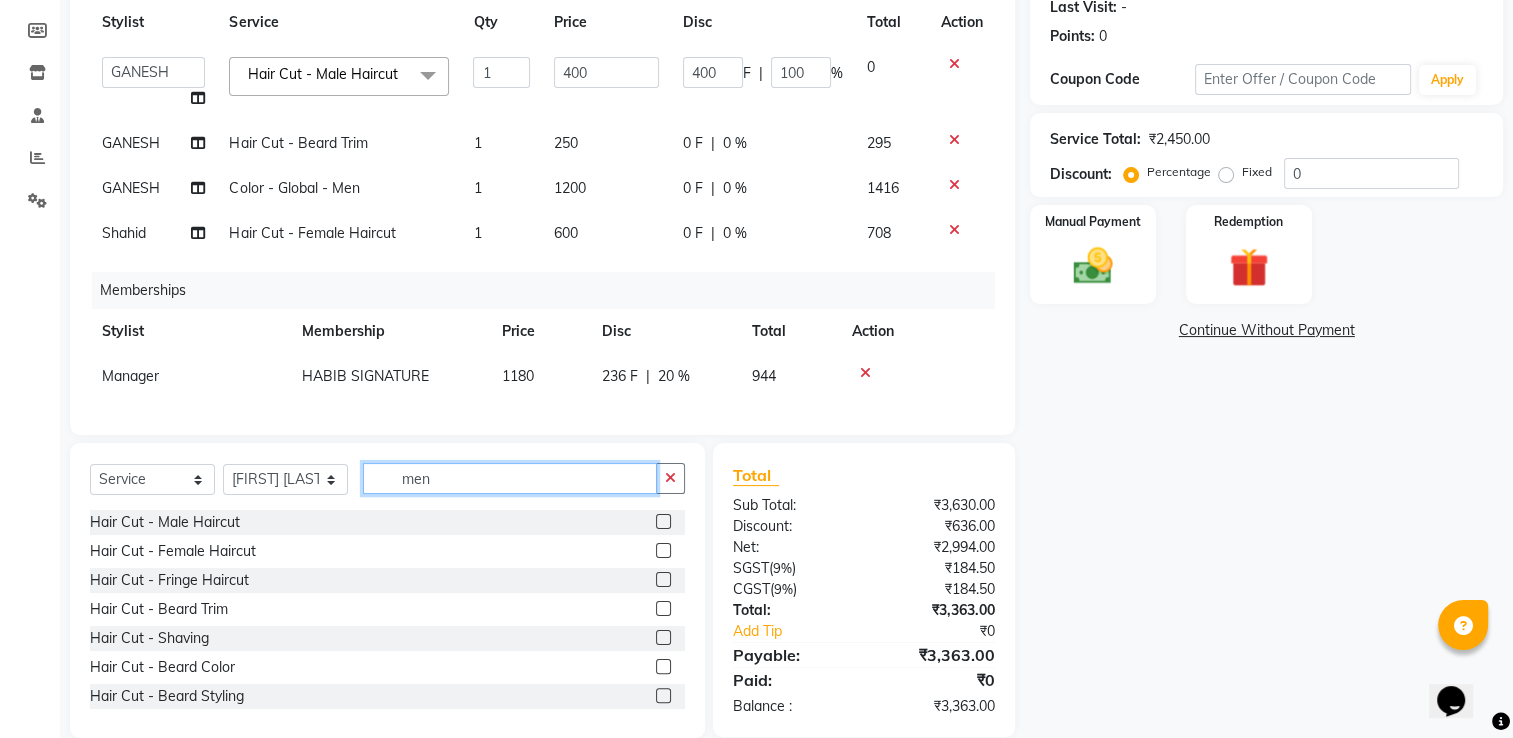click on "men" 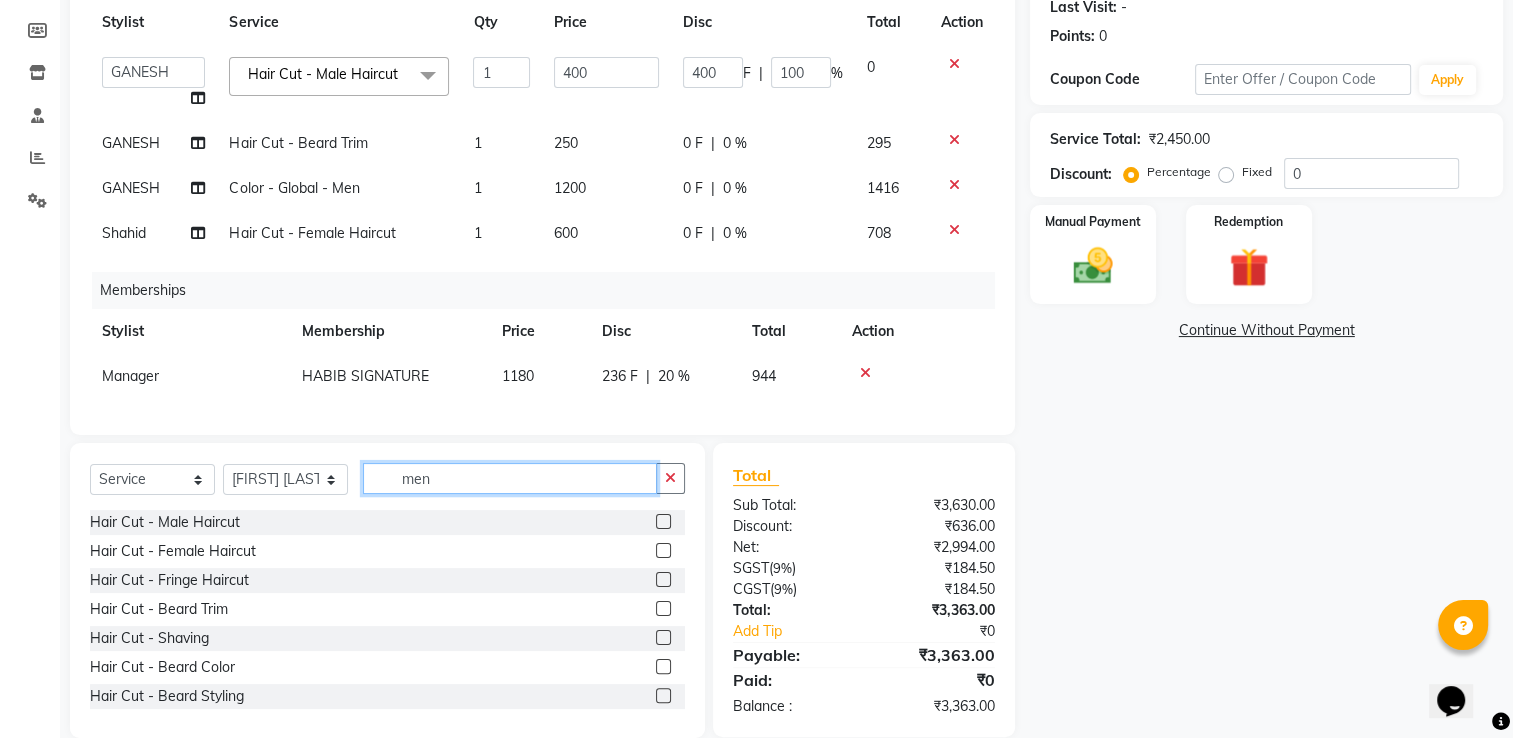 click on "men" 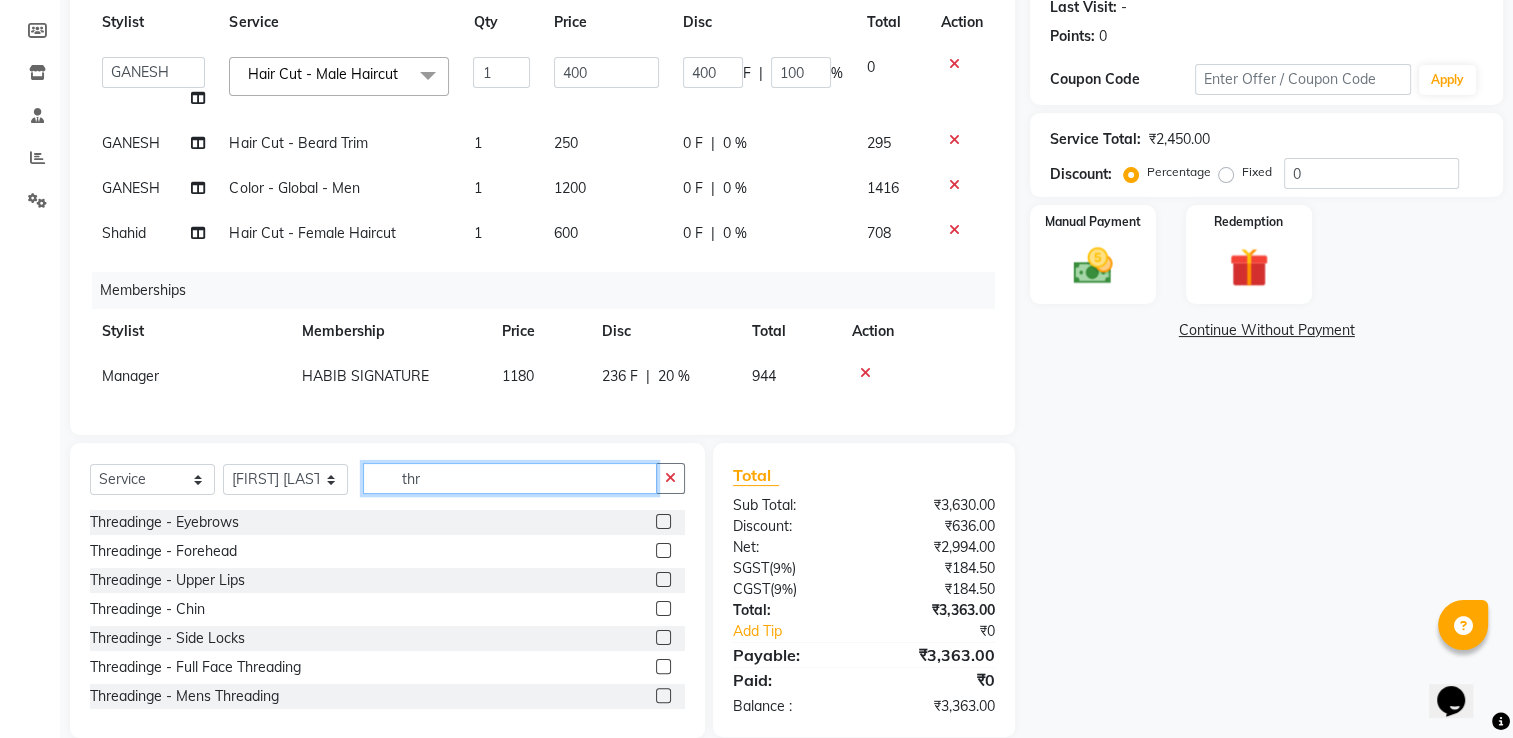 type on "thr" 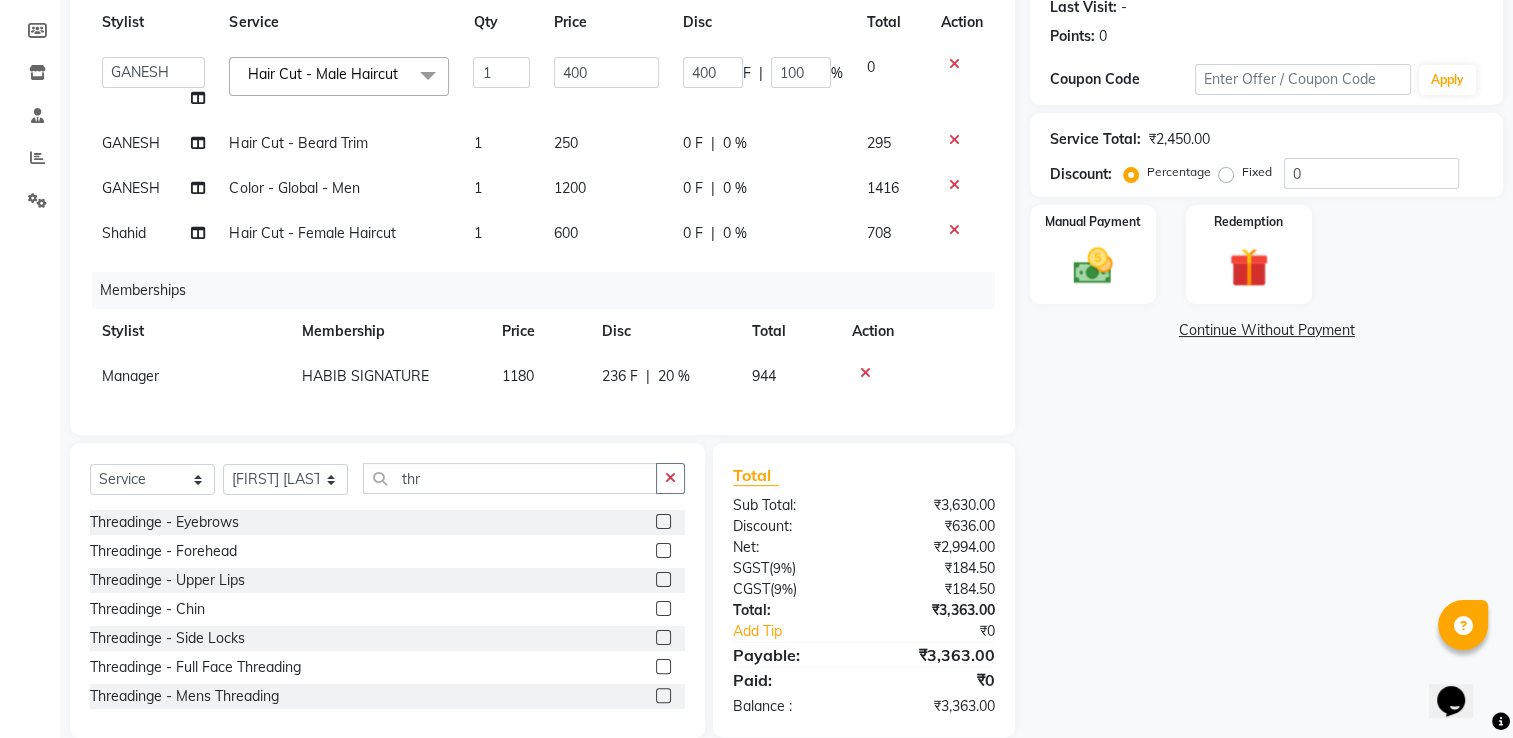 click 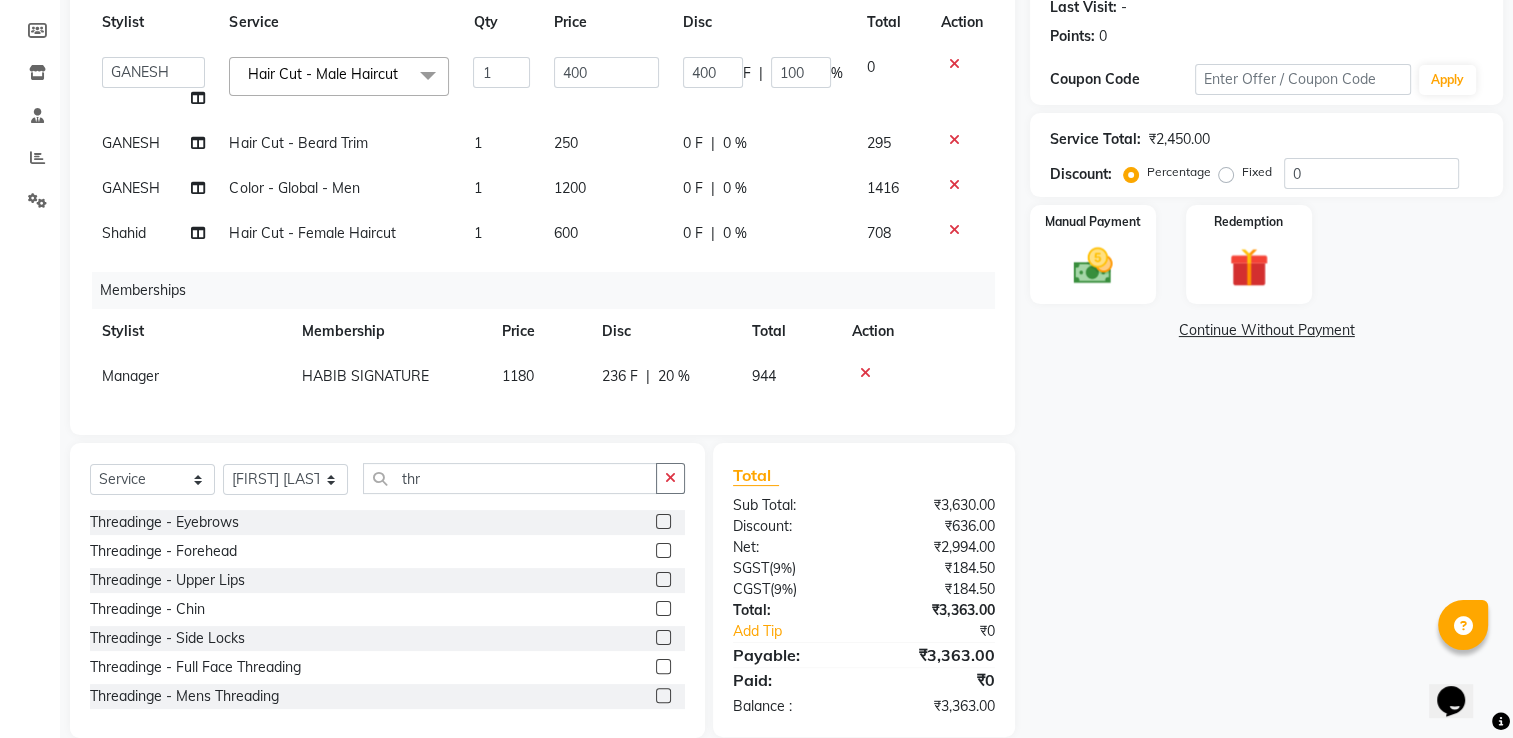 click at bounding box center [662, 522] 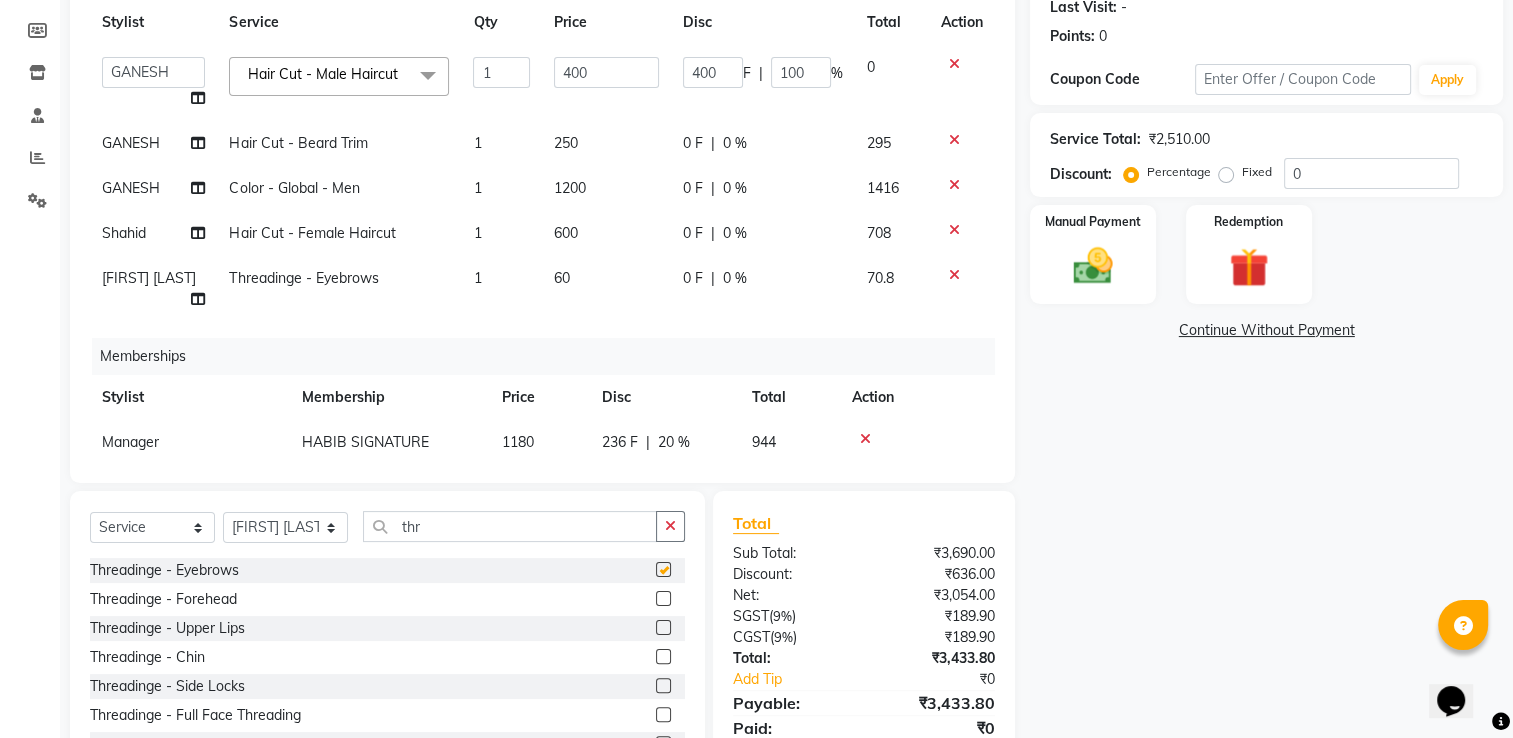 checkbox on "false" 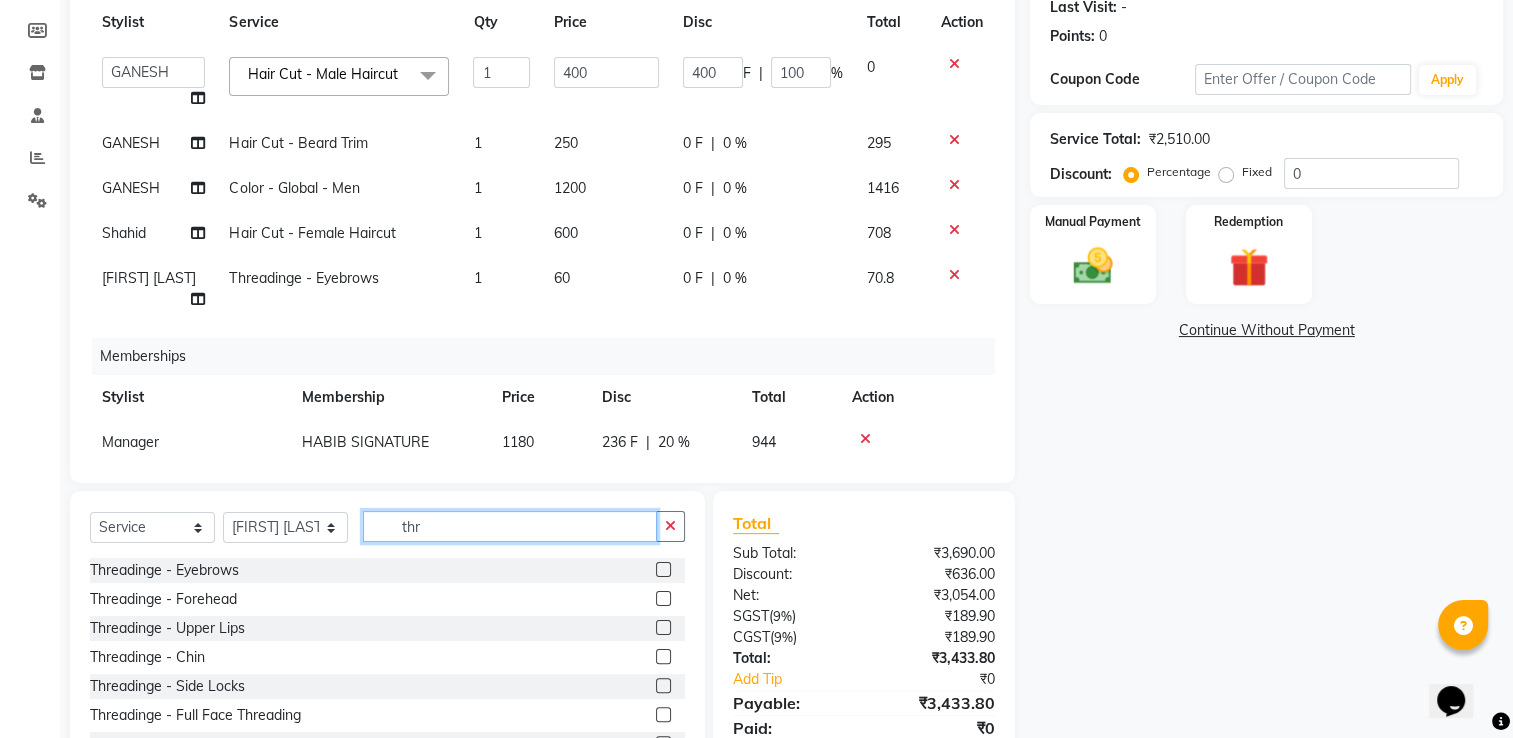 click on "thr" 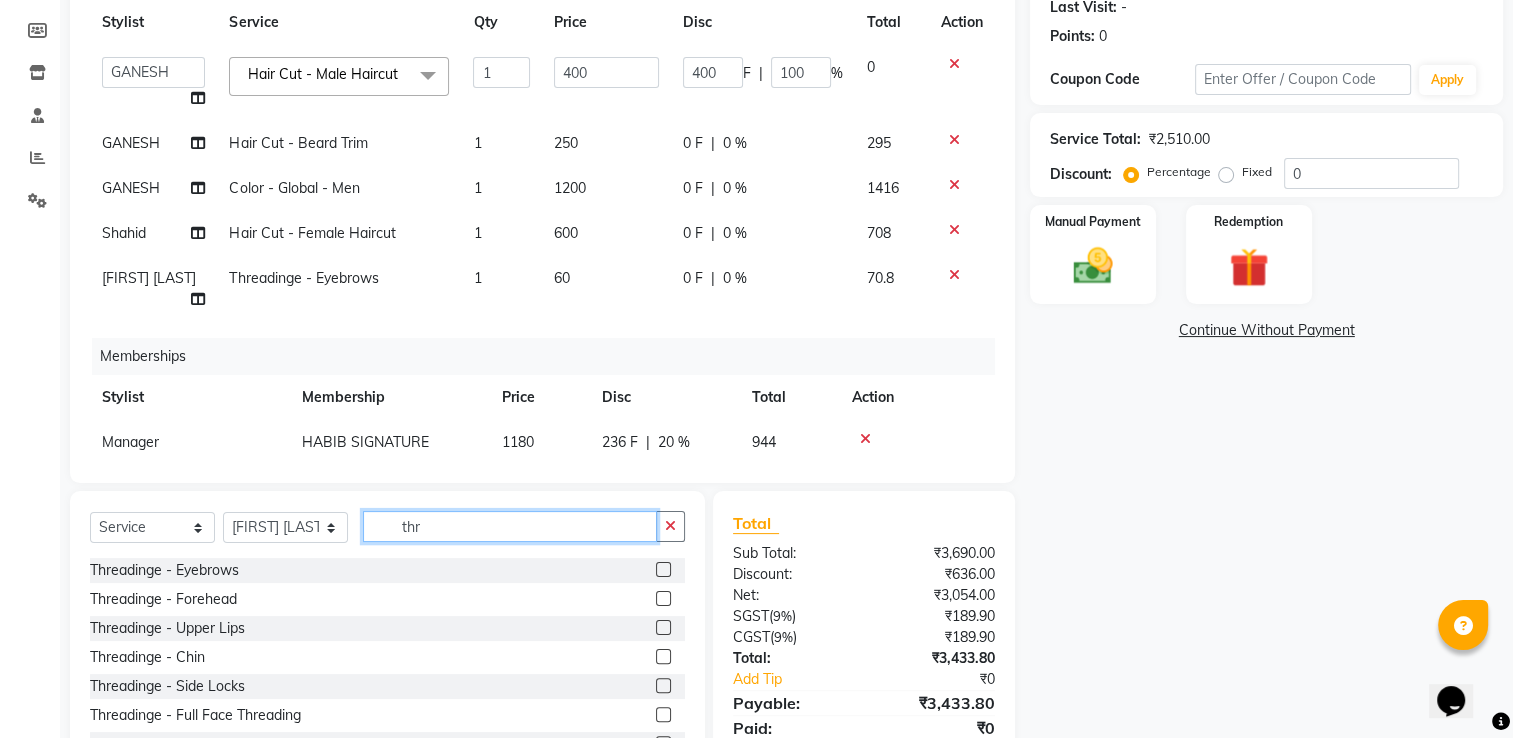 click on "thr" 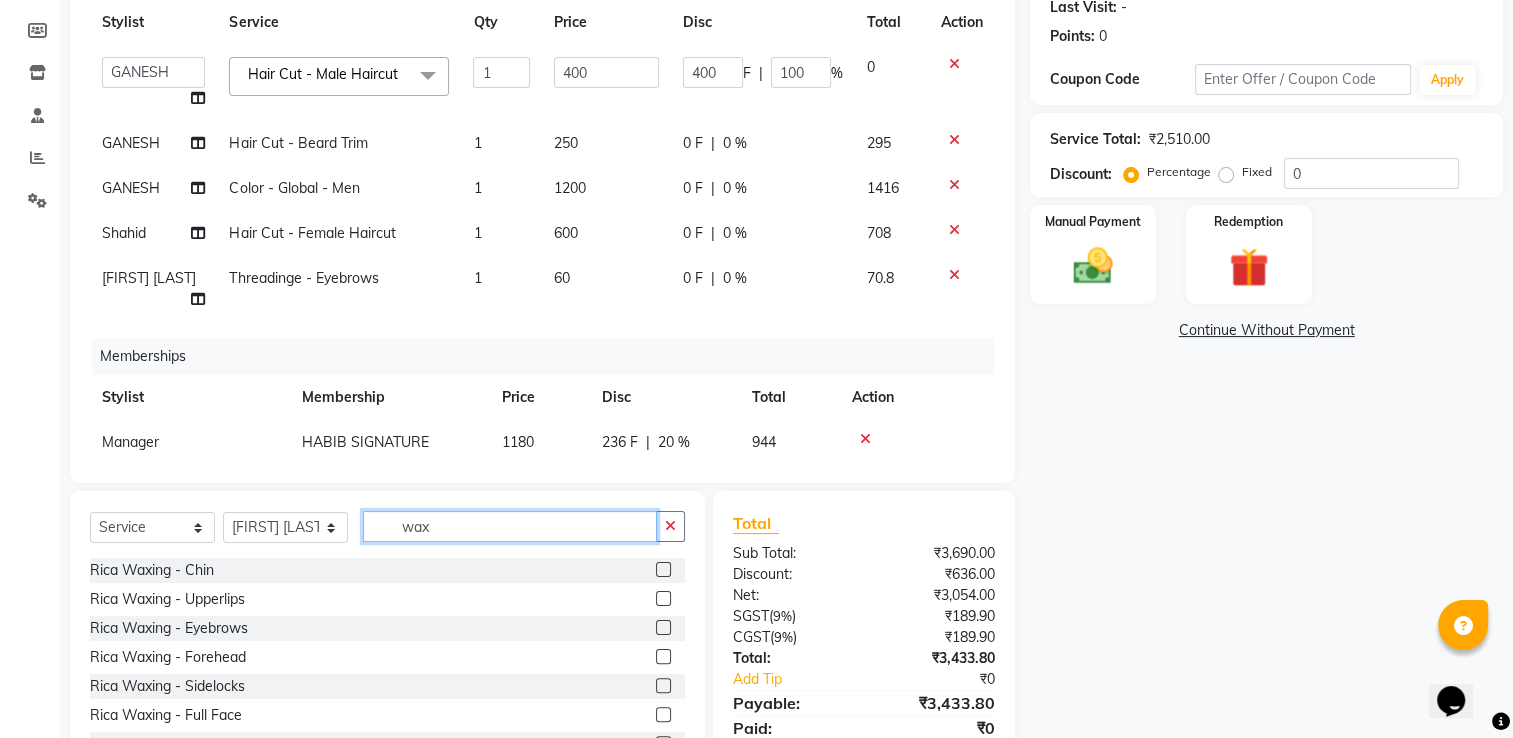 type on "wax" 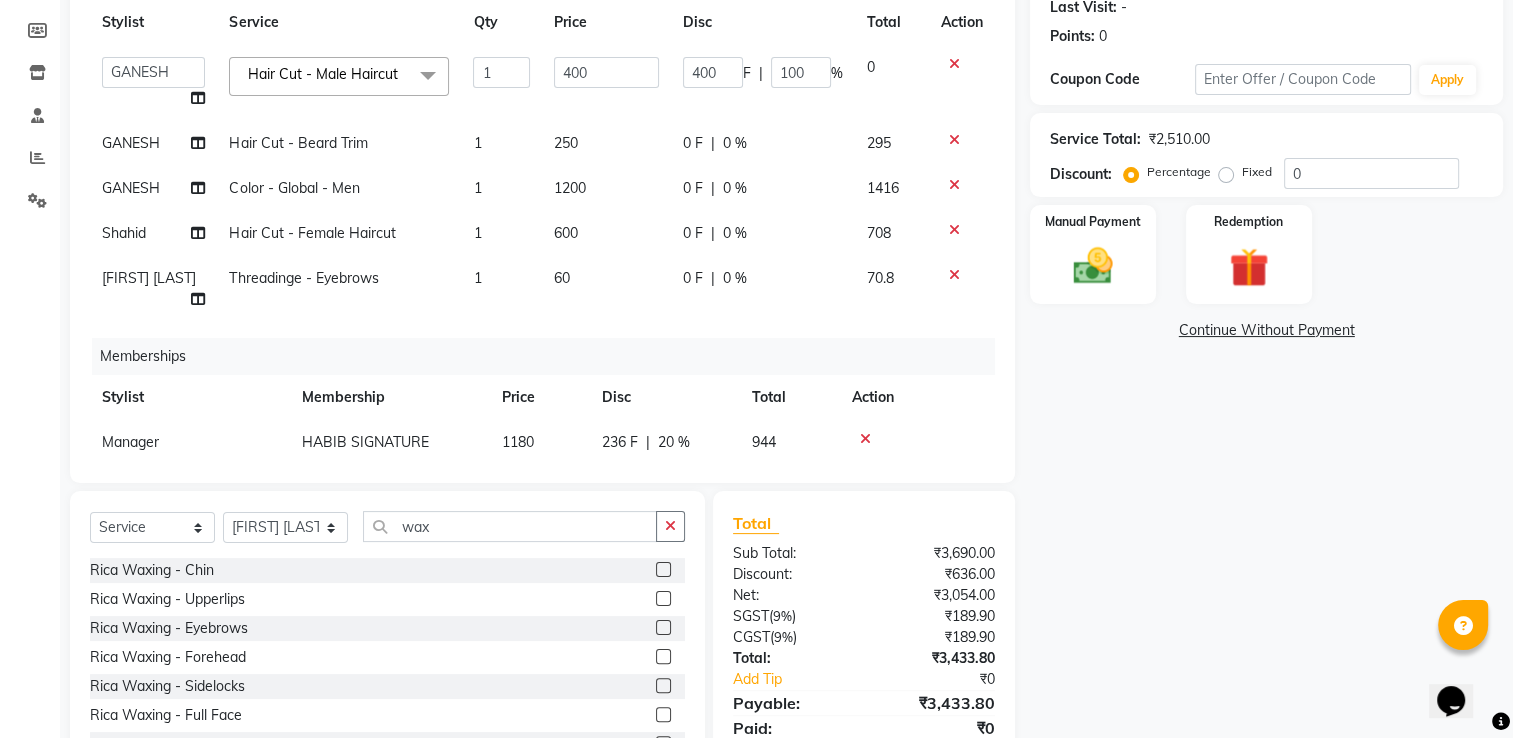 click 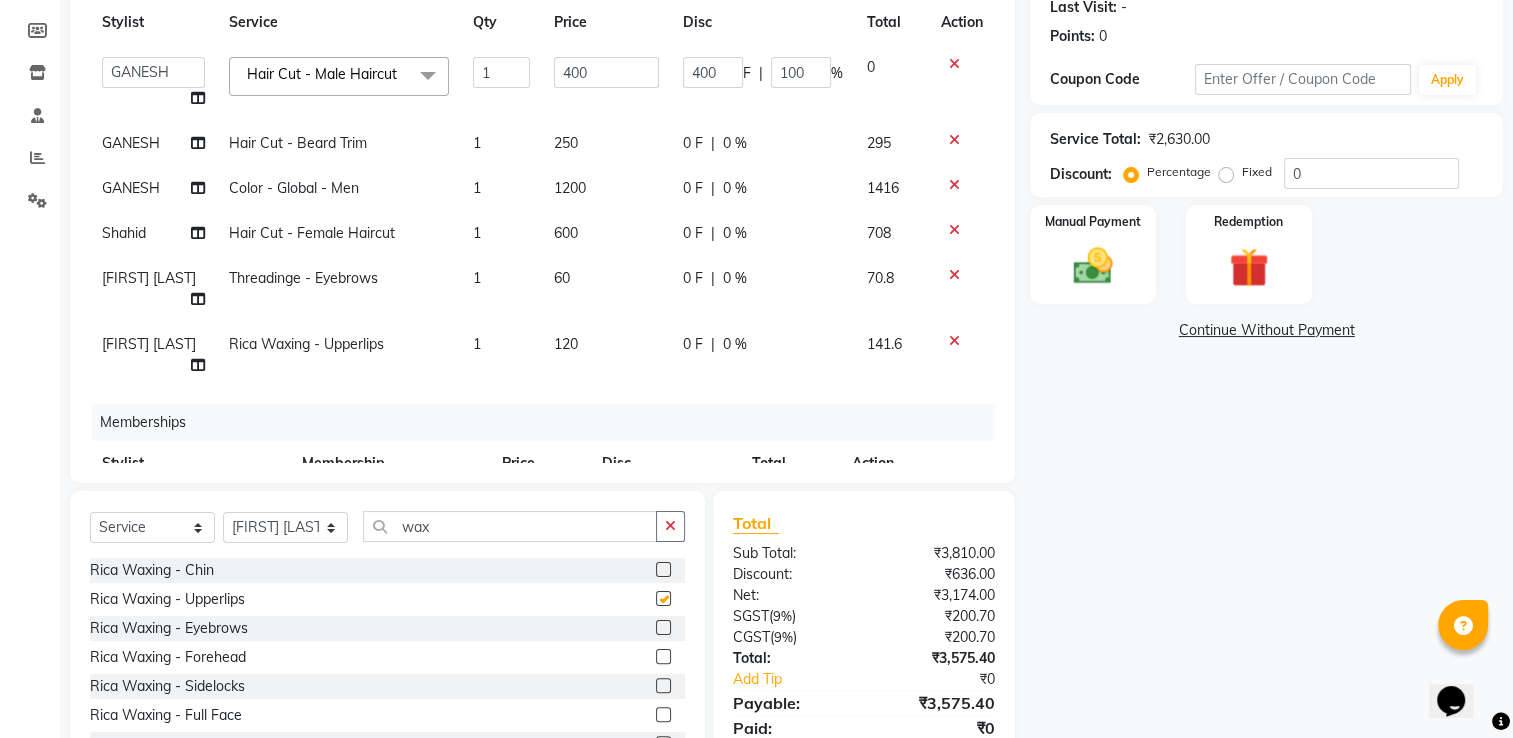 checkbox on "false" 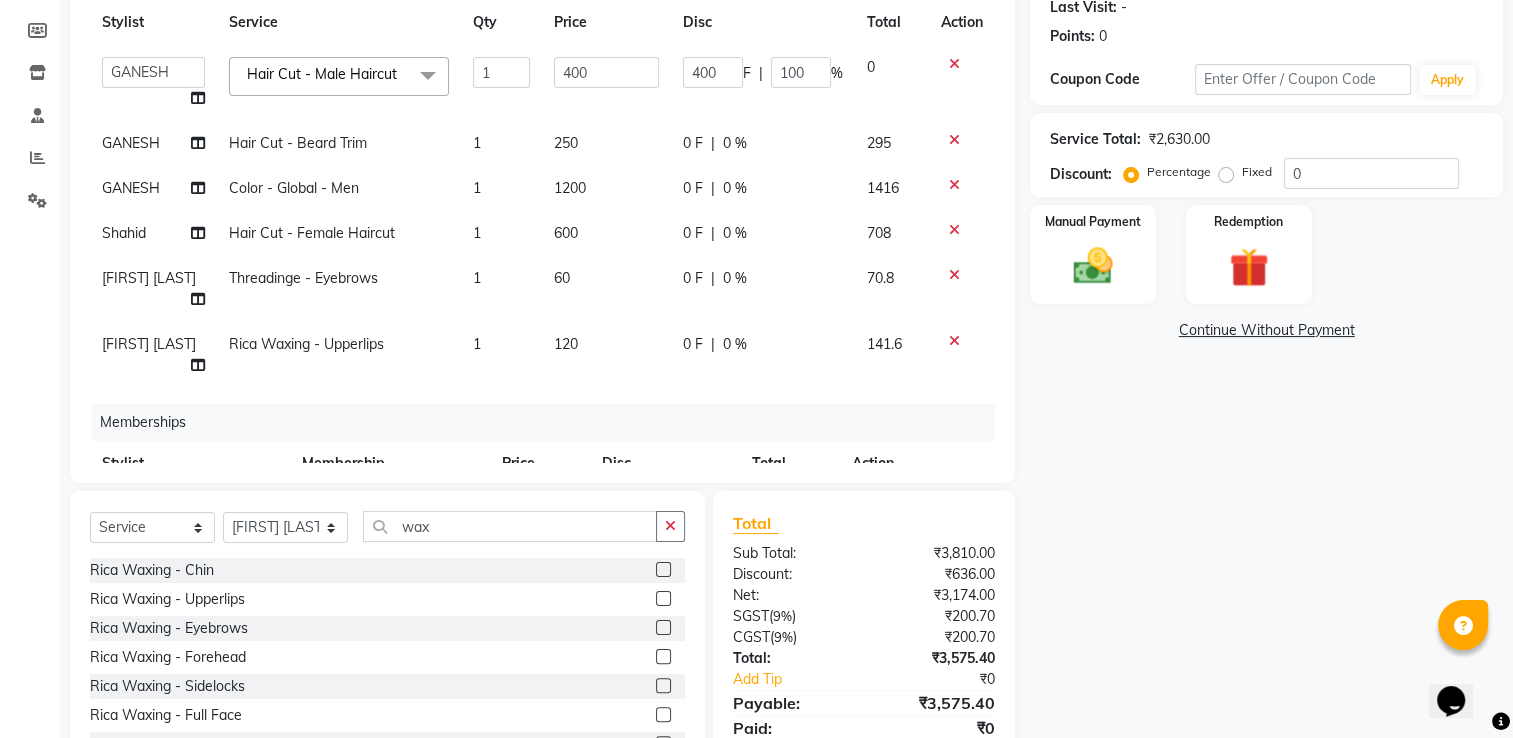 scroll, scrollTop: 99, scrollLeft: 0, axis: vertical 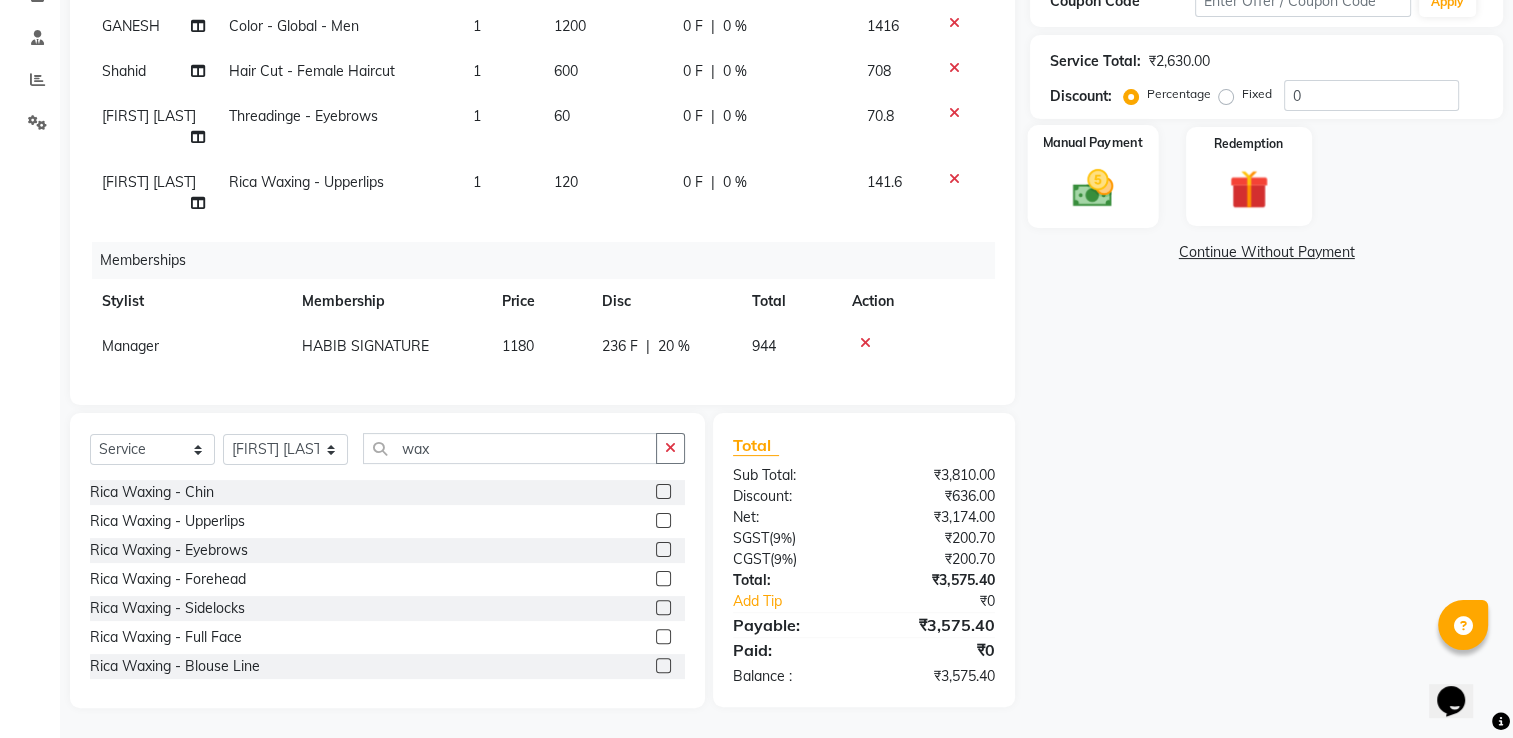 click 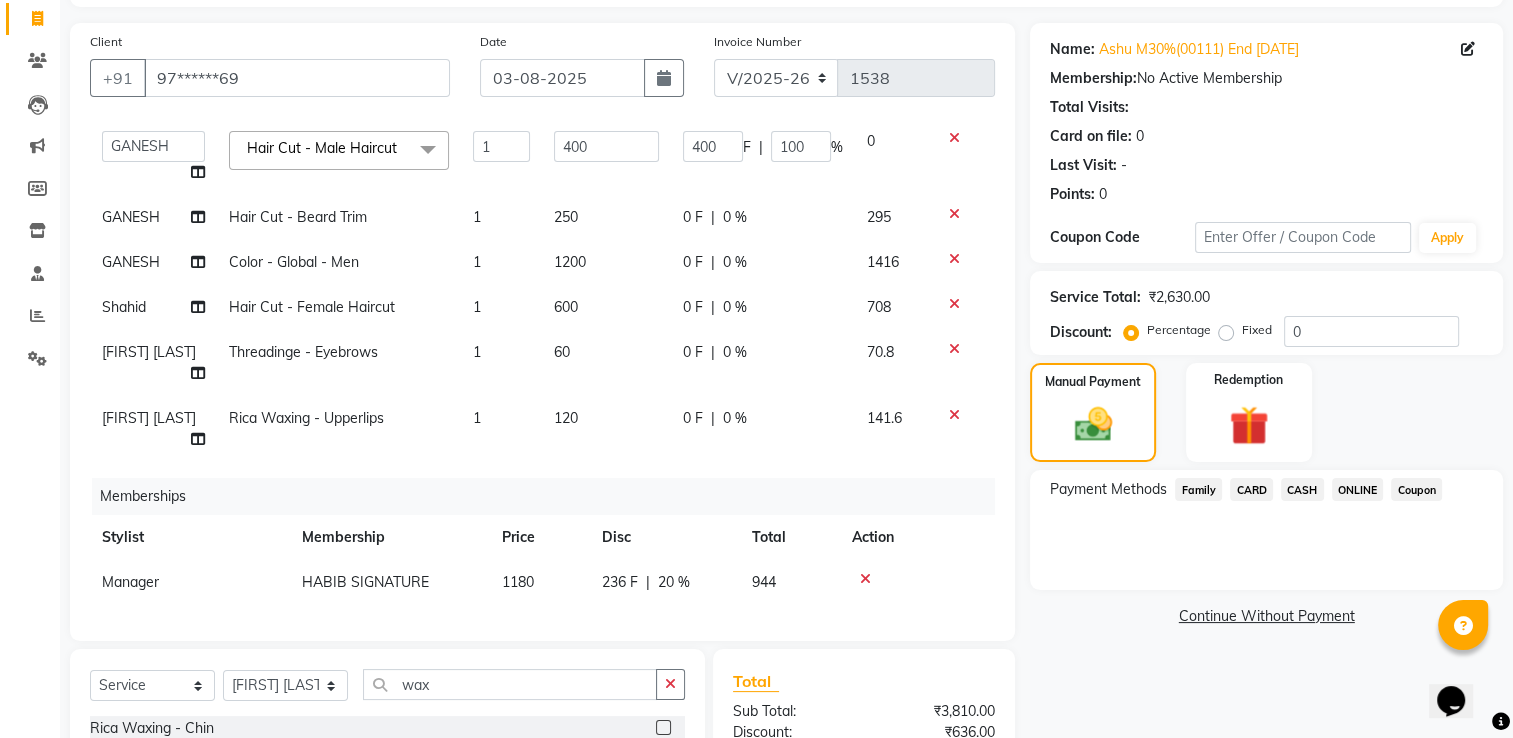 scroll, scrollTop: 128, scrollLeft: 0, axis: vertical 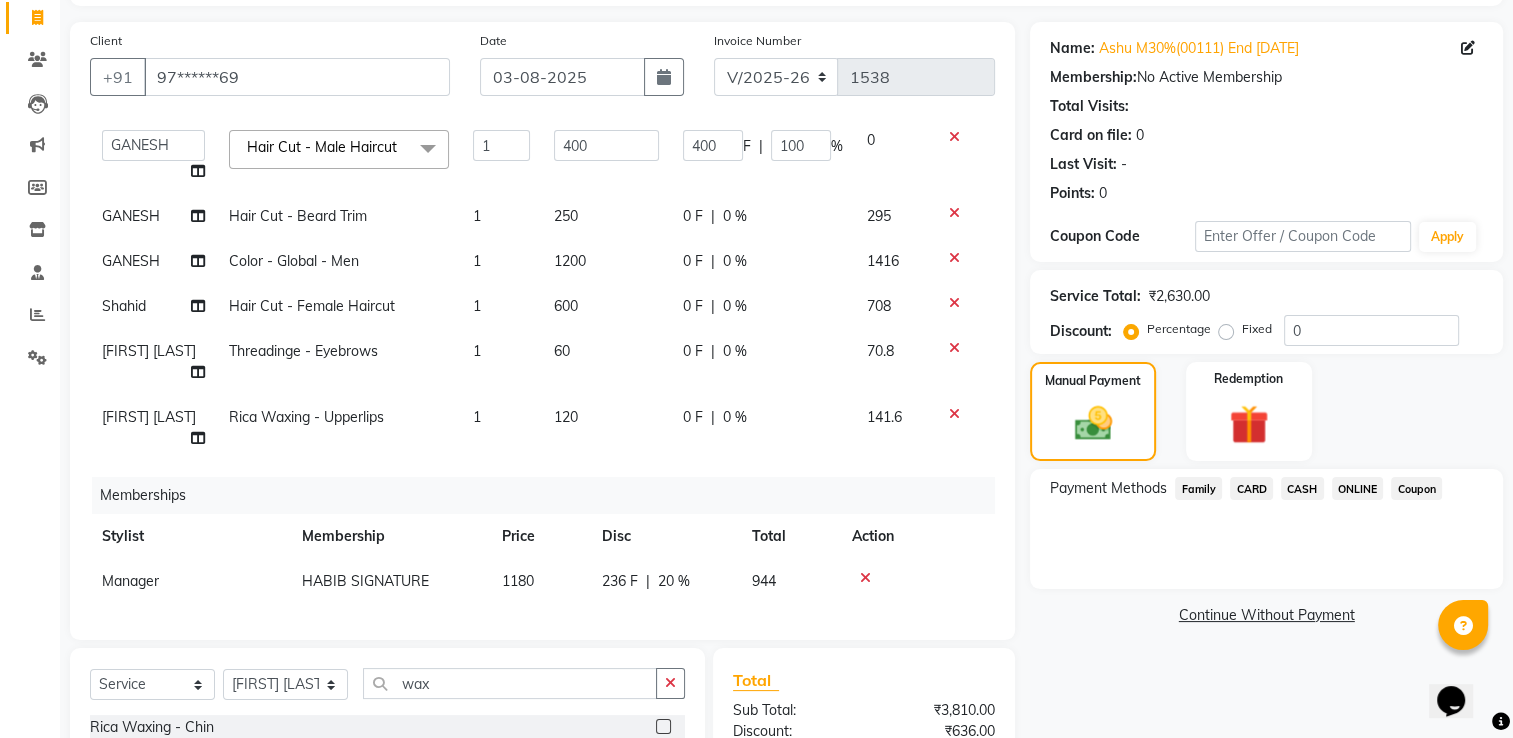 click on "ONLINE" 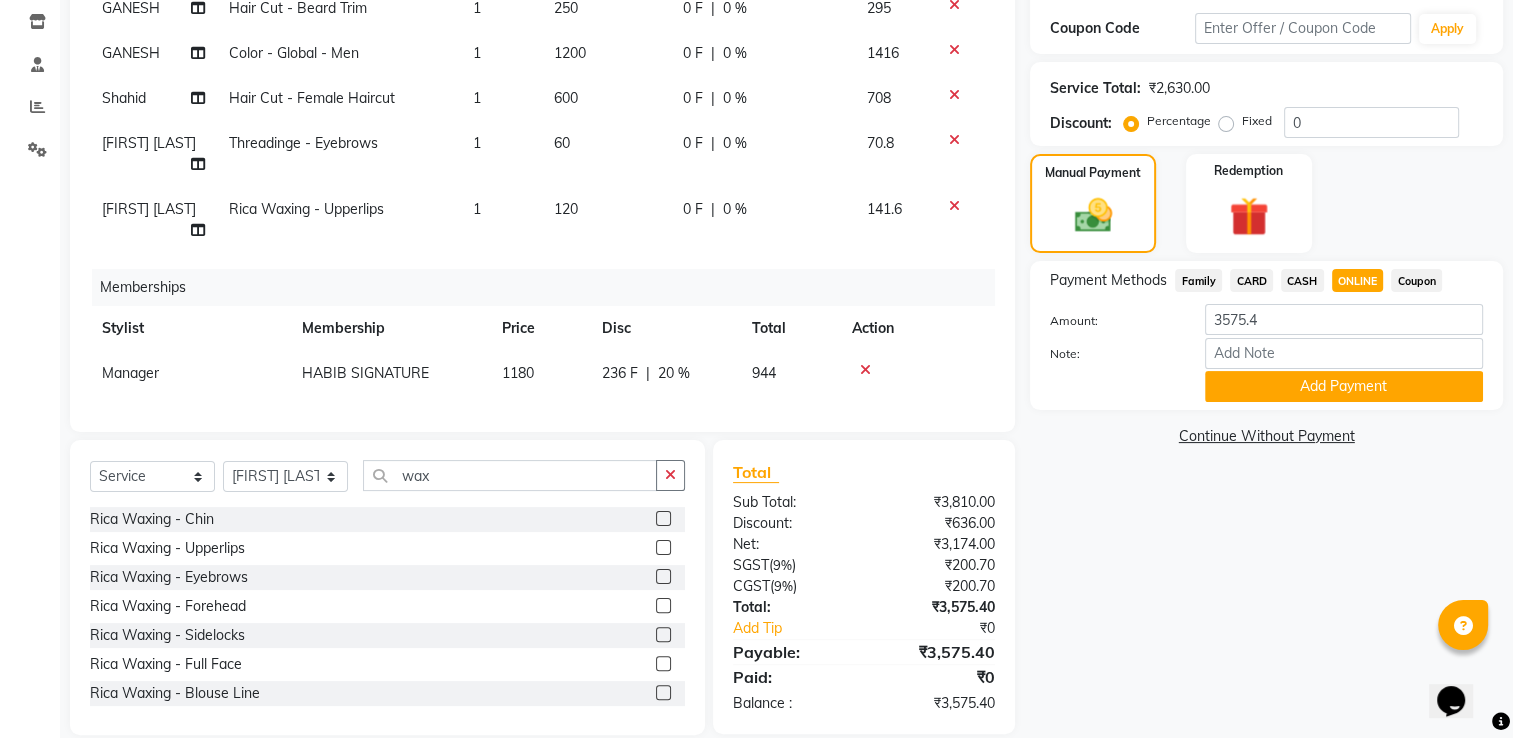 scroll, scrollTop: 363, scrollLeft: 0, axis: vertical 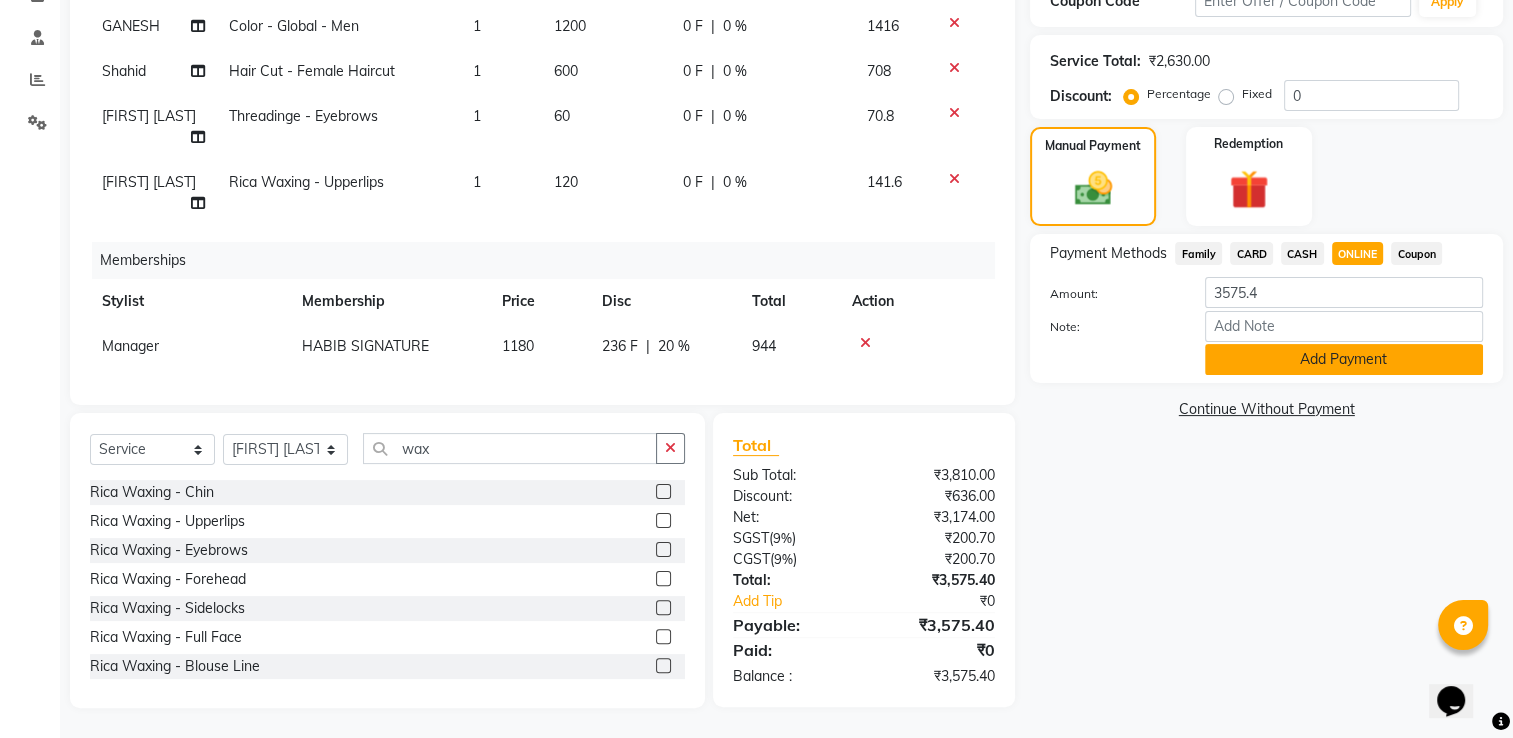 click on "Add Payment" 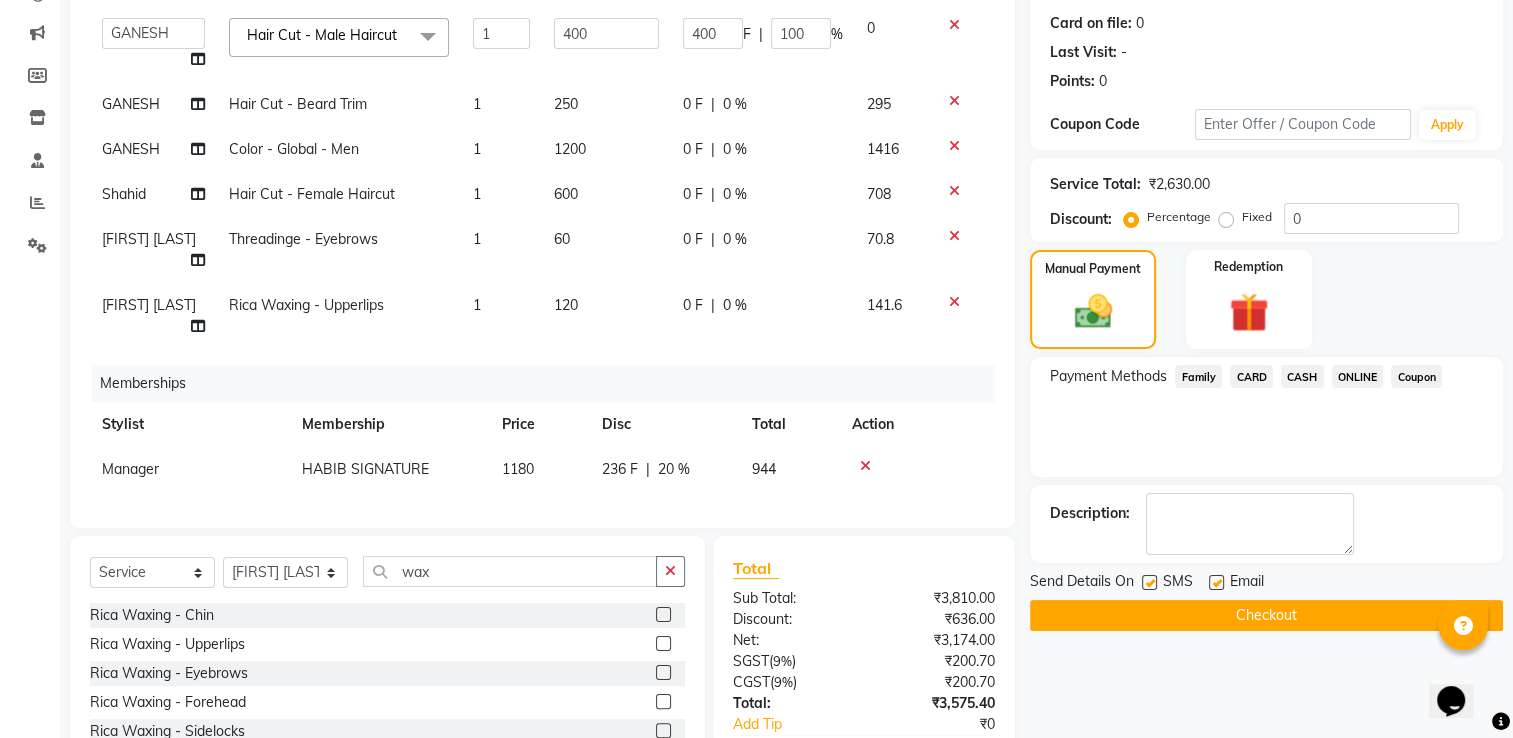 scroll, scrollTop: 237, scrollLeft: 0, axis: vertical 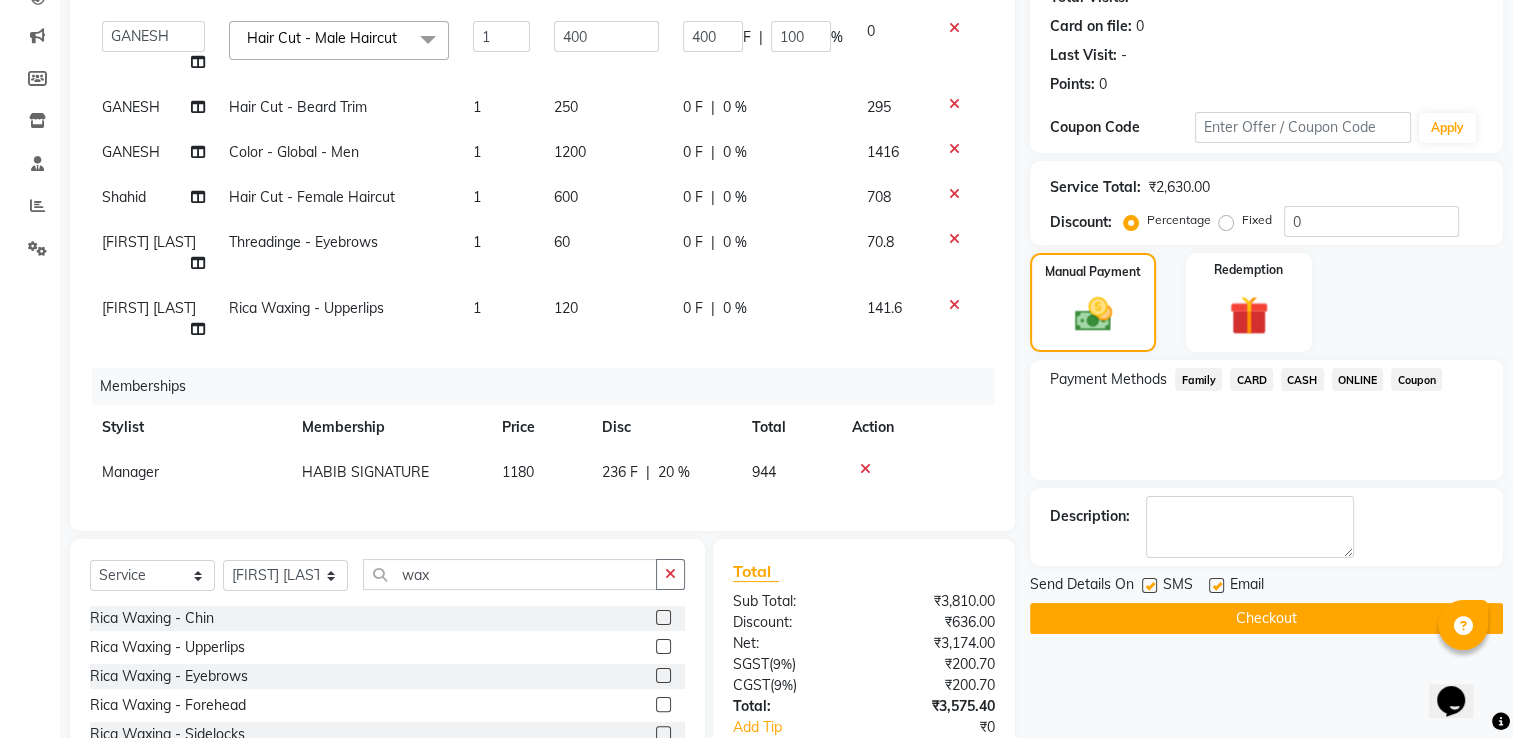 click on "Checkout" 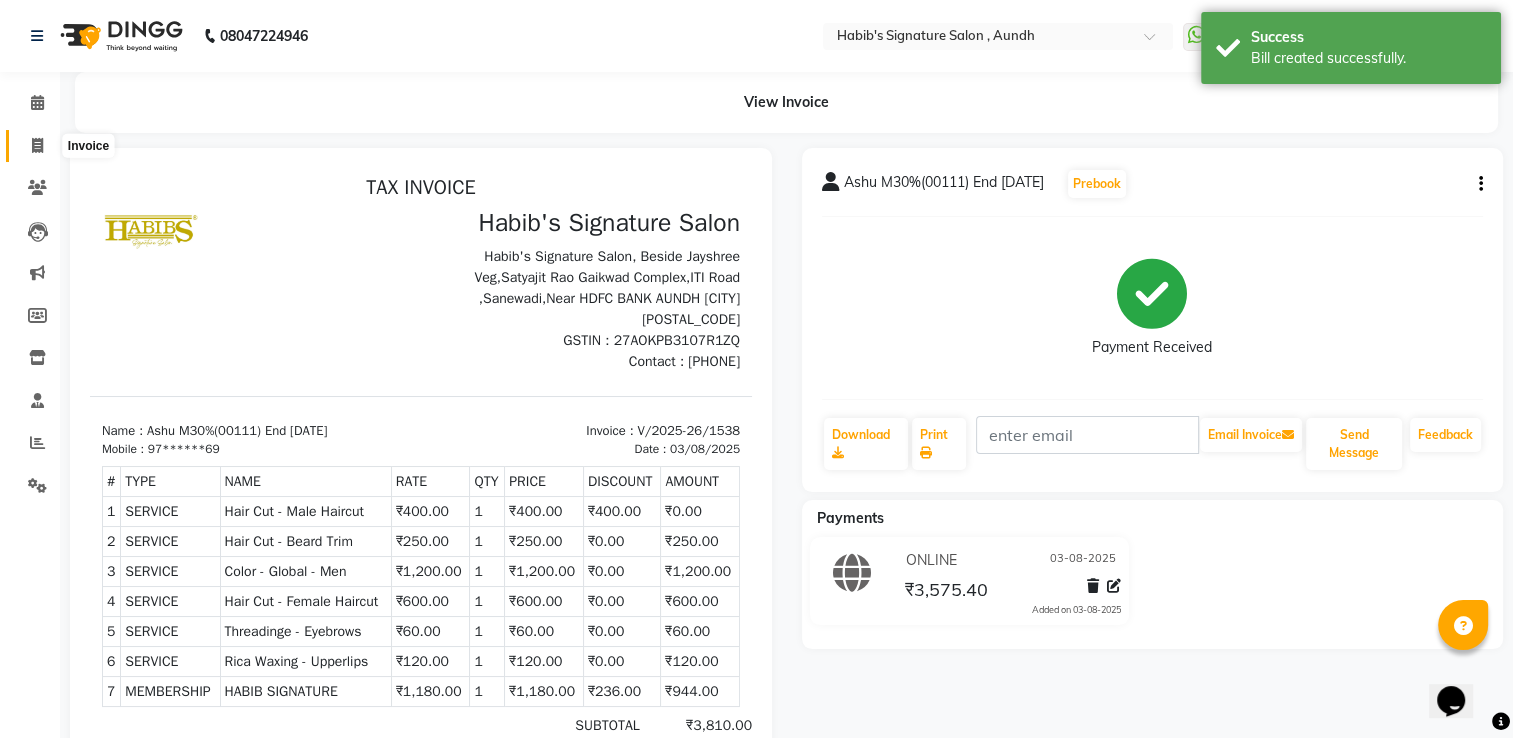 scroll, scrollTop: 0, scrollLeft: 0, axis: both 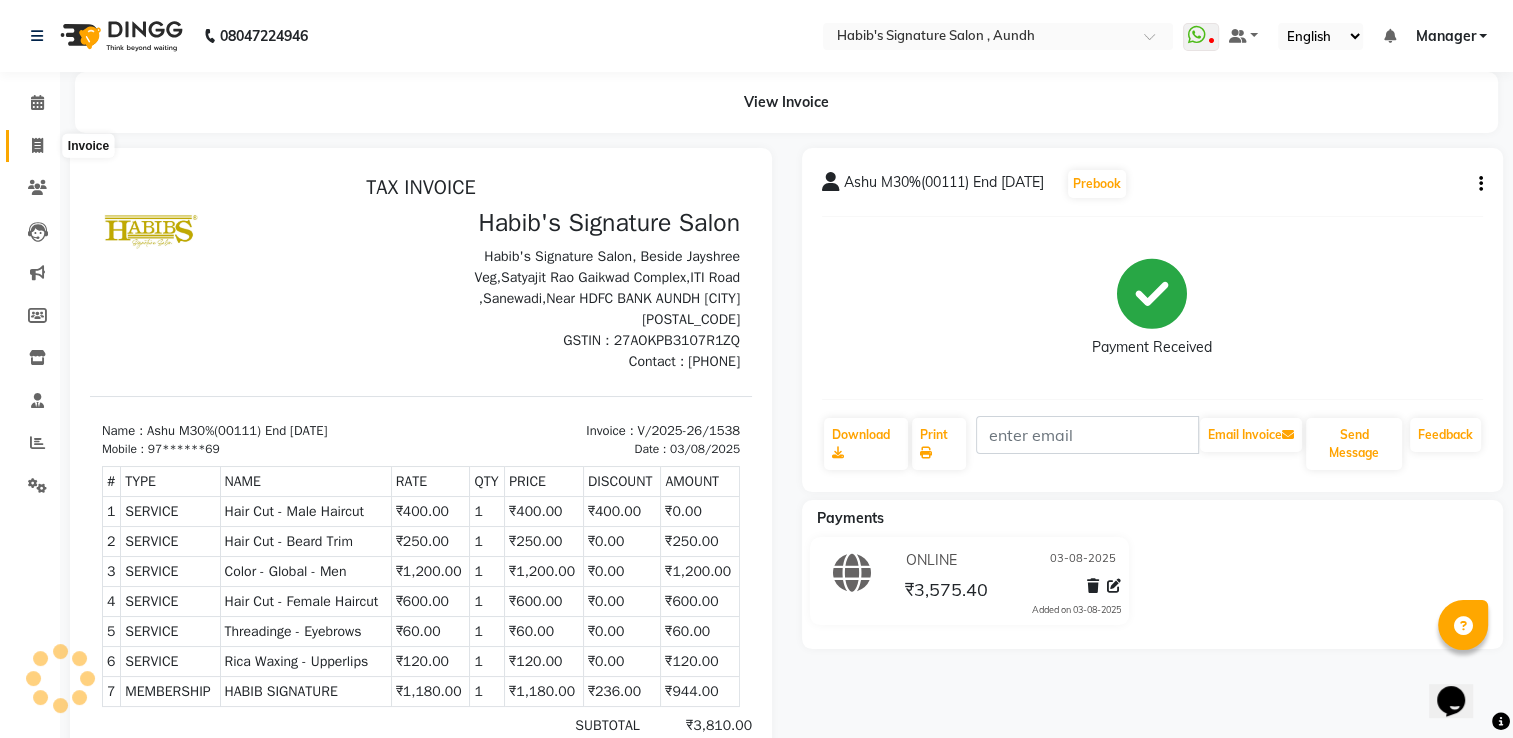 click 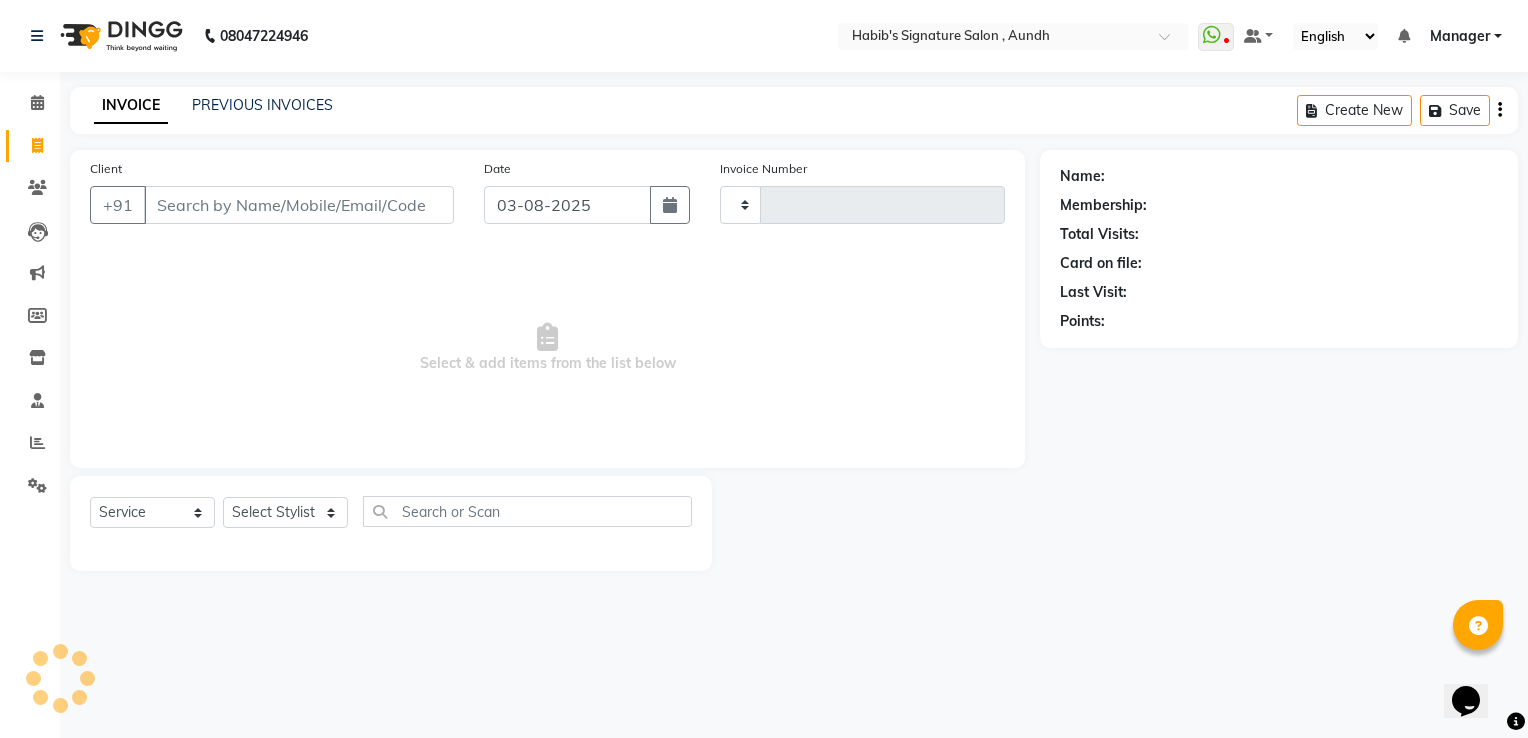 type on "1539" 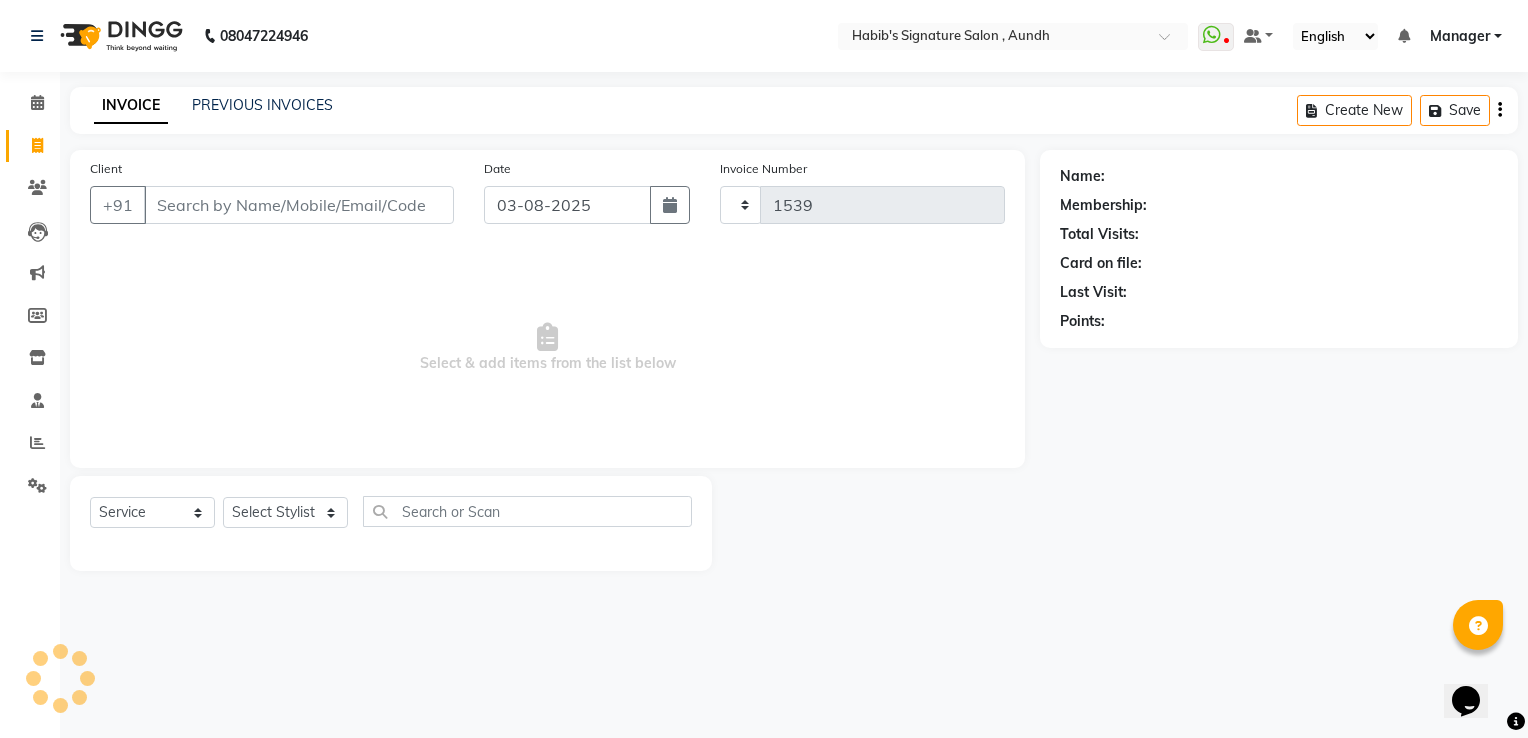 select on "6342" 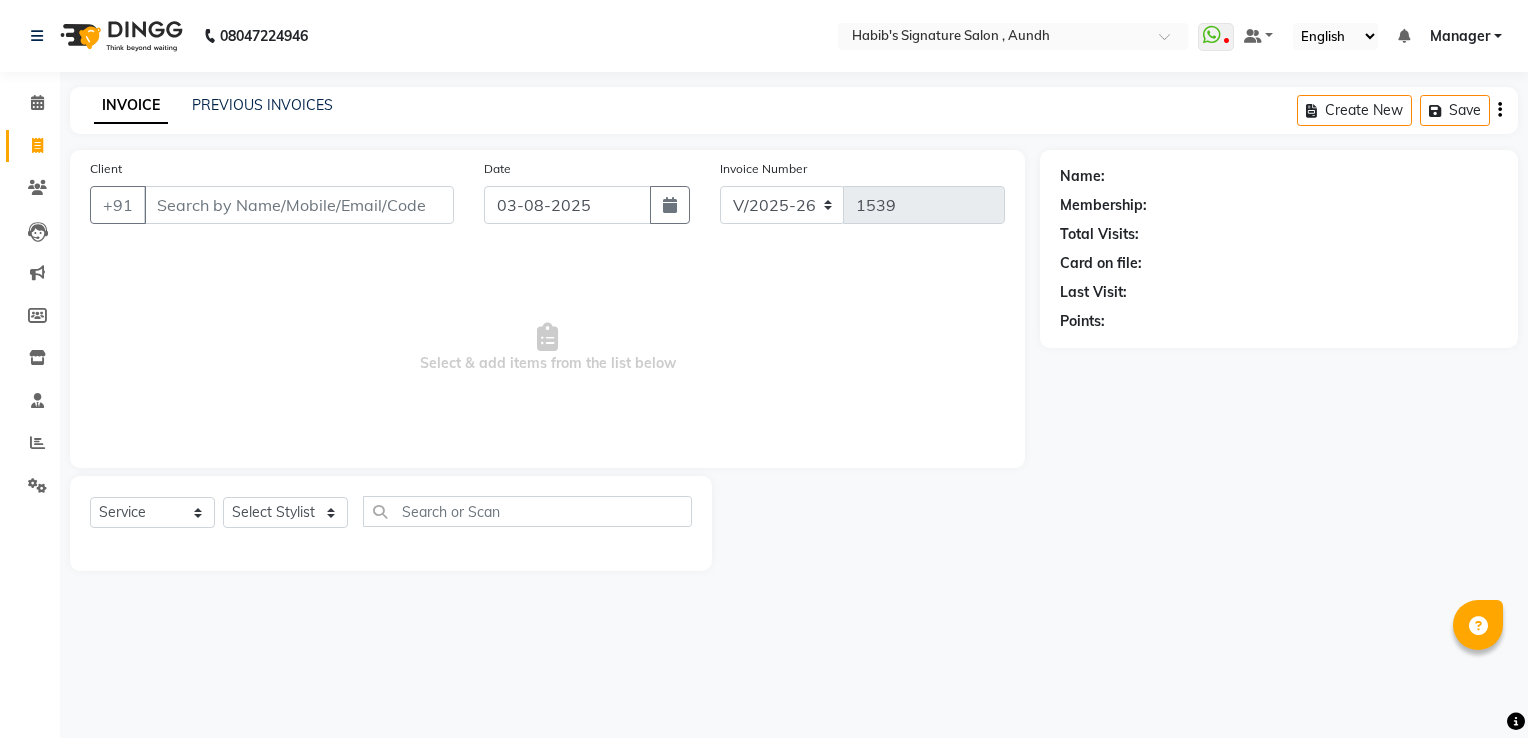 click on "Name: Membership: Total Visits: Card on file: Last Visit:  Points:" 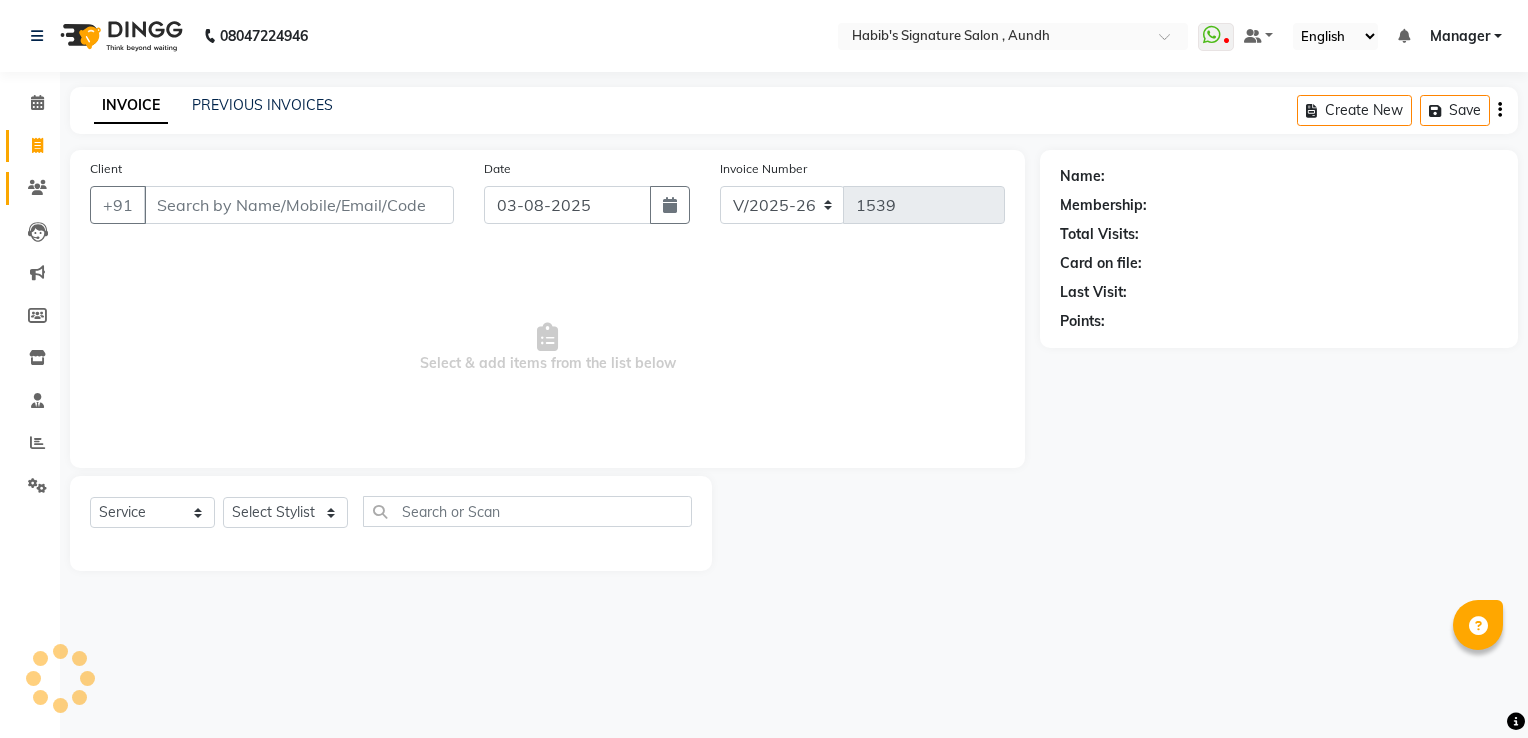 click on "Clients" 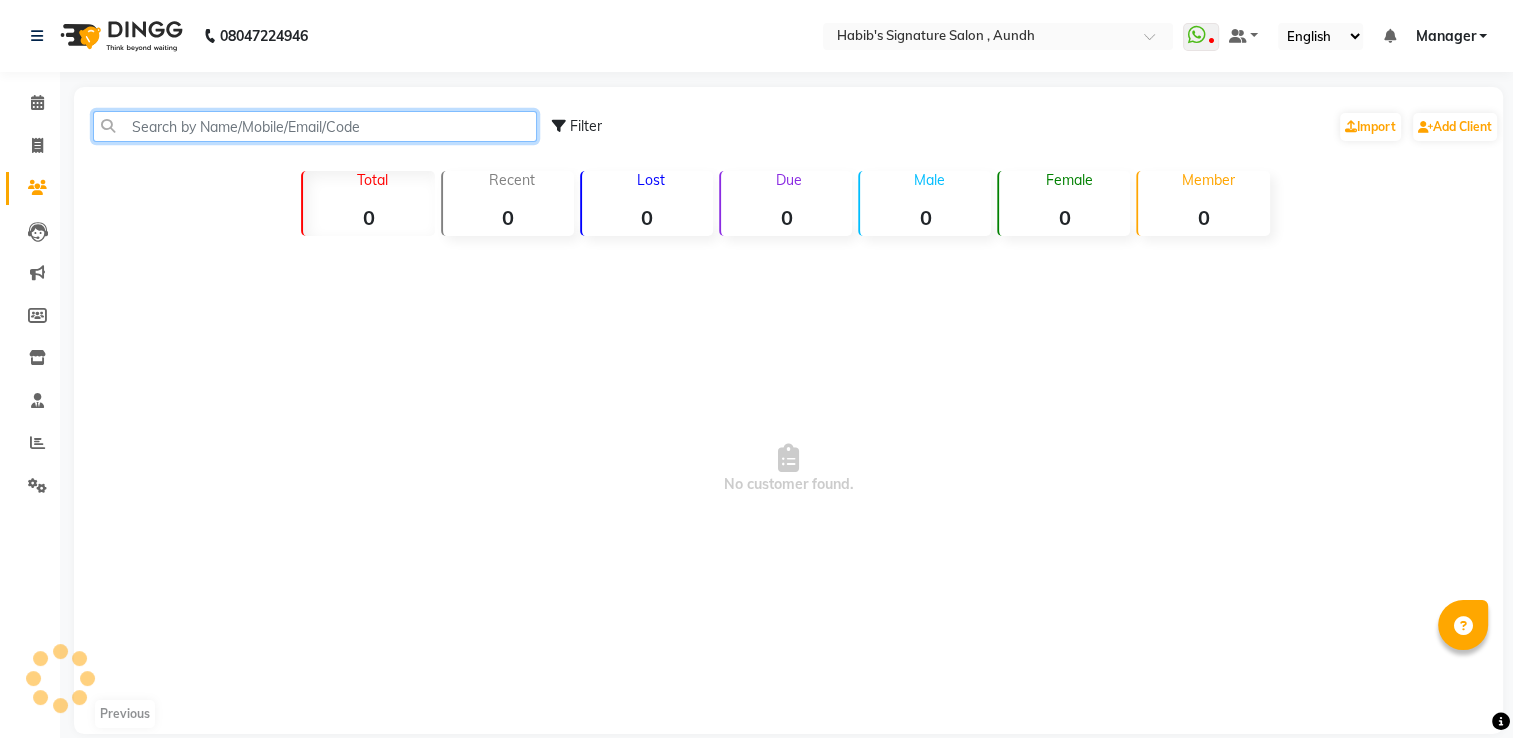 click 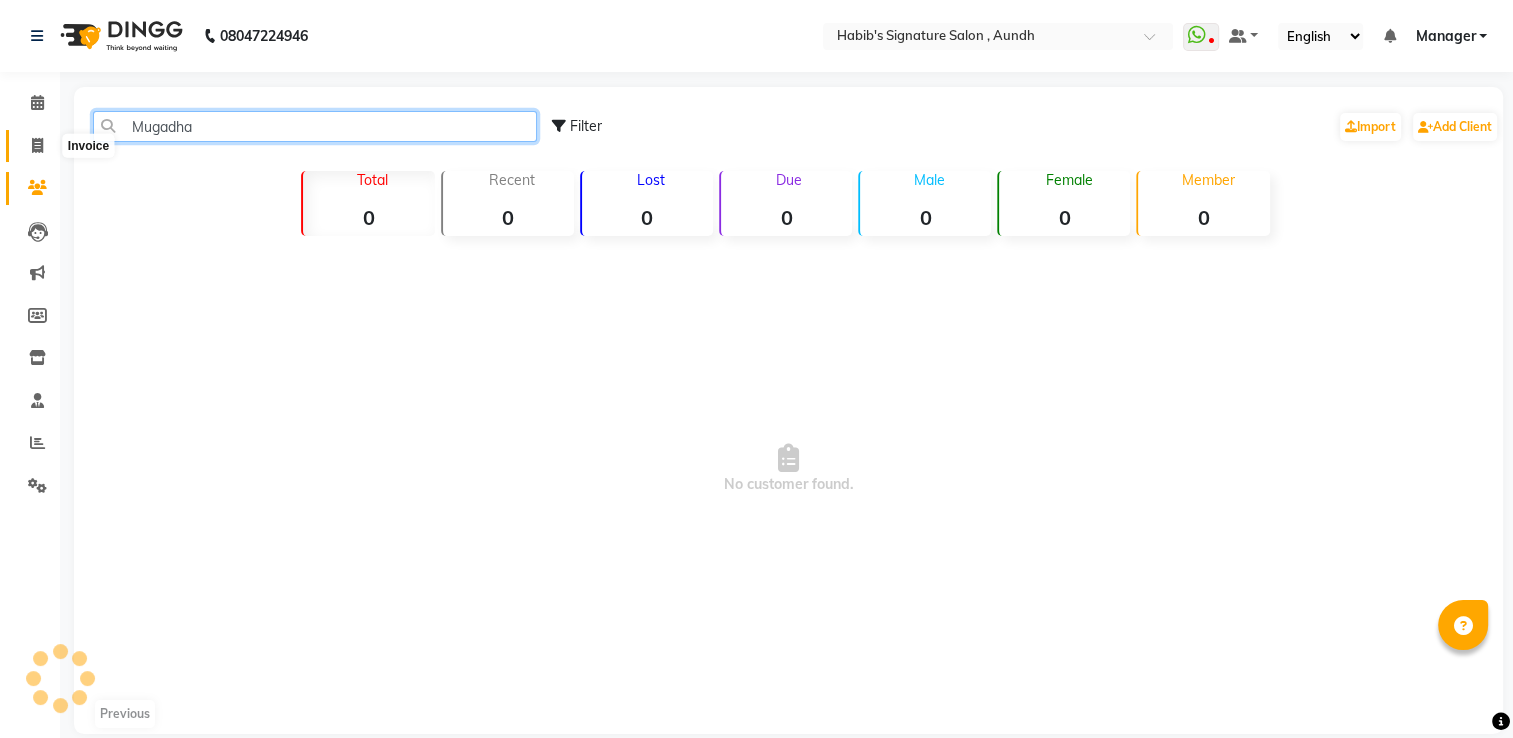 type on "Mugadha" 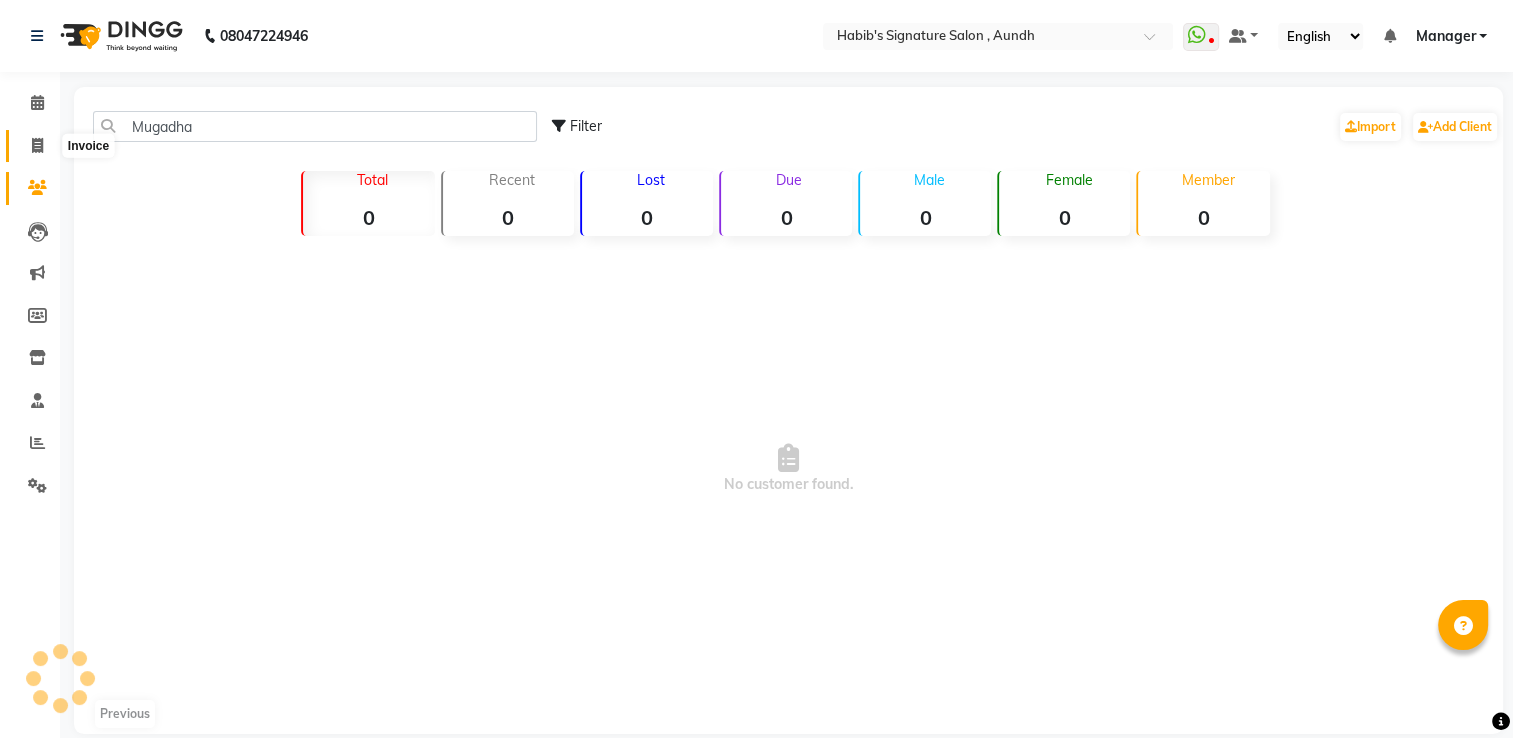 click 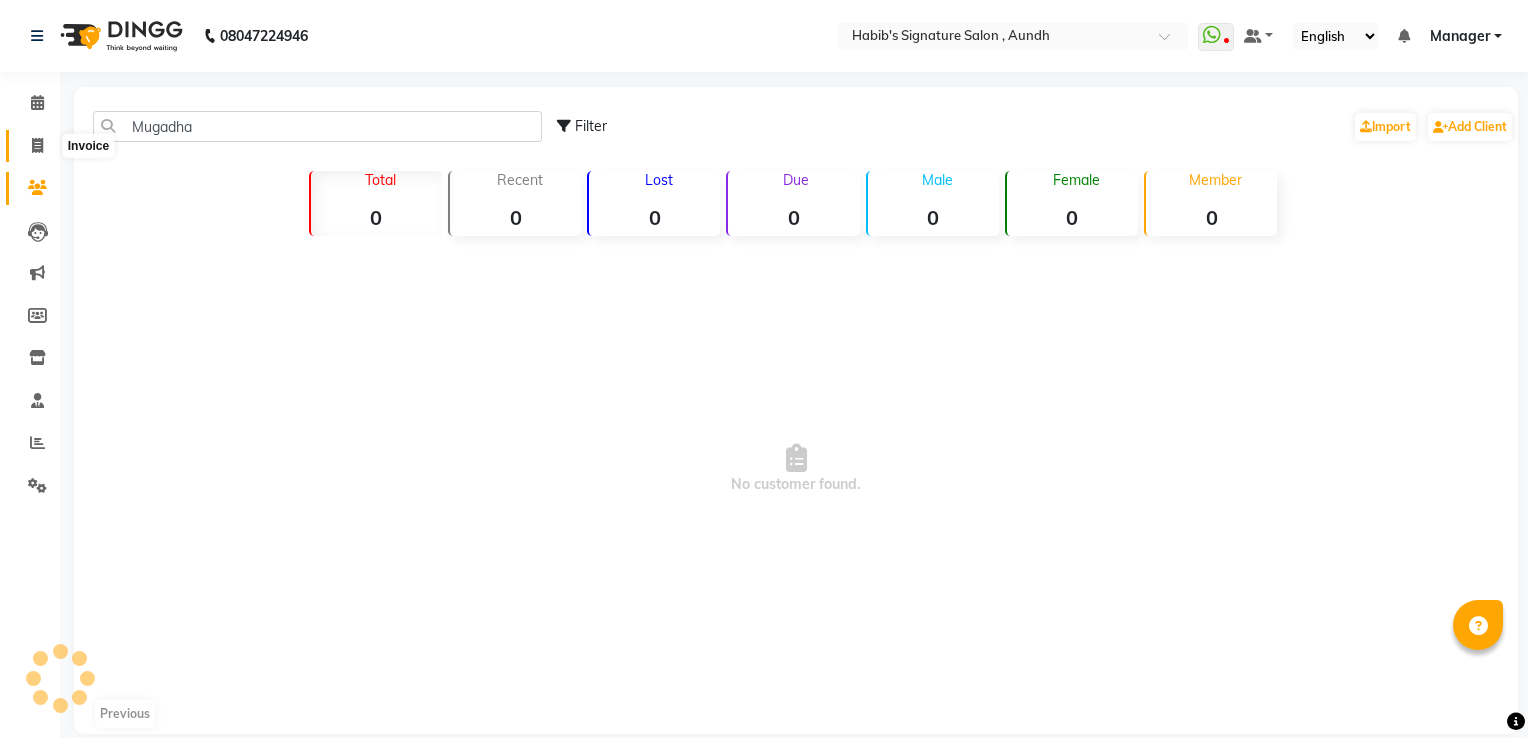 select on "service" 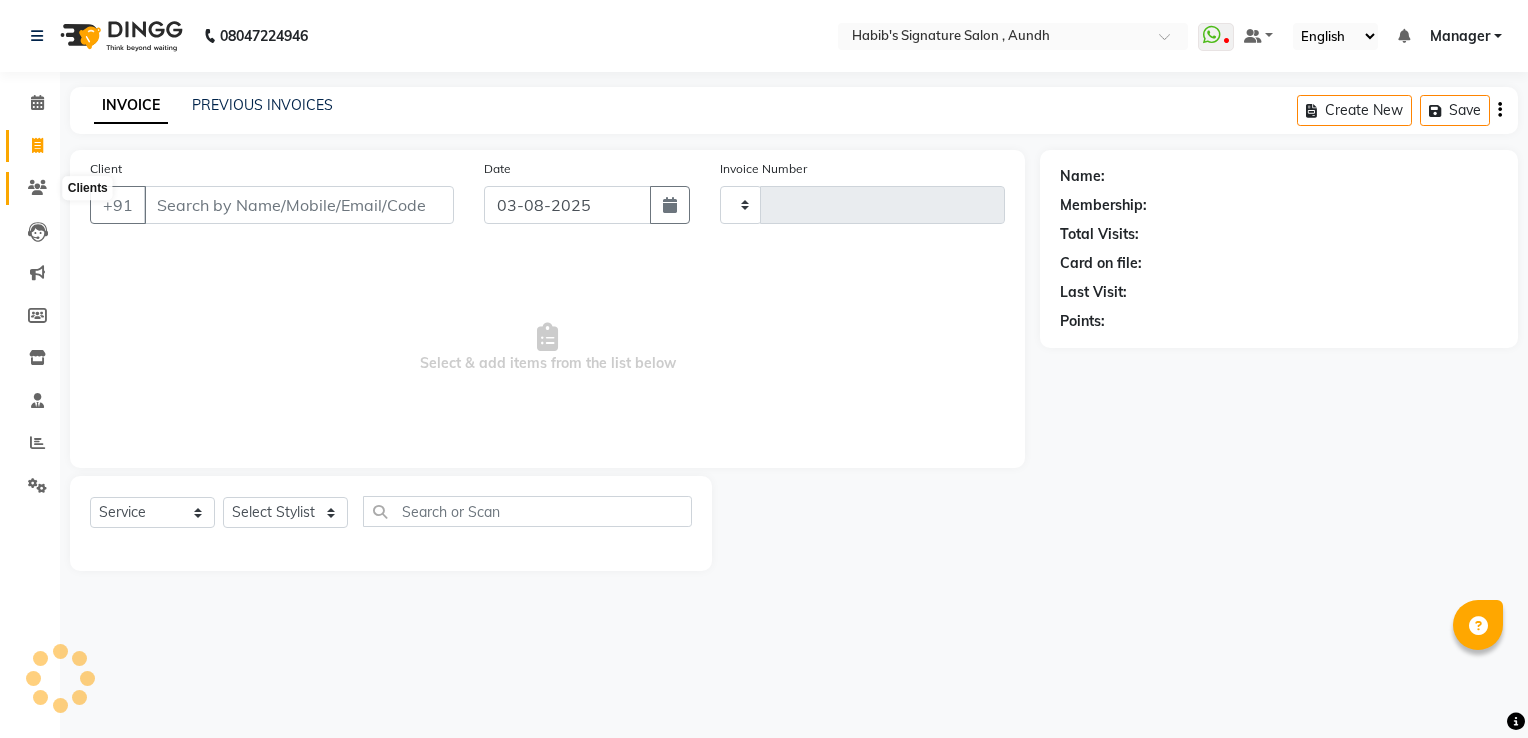 click 